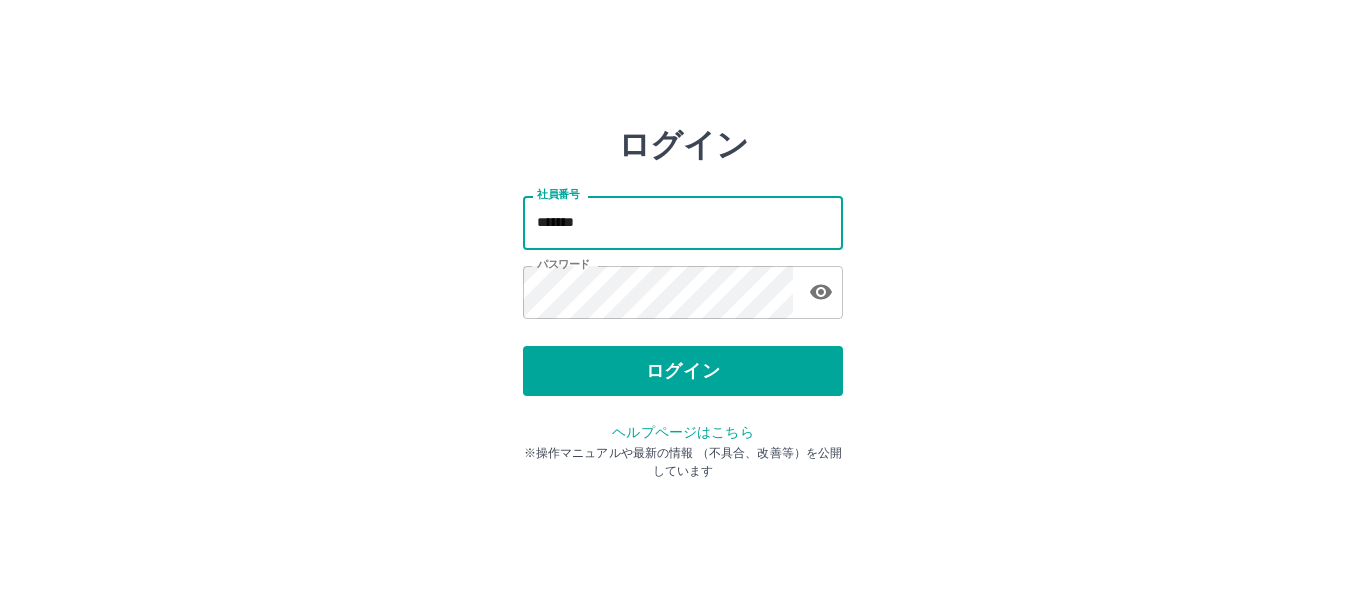 scroll, scrollTop: 0, scrollLeft: 0, axis: both 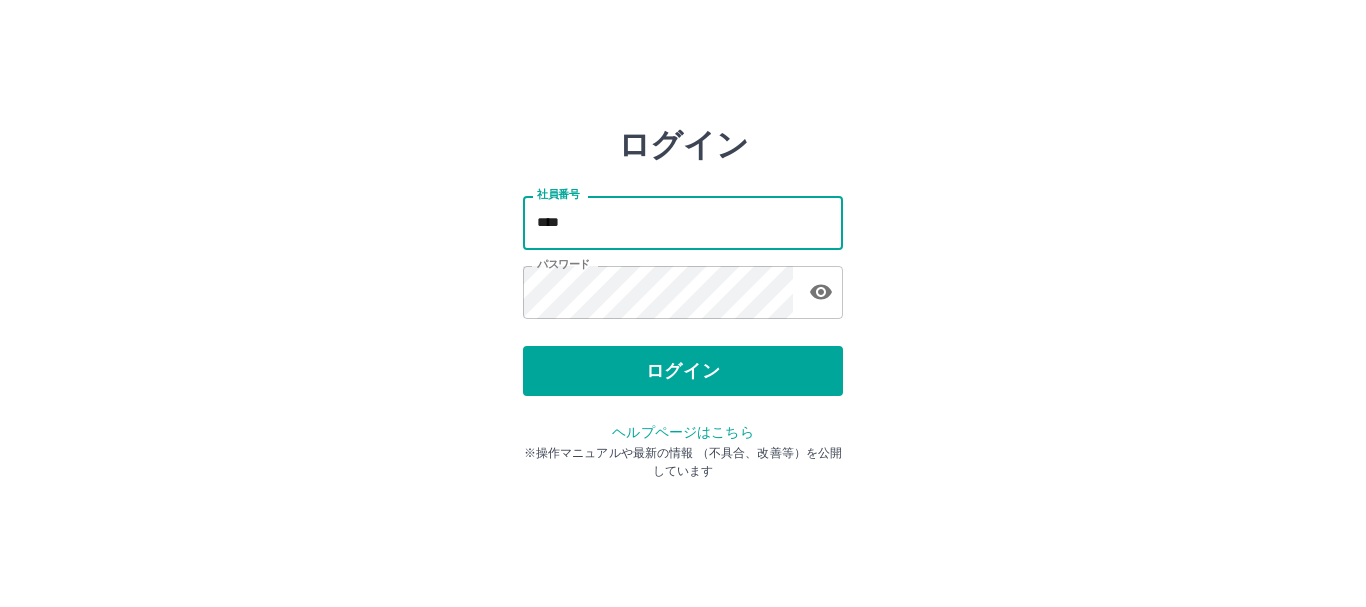 type on "*******" 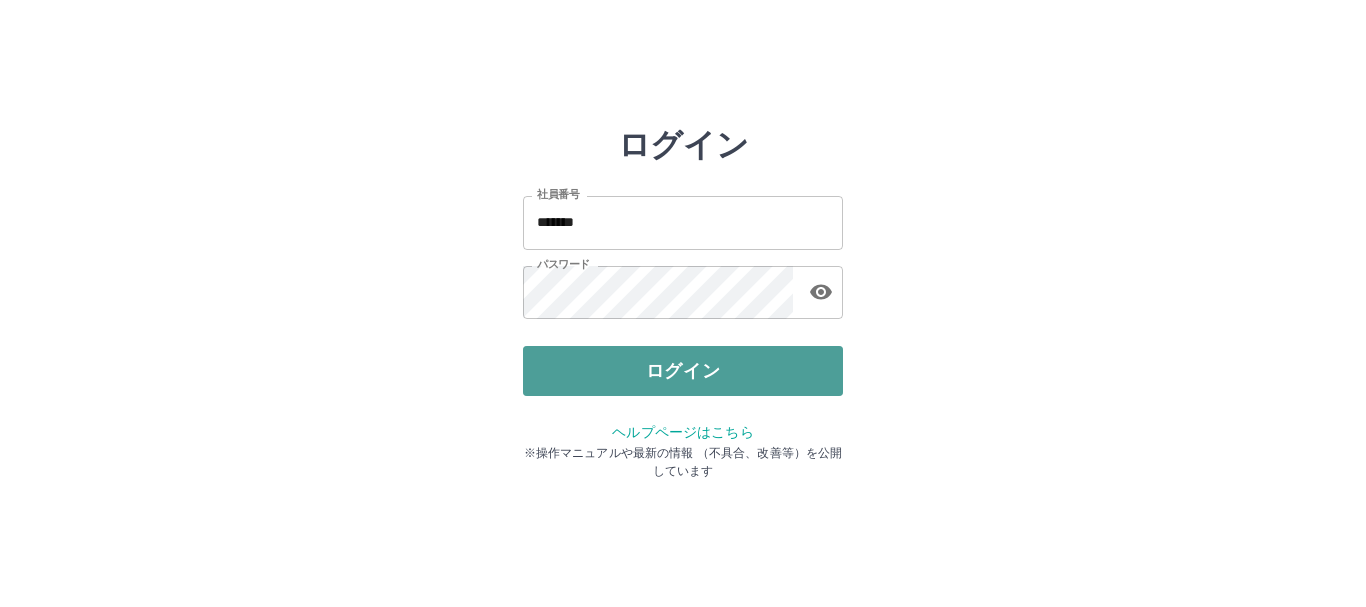 click on "ログイン" at bounding box center (683, 371) 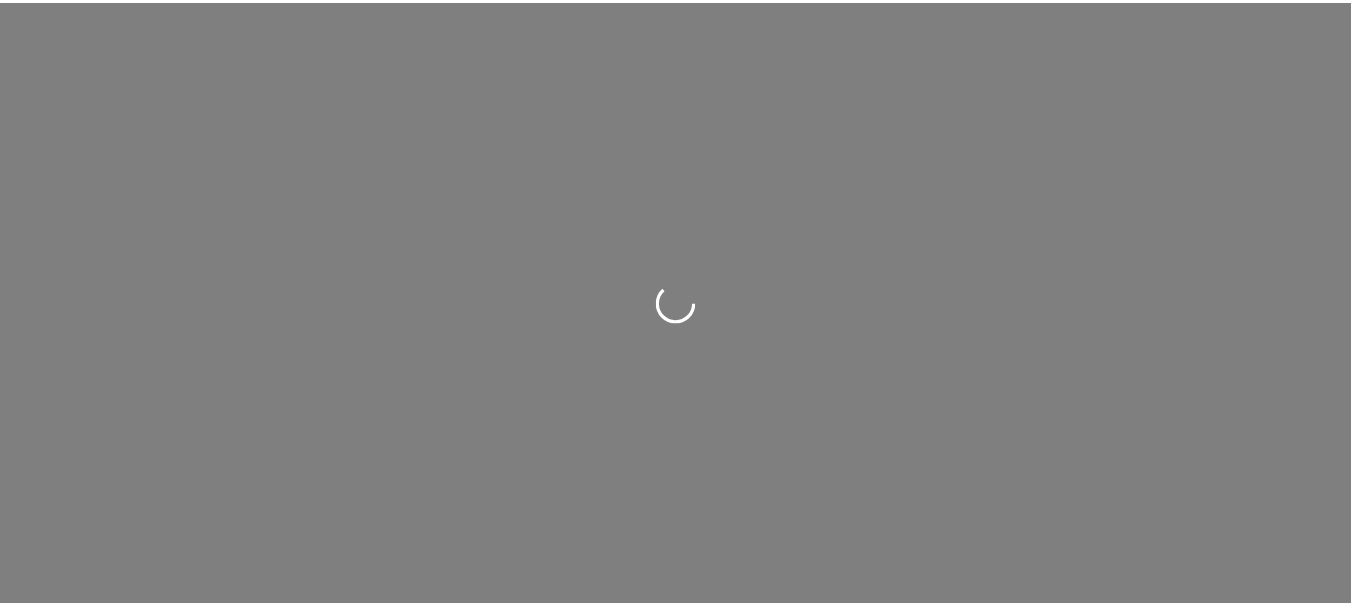 scroll, scrollTop: 0, scrollLeft: 0, axis: both 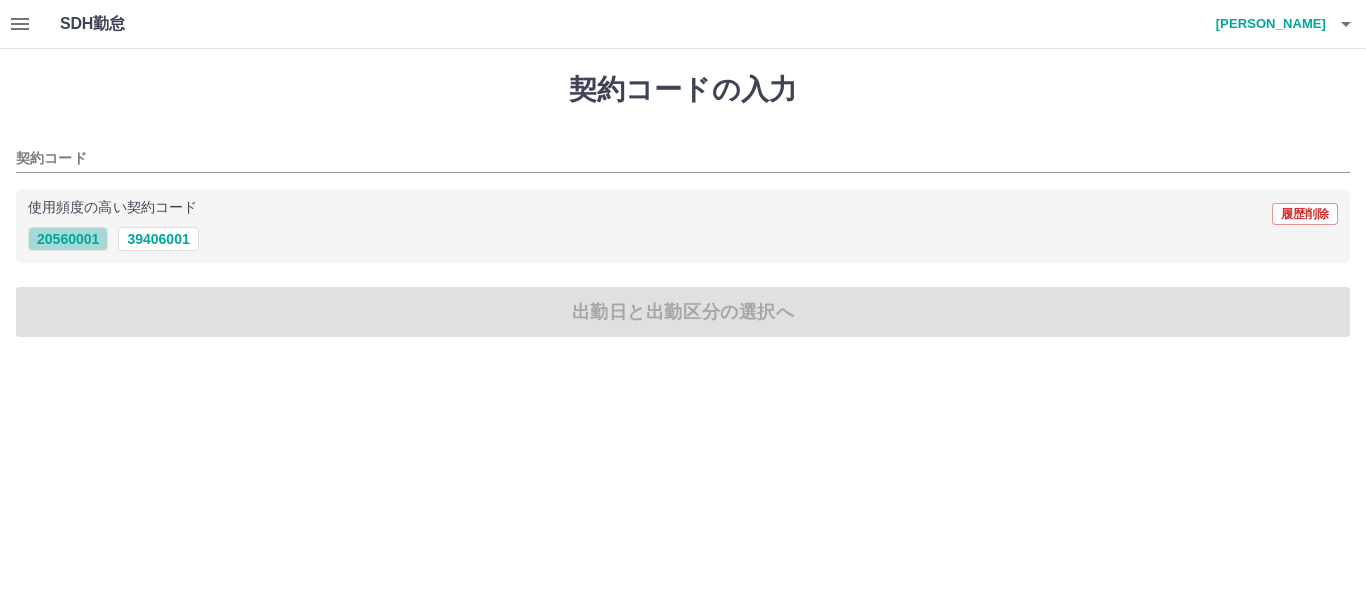 click on "20560001" at bounding box center [68, 239] 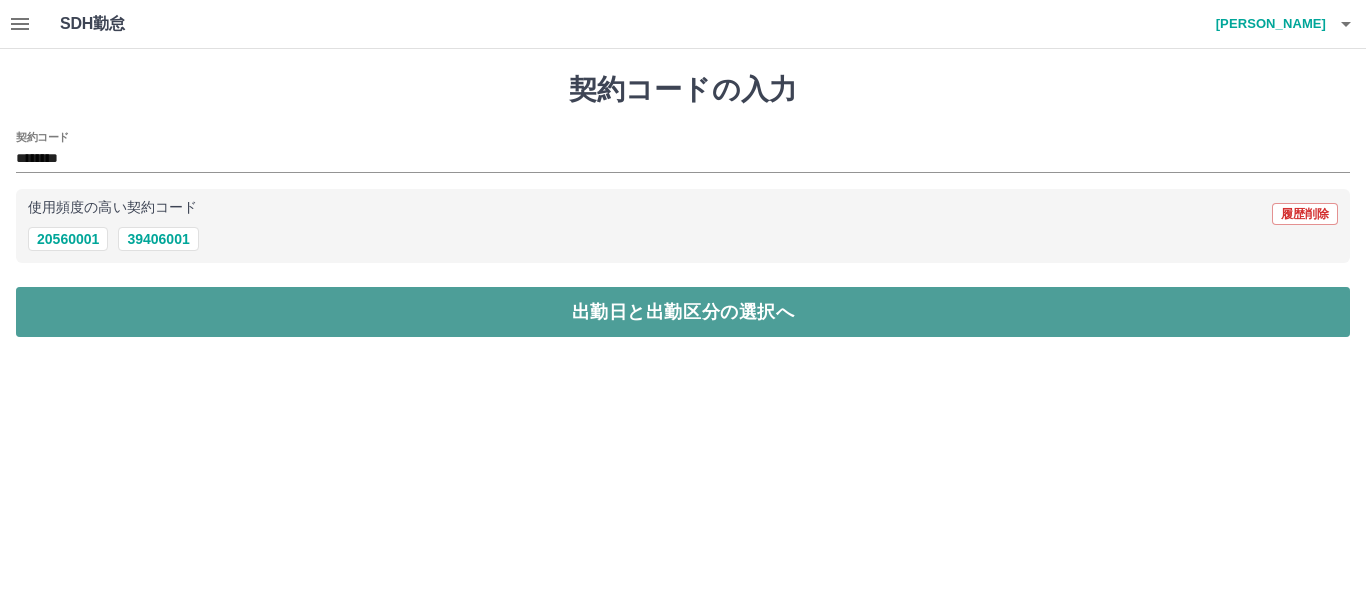 click on "出勤日と出勤区分の選択へ" at bounding box center (683, 312) 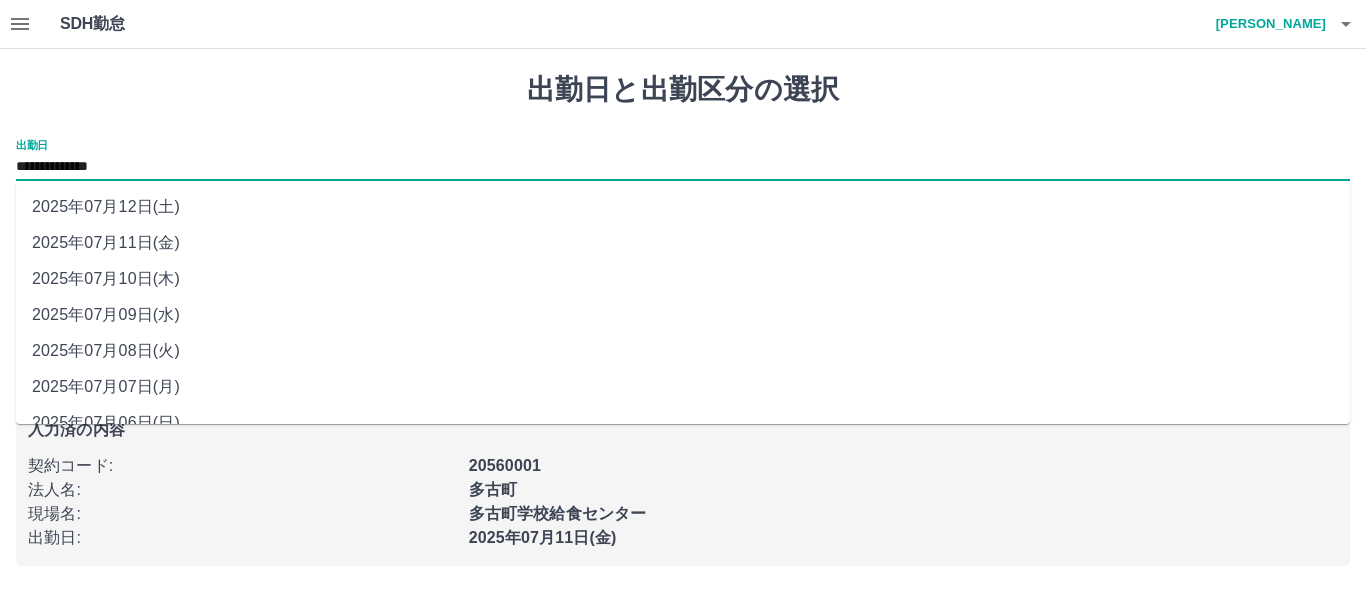 click on "**********" at bounding box center [683, 167] 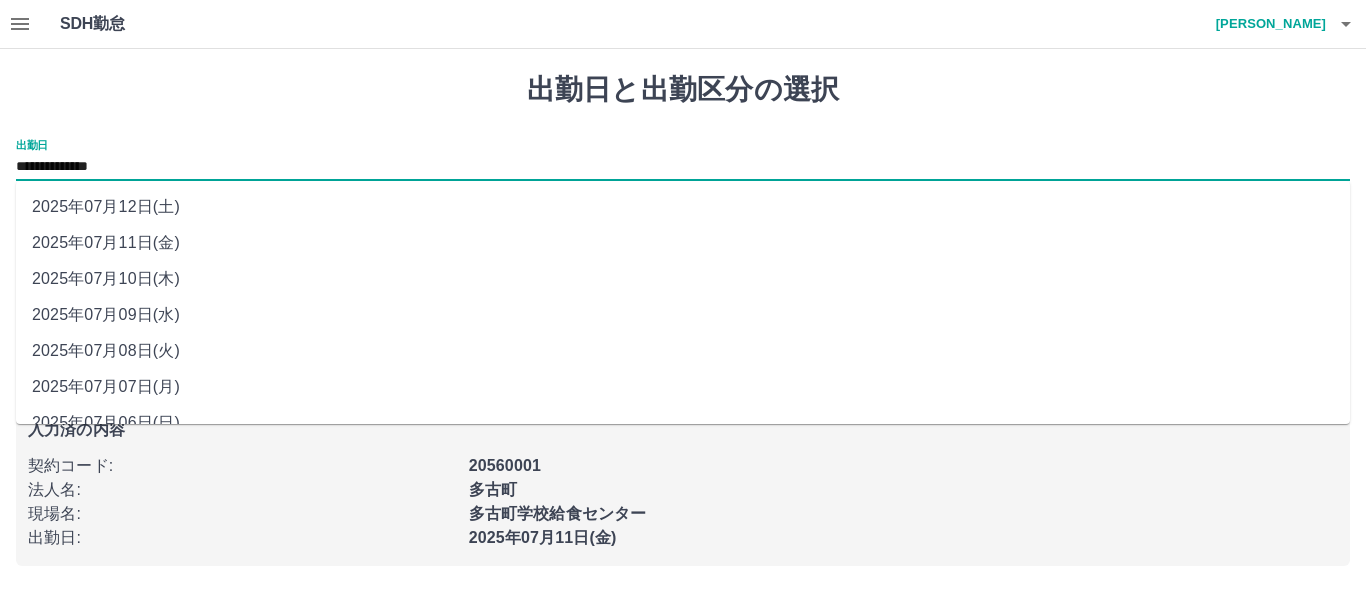 click on "2025年07月10日(木)" at bounding box center [683, 279] 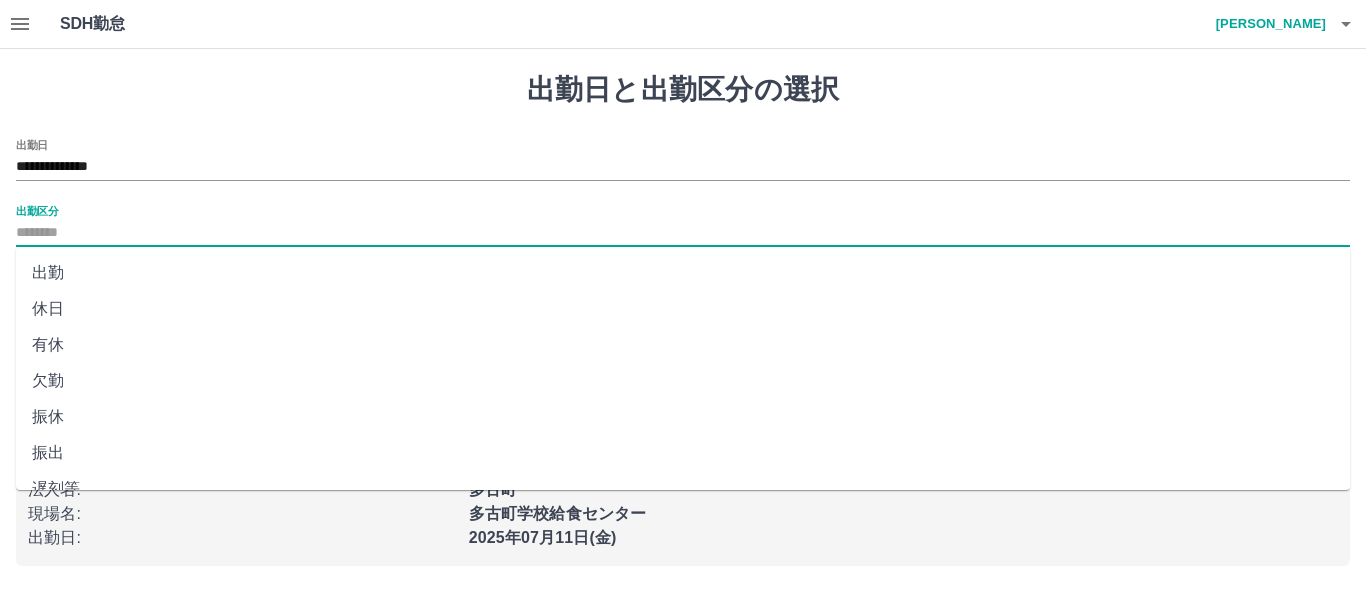 click on "出勤区分" at bounding box center [683, 233] 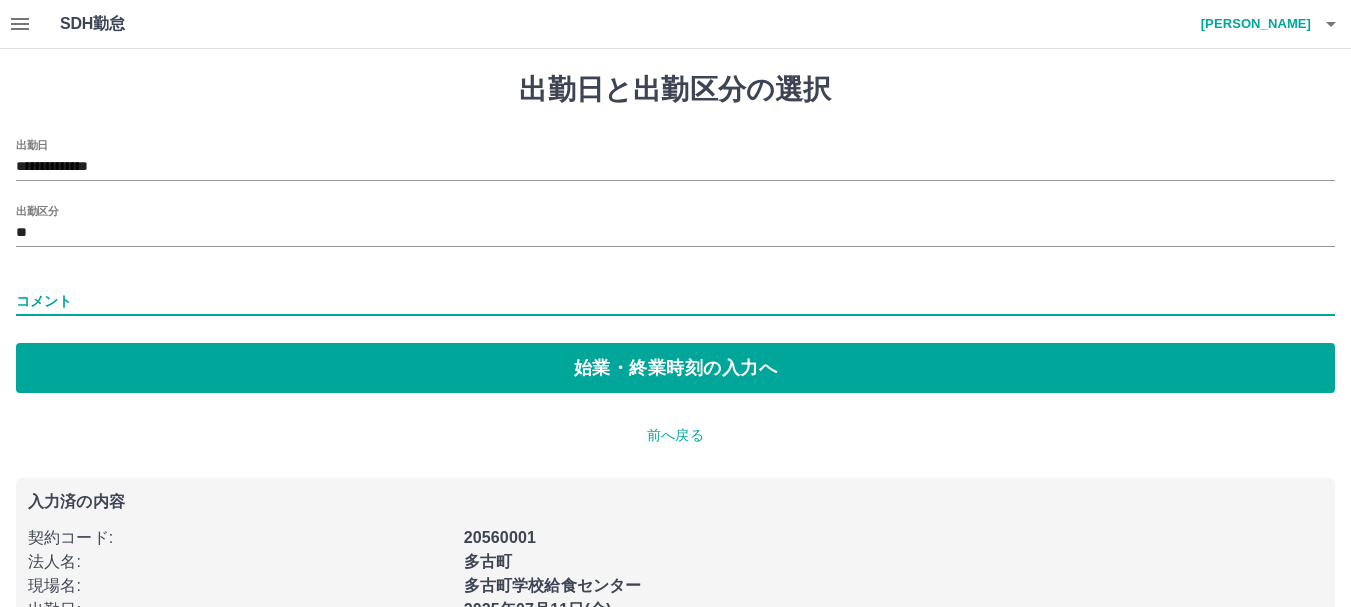 click on "コメント" at bounding box center (675, 301) 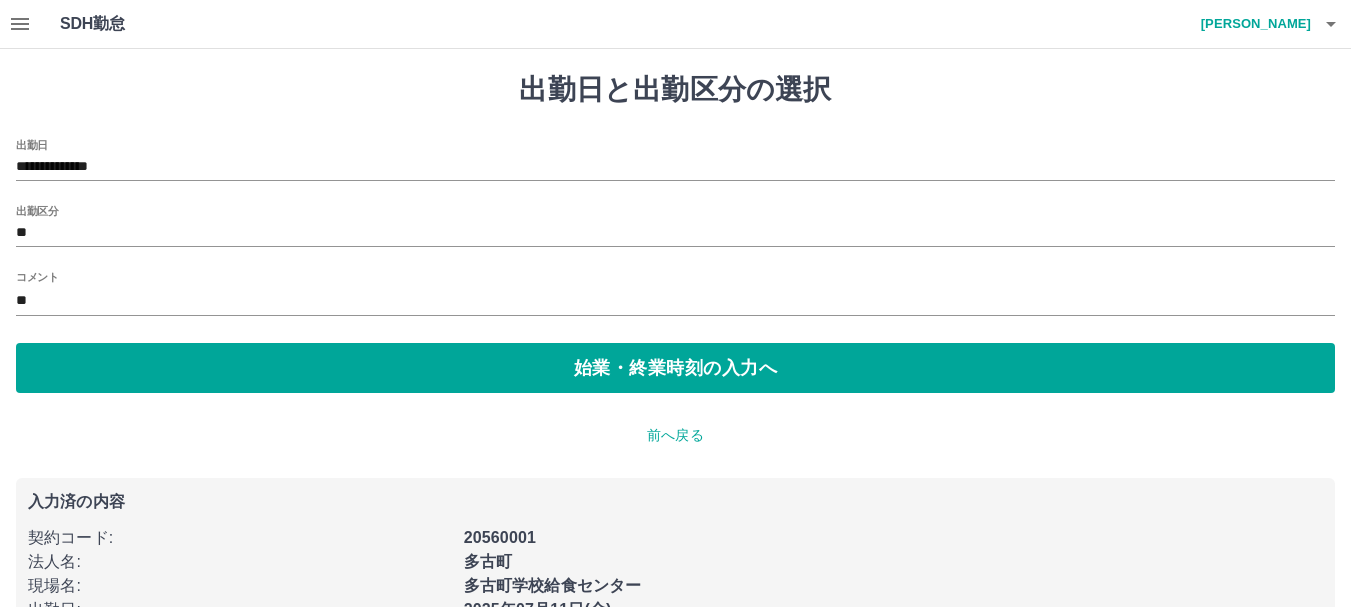 click on "**********" at bounding box center [675, 355] 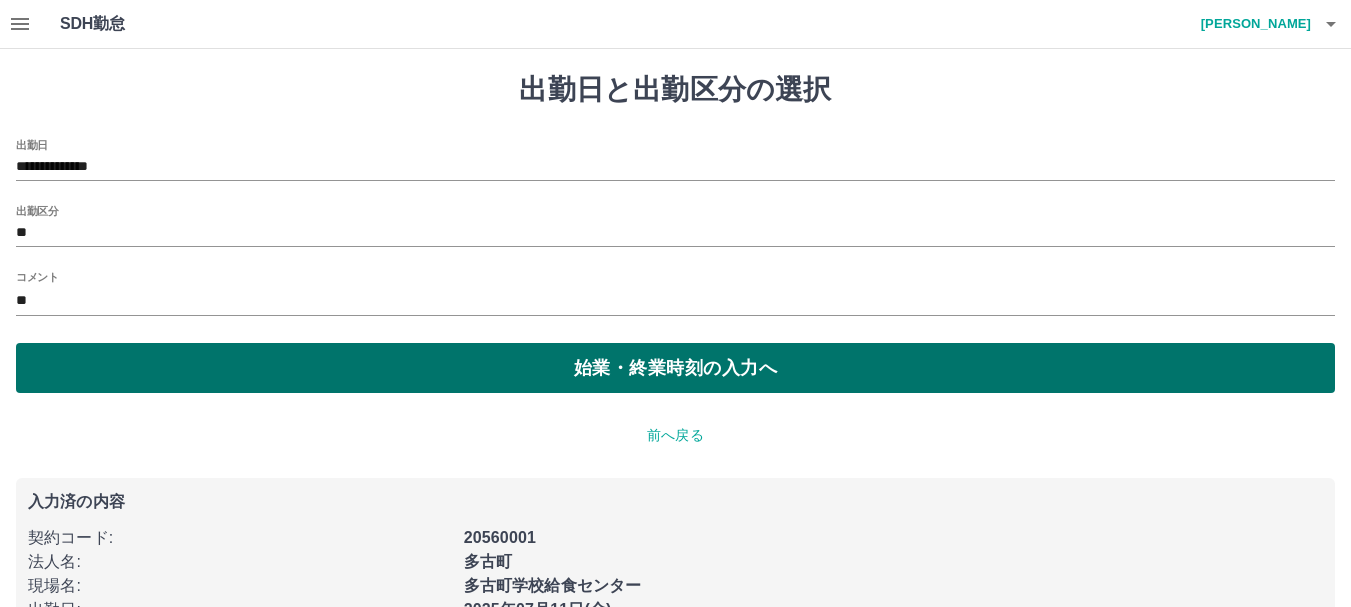click on "始業・終業時刻の入力へ" at bounding box center (675, 368) 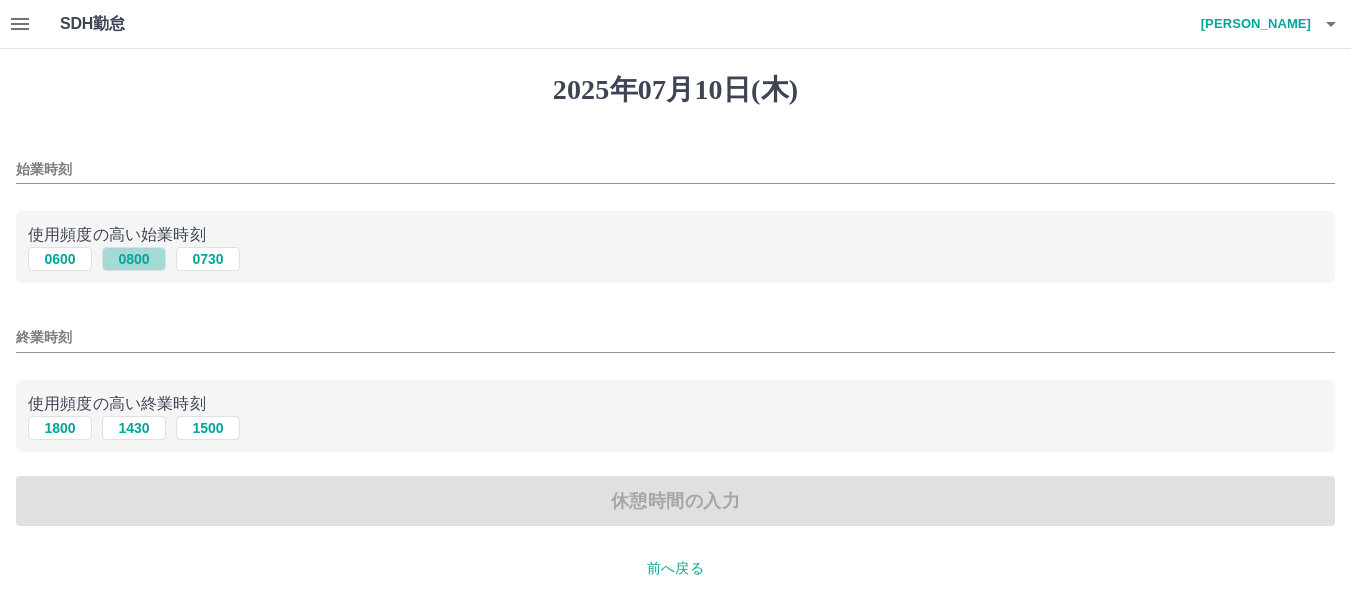 click on "0800" at bounding box center (134, 259) 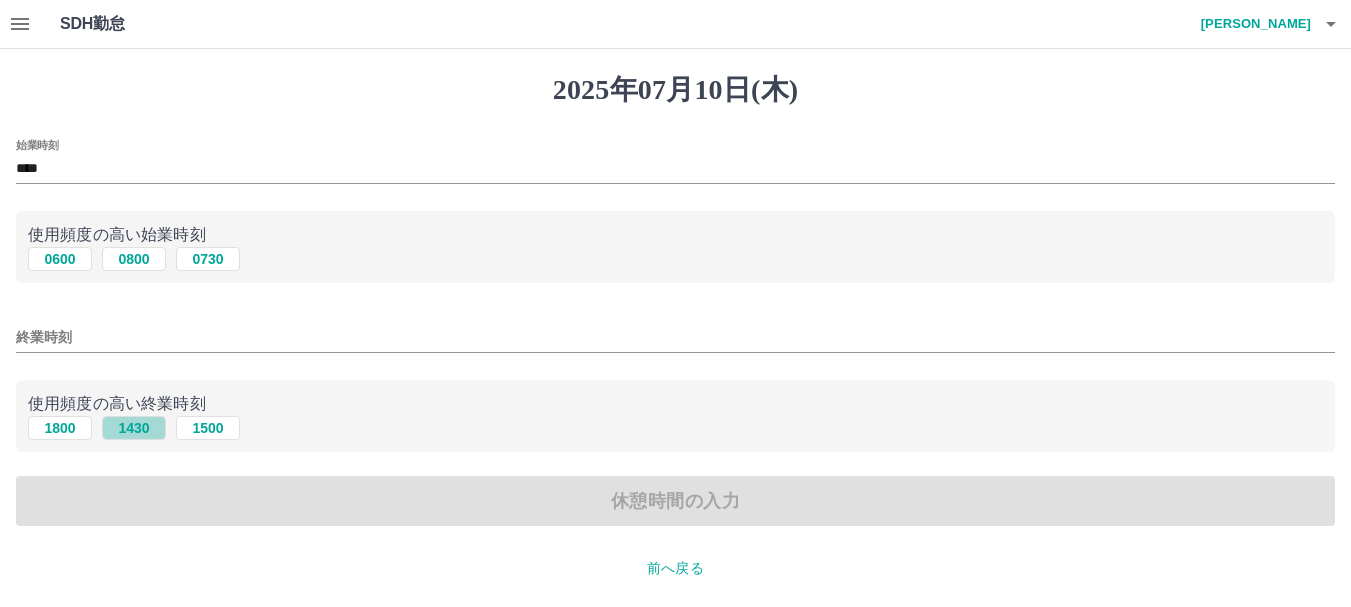 click on "1430" at bounding box center (134, 428) 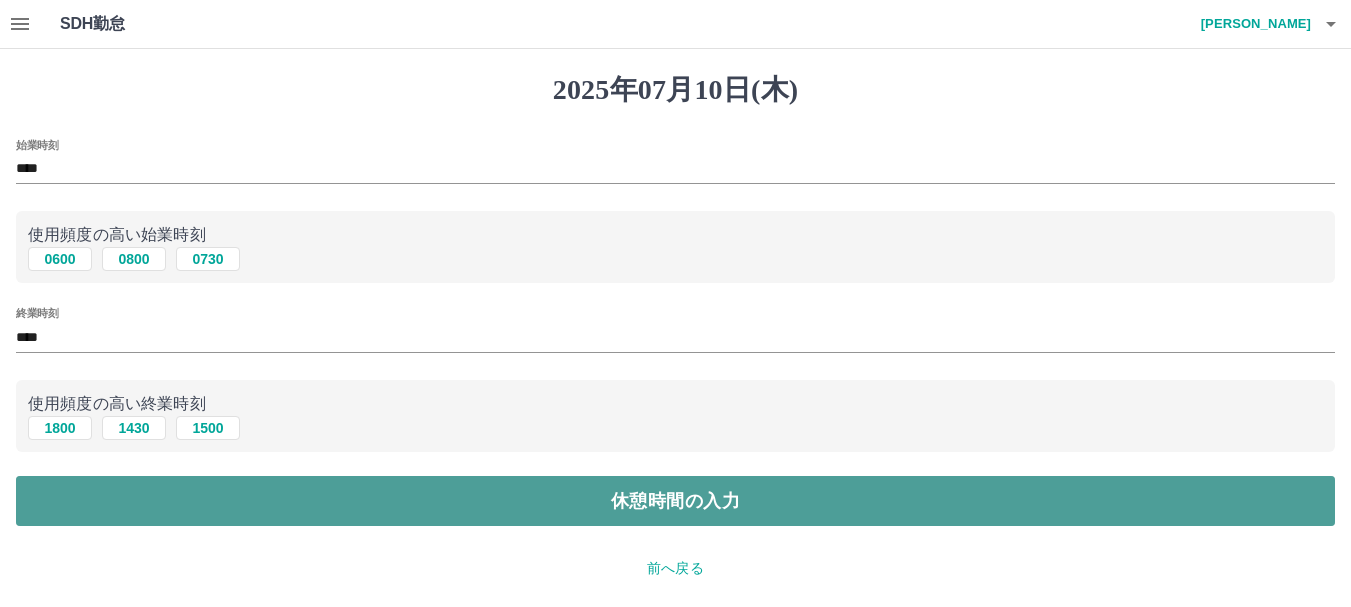 click on "休憩時間の入力" at bounding box center [675, 501] 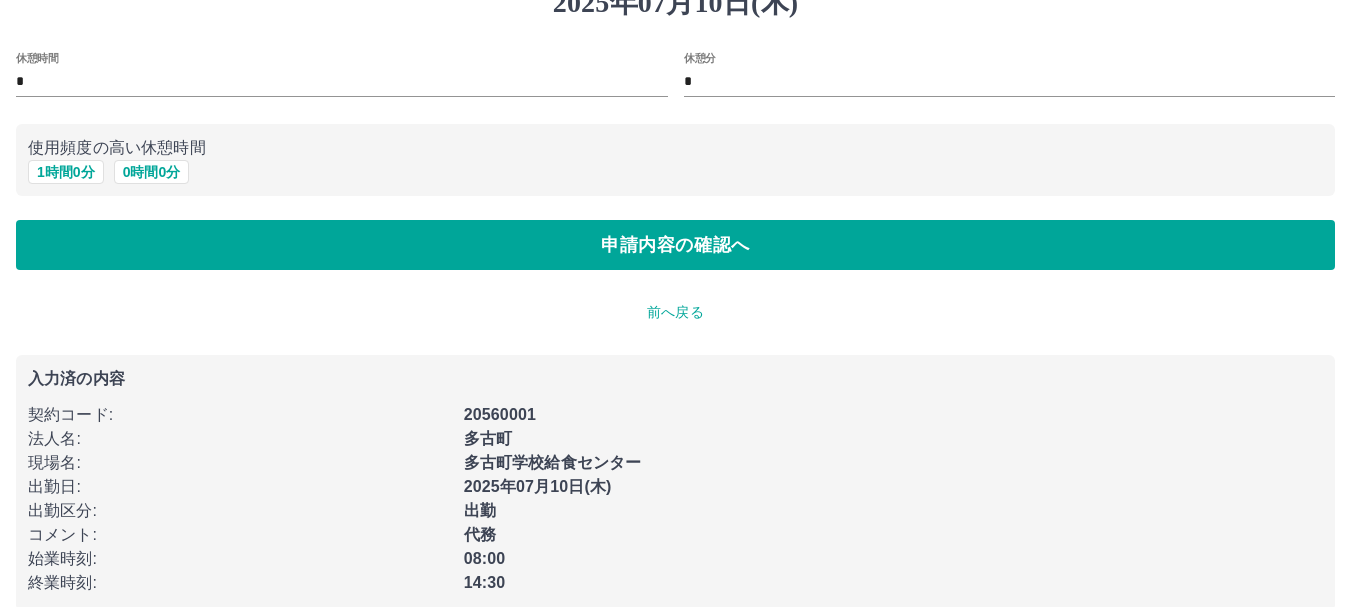 scroll, scrollTop: 116, scrollLeft: 0, axis: vertical 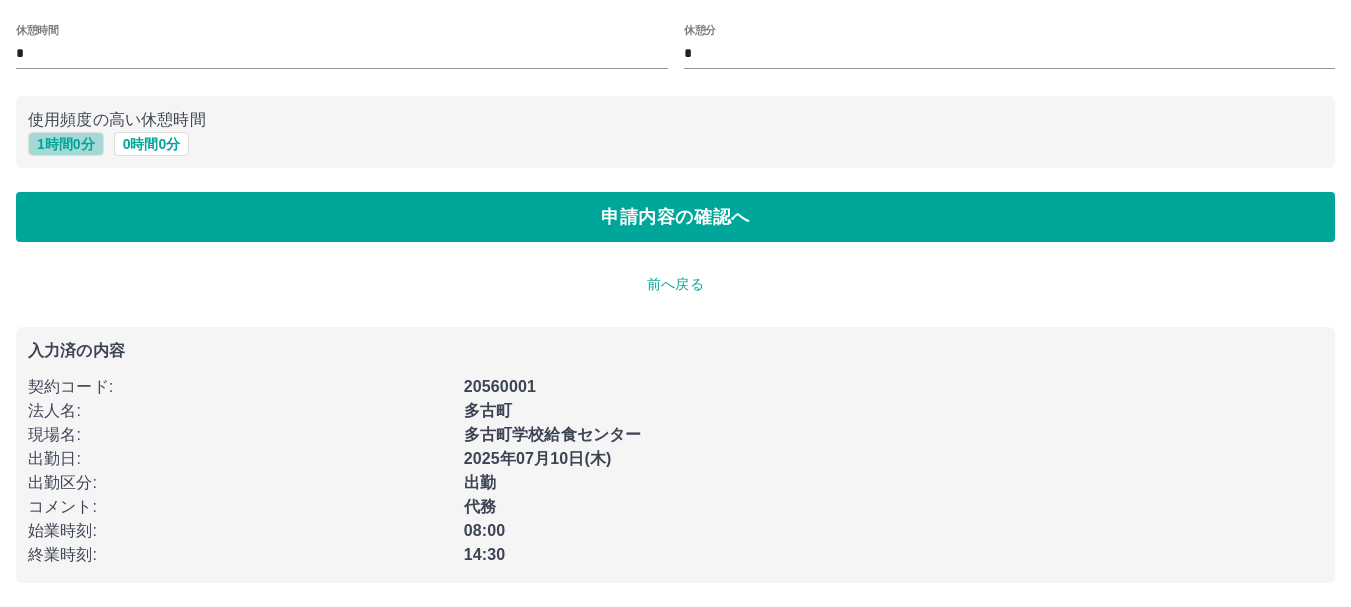 click on "1 時間 0 分" at bounding box center [66, 144] 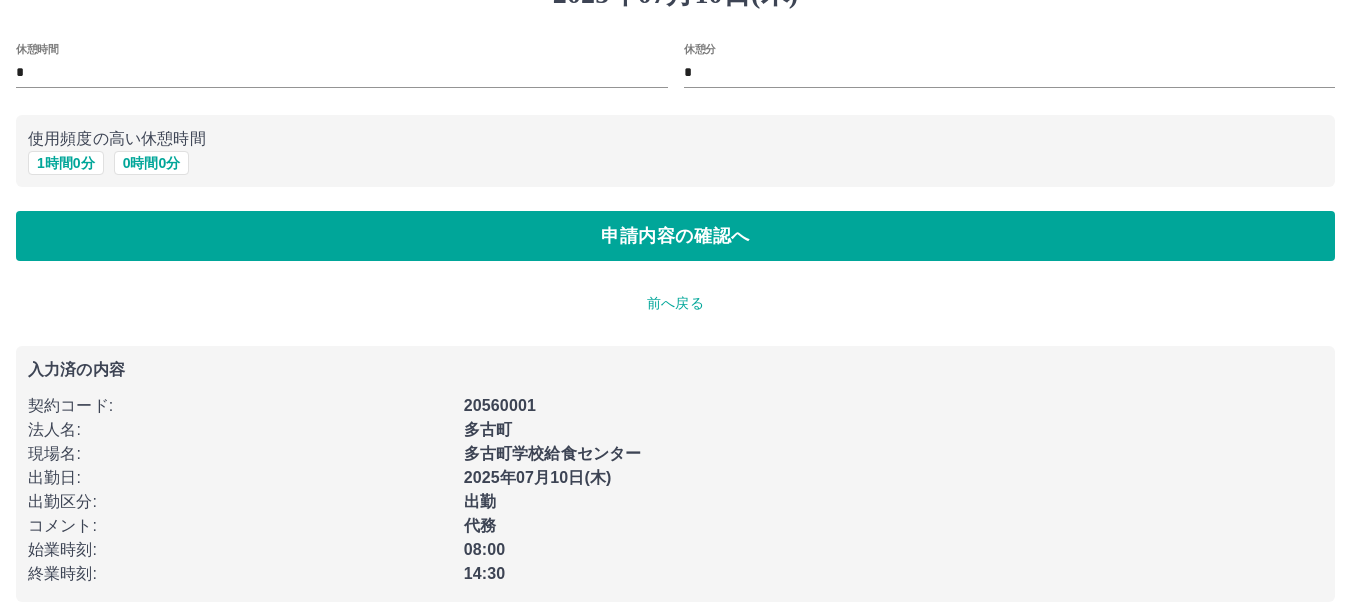 scroll, scrollTop: 116, scrollLeft: 0, axis: vertical 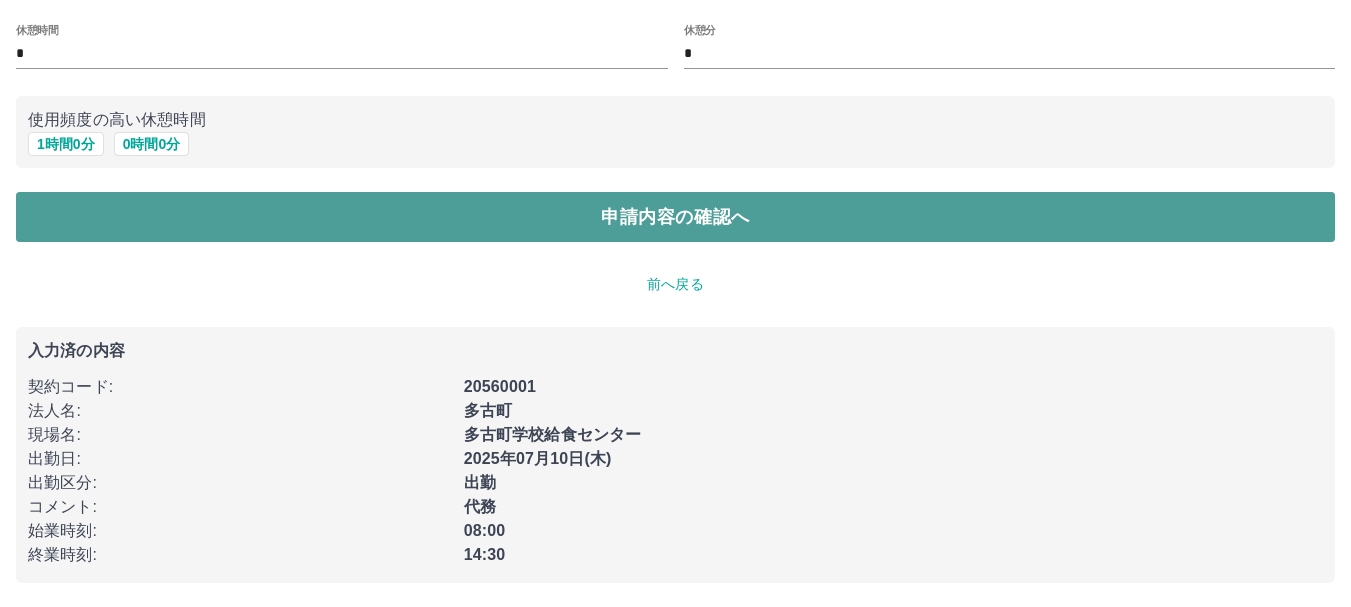 click on "申請内容の確認へ" at bounding box center [675, 217] 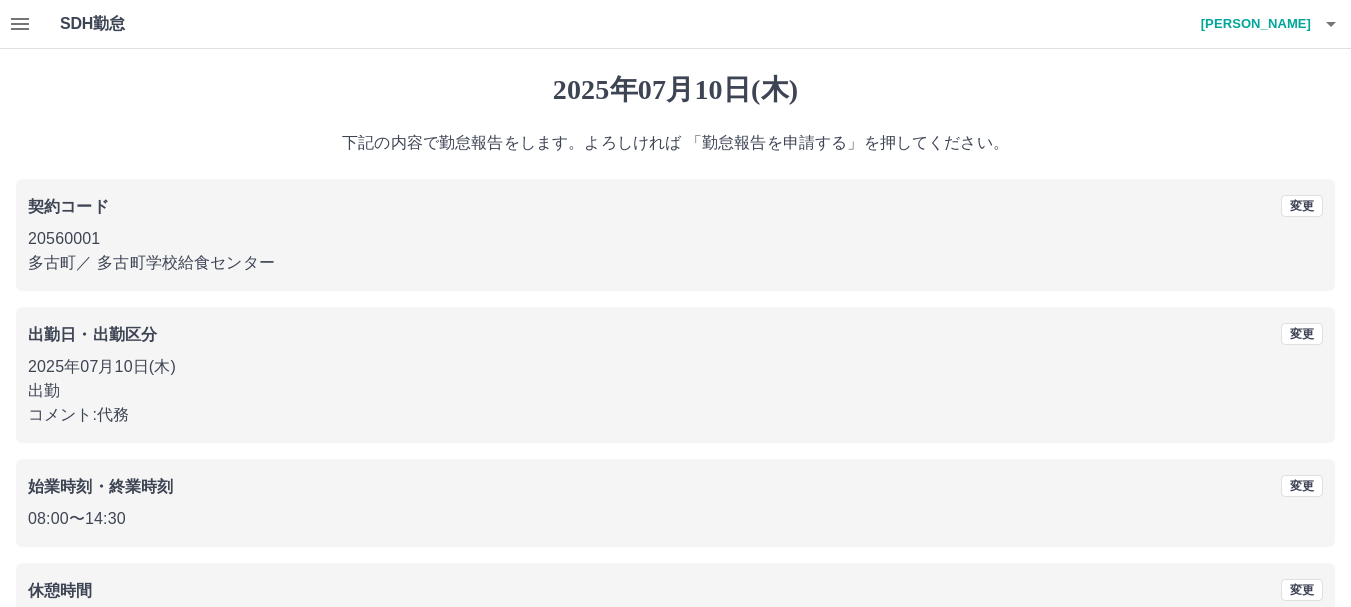 scroll, scrollTop: 142, scrollLeft: 0, axis: vertical 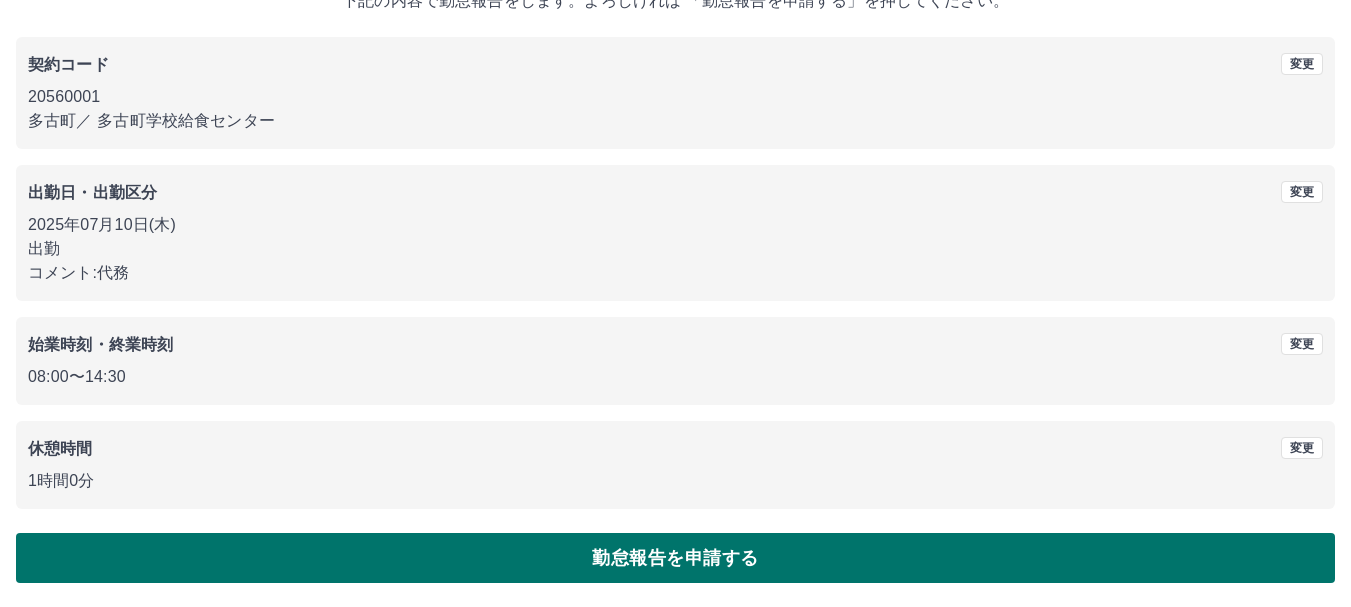 click on "勤怠報告を申請する" at bounding box center (675, 558) 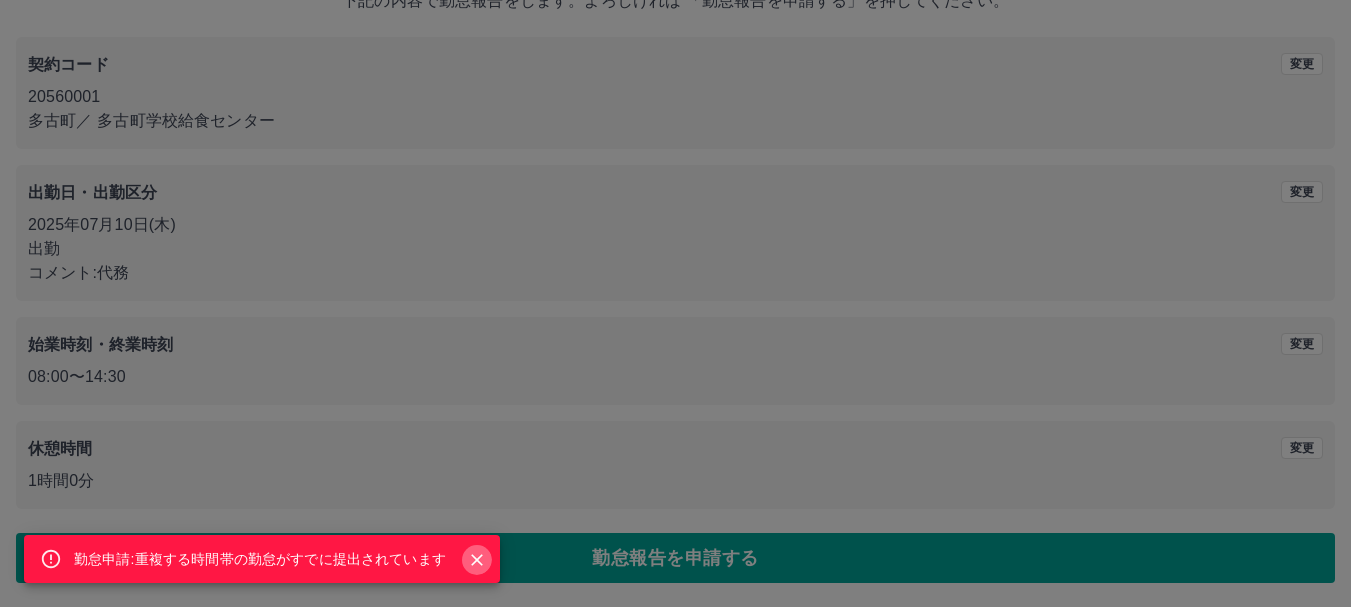 click 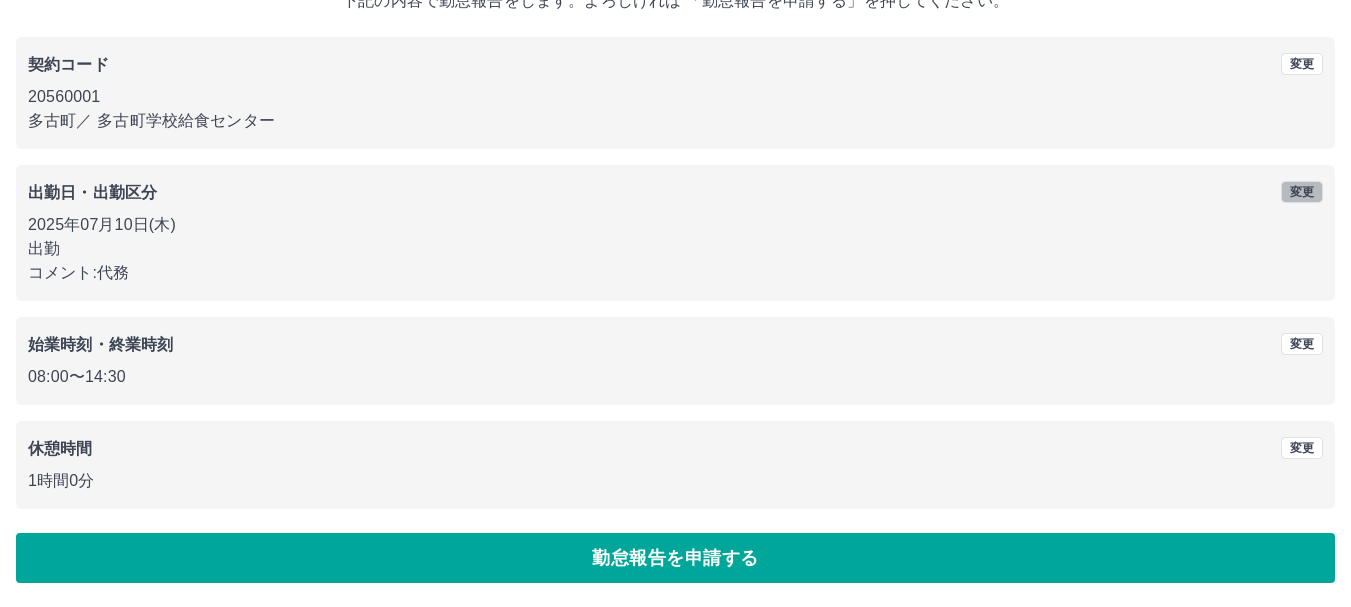 click on "変更" at bounding box center (1302, 192) 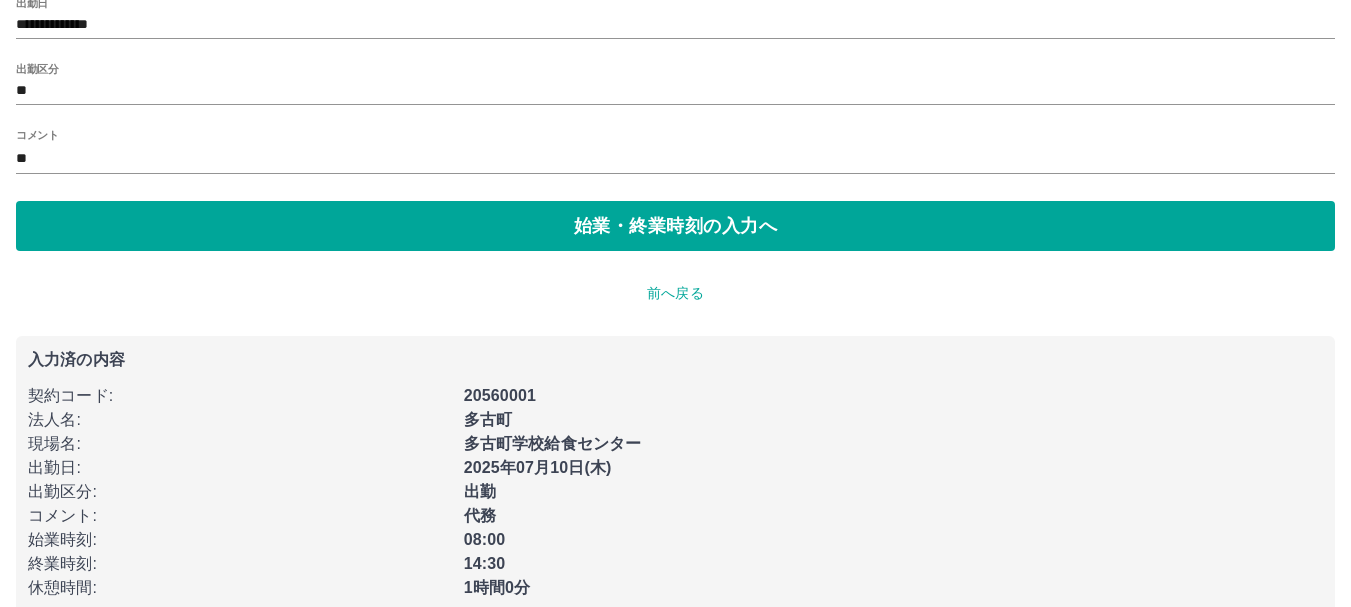 scroll, scrollTop: 0, scrollLeft: 0, axis: both 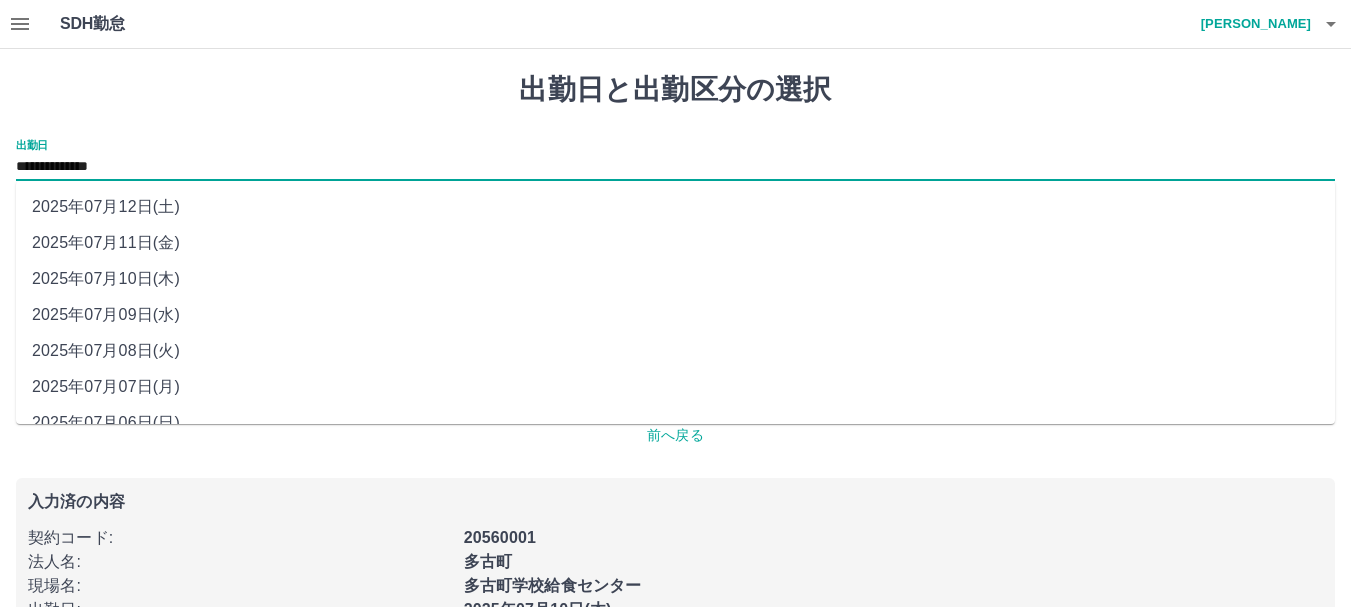 click on "**********" at bounding box center (675, 167) 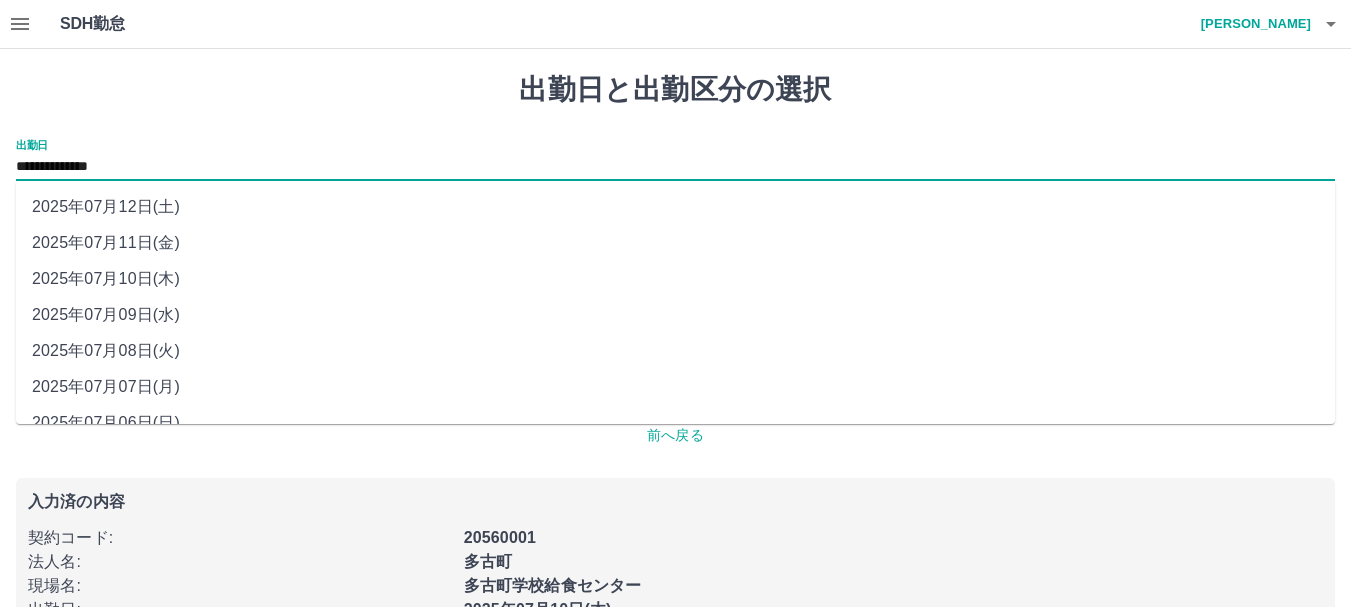 click on "2025年07月11日(金)" at bounding box center [675, 243] 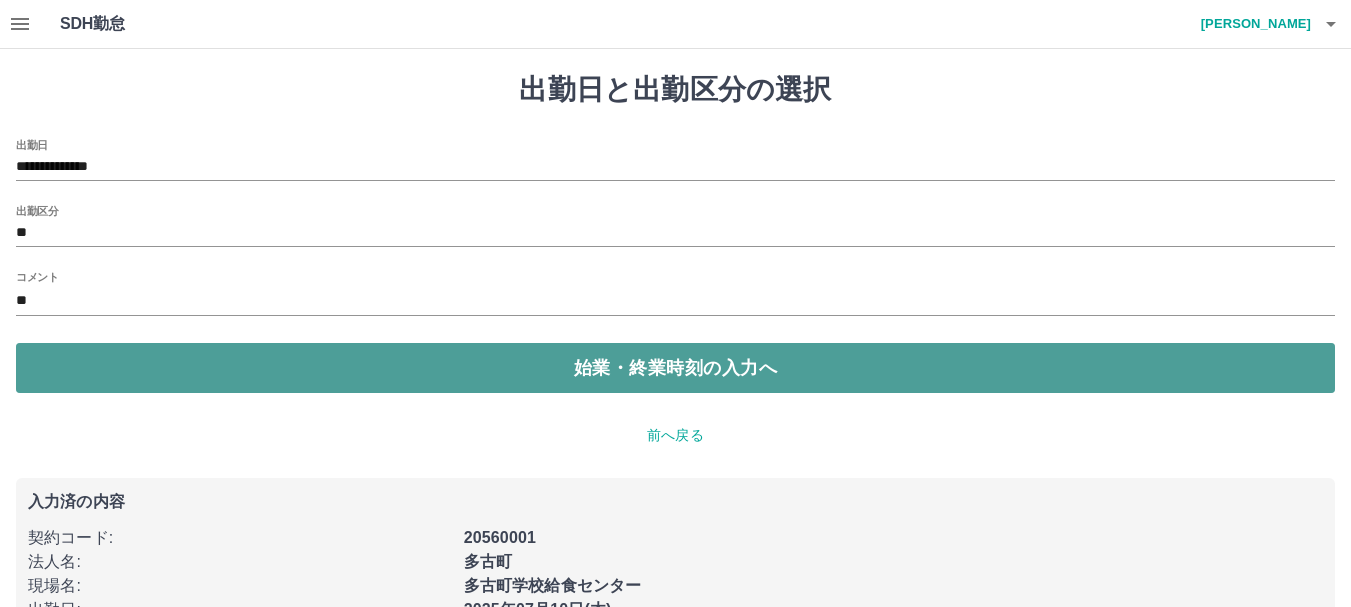 click on "始業・終業時刻の入力へ" at bounding box center (675, 368) 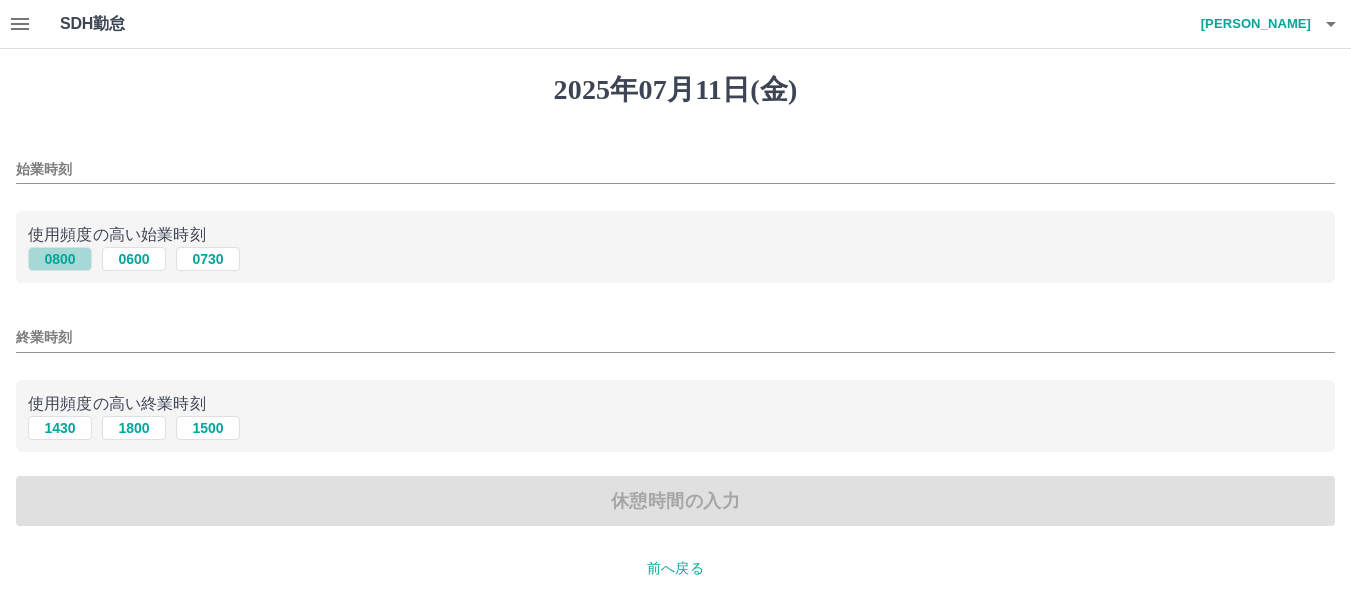 click on "0800" at bounding box center [60, 259] 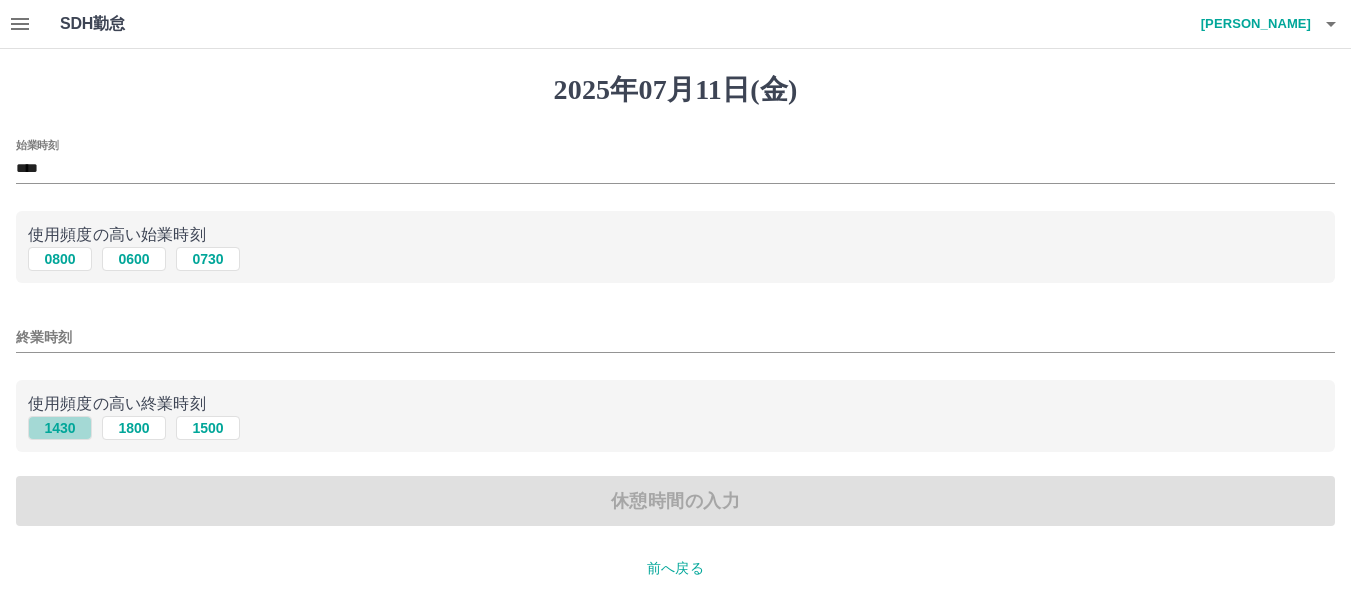 click on "1430" at bounding box center (60, 428) 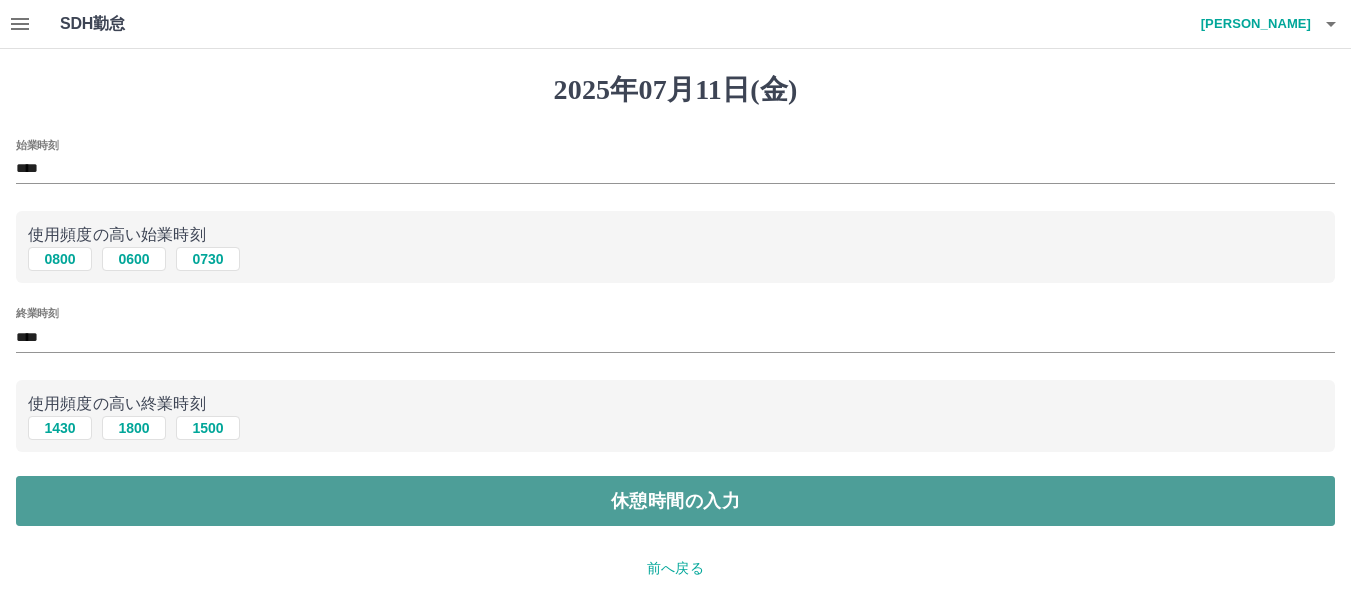 click on "休憩時間の入力" at bounding box center (675, 501) 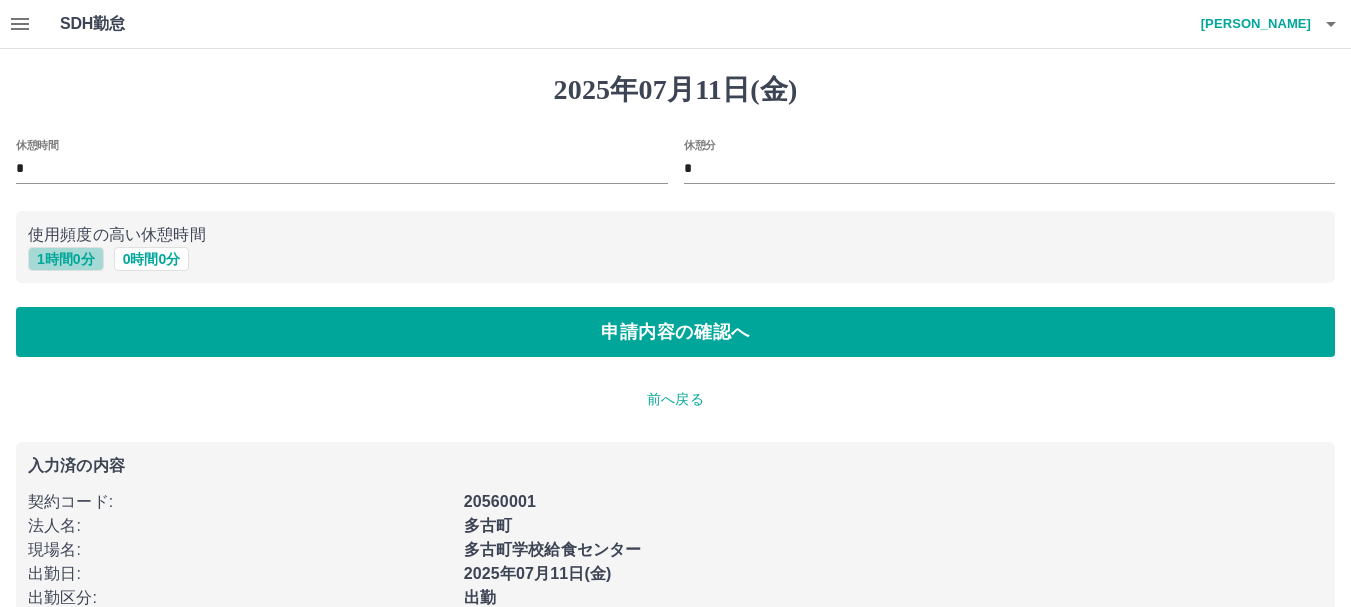 click on "1 時間 0 分" at bounding box center (66, 259) 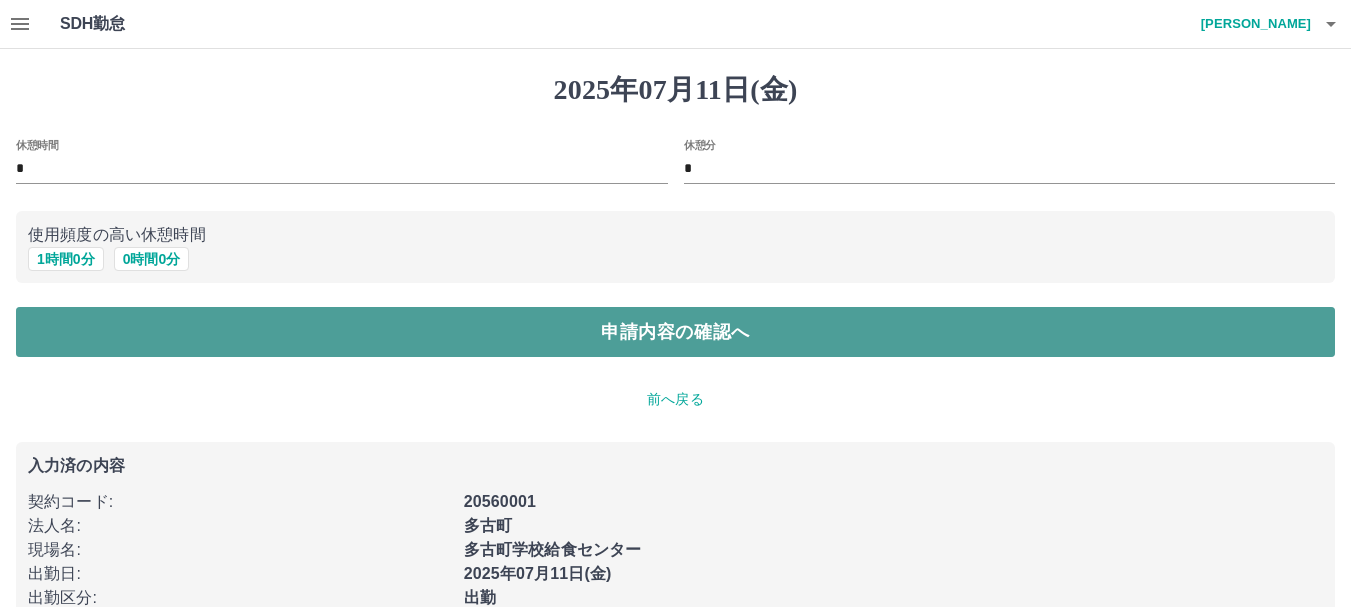 click on "申請内容の確認へ" at bounding box center (675, 332) 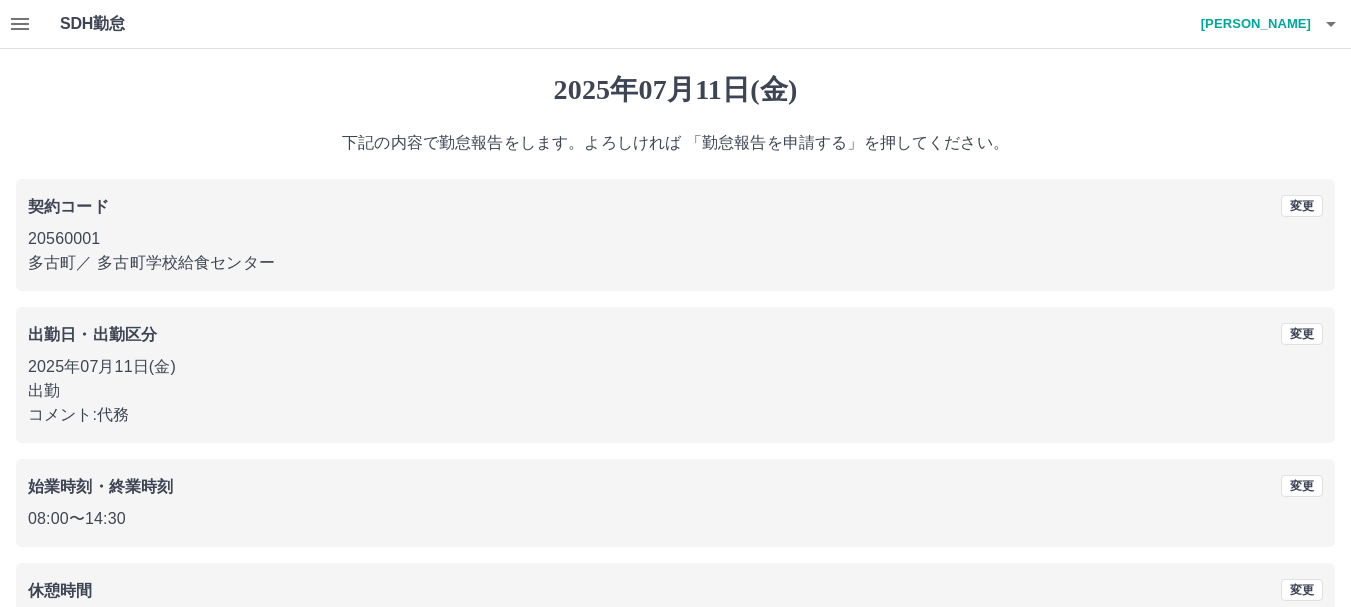 scroll, scrollTop: 142, scrollLeft: 0, axis: vertical 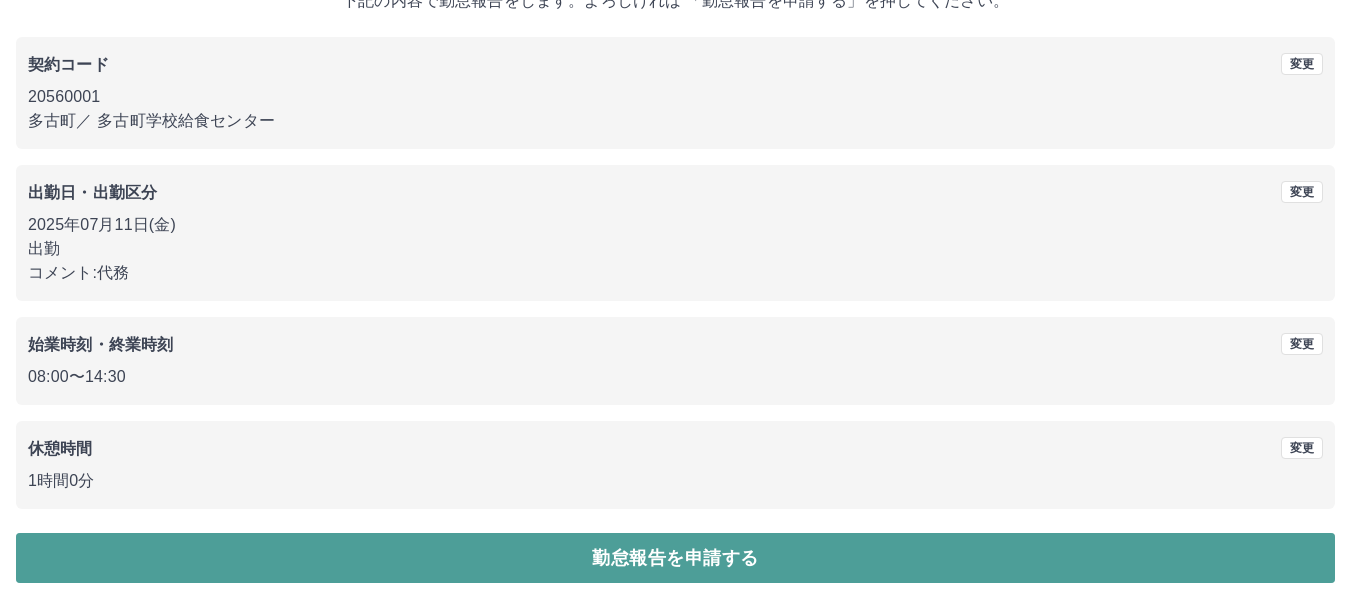 click on "勤怠報告を申請する" at bounding box center [675, 558] 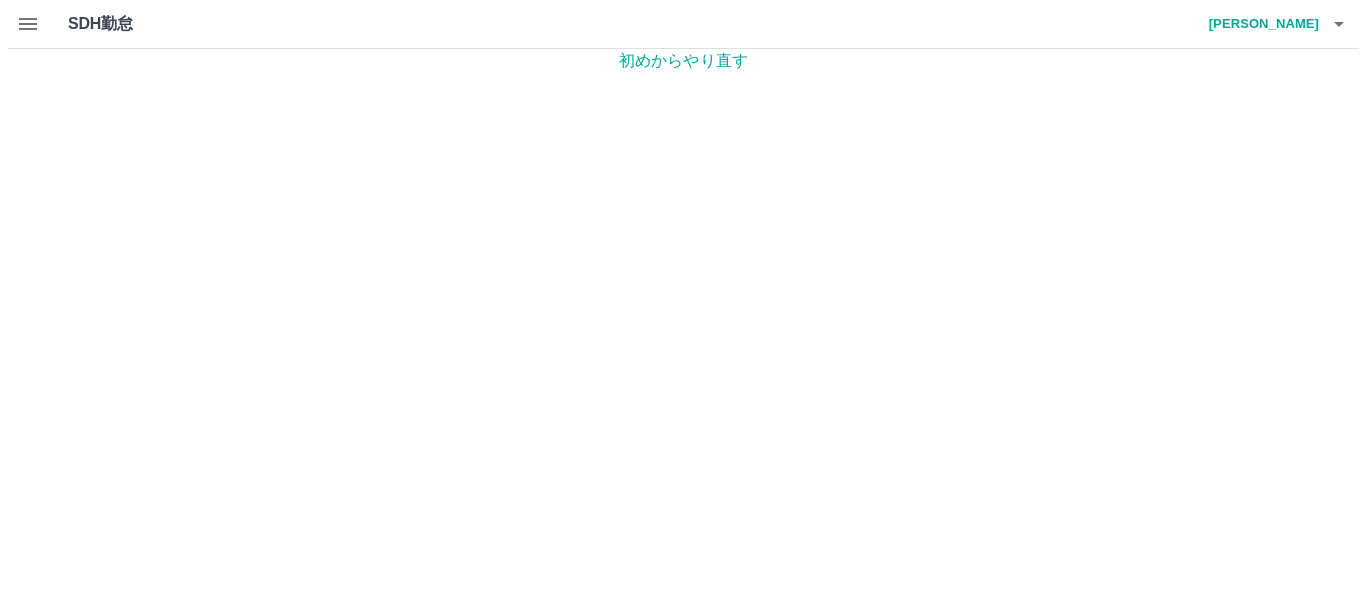 scroll, scrollTop: 0, scrollLeft: 0, axis: both 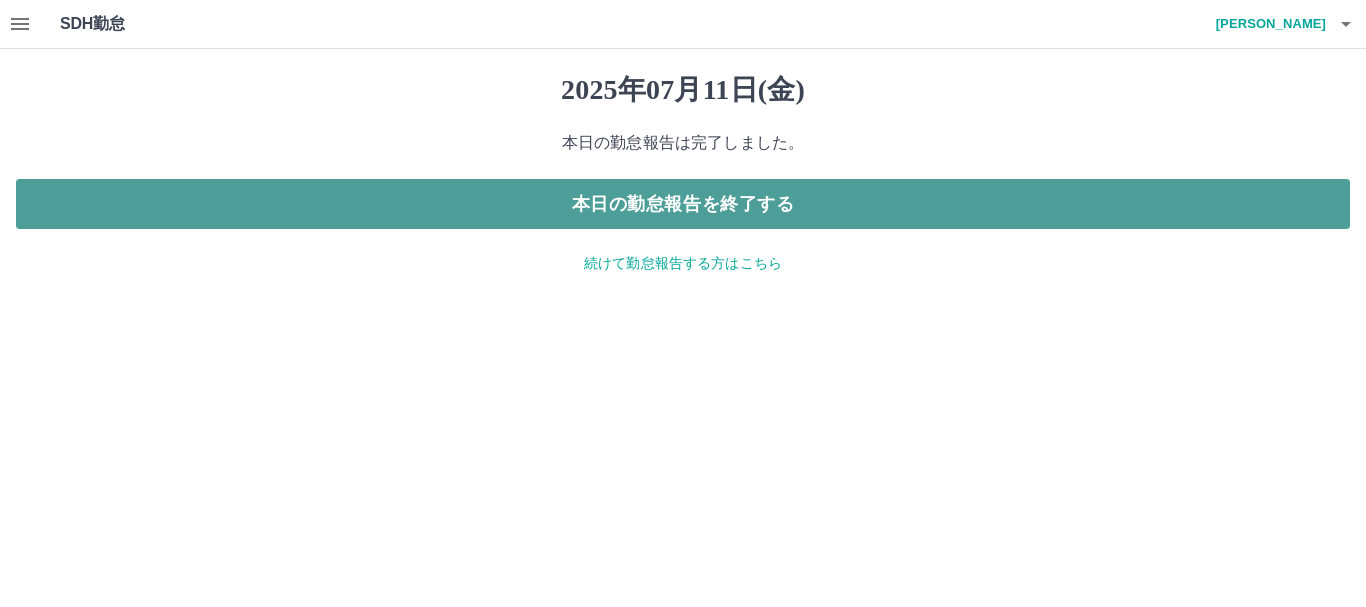click on "本日の勤怠報告を終了する" at bounding box center (683, 204) 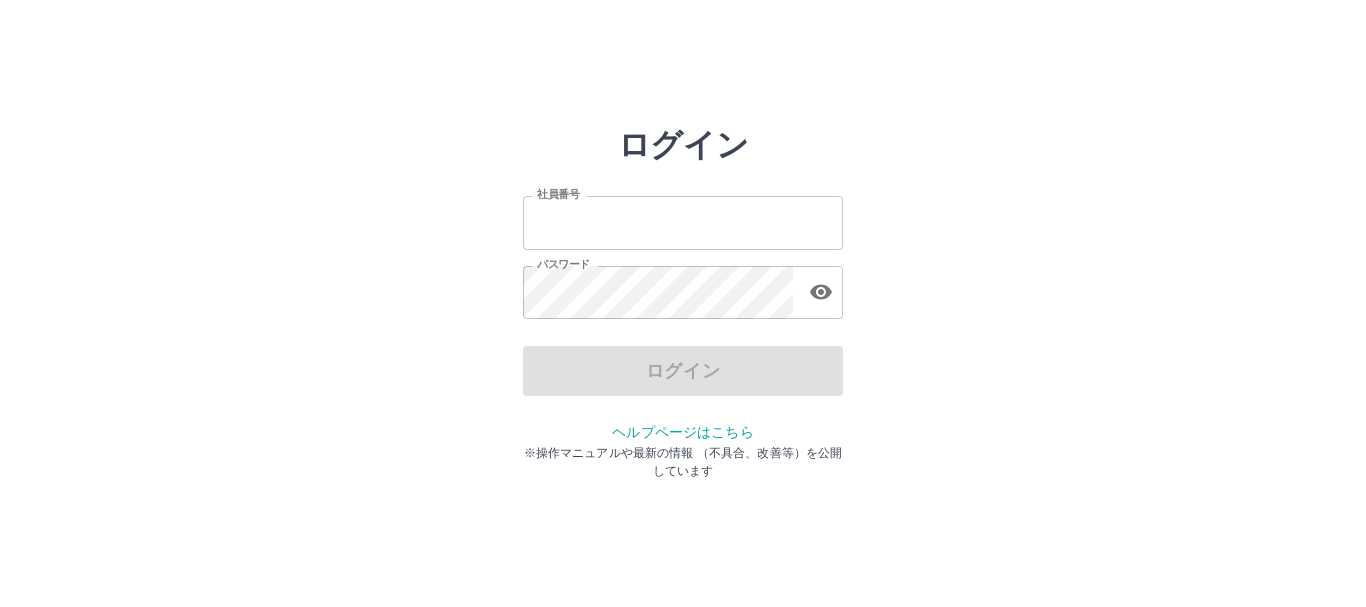 scroll, scrollTop: 0, scrollLeft: 0, axis: both 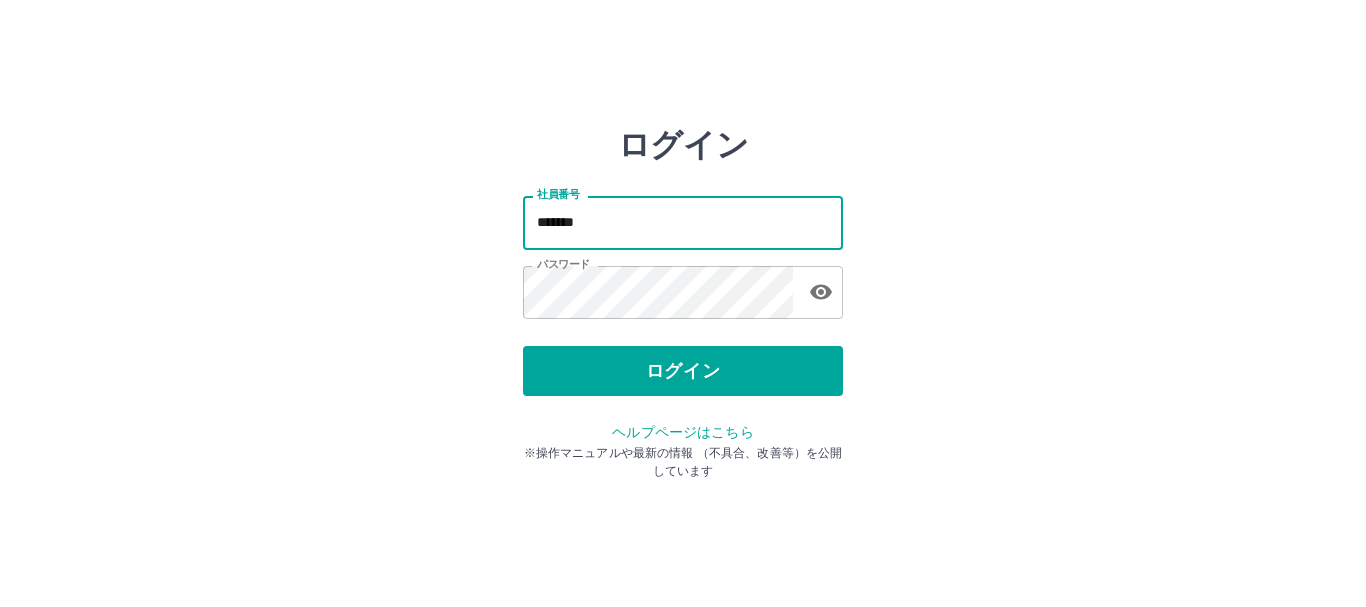 click on "*******" at bounding box center [683, 222] 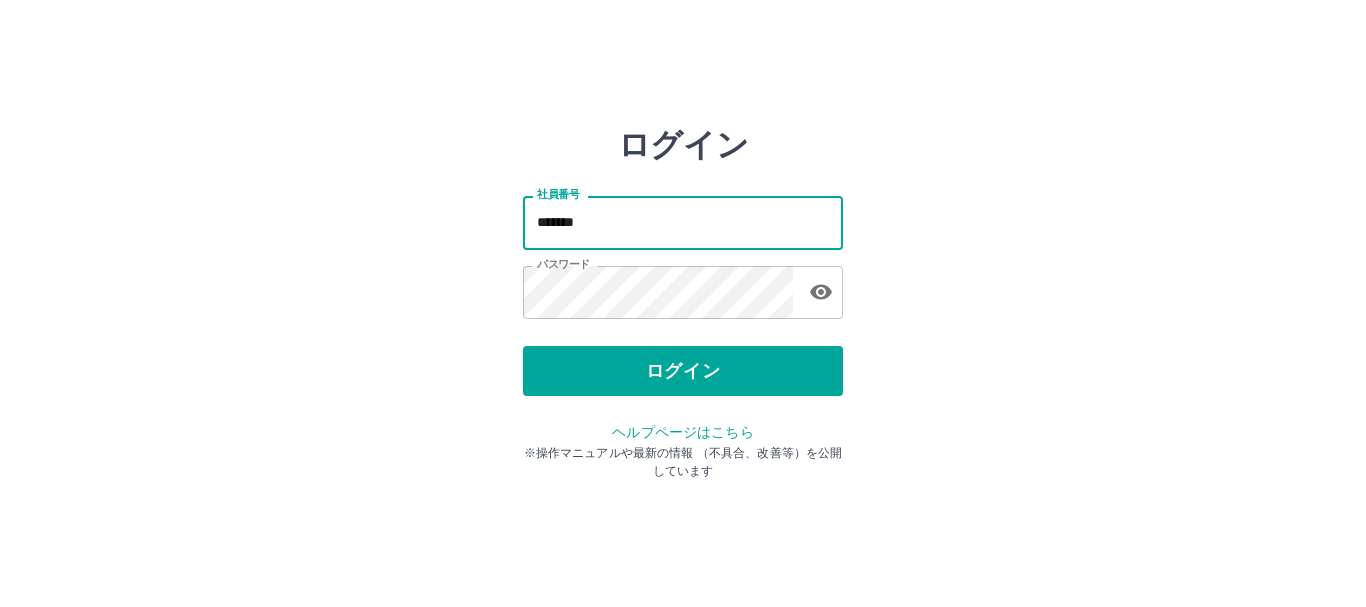 type on "*******" 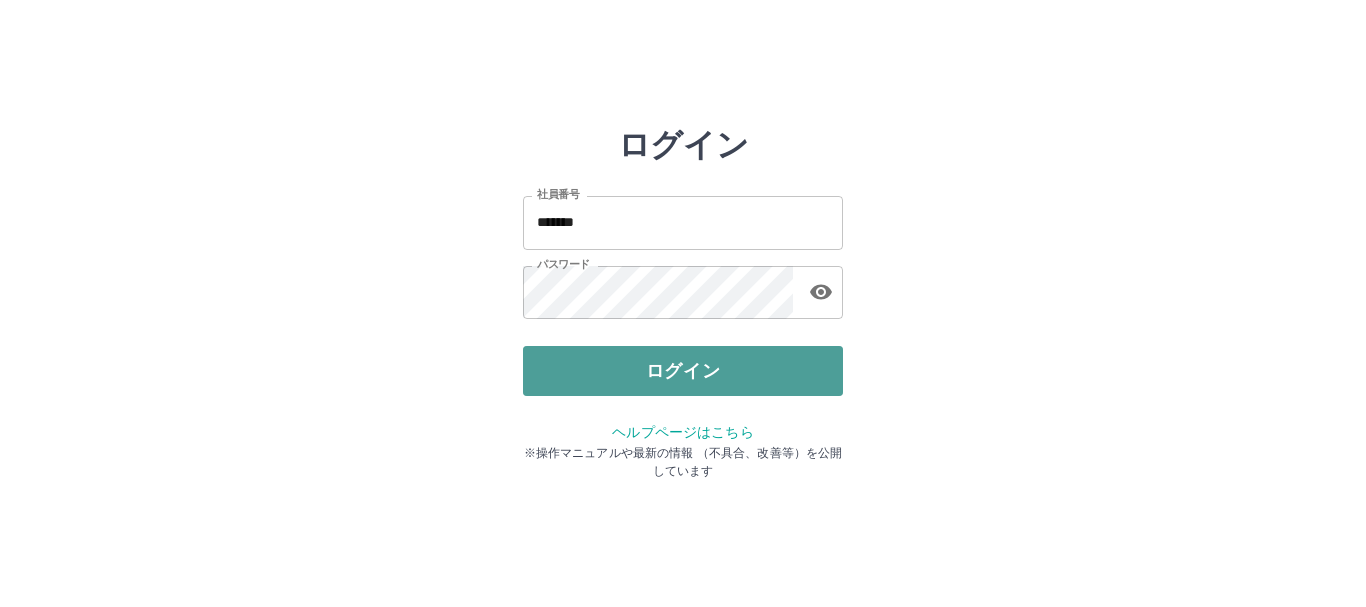click on "ログイン" at bounding box center (683, 371) 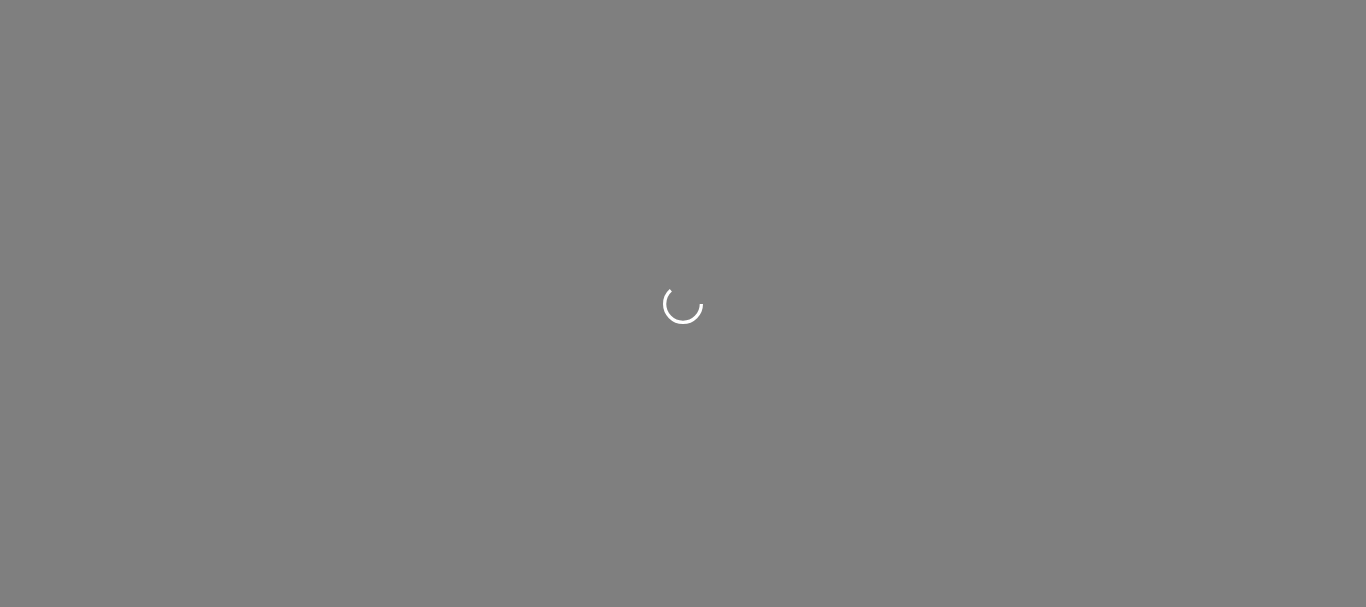 scroll, scrollTop: 0, scrollLeft: 0, axis: both 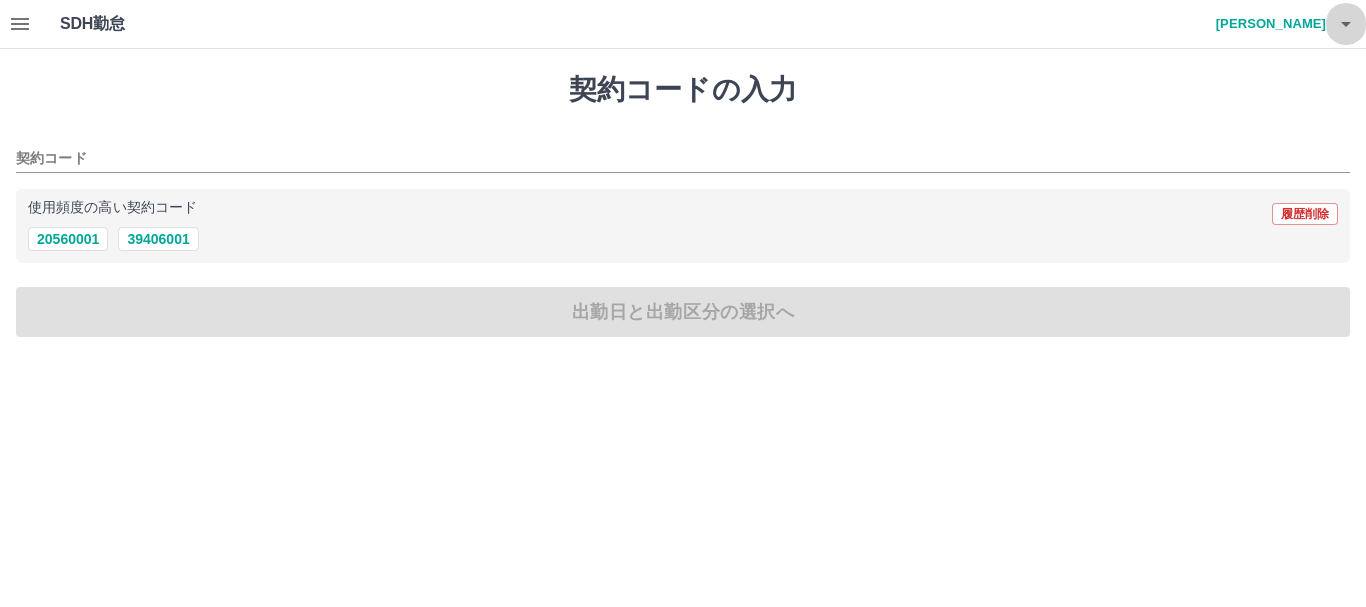 click at bounding box center (1346, 24) 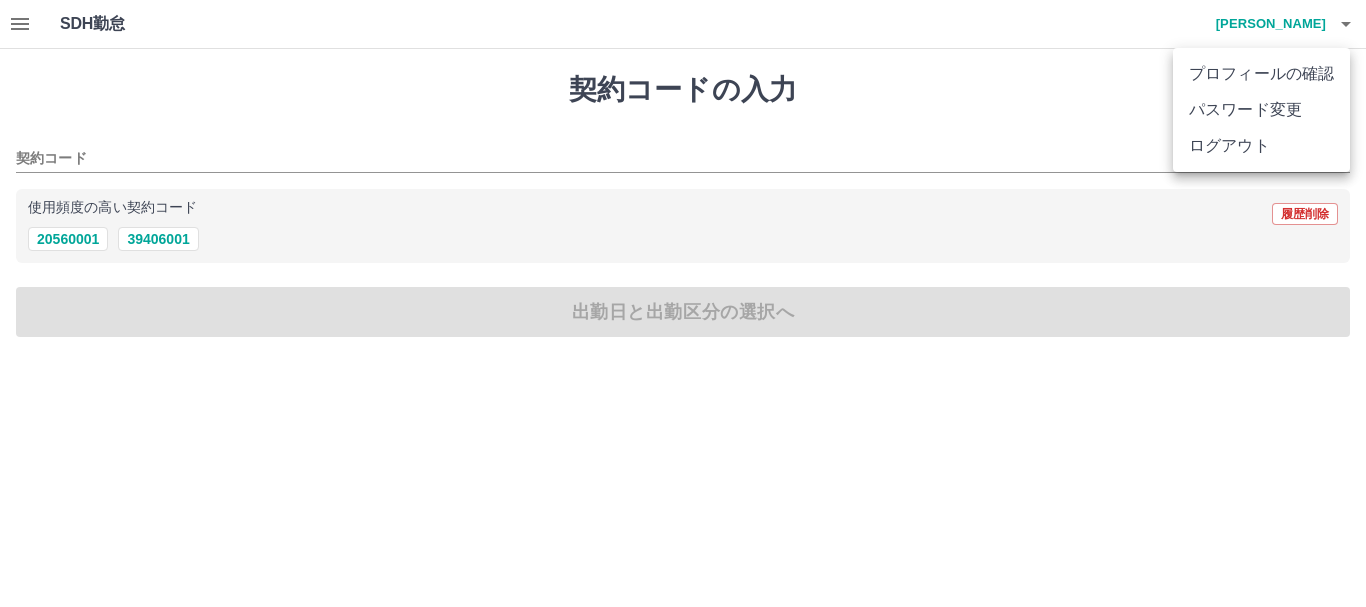 click on "ログアウト" at bounding box center [1261, 146] 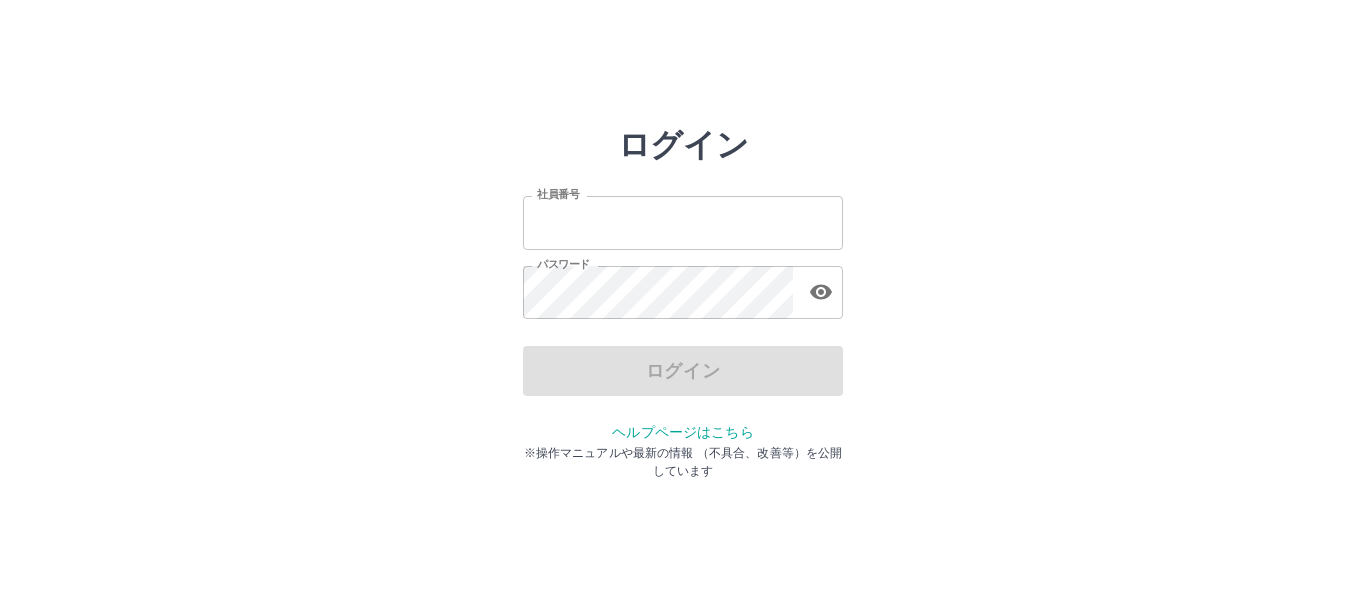 scroll, scrollTop: 0, scrollLeft: 0, axis: both 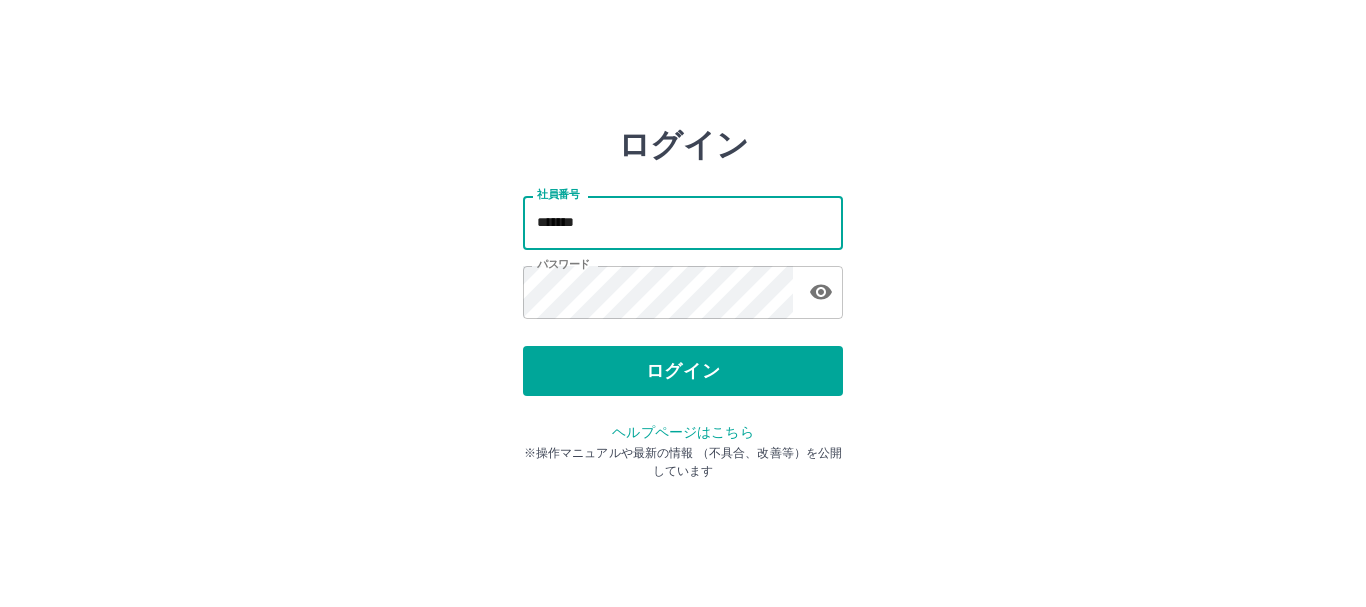 click on "*******" at bounding box center [683, 222] 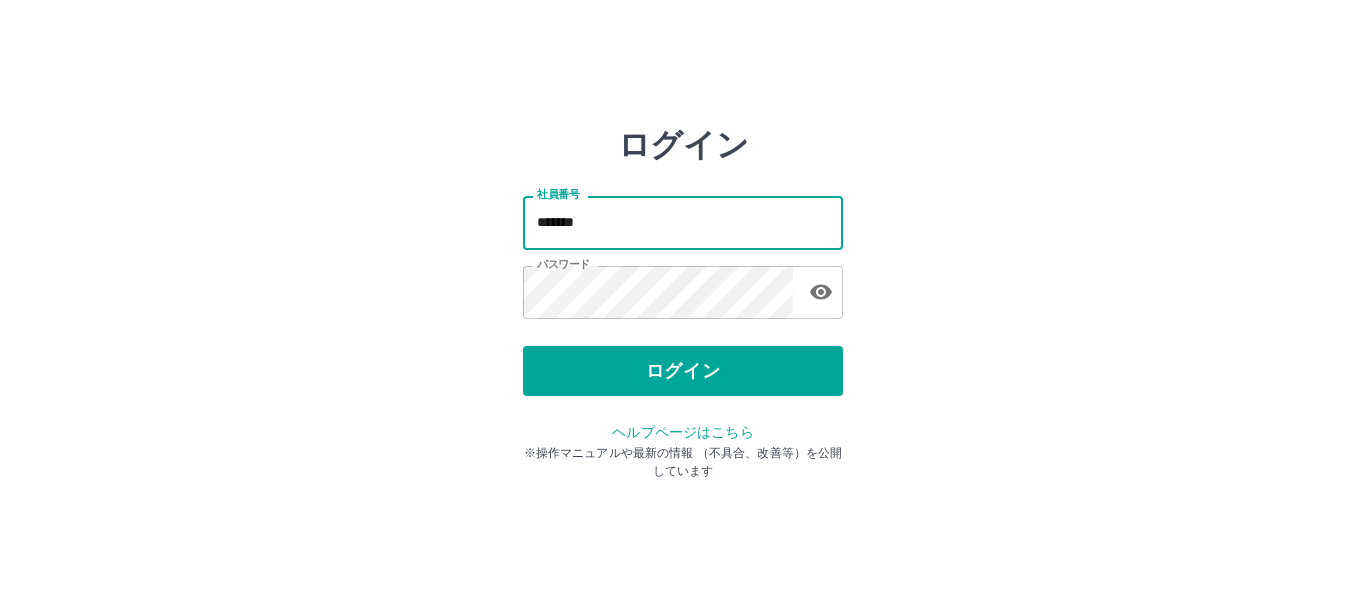 type on "*******" 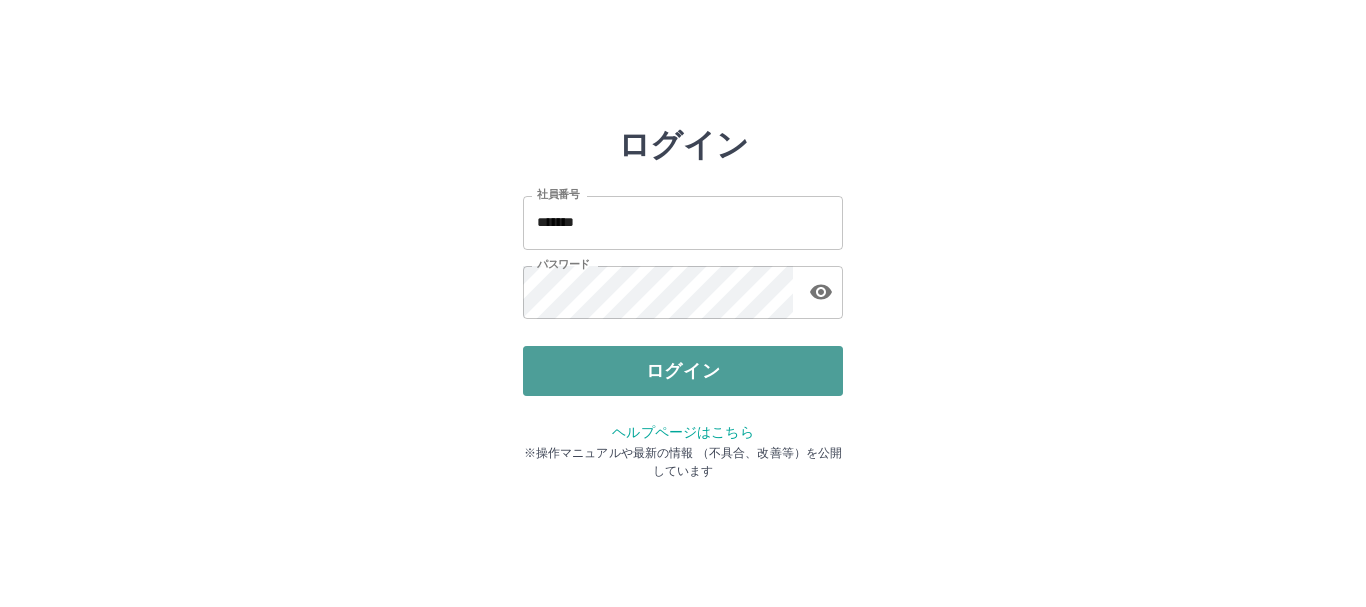 click on "ログイン" at bounding box center (683, 371) 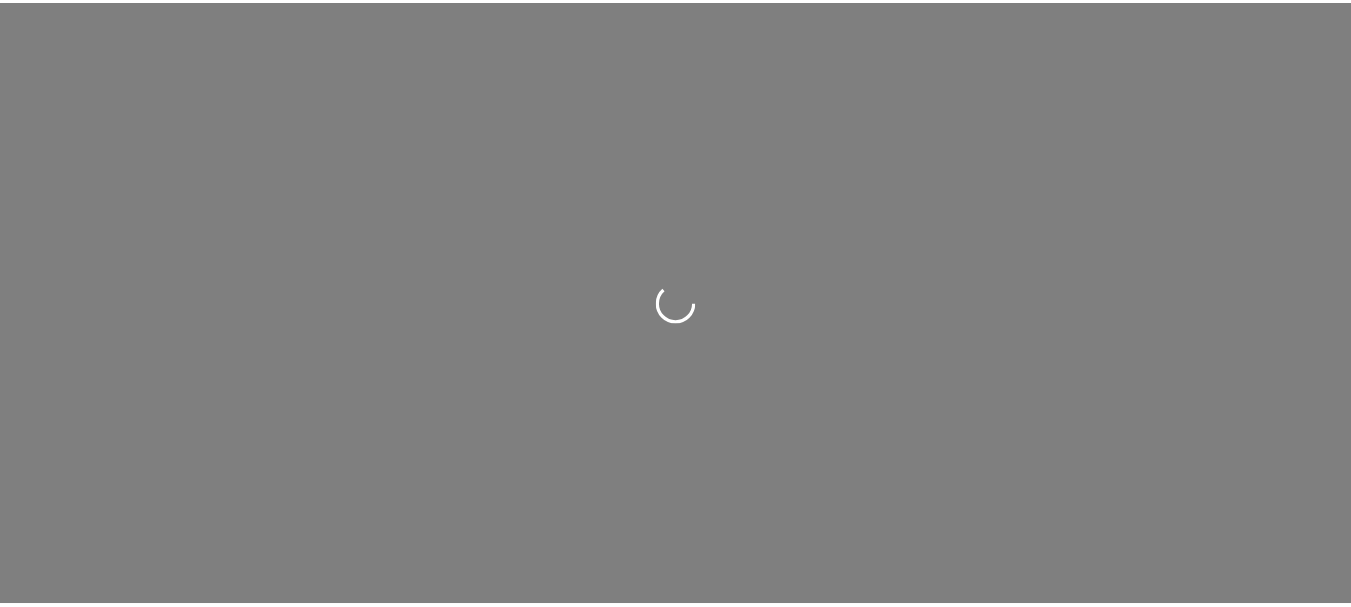 scroll, scrollTop: 0, scrollLeft: 0, axis: both 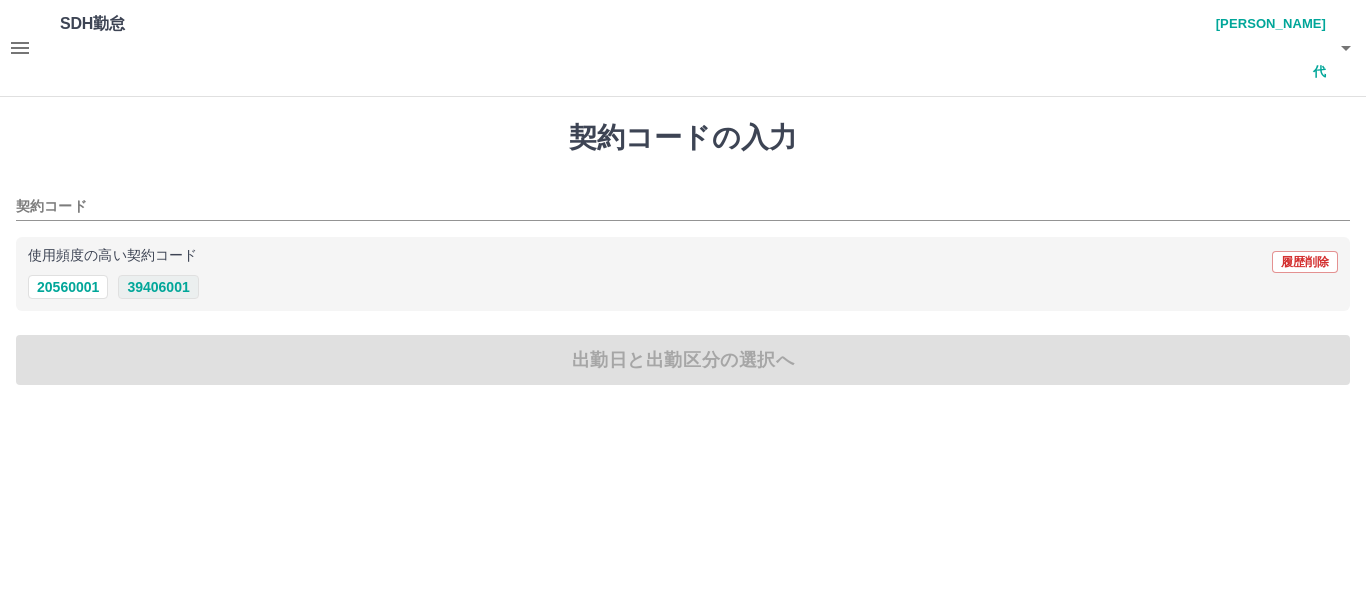 click on "39406001" at bounding box center [158, 287] 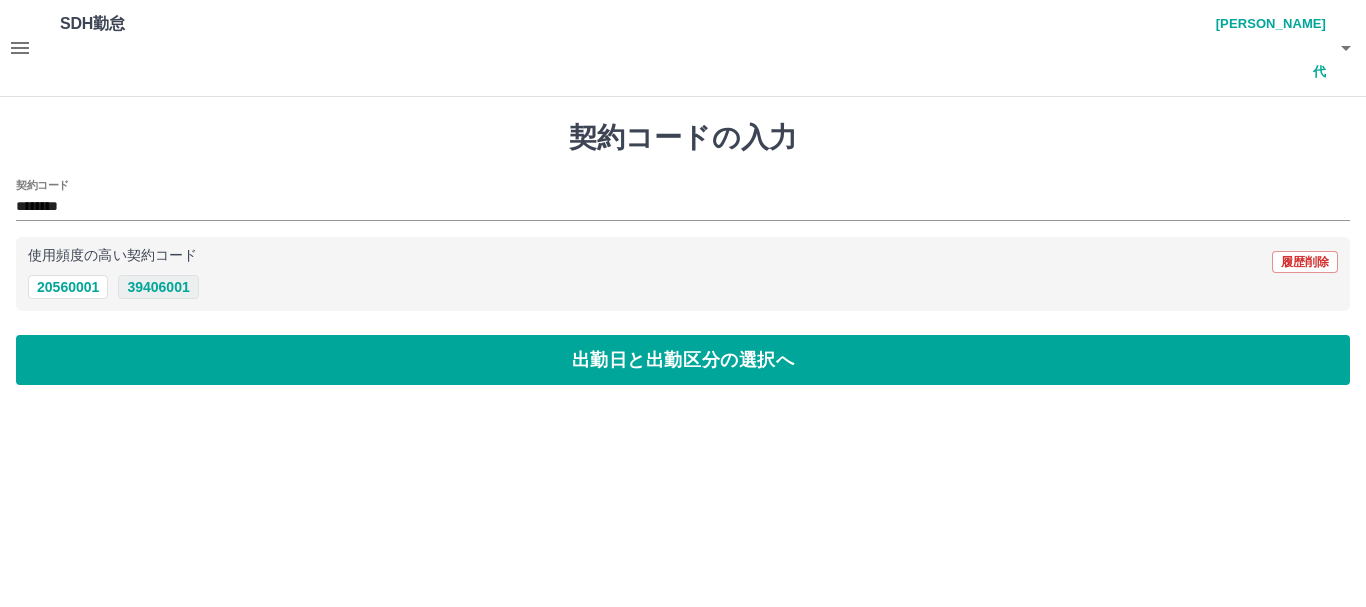 type on "********" 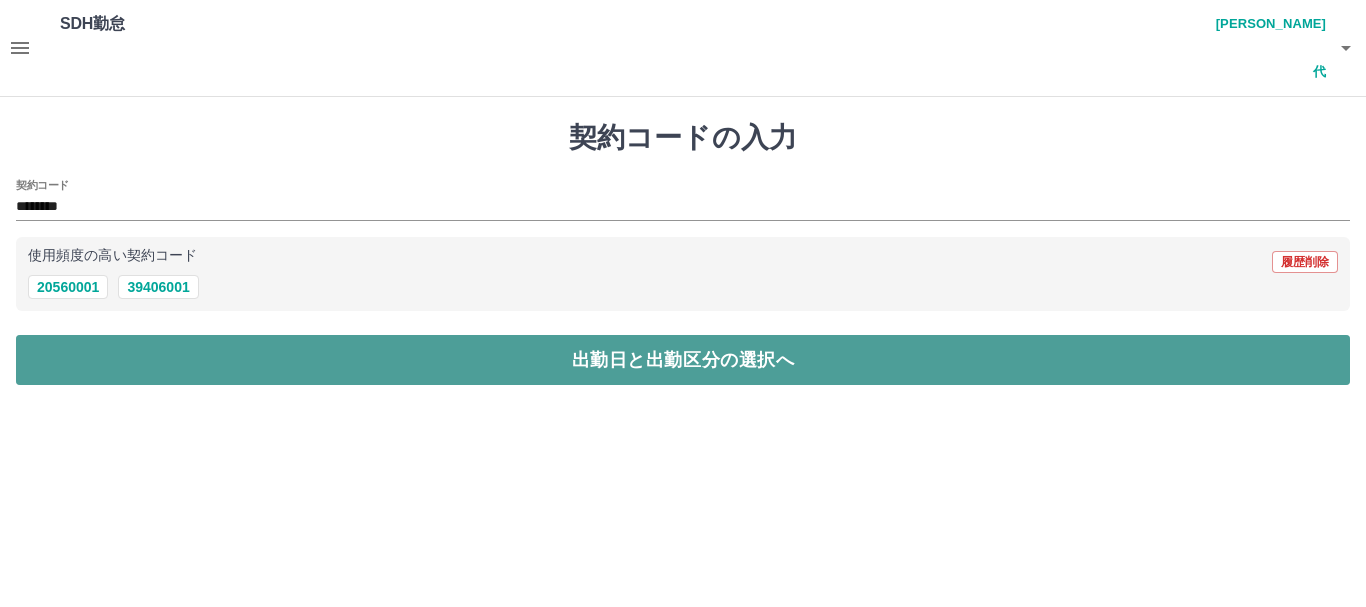 click on "出勤日と出勤区分の選択へ" at bounding box center (683, 360) 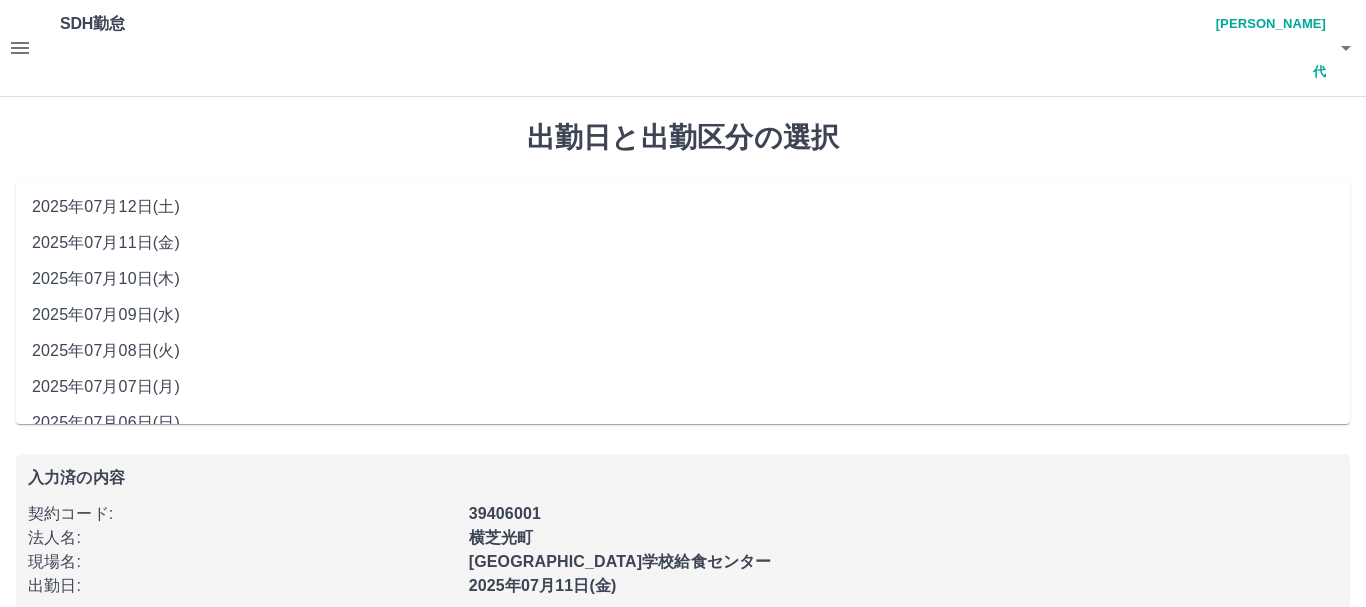 click on "**********" at bounding box center (683, 215) 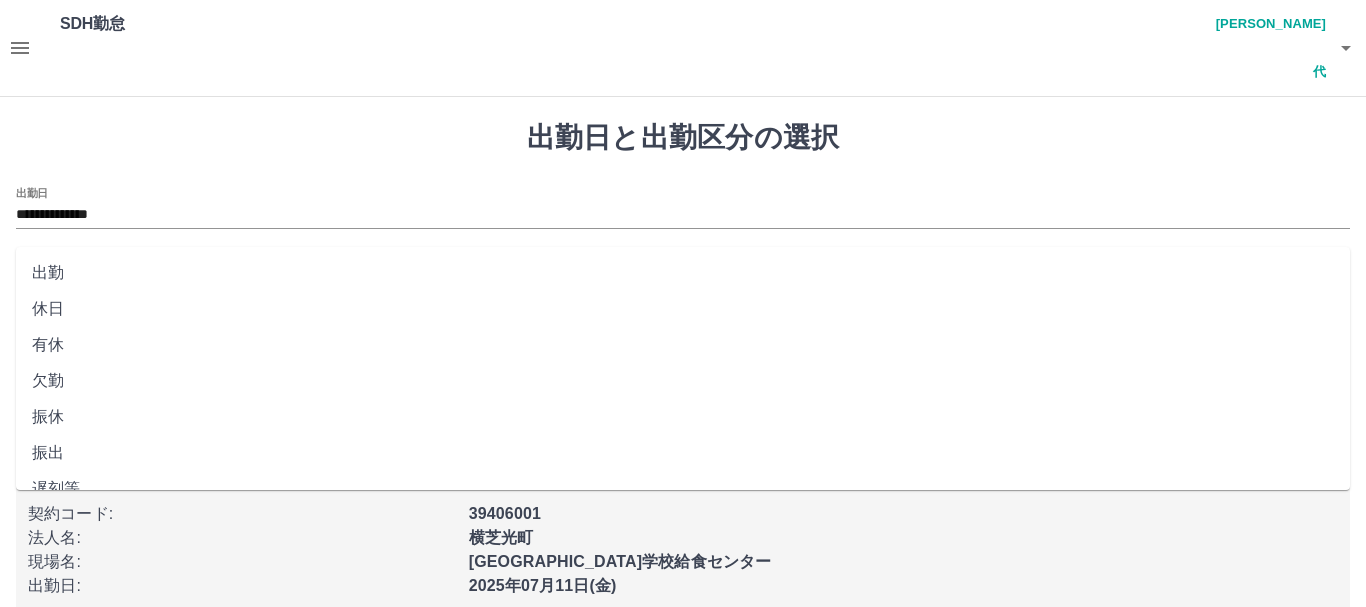click on "出勤区分" at bounding box center (683, 281) 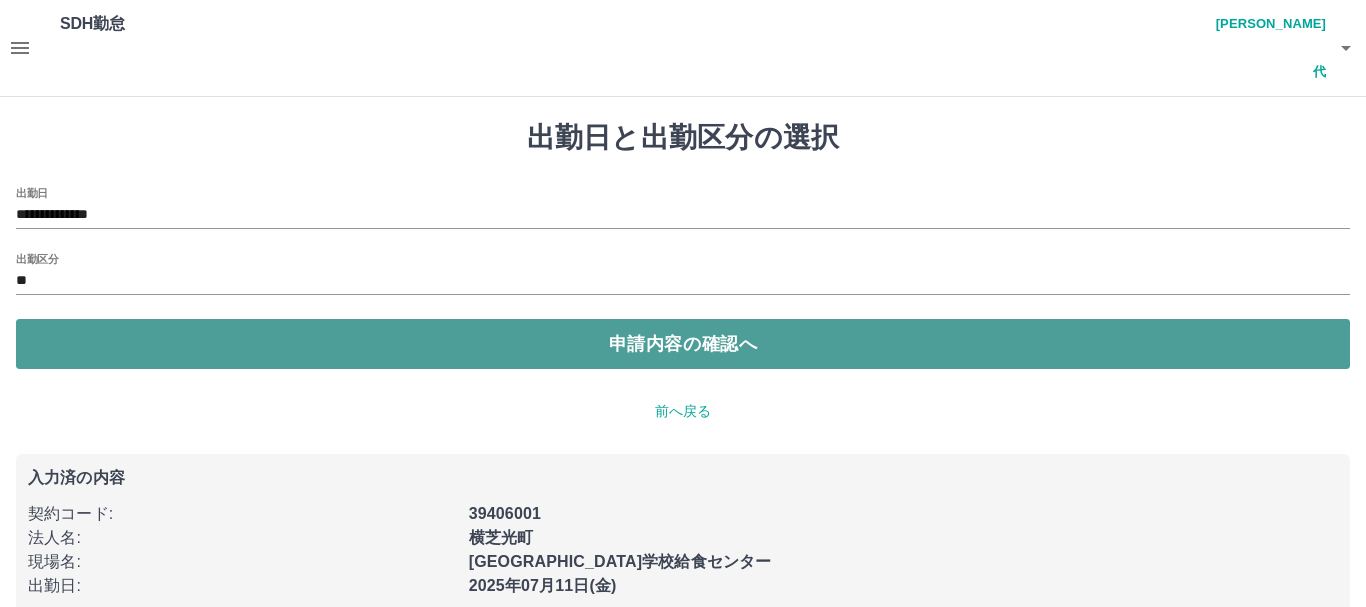 click on "申請内容の確認へ" at bounding box center (683, 344) 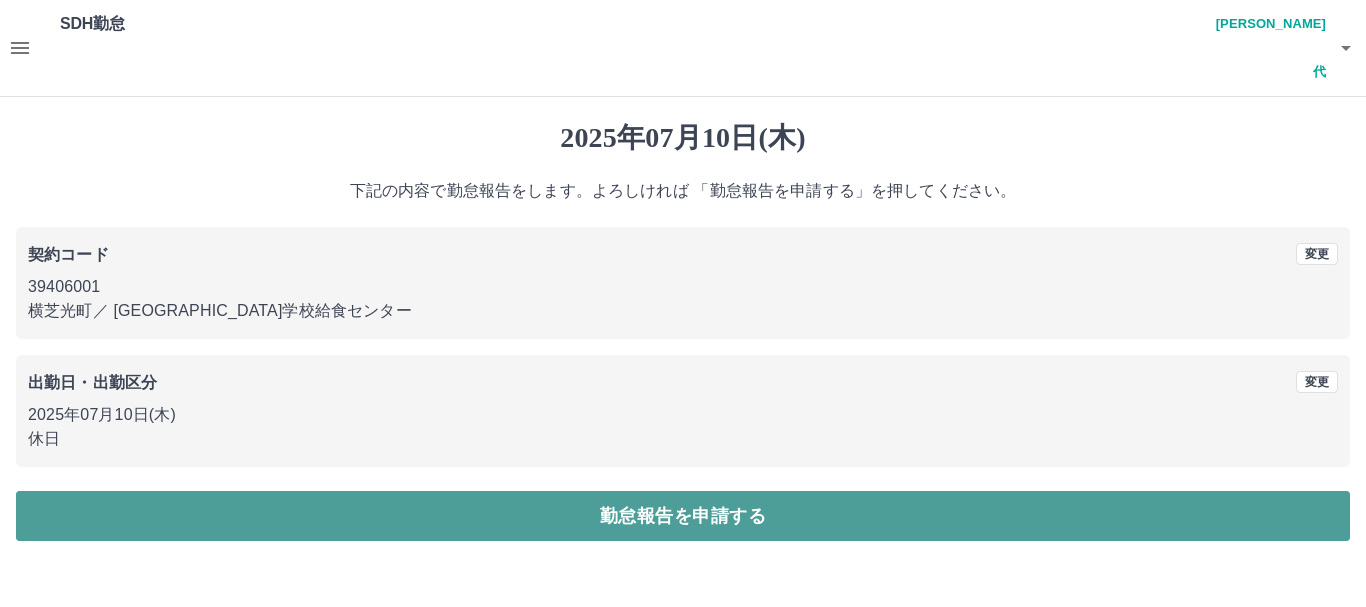 click on "勤怠報告を申請する" at bounding box center [683, 516] 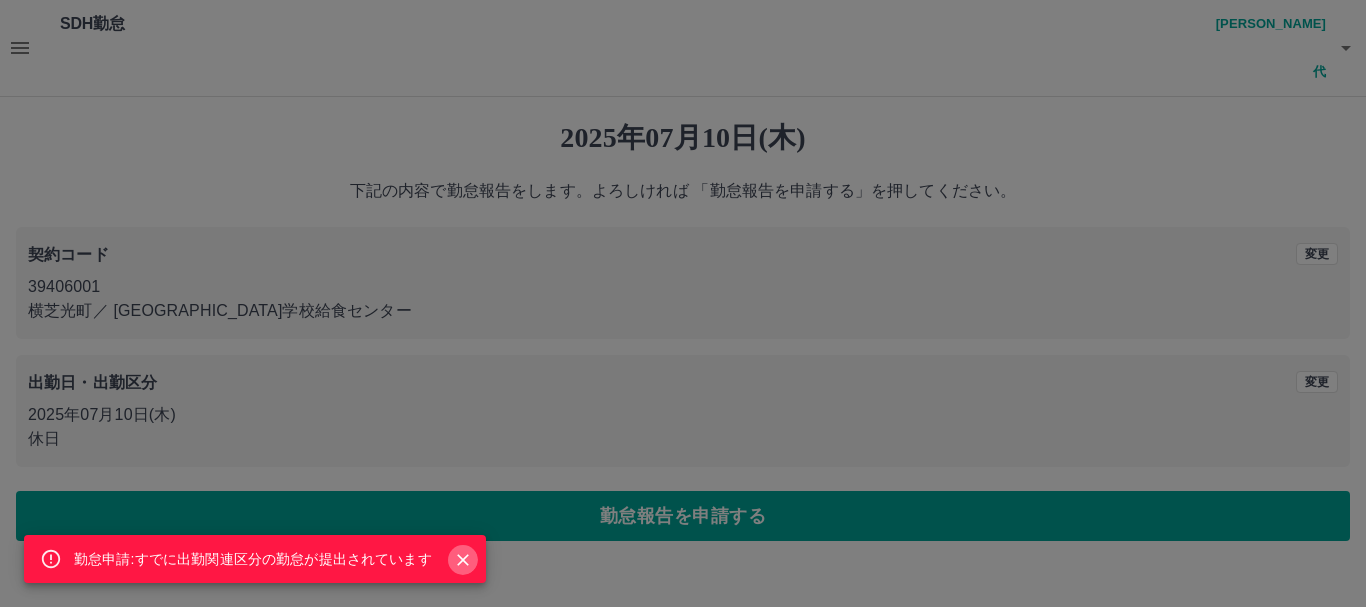 click 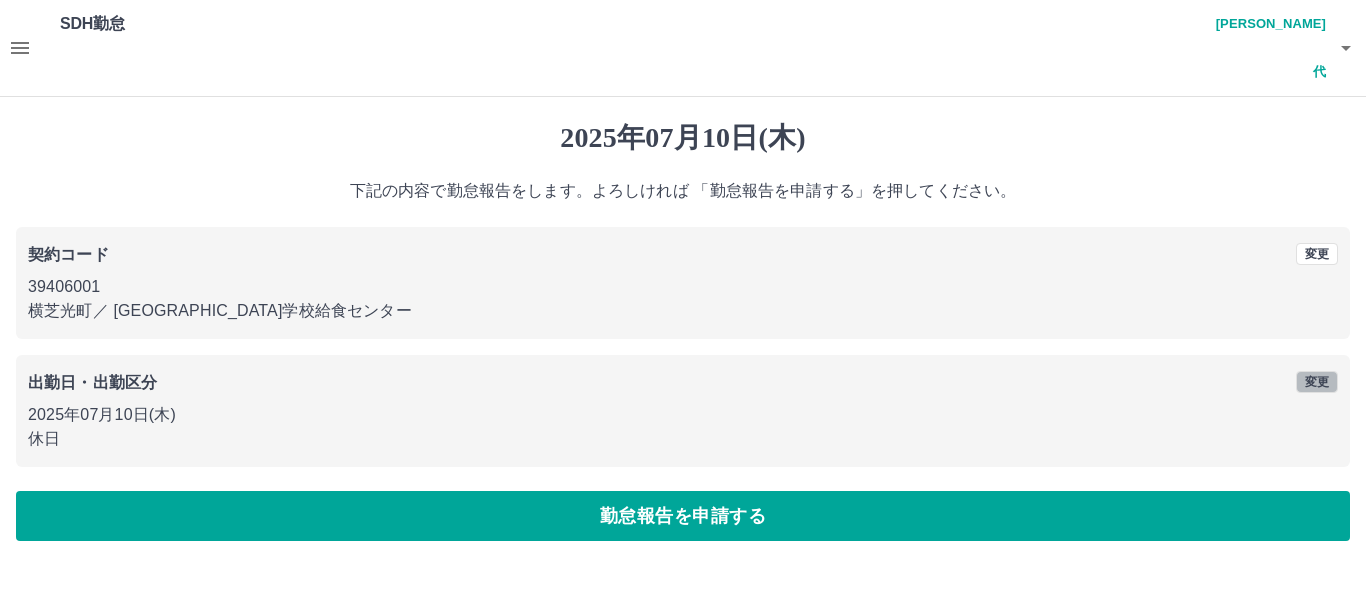 click on "変更" at bounding box center (1317, 382) 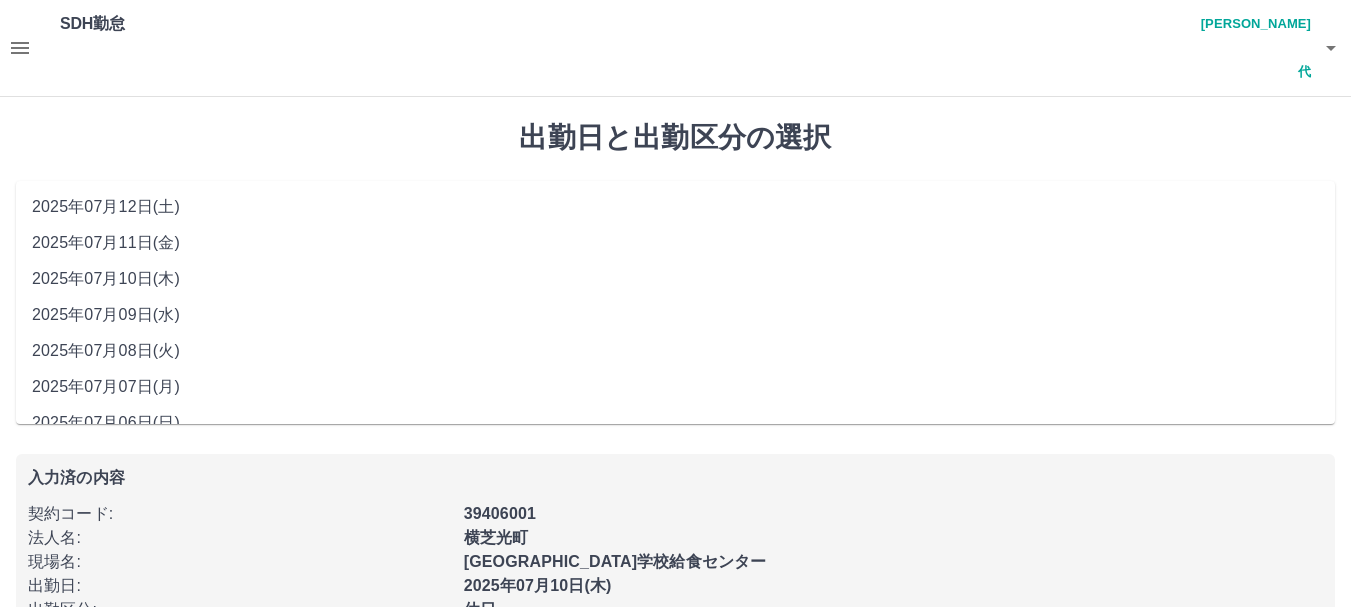 click on "**********" at bounding box center [675, 215] 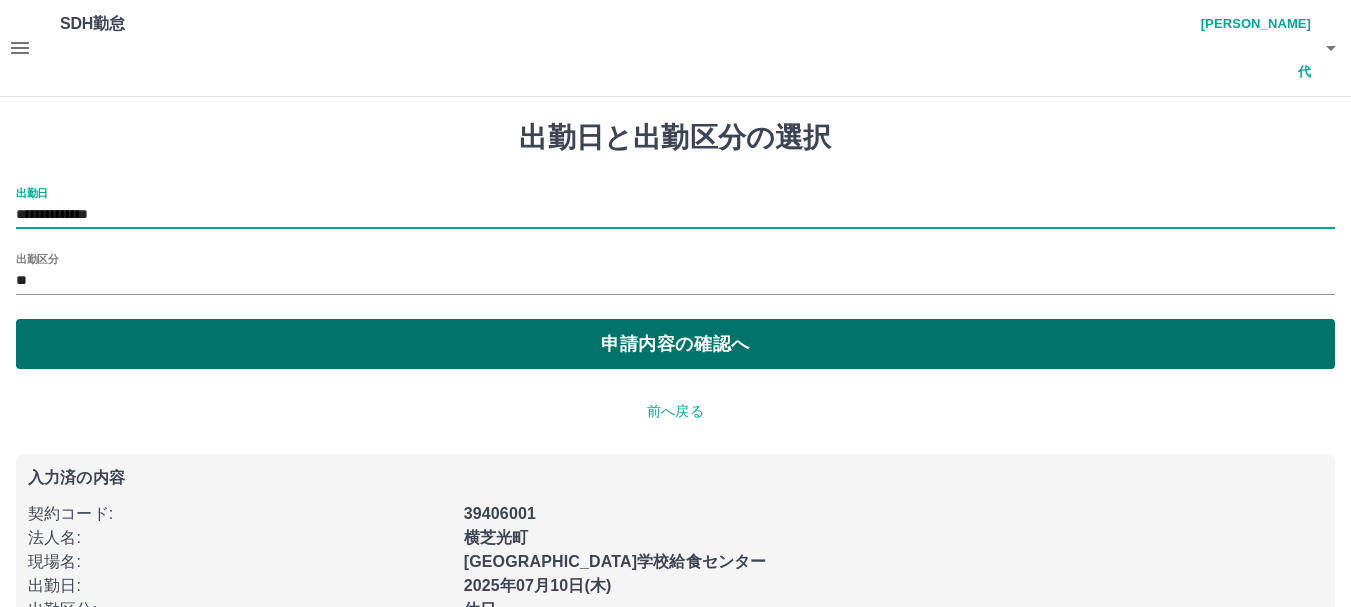 click on "申請内容の確認へ" at bounding box center (675, 344) 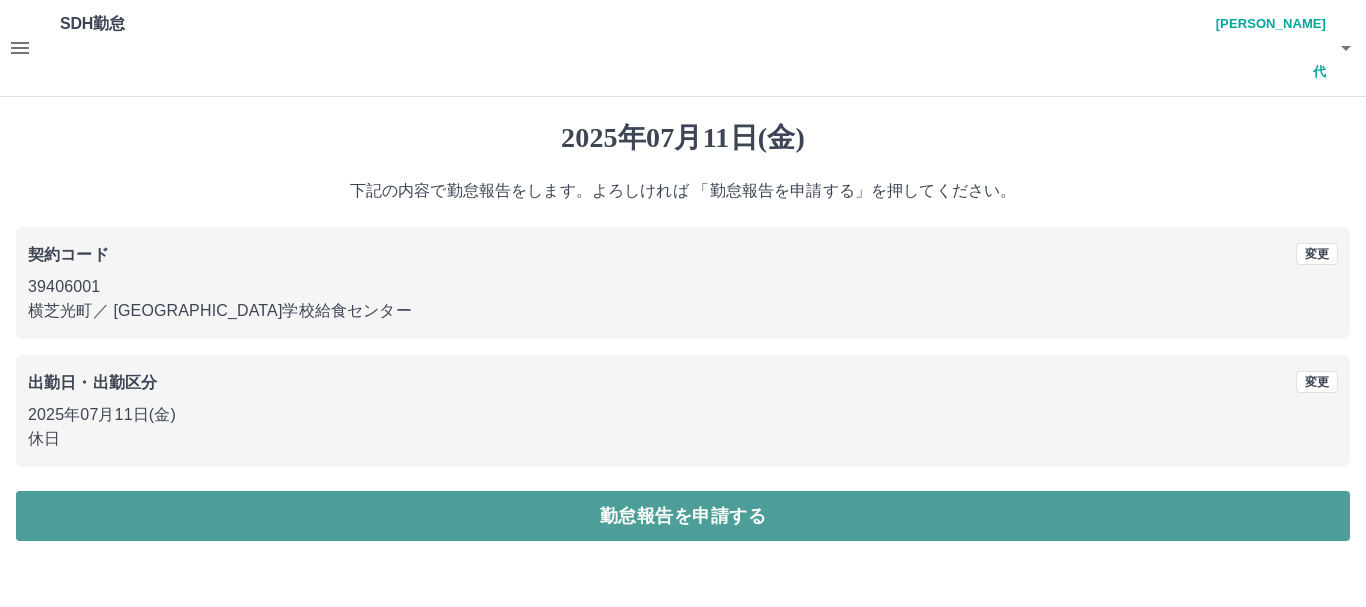 click on "勤怠報告を申請する" at bounding box center [683, 516] 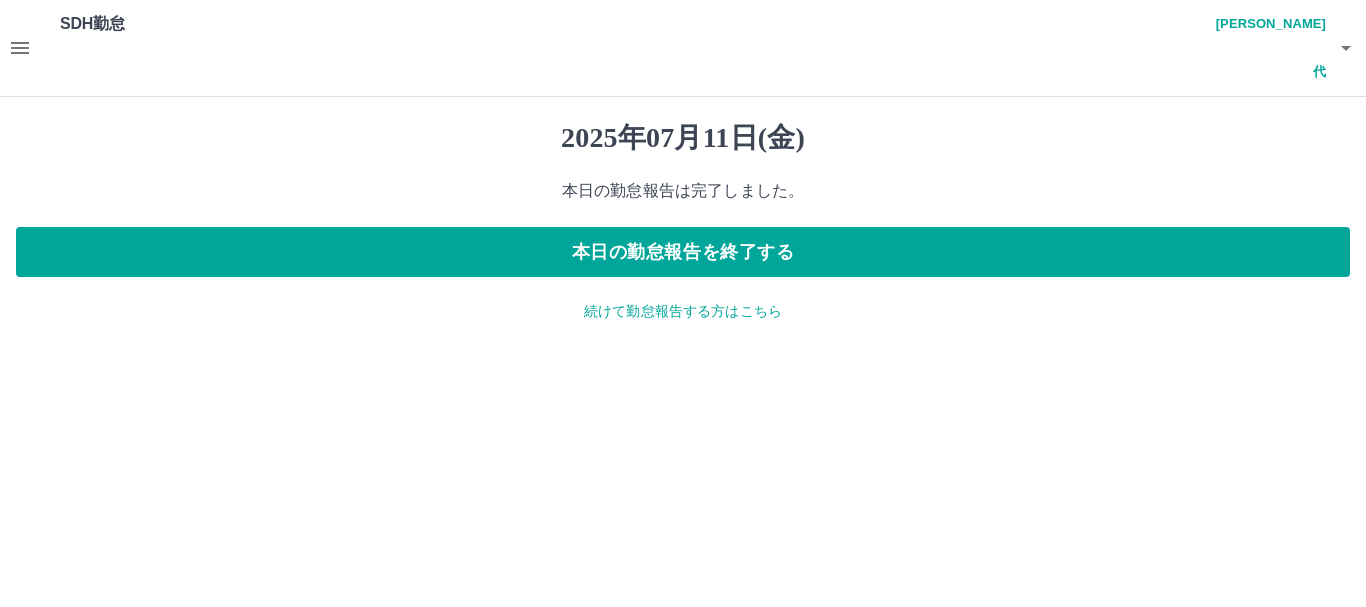 click on "続けて勤怠報告する方はこちら" at bounding box center (683, 311) 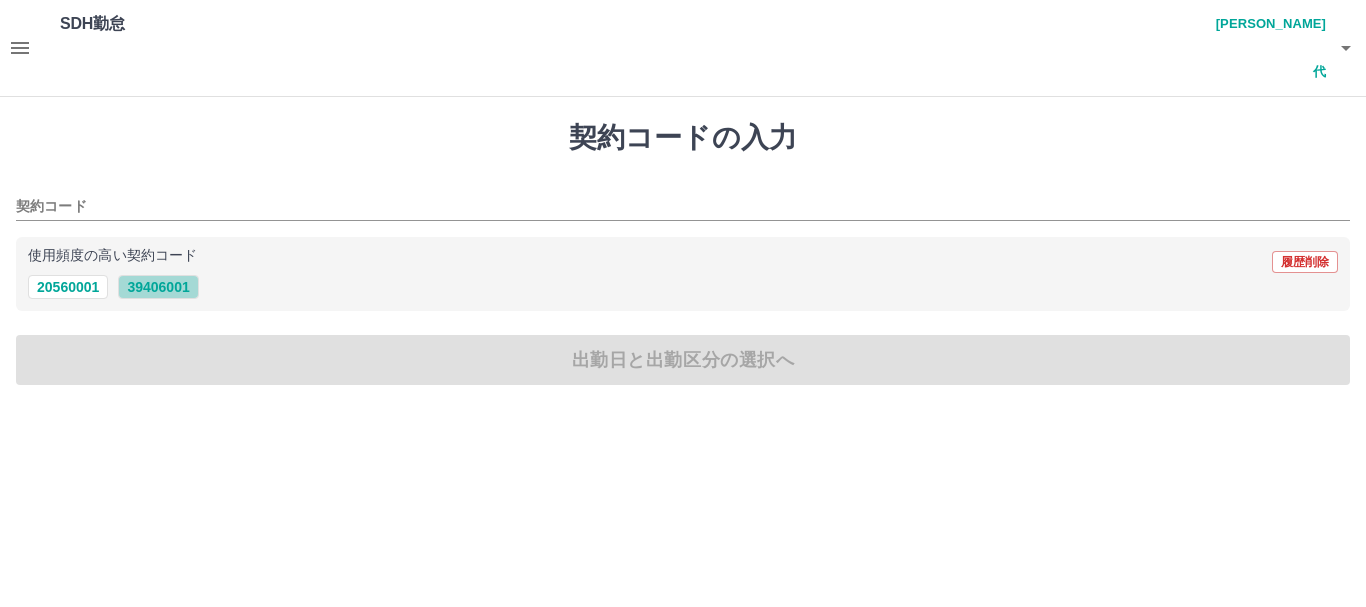 click on "39406001" at bounding box center [158, 287] 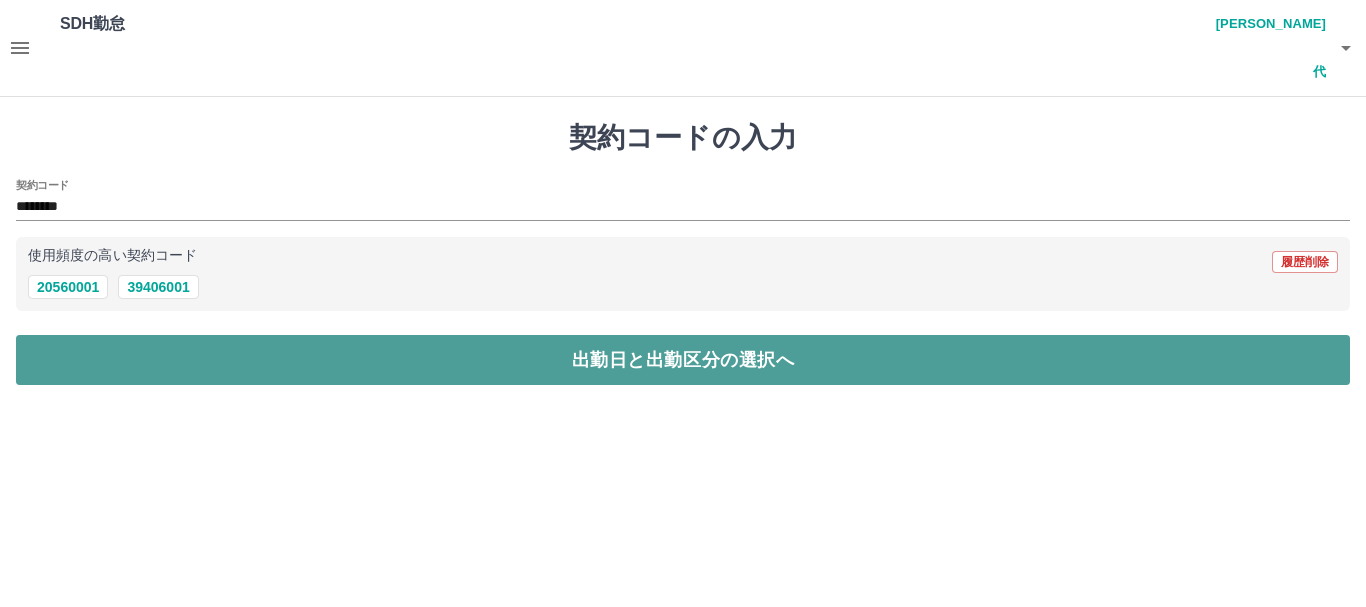 click on "出勤日と出勤区分の選択へ" at bounding box center [683, 360] 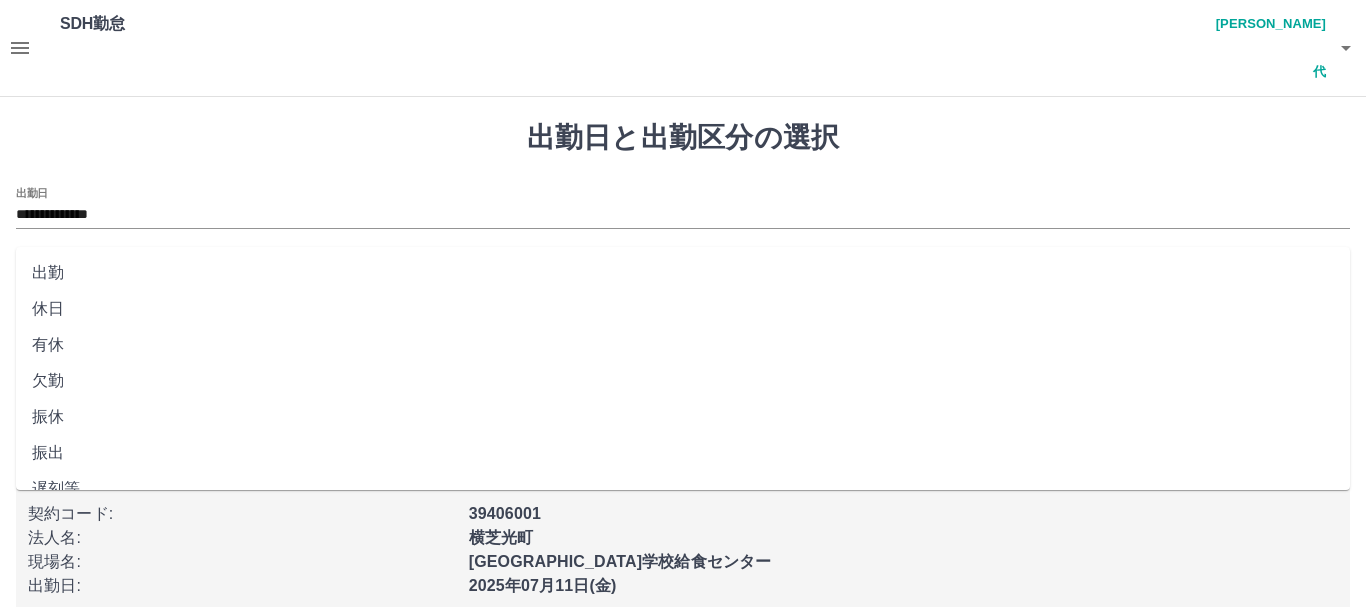 drag, startPoint x: 145, startPoint y: 227, endPoint x: 69, endPoint y: 274, distance: 89.358826 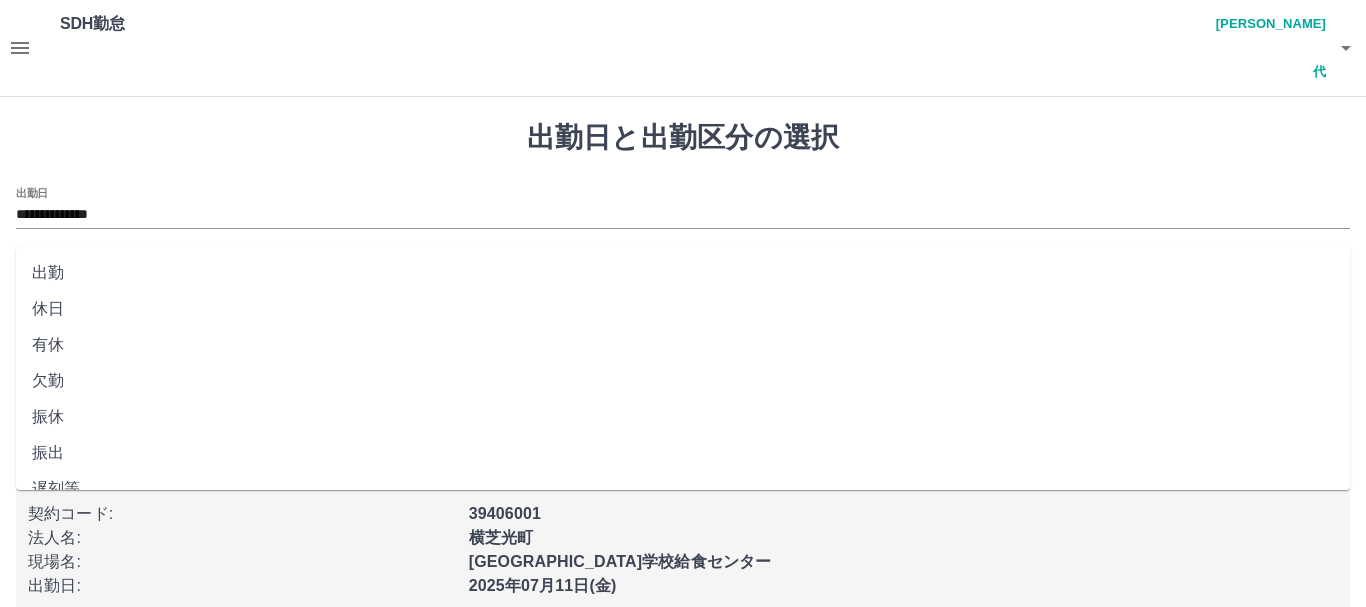 click on "出勤区分" at bounding box center (683, 281) 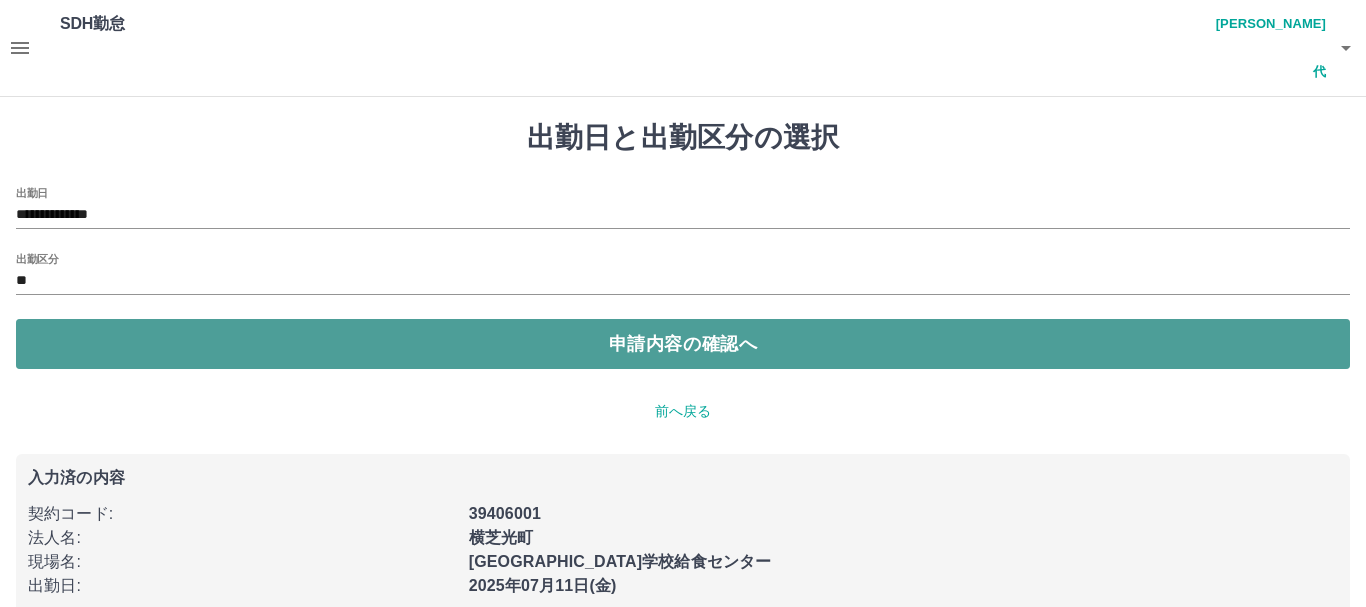 click on "申請内容の確認へ" at bounding box center (683, 344) 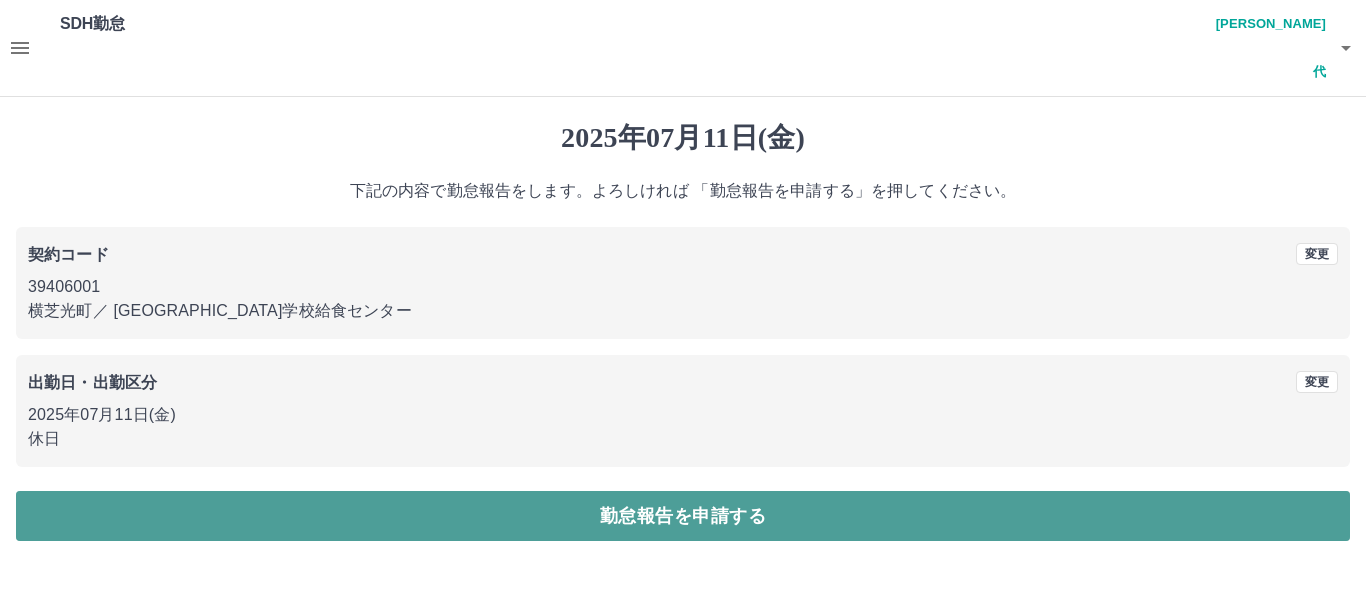 click on "勤怠報告を申請する" at bounding box center [683, 516] 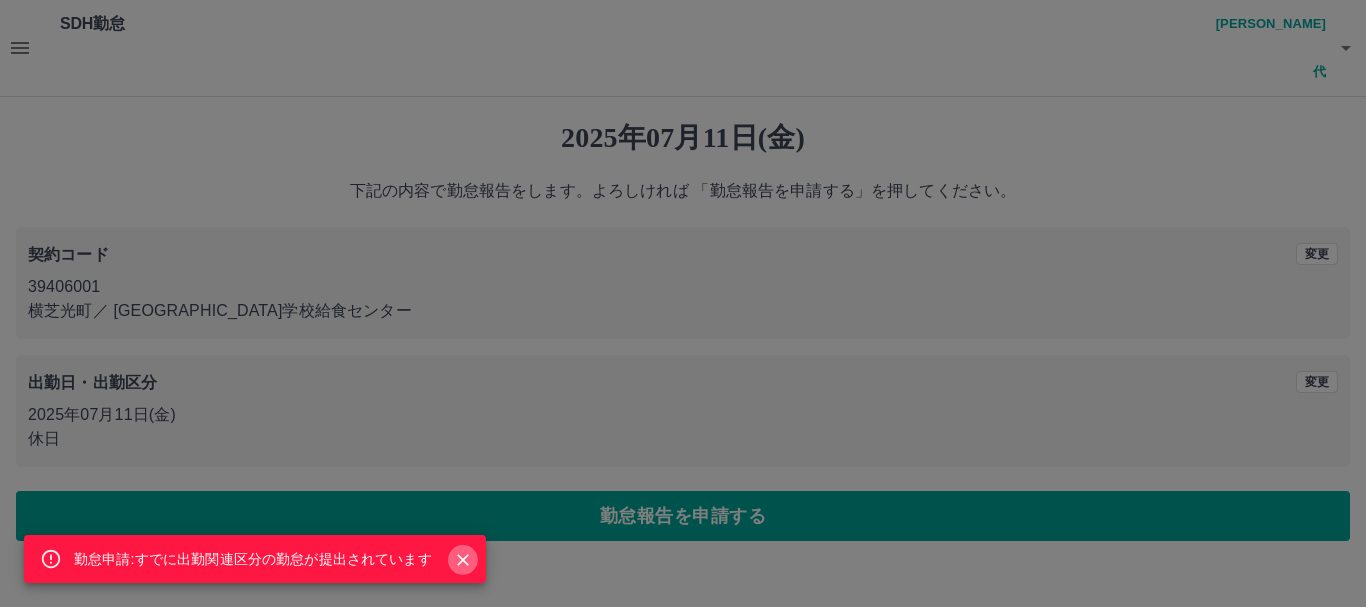click 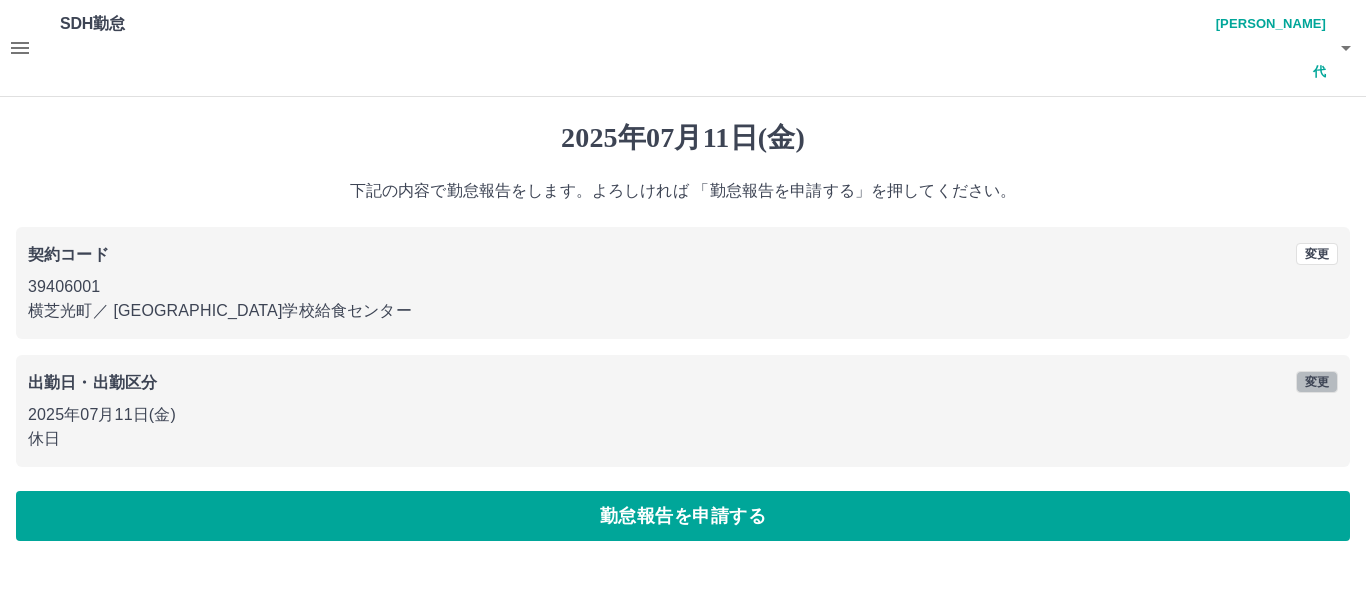 click on "変更" at bounding box center (1317, 382) 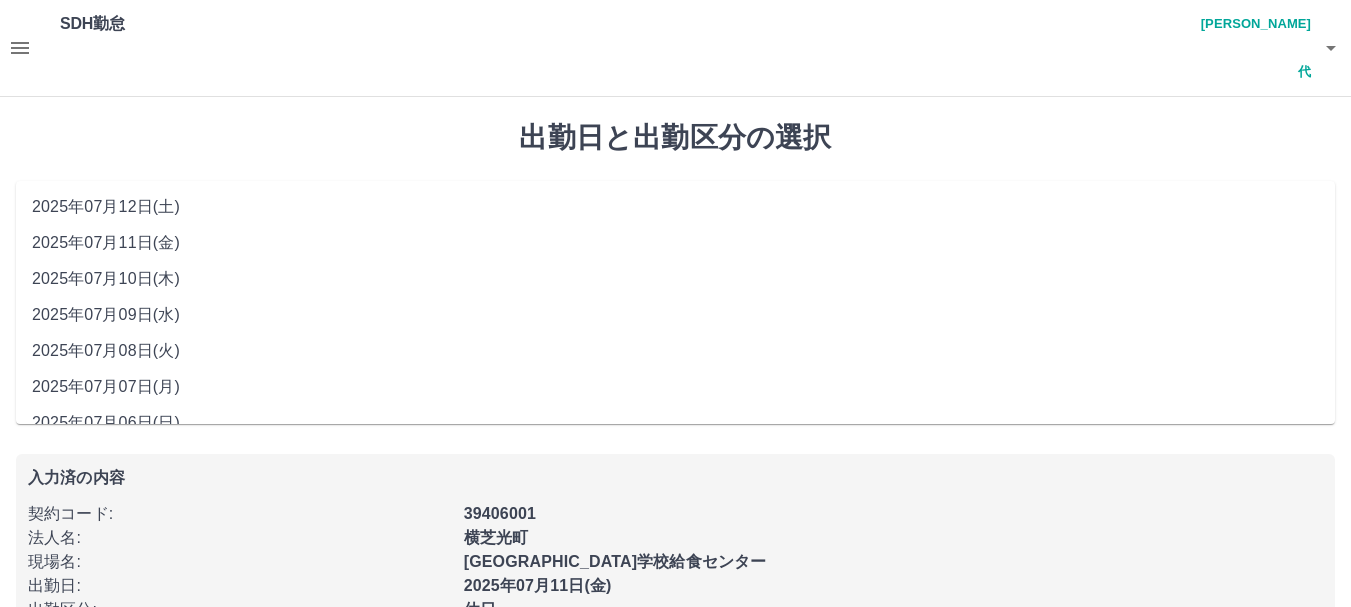 click on "**********" at bounding box center (675, 215) 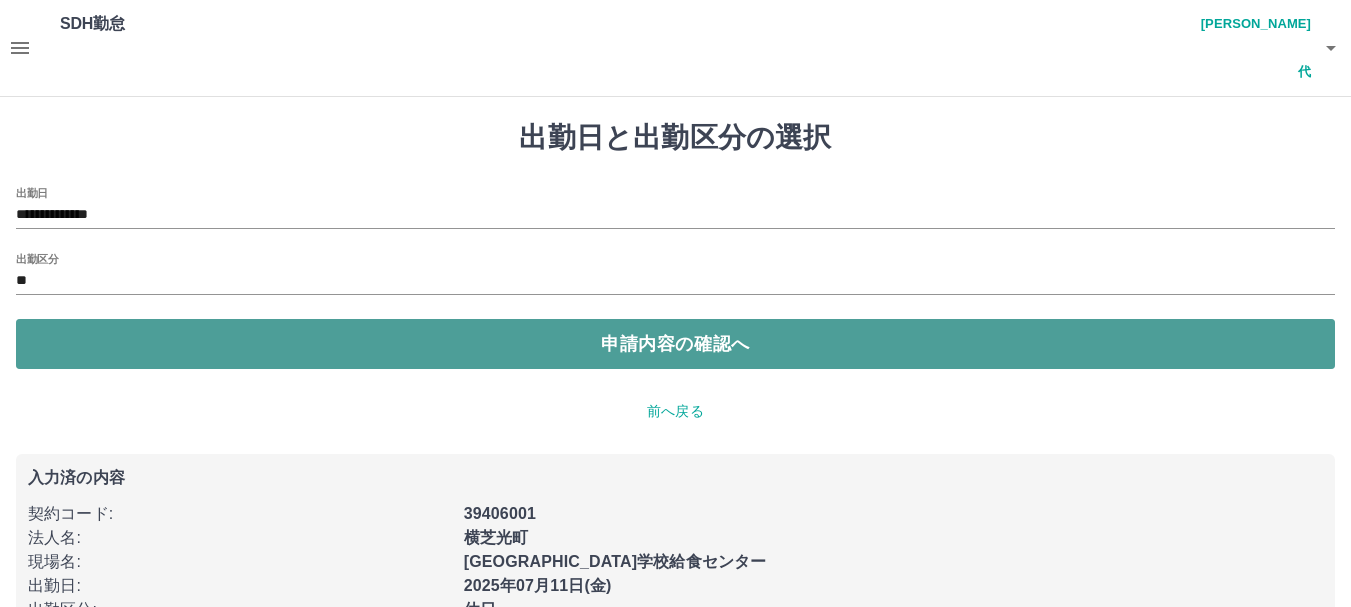 click on "申請内容の確認へ" at bounding box center (675, 344) 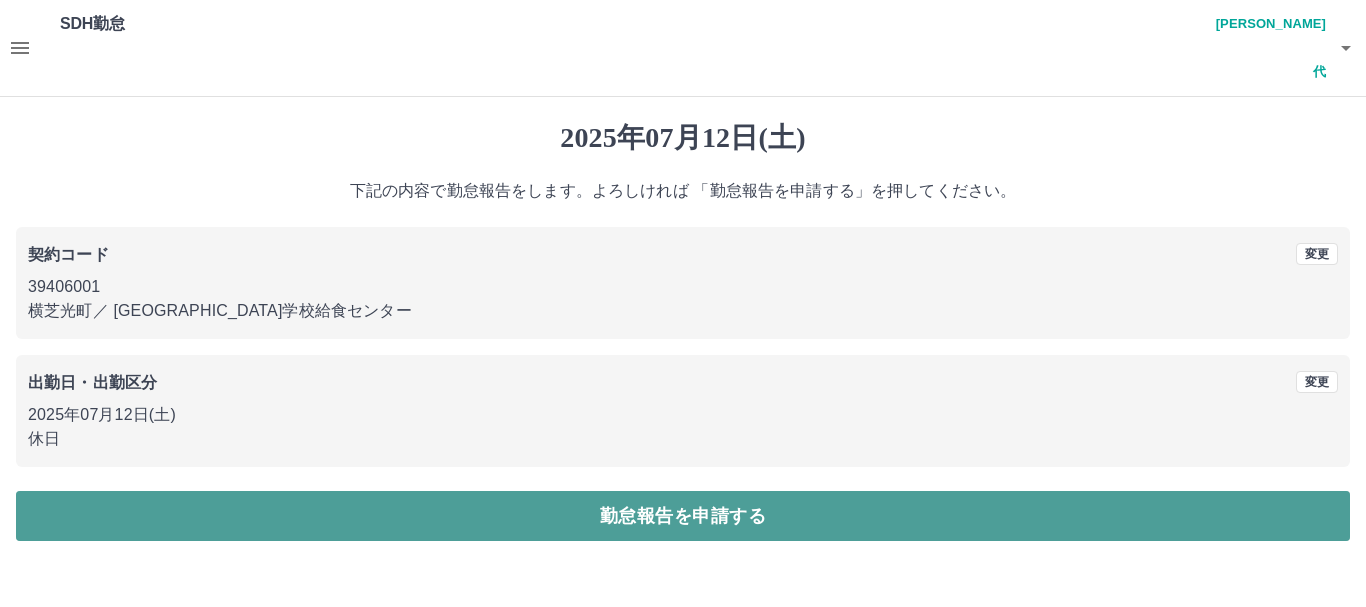 click on "勤怠報告を申請する" at bounding box center [683, 516] 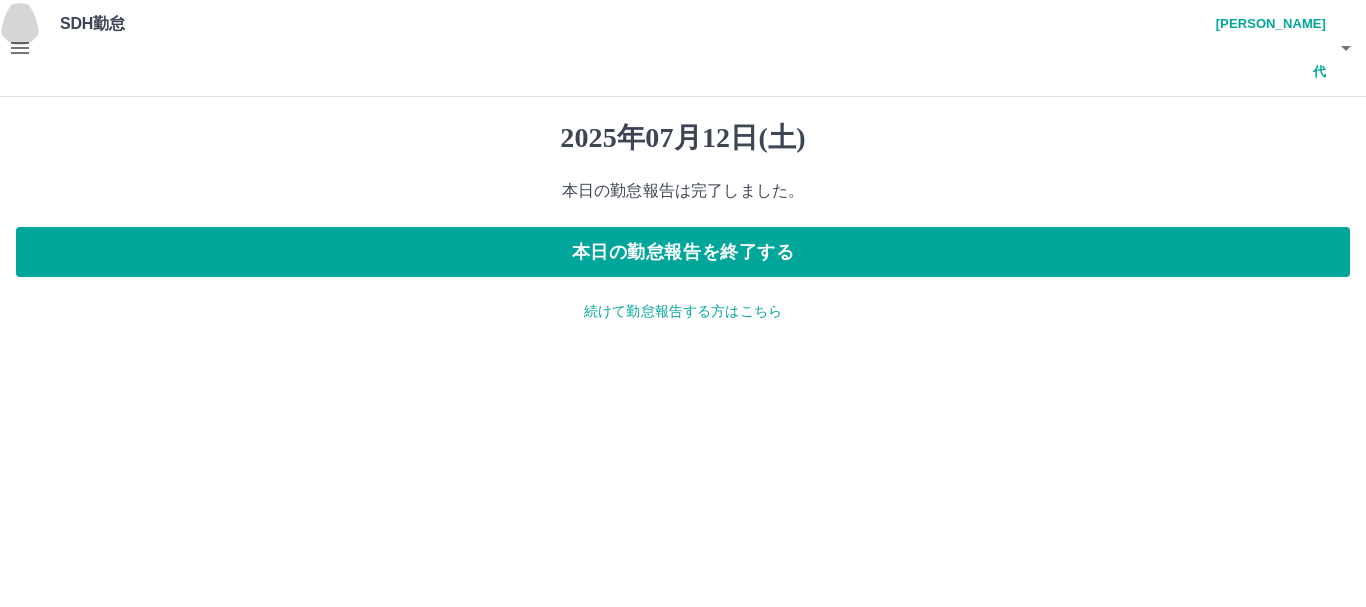 click 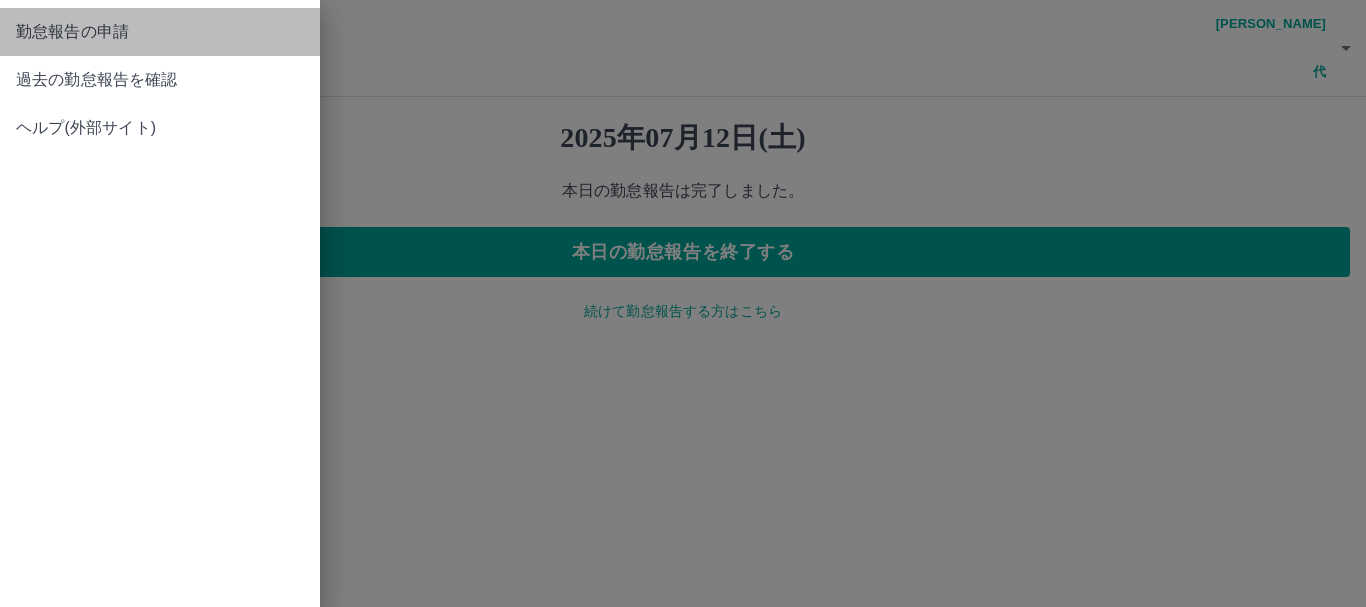 click on "勤怠報告の申請" at bounding box center (160, 32) 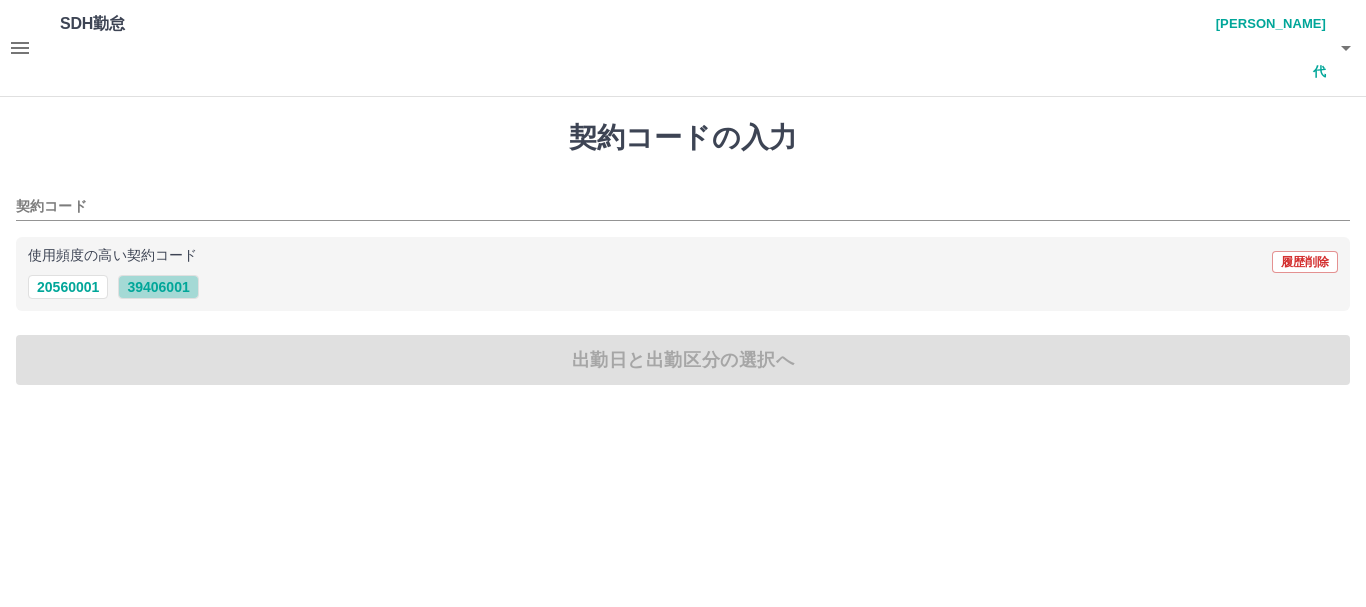 click on "39406001" at bounding box center [158, 287] 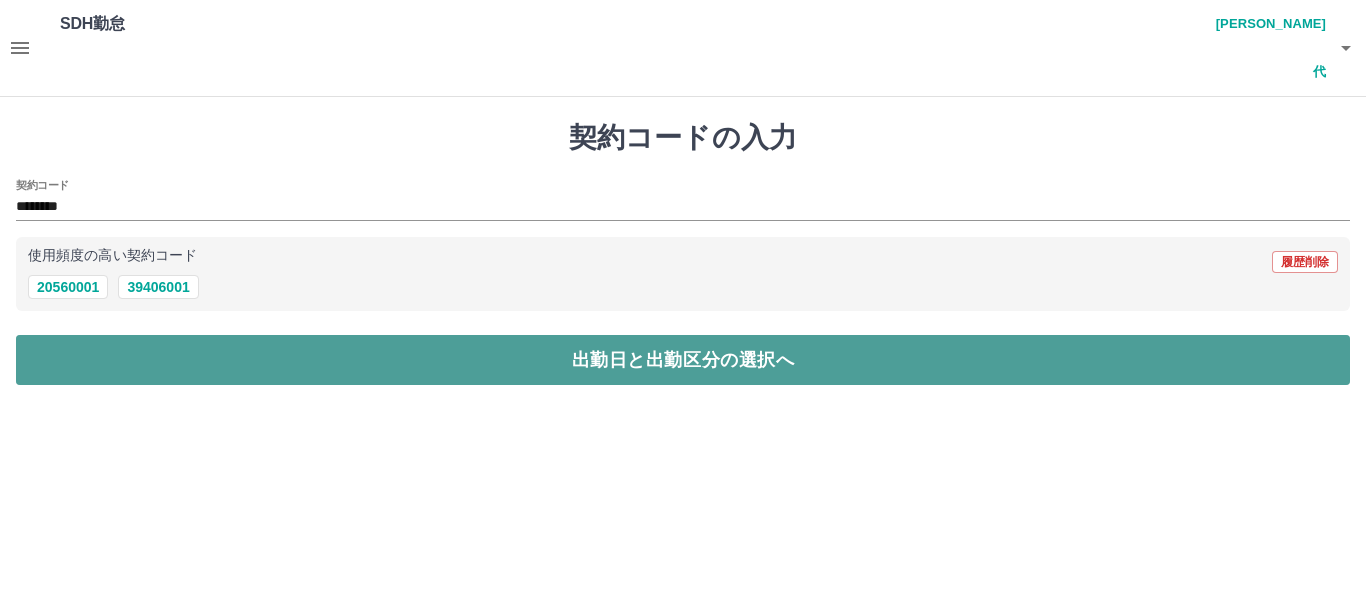 click on "出勤日と出勤区分の選択へ" at bounding box center [683, 360] 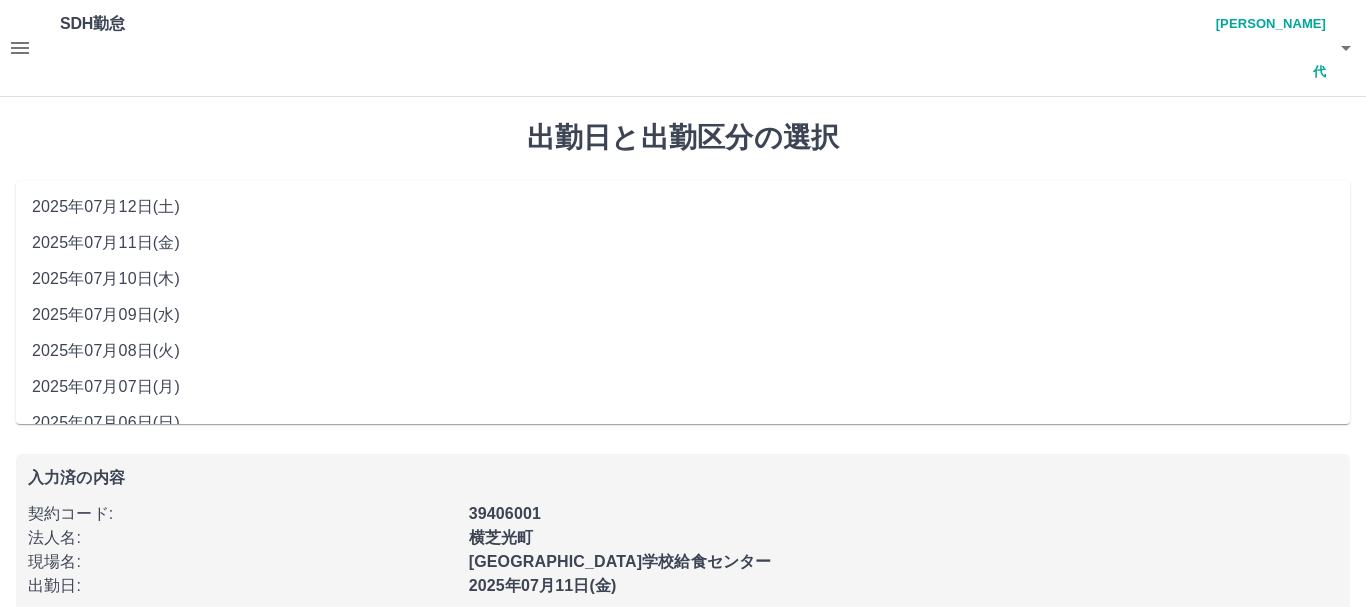 click on "**********" at bounding box center [683, 215] 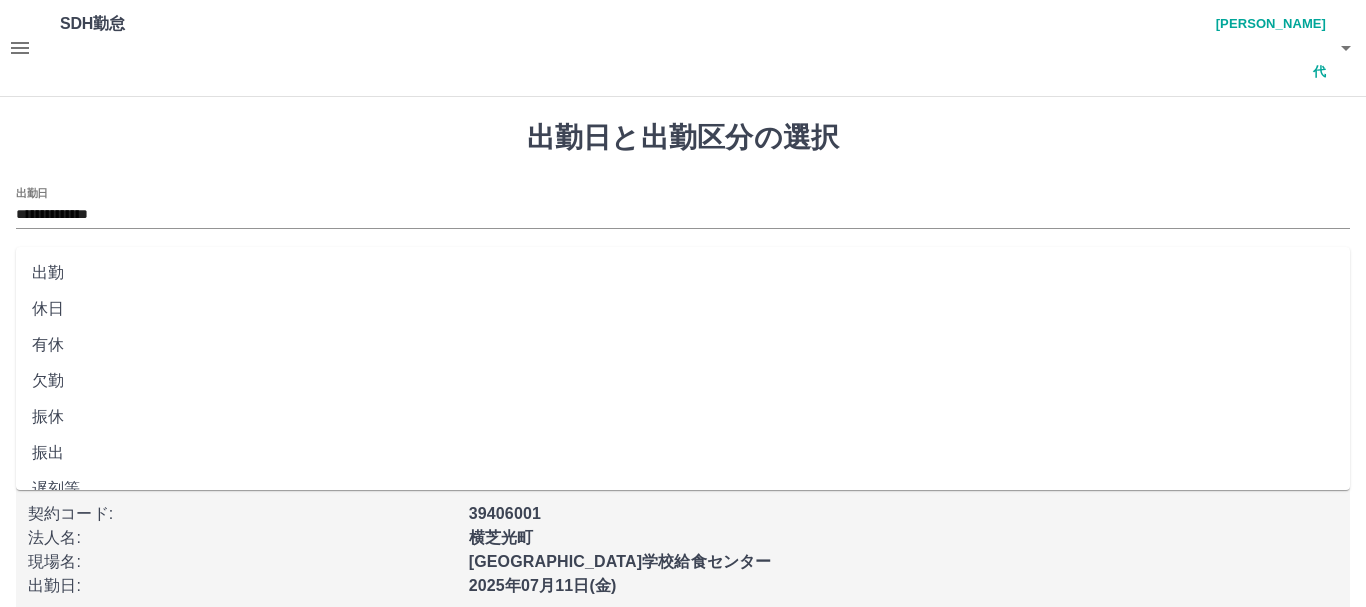 click on "出勤区分" at bounding box center [683, 281] 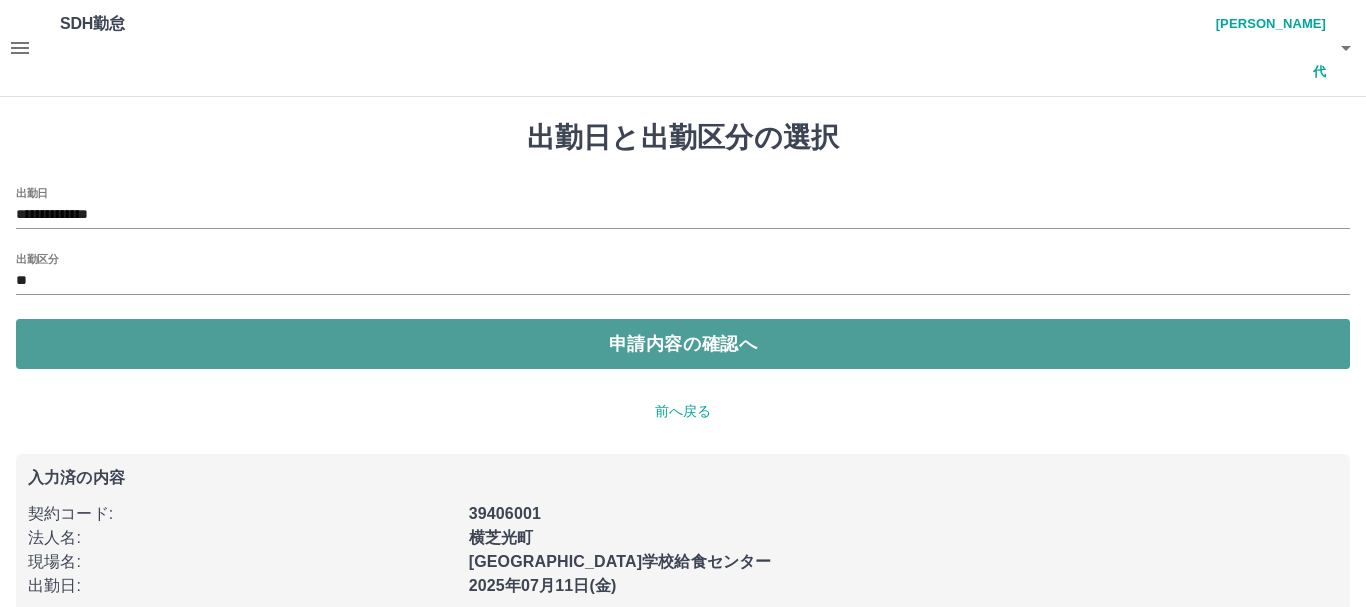 click on "申請内容の確認へ" at bounding box center [683, 344] 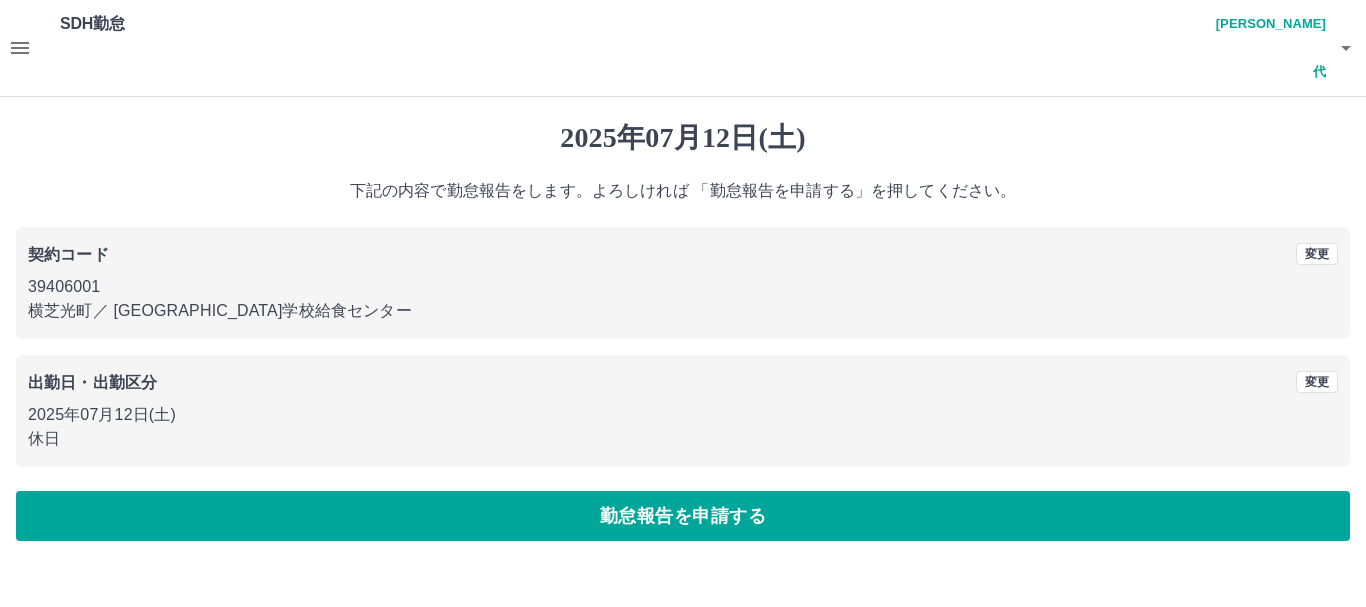 click on "勤怠報告を申請する" at bounding box center [683, 516] 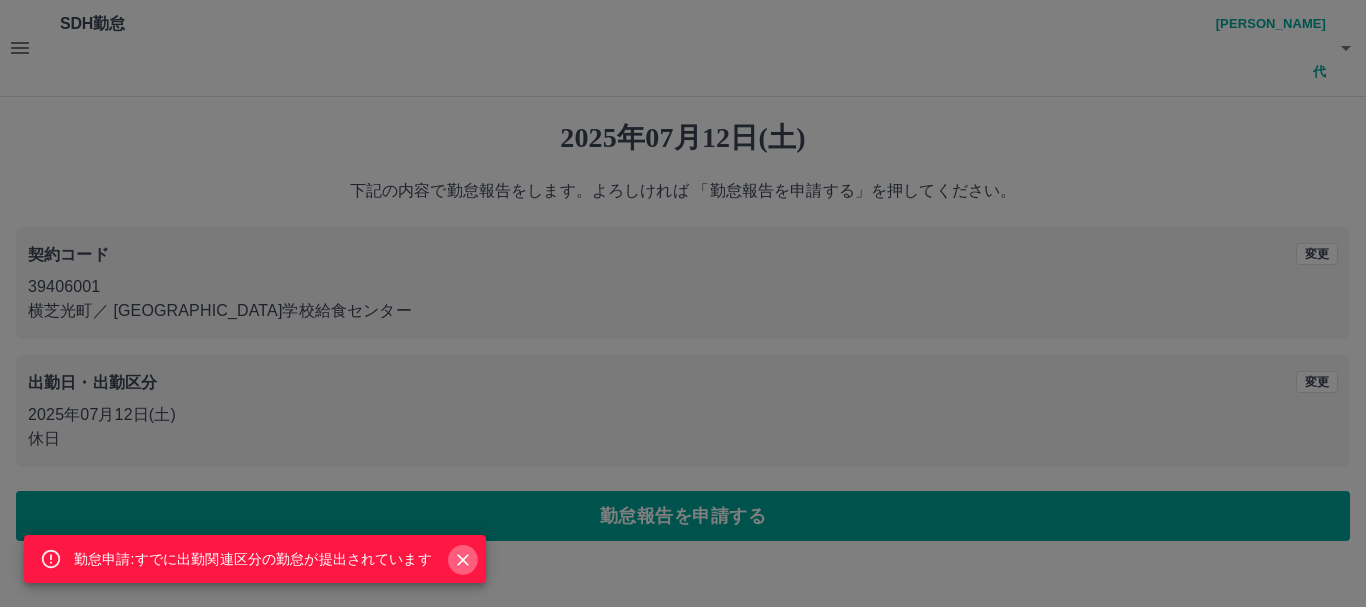 click 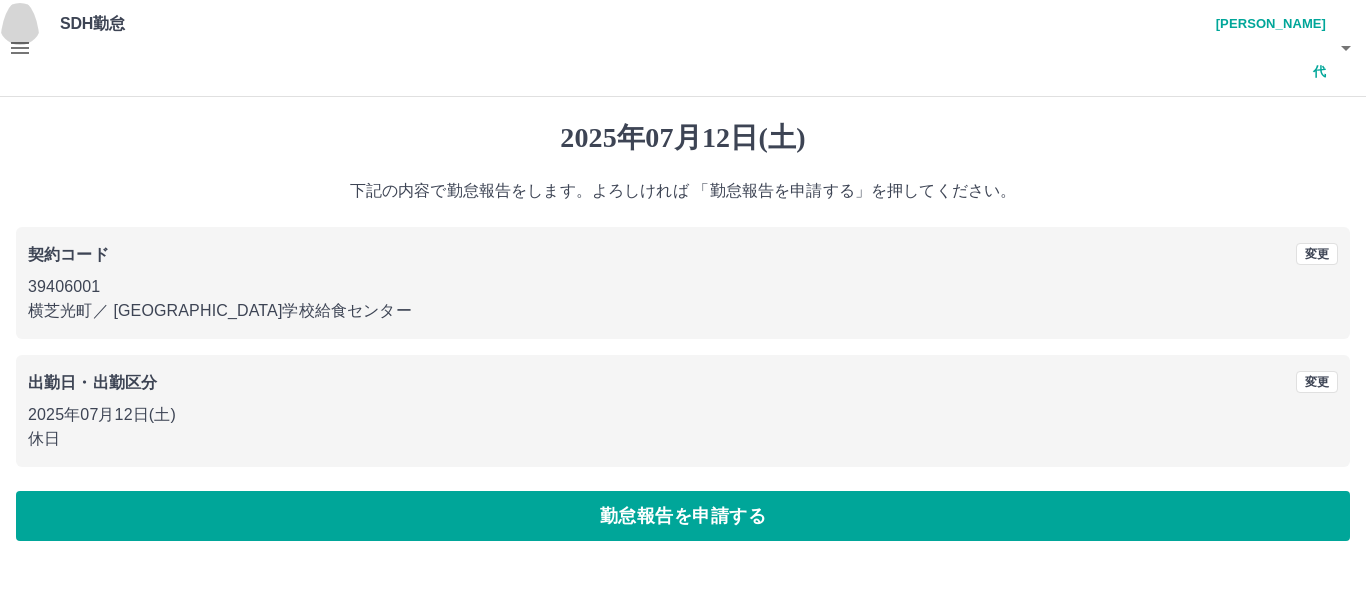 click 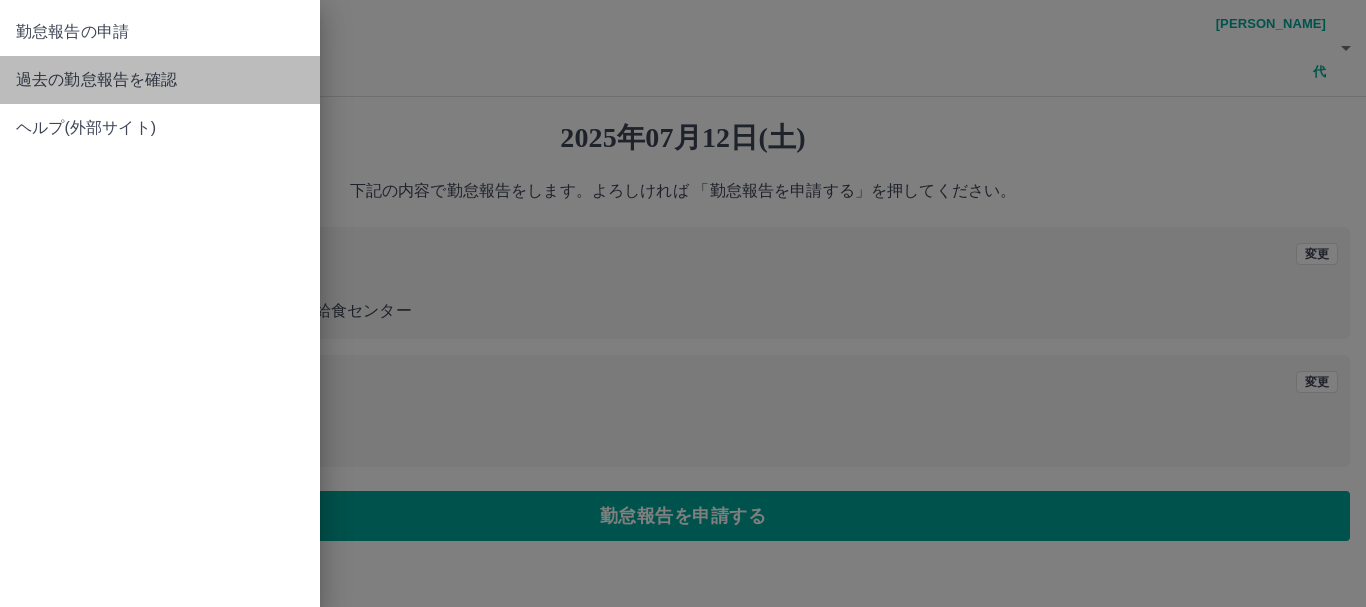 click on "過去の勤怠報告を確認" at bounding box center [160, 80] 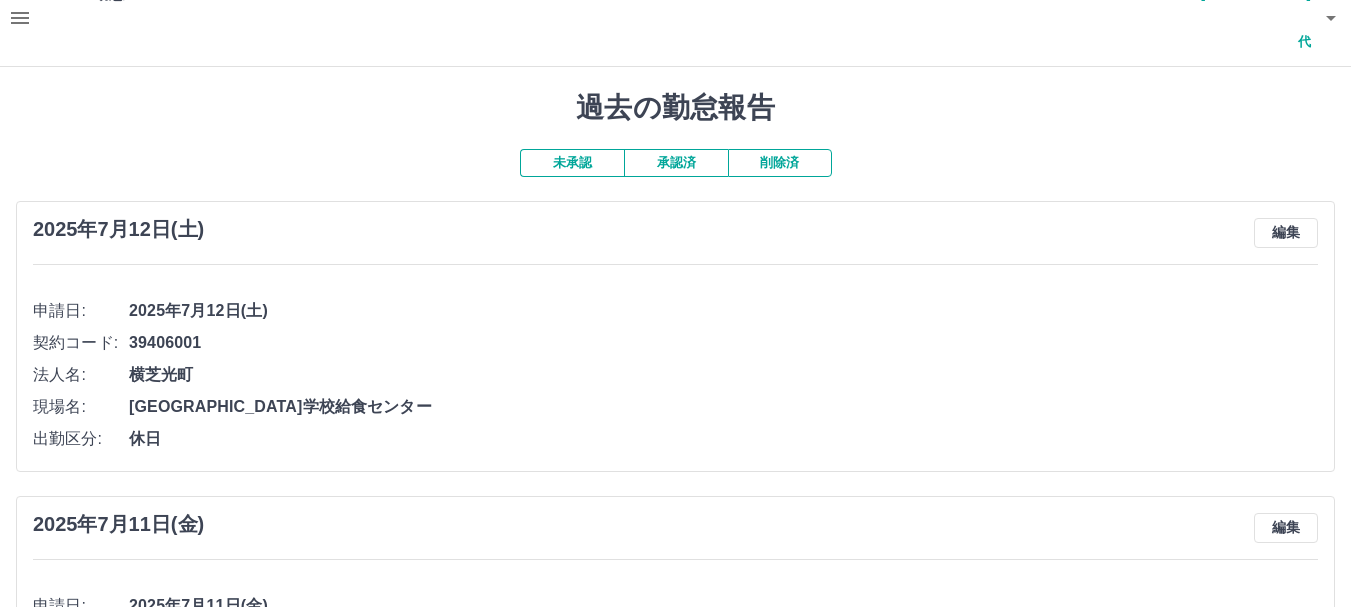 scroll, scrollTop: 5, scrollLeft: 0, axis: vertical 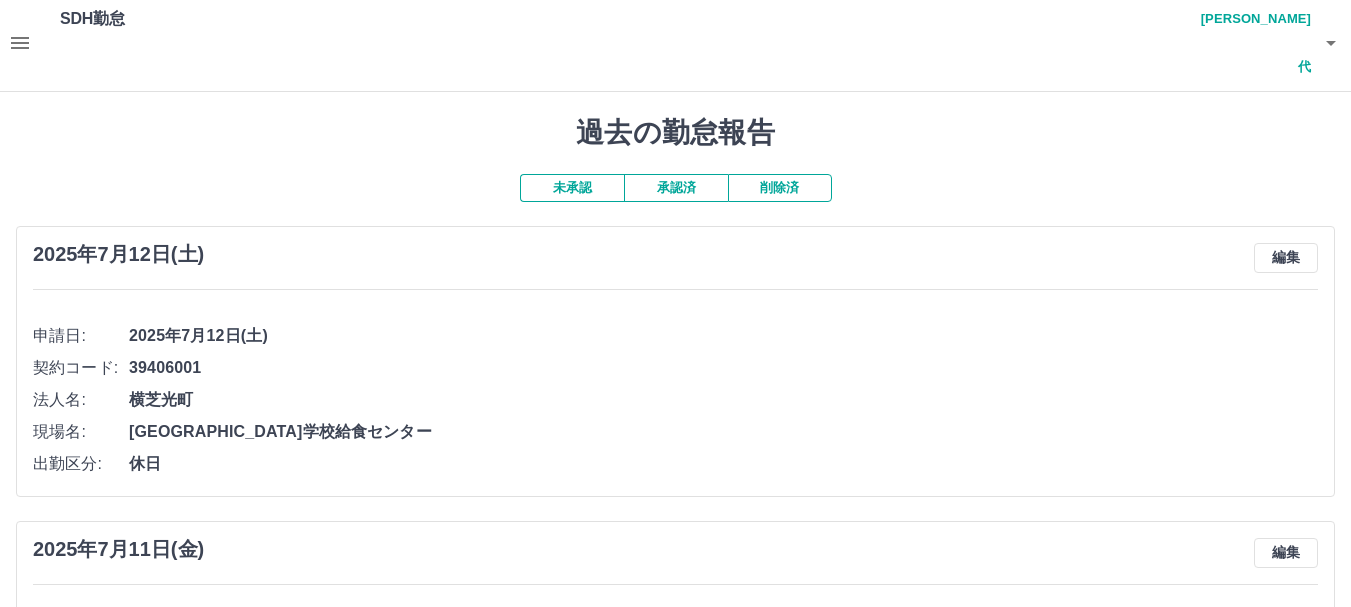 click on "承認済" at bounding box center (676, 188) 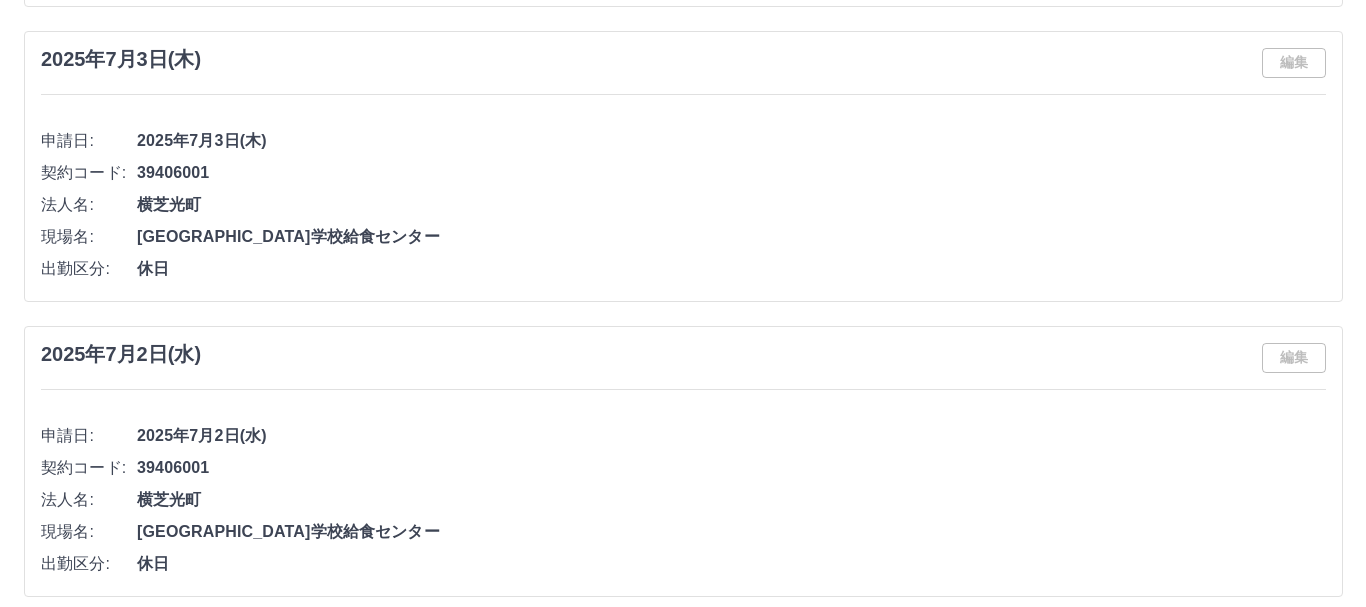 scroll, scrollTop: 0, scrollLeft: 0, axis: both 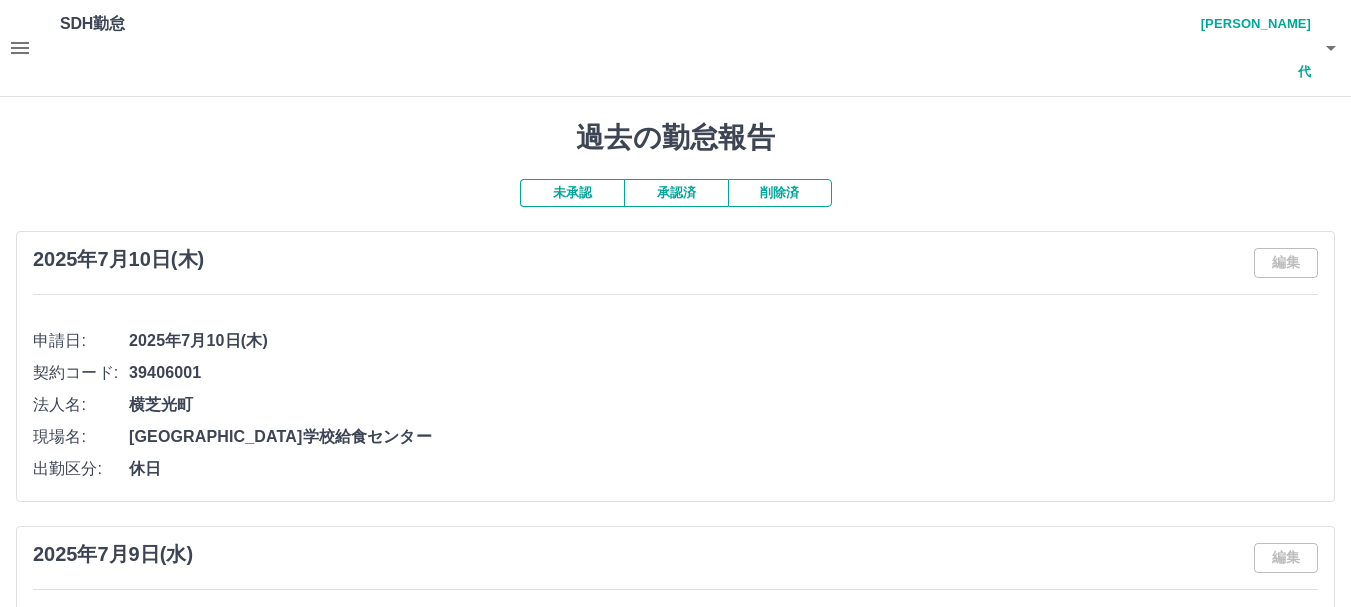 click on "未承認" at bounding box center [572, 193] 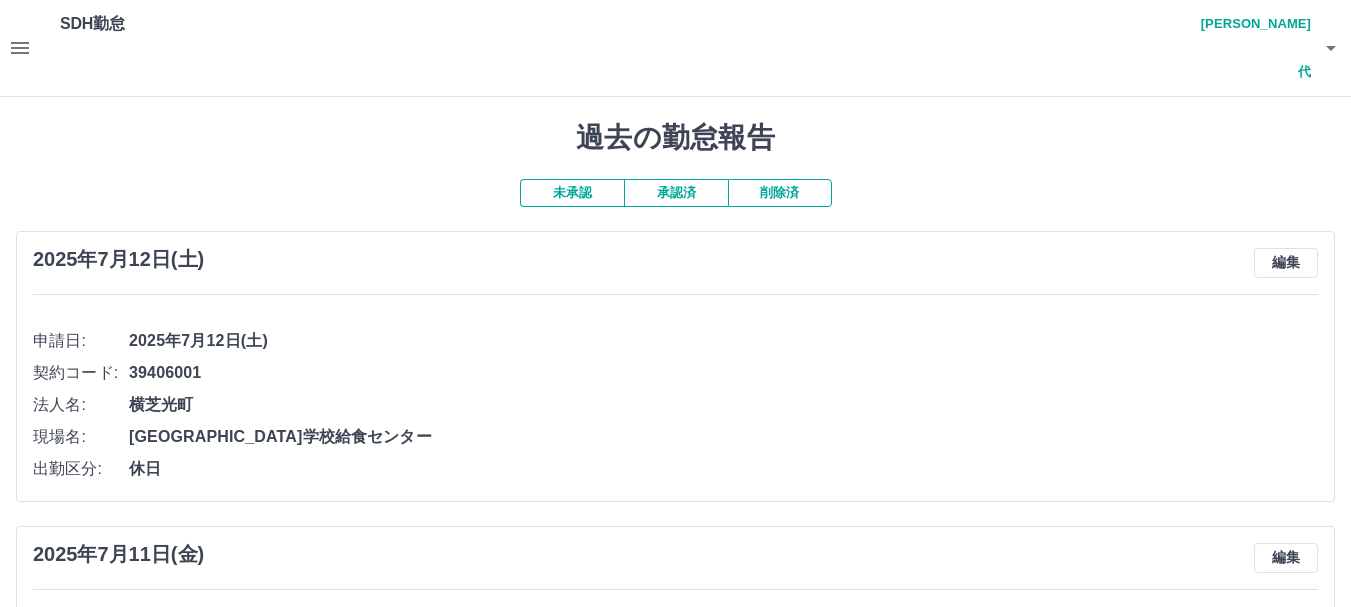 click 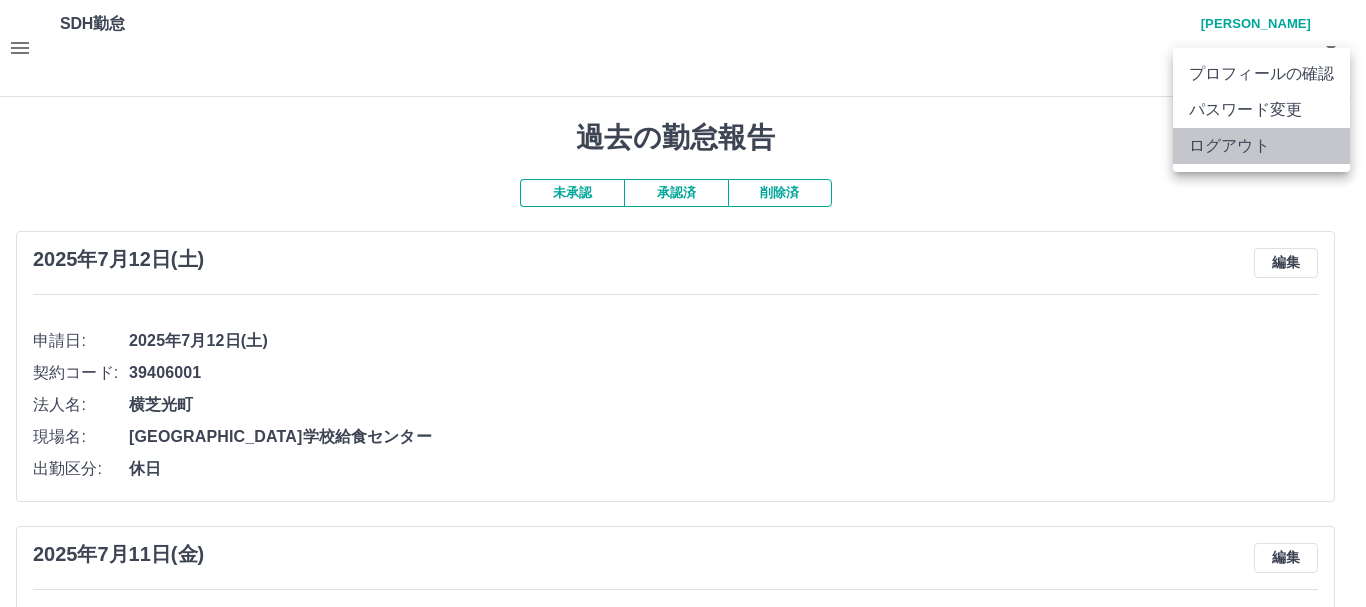 click on "ログアウト" at bounding box center (1261, 146) 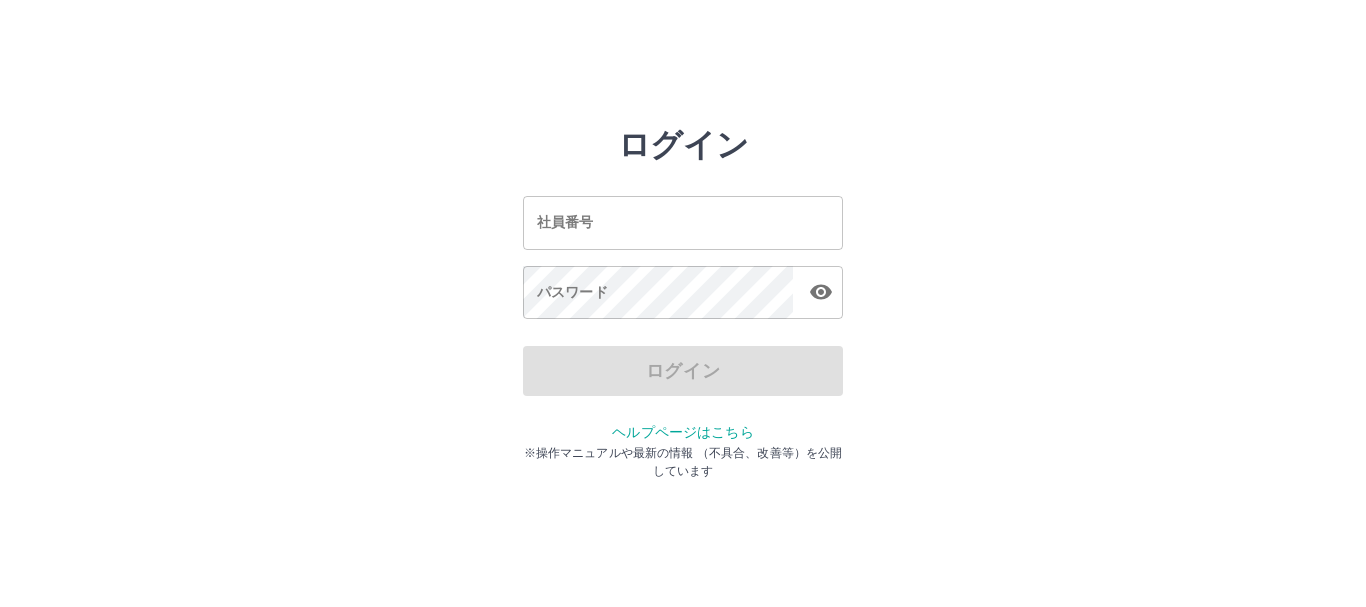 scroll, scrollTop: 0, scrollLeft: 0, axis: both 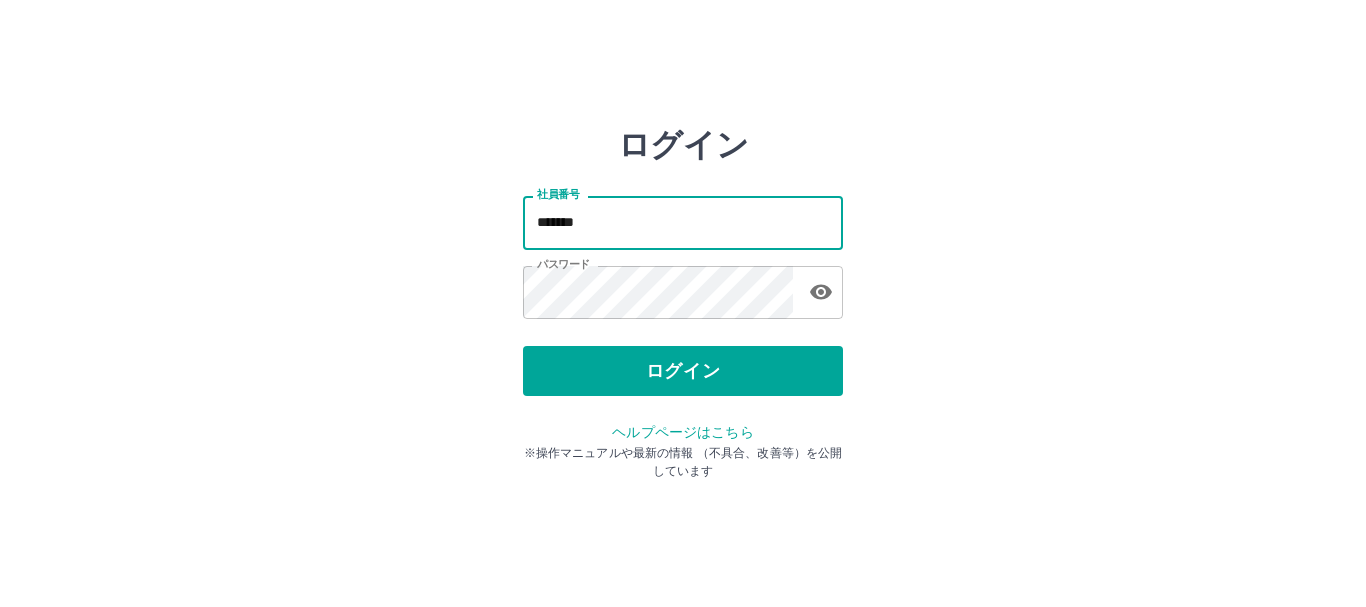 click on "*******" at bounding box center [683, 222] 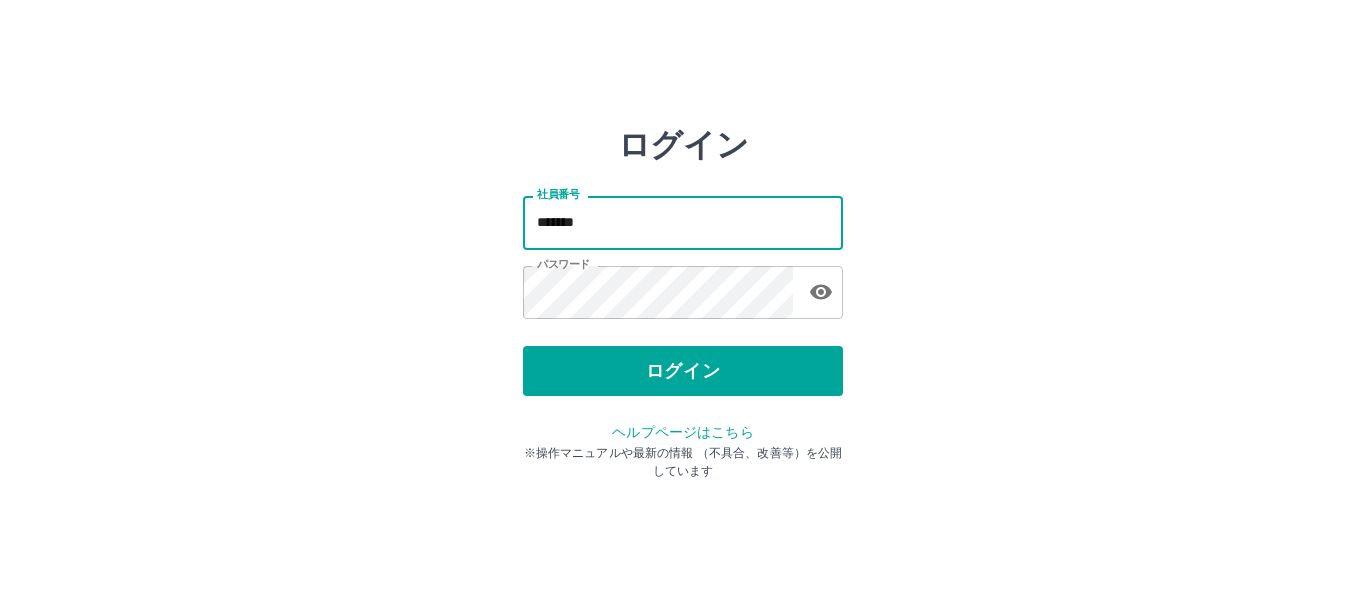 type on "*******" 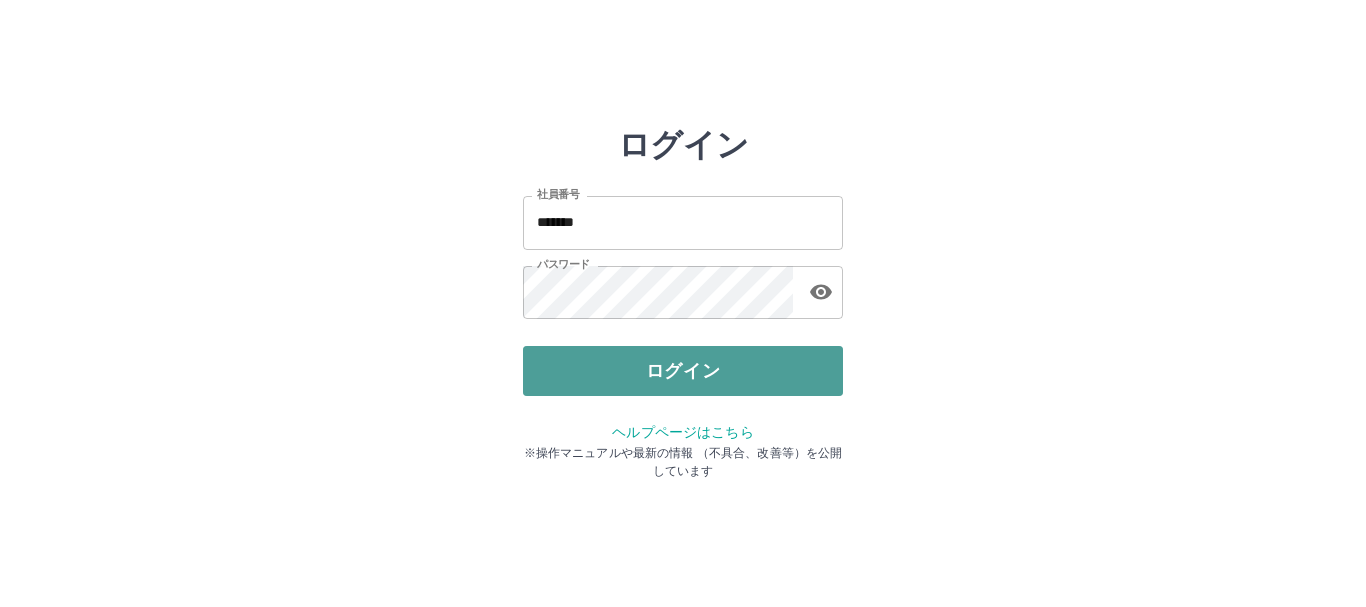 click on "ログイン" at bounding box center (683, 371) 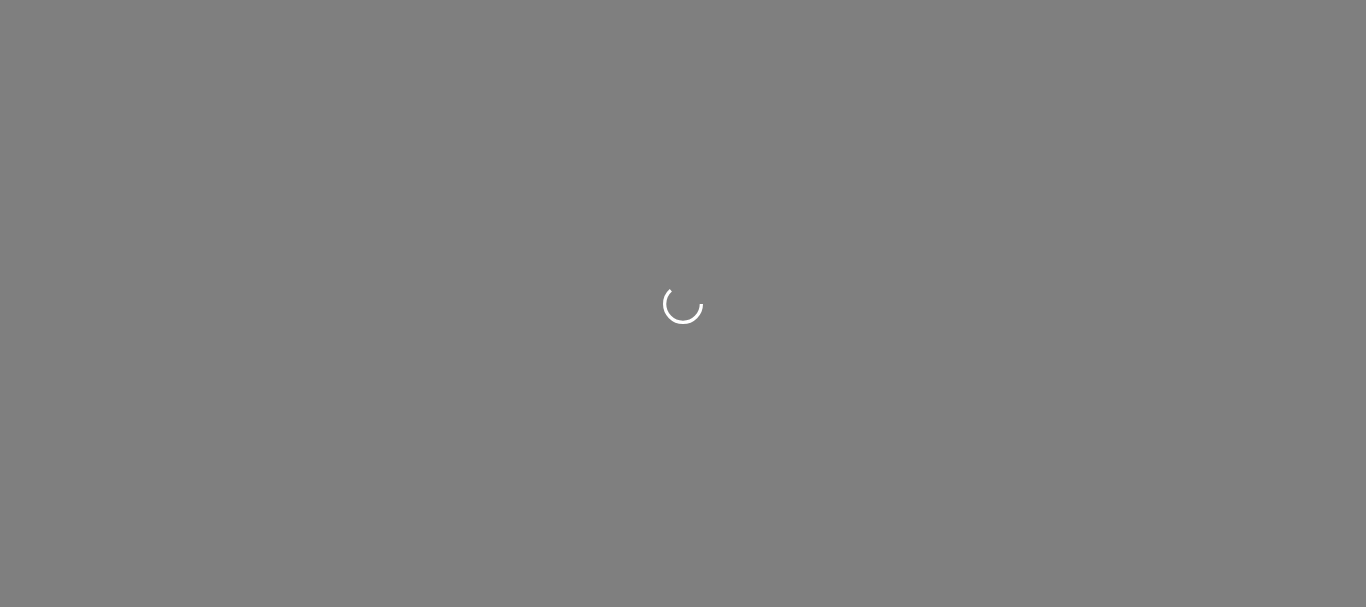 scroll, scrollTop: 0, scrollLeft: 0, axis: both 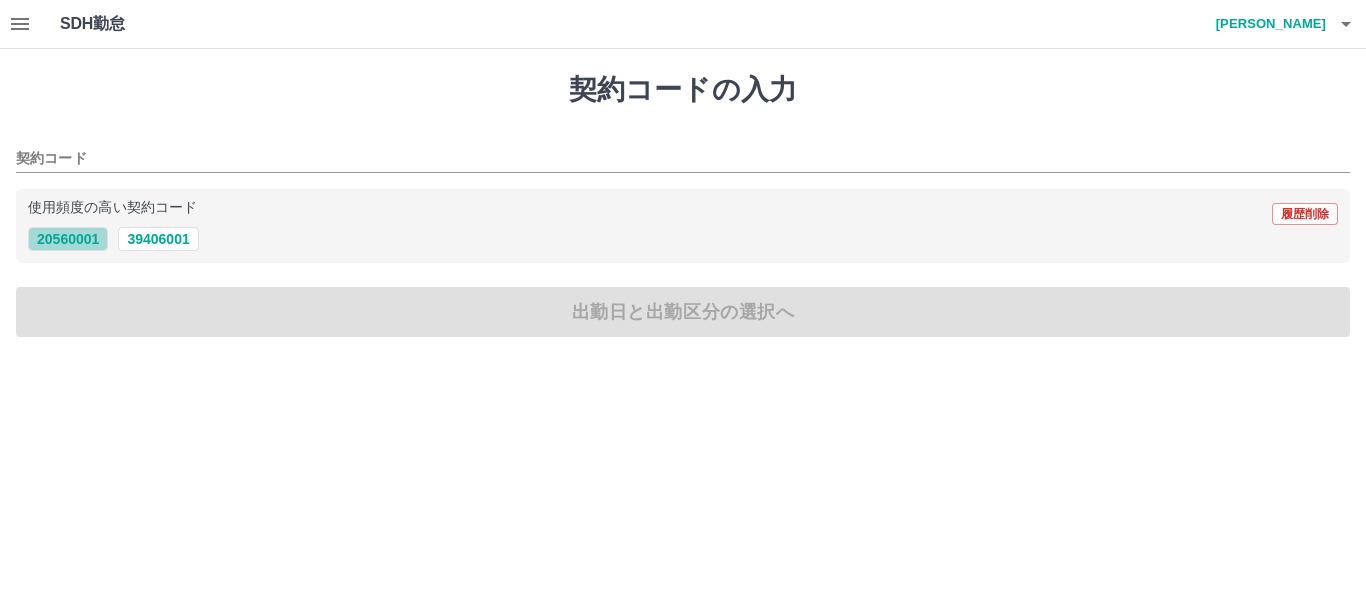 click on "20560001" at bounding box center [68, 239] 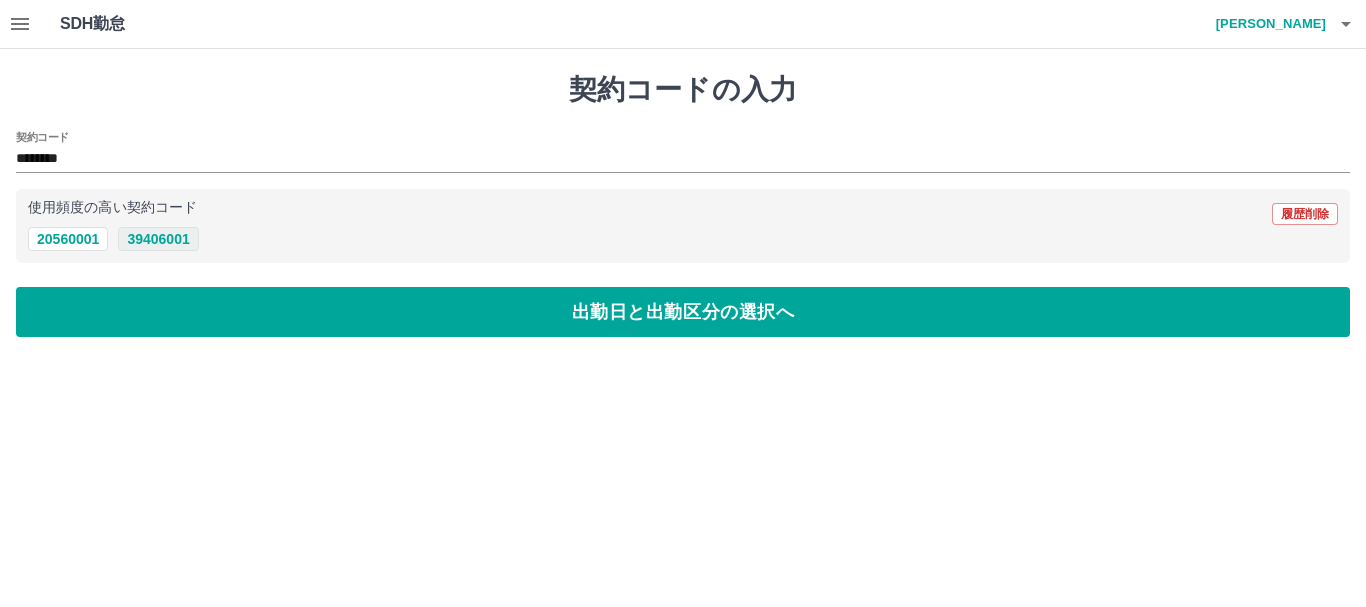 click on "39406001" at bounding box center [158, 239] 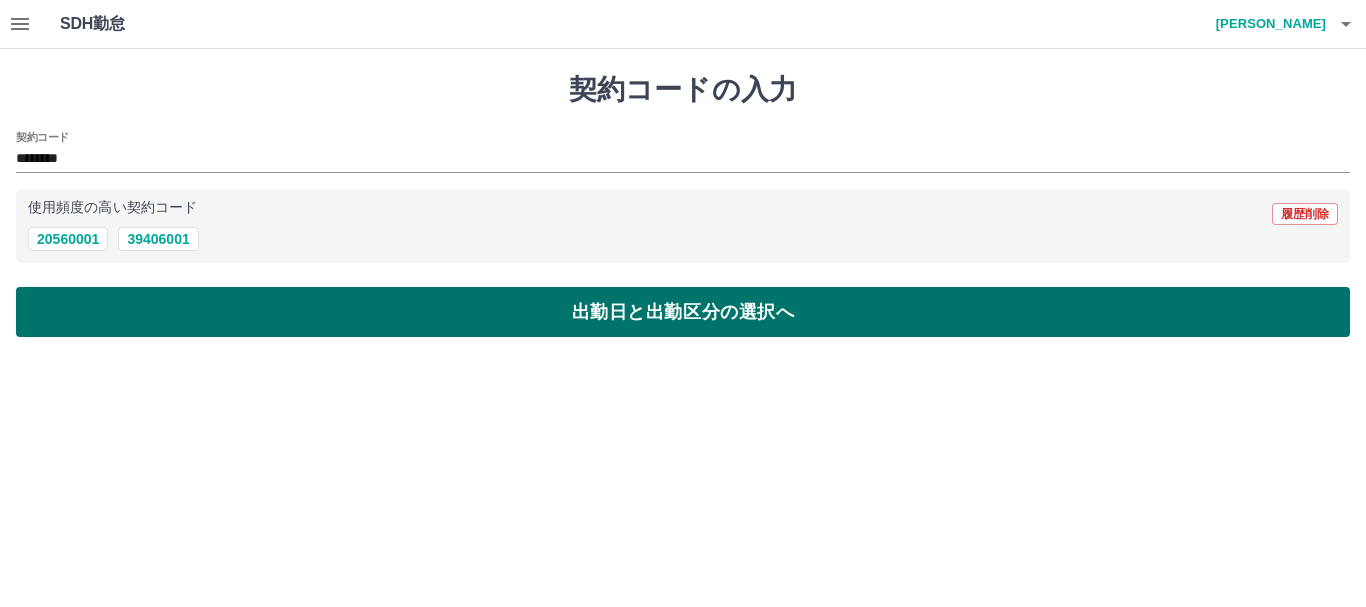 click on "出勤日と出勤区分の選択へ" at bounding box center (683, 312) 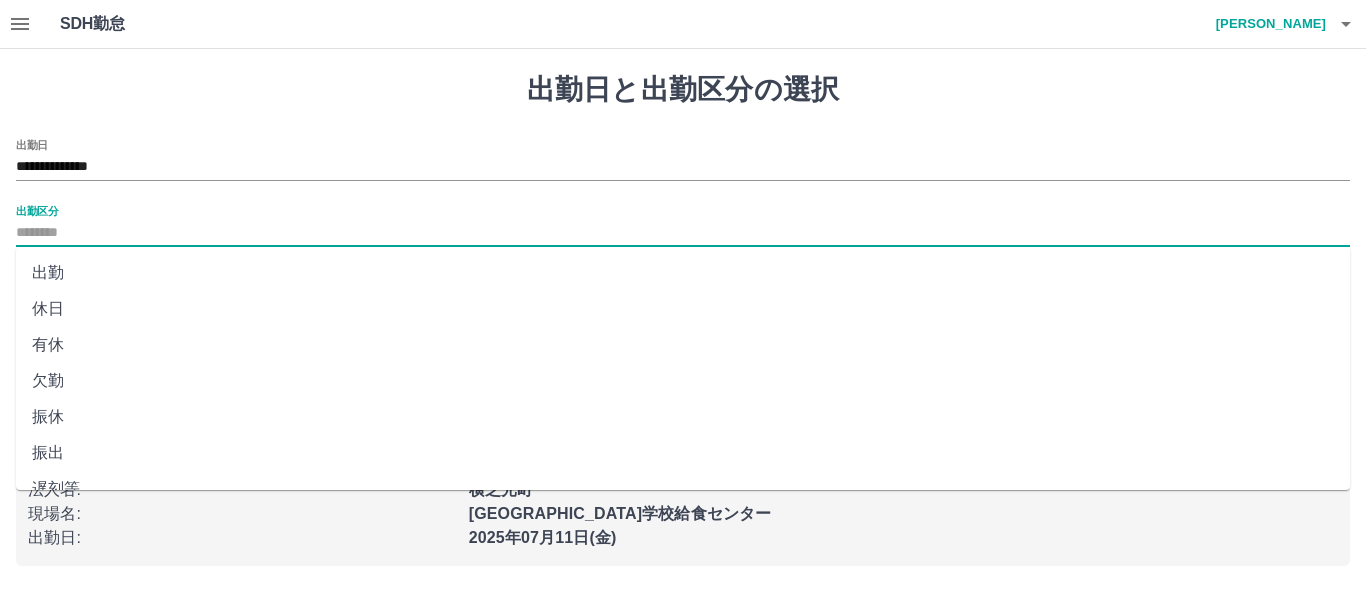 click on "出勤区分" at bounding box center [683, 233] 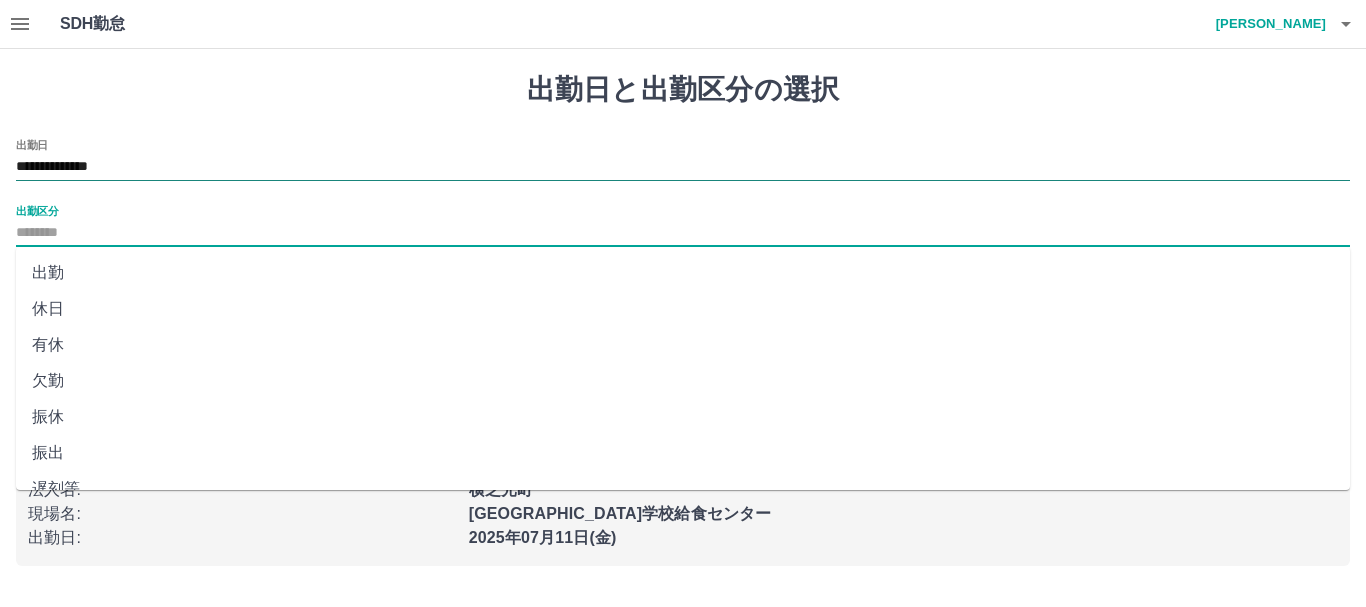 click on "**********" at bounding box center [683, 167] 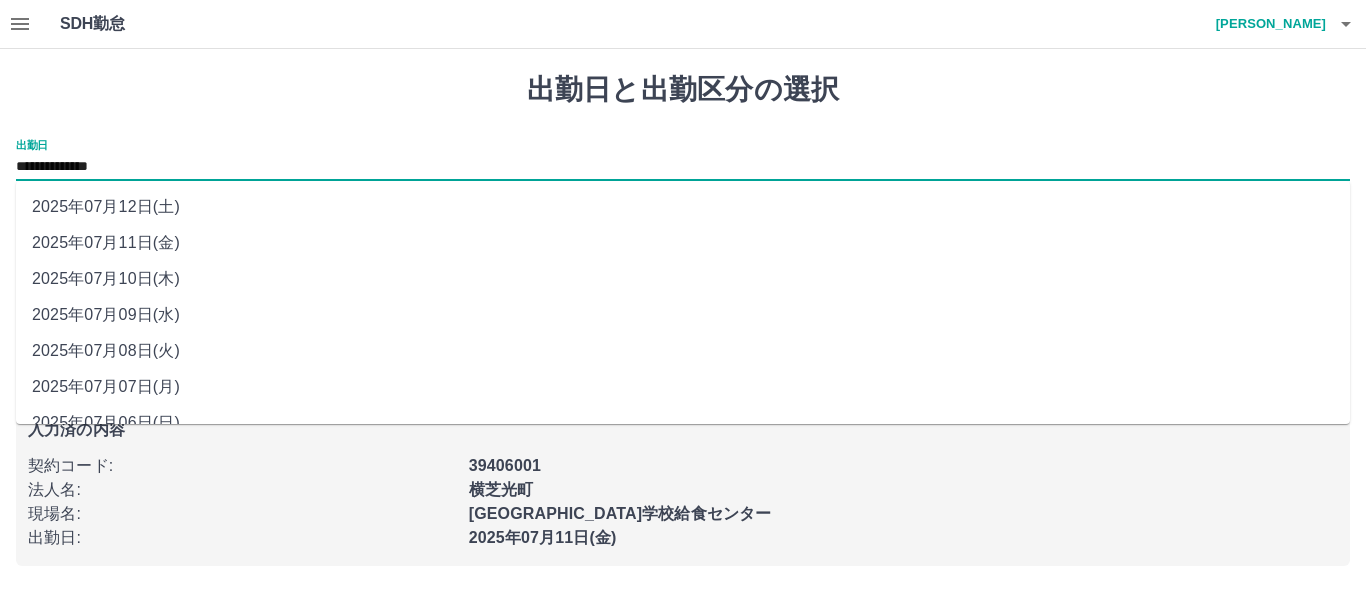click on "2025年07月12日(土)" at bounding box center [683, 207] 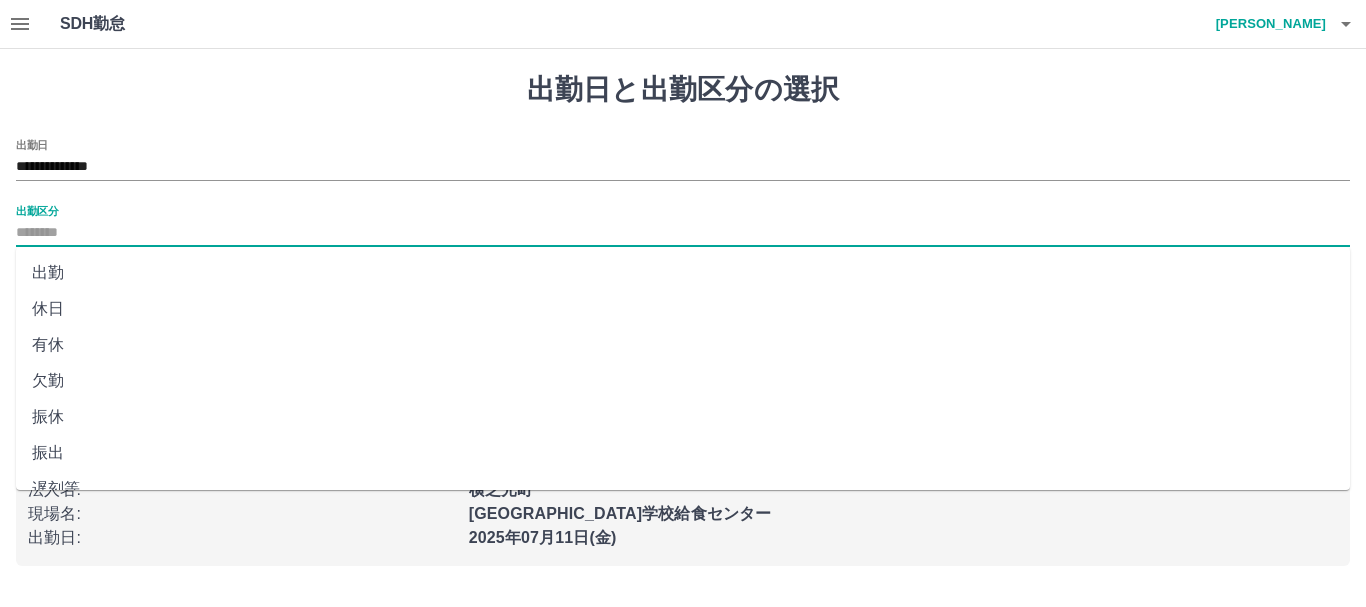 click on "出勤区分" at bounding box center [683, 233] 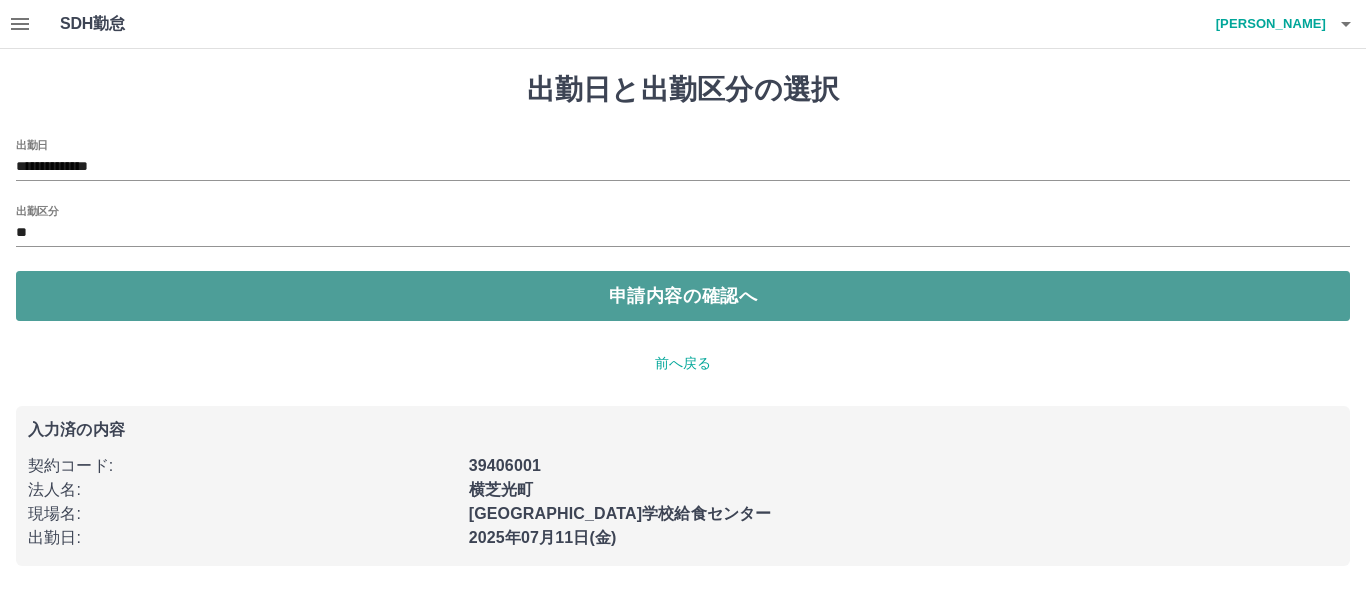 click on "申請内容の確認へ" at bounding box center [683, 296] 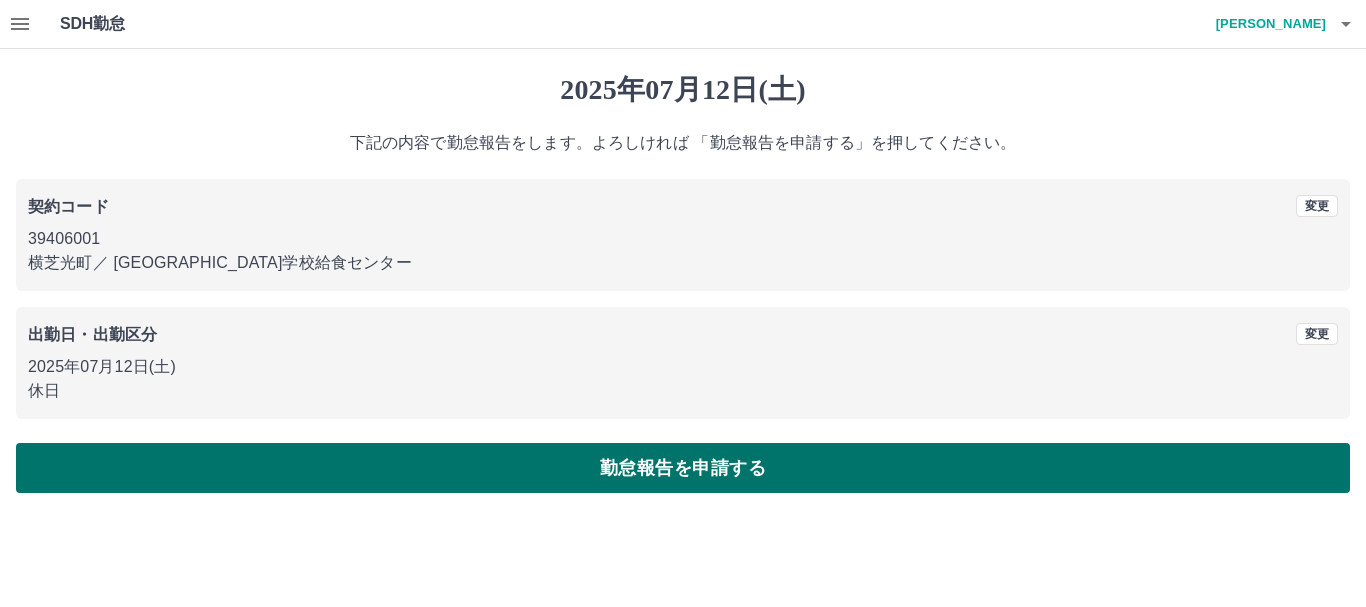 click on "2025年07月12日(土) 下記の内容で勤怠報告をします。よろしければ 「勤怠報告を申請する」を押してください。 契約コード 変更 39406001 横芝光町  ／   横芝光町学校給食センター 出勤日・出勤区分 変更 2025年07月12日(土) 休日 勤怠報告を申請する" at bounding box center [683, 283] 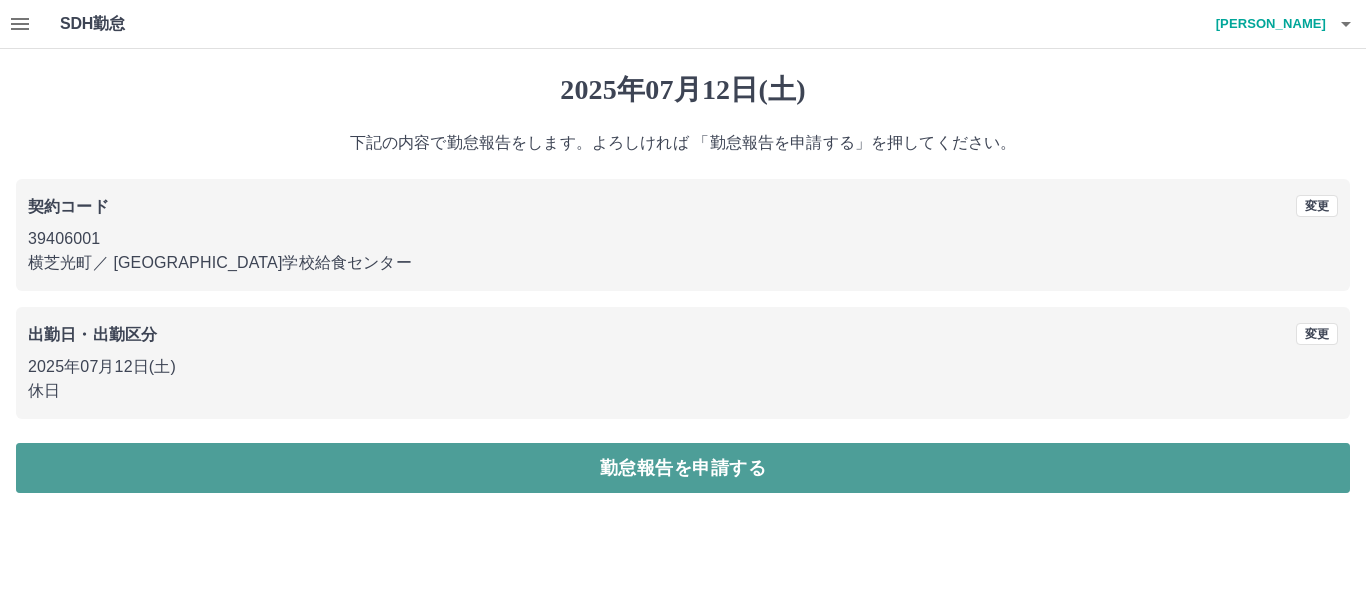 click on "勤怠報告を申請する" at bounding box center [683, 468] 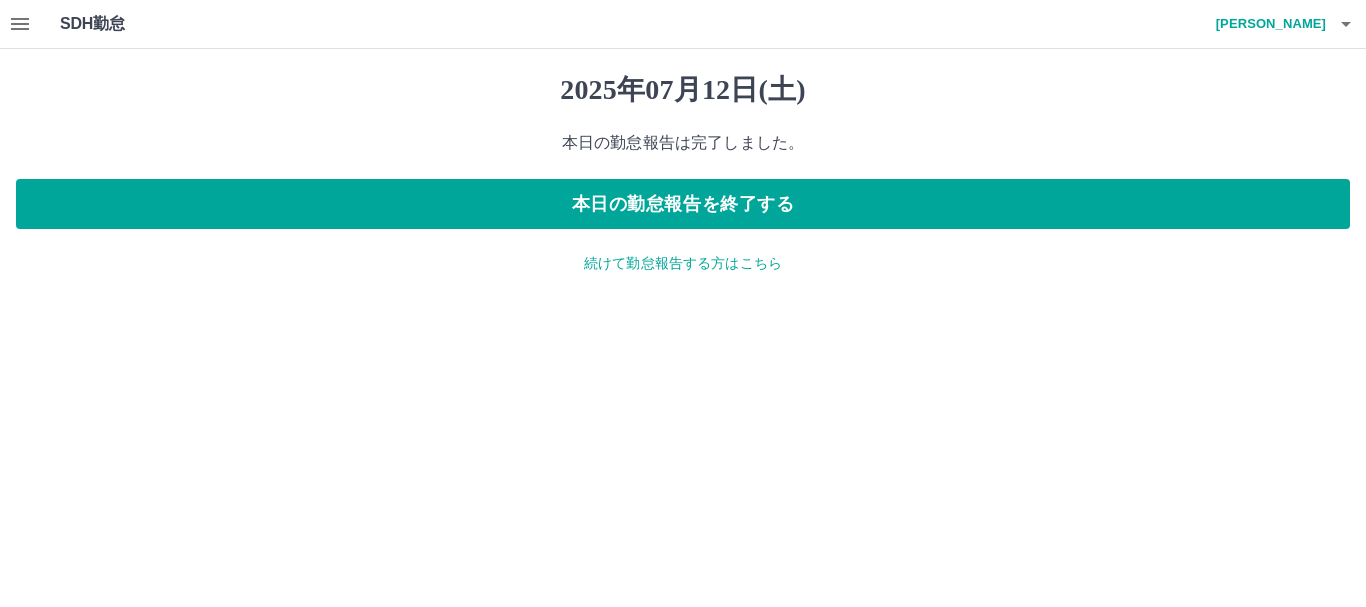 click 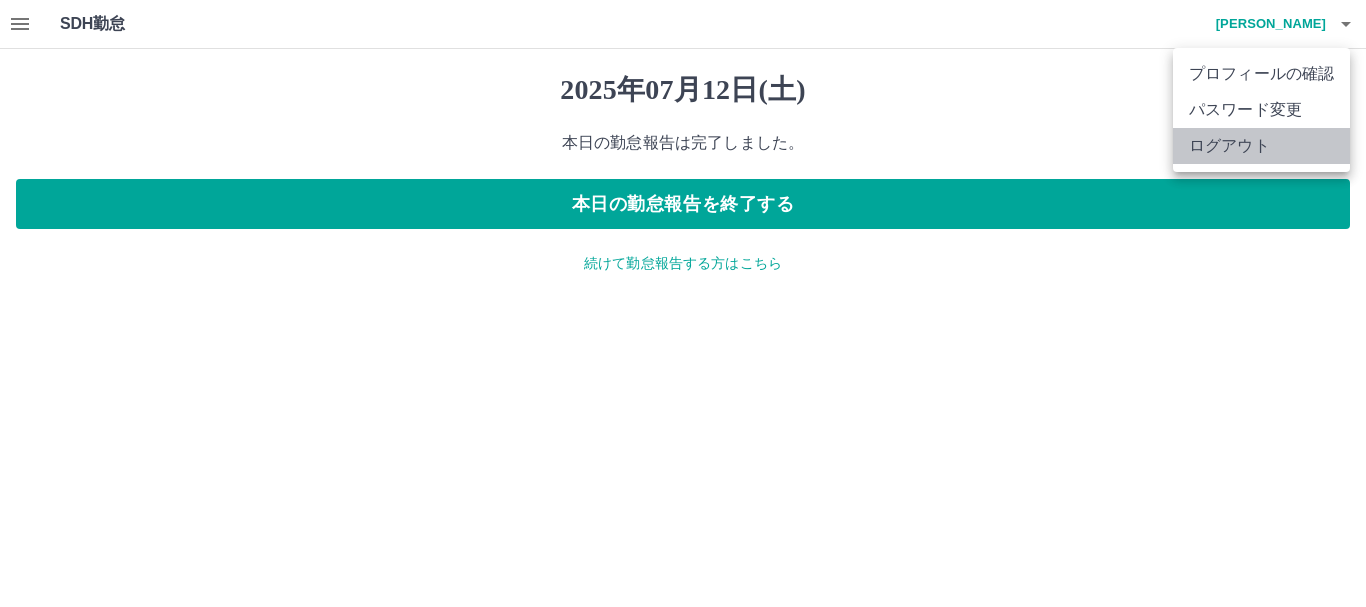 click on "ログアウト" at bounding box center [1261, 146] 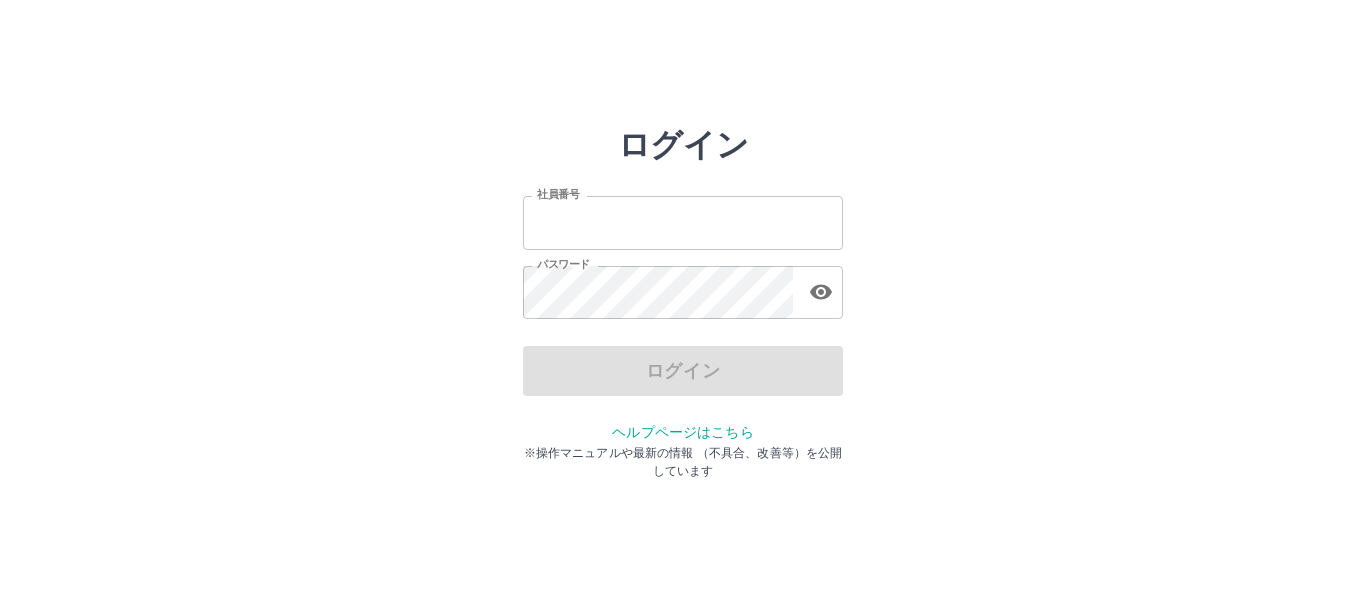 scroll, scrollTop: 0, scrollLeft: 0, axis: both 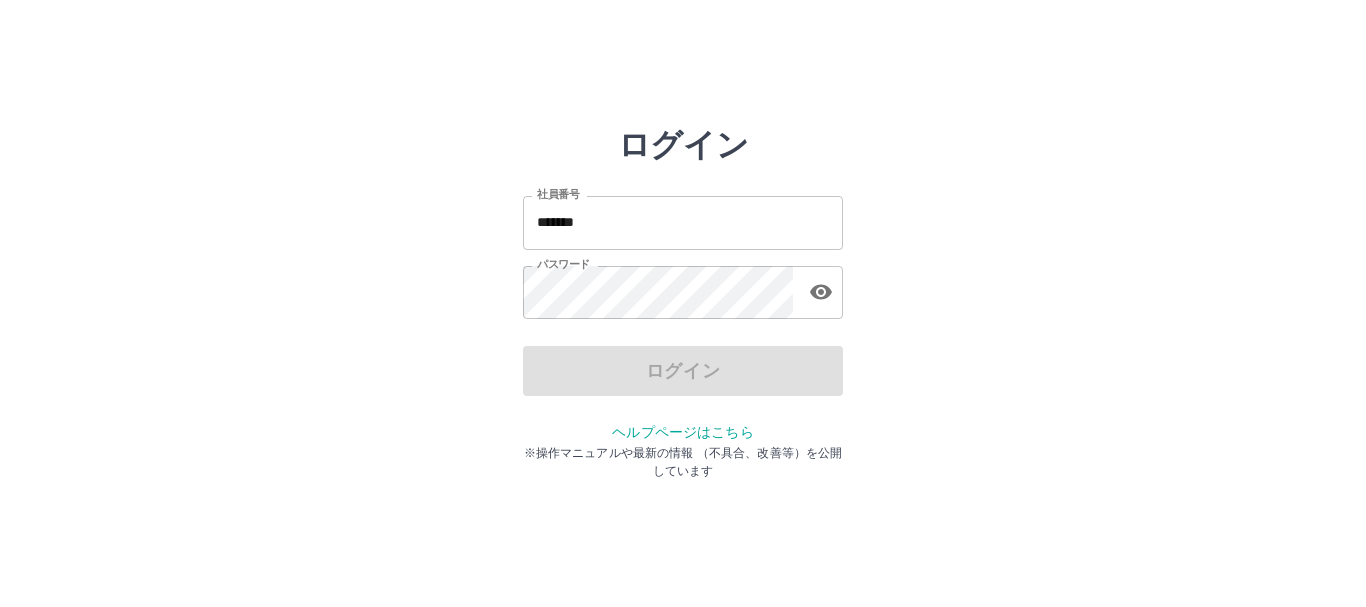 click on "*******" at bounding box center [683, 222] 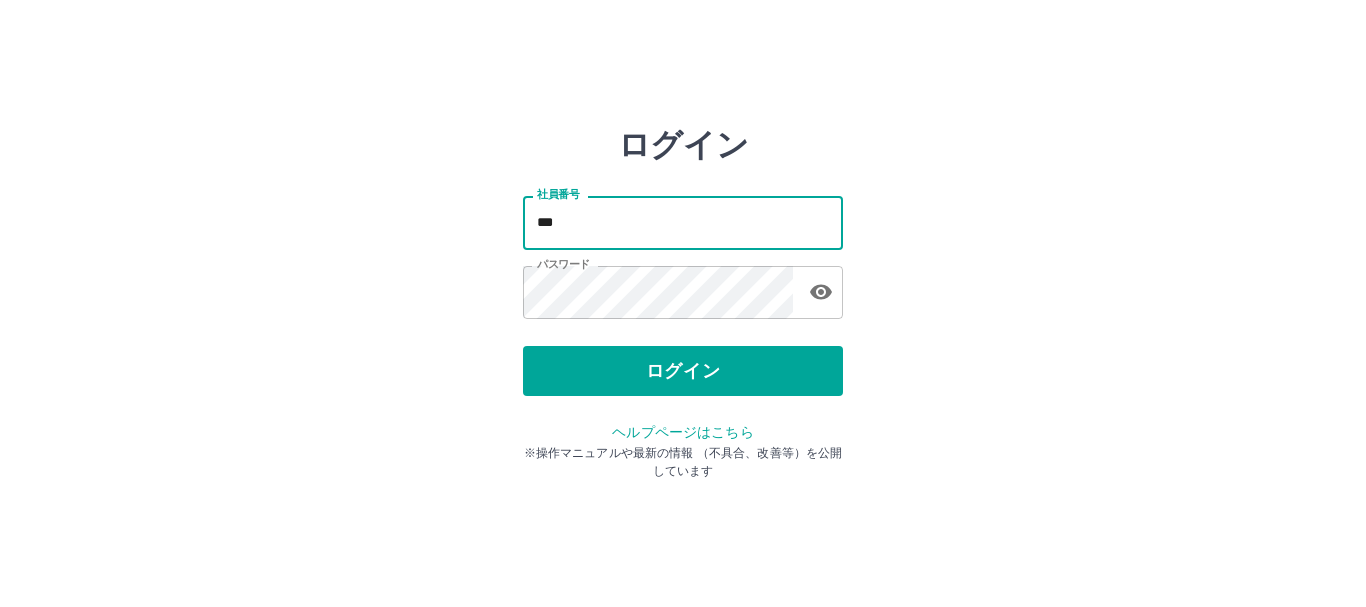 type on "*******" 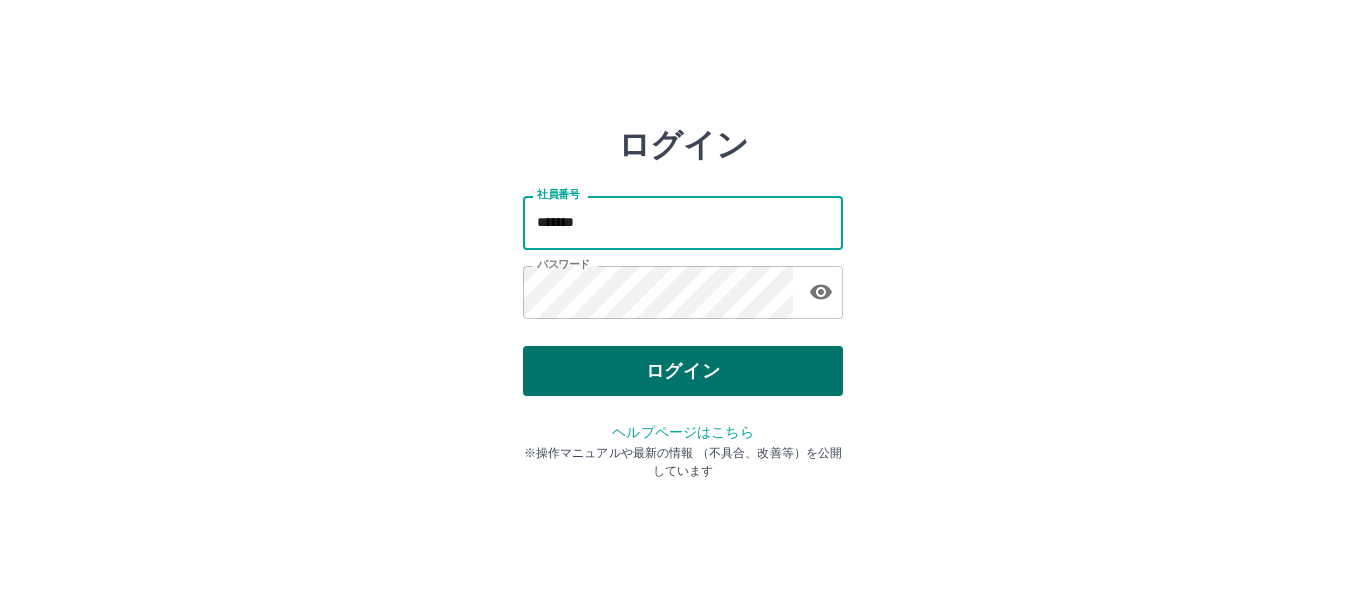 click on "ログイン" at bounding box center (683, 371) 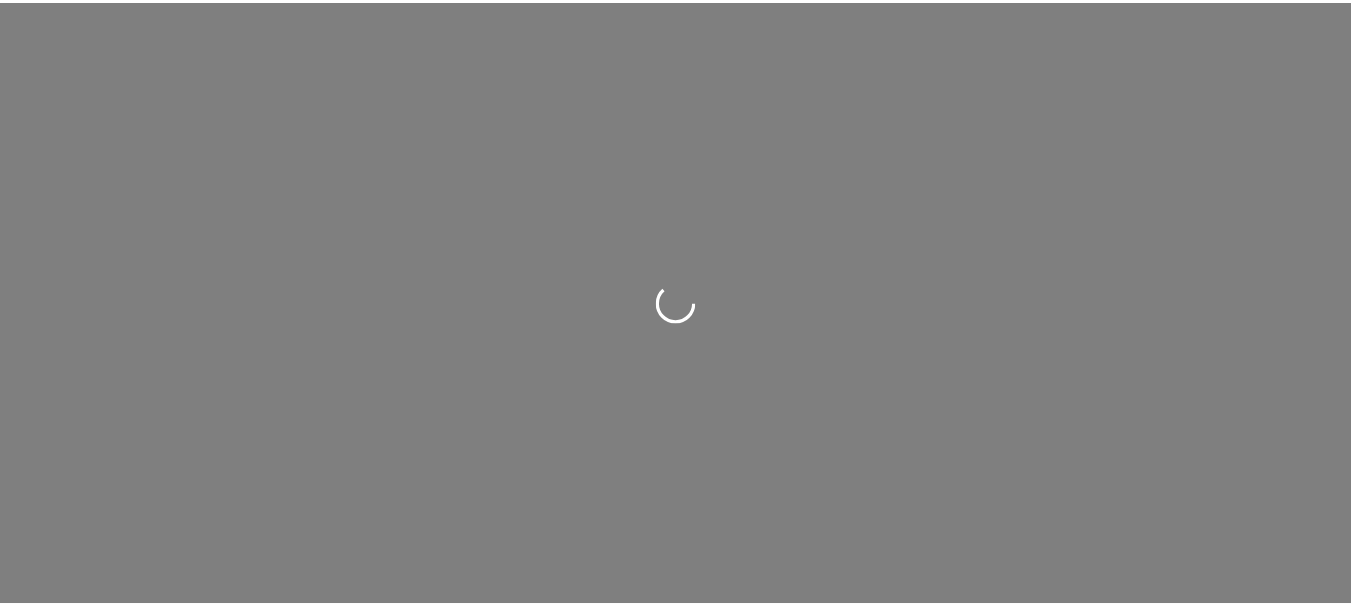 scroll, scrollTop: 0, scrollLeft: 0, axis: both 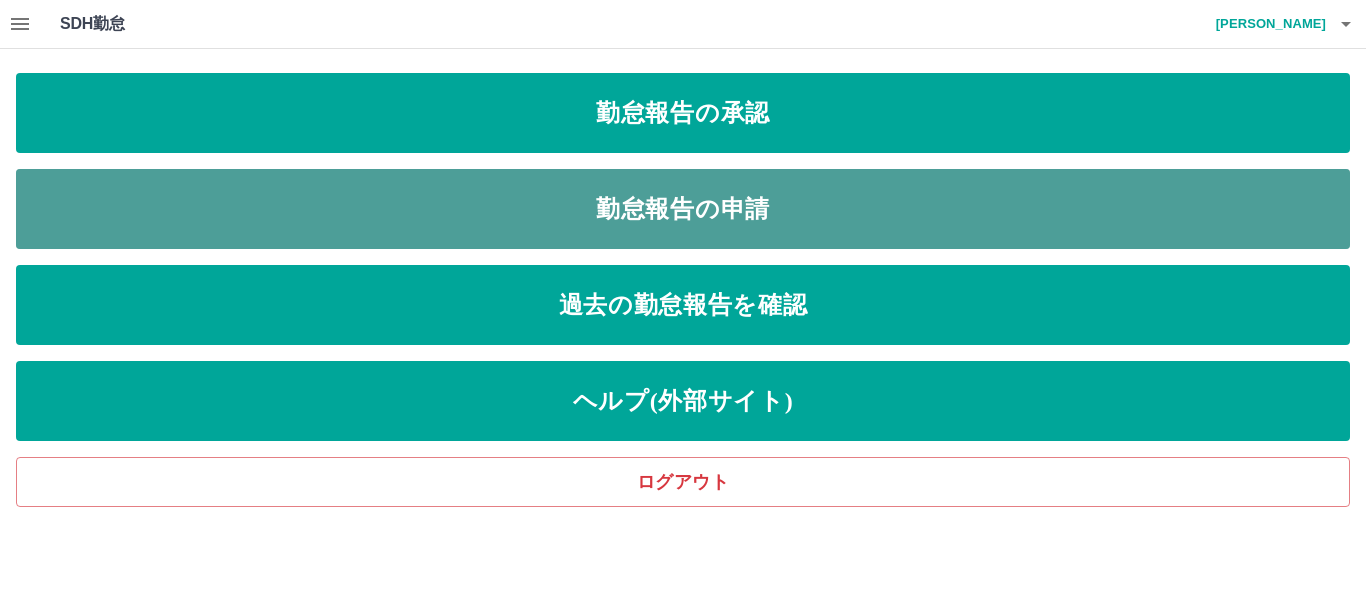 click on "勤怠報告の申請" at bounding box center [683, 209] 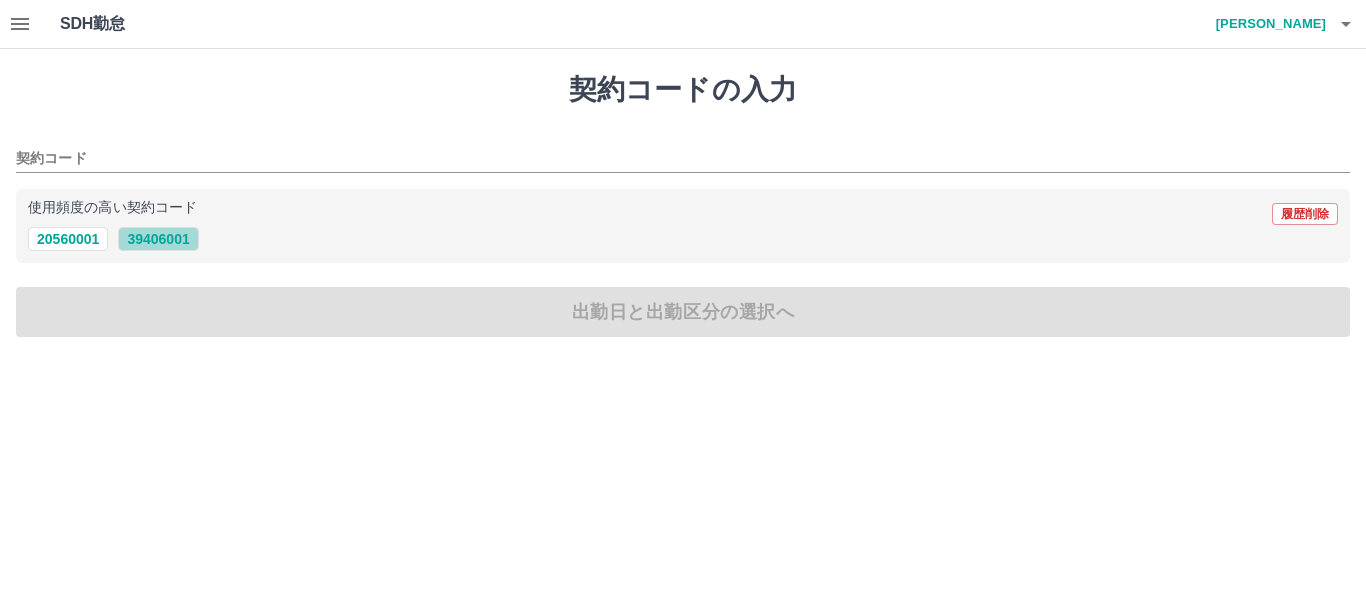 click on "39406001" at bounding box center [158, 239] 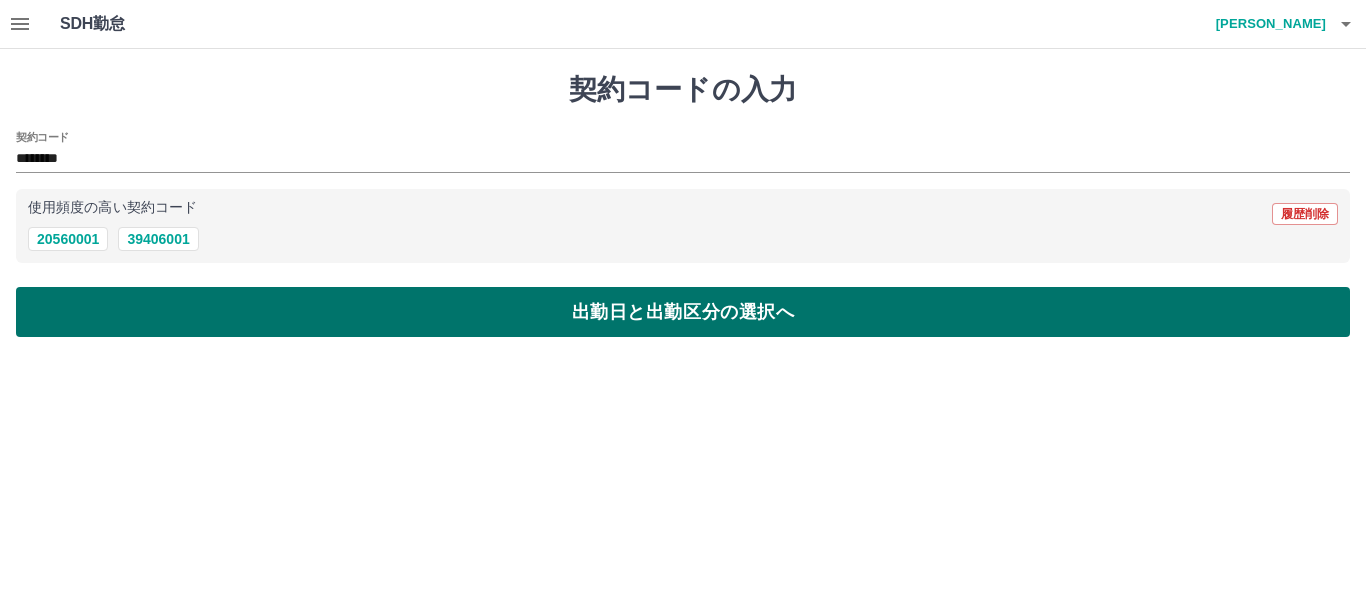 click on "出勤日と出勤区分の選択へ" at bounding box center (683, 312) 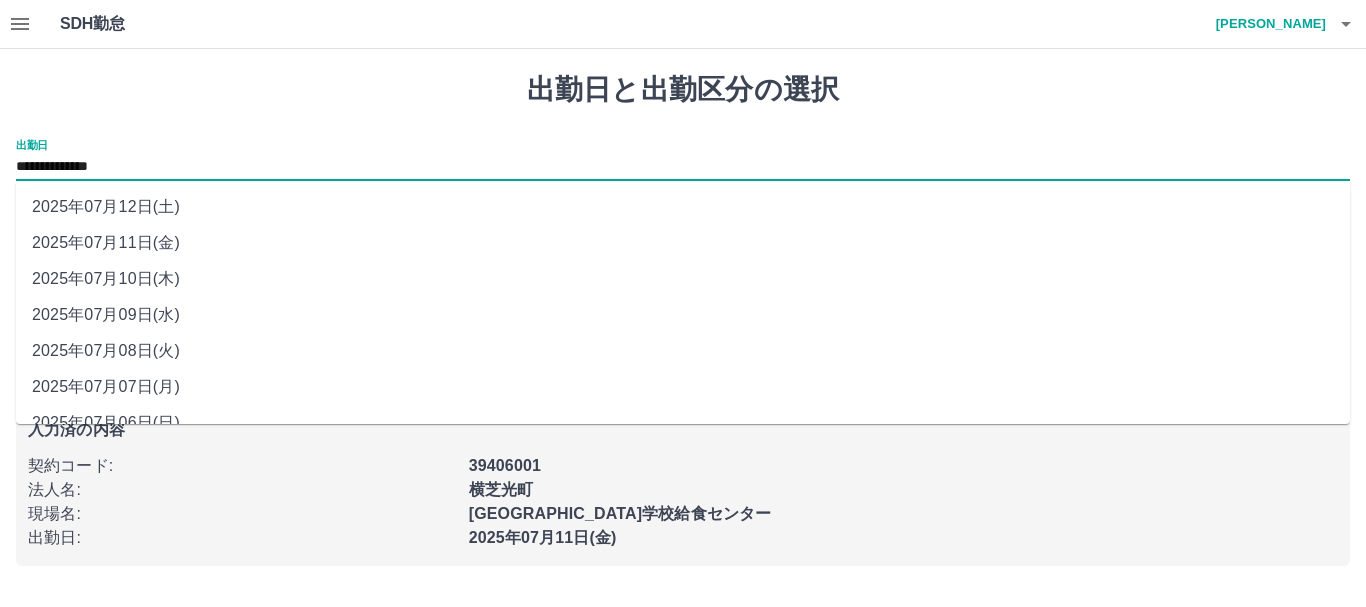 click on "**********" at bounding box center [683, 167] 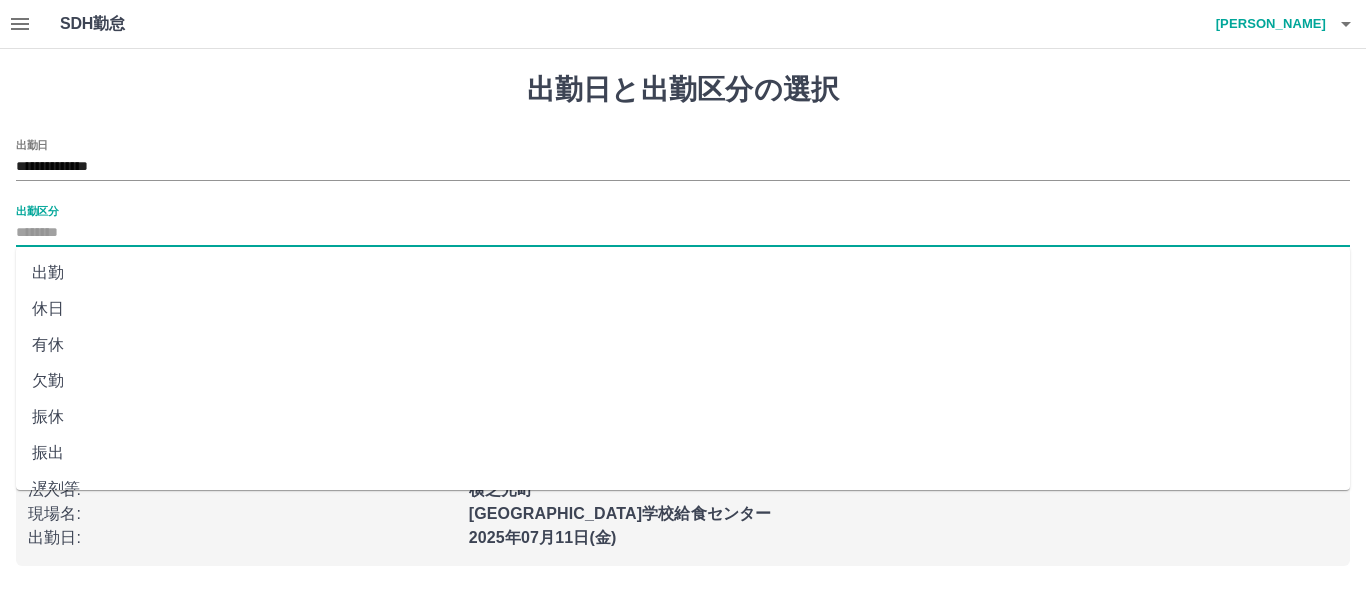 click on "出勤区分" at bounding box center (683, 233) 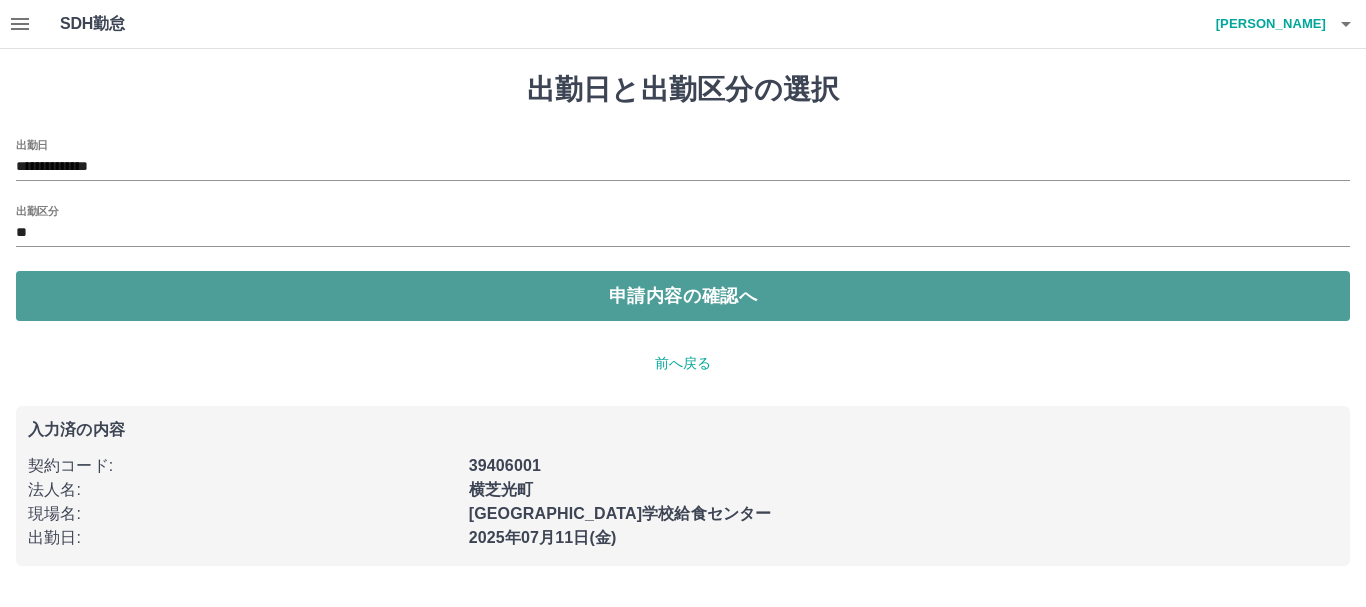 click on "申請内容の確認へ" at bounding box center [683, 296] 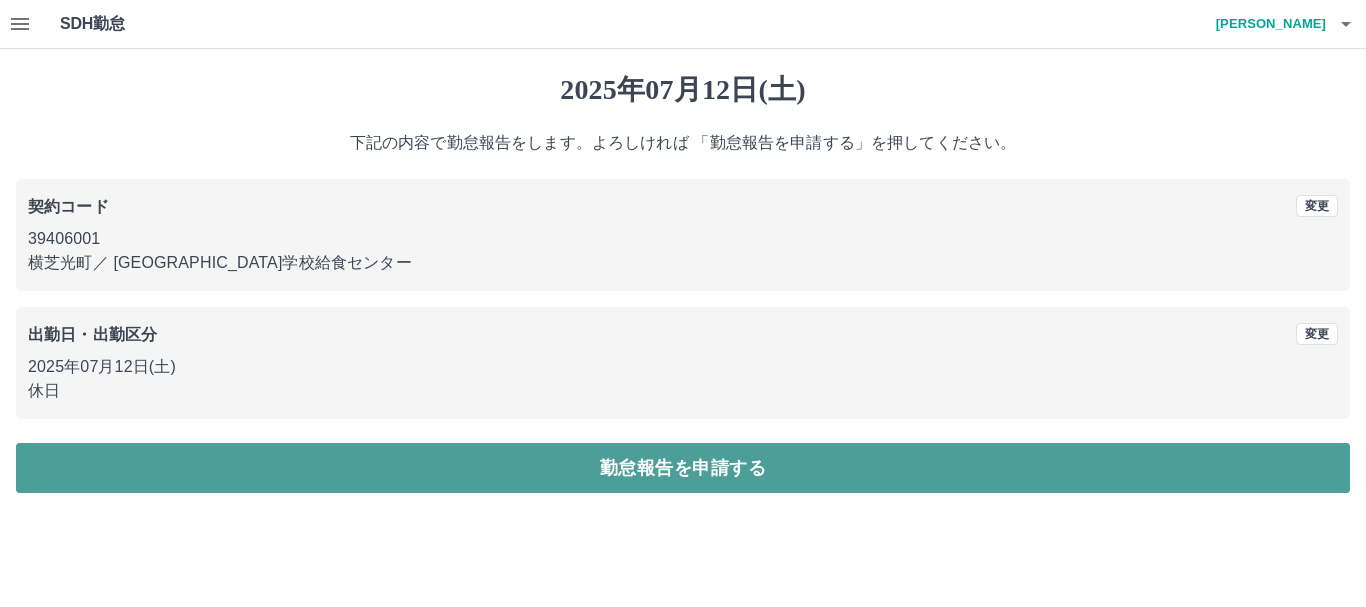 click on "勤怠報告を申請する" at bounding box center (683, 468) 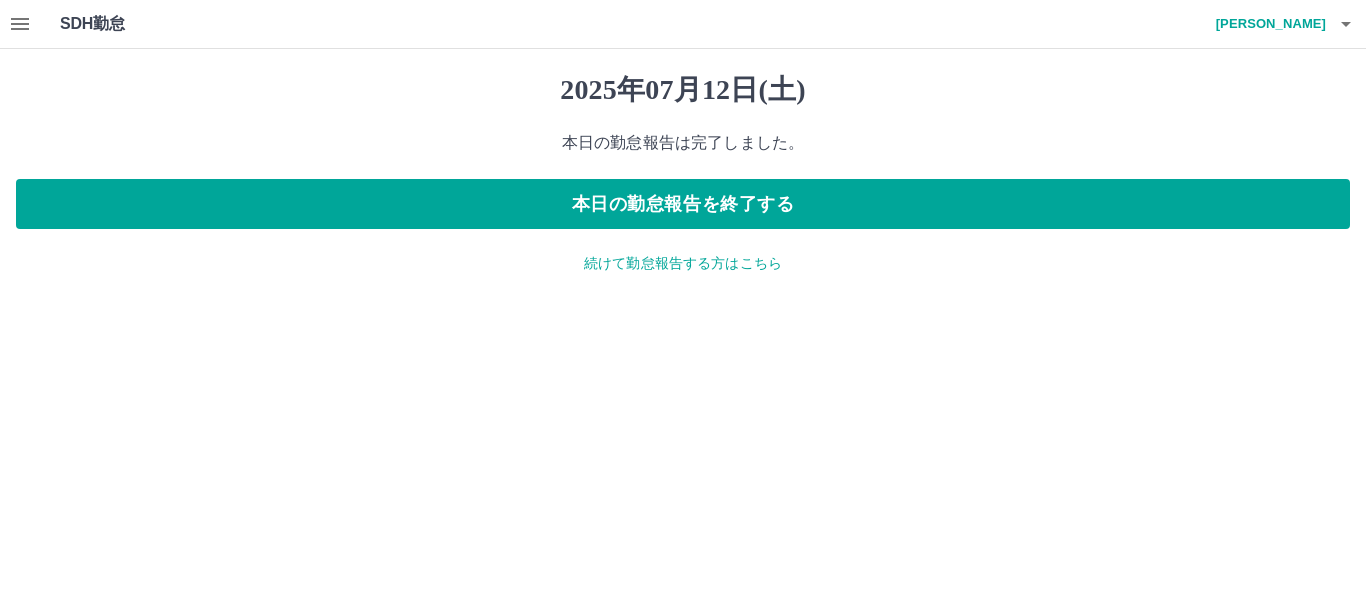 click on "[DATE] 本日の勤怠報告は完了しました。 本日の勤怠報告を終了する 続けて勤怠報告する方はこちら" at bounding box center (683, 173) 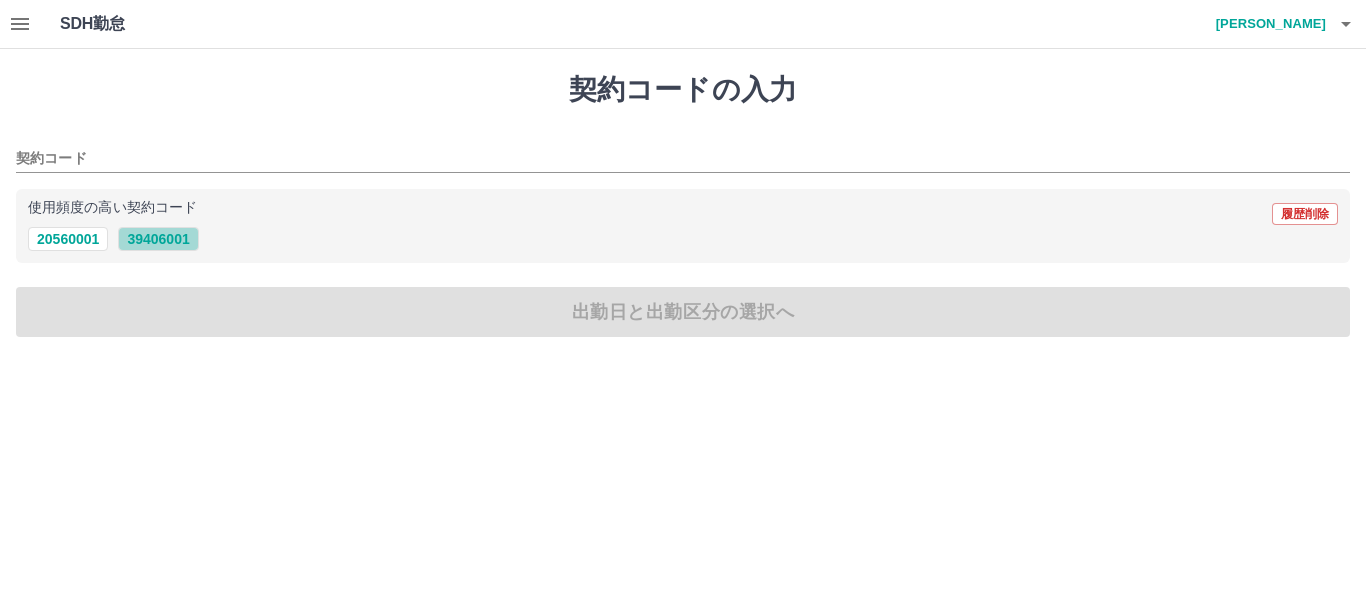click on "39406001" at bounding box center [158, 239] 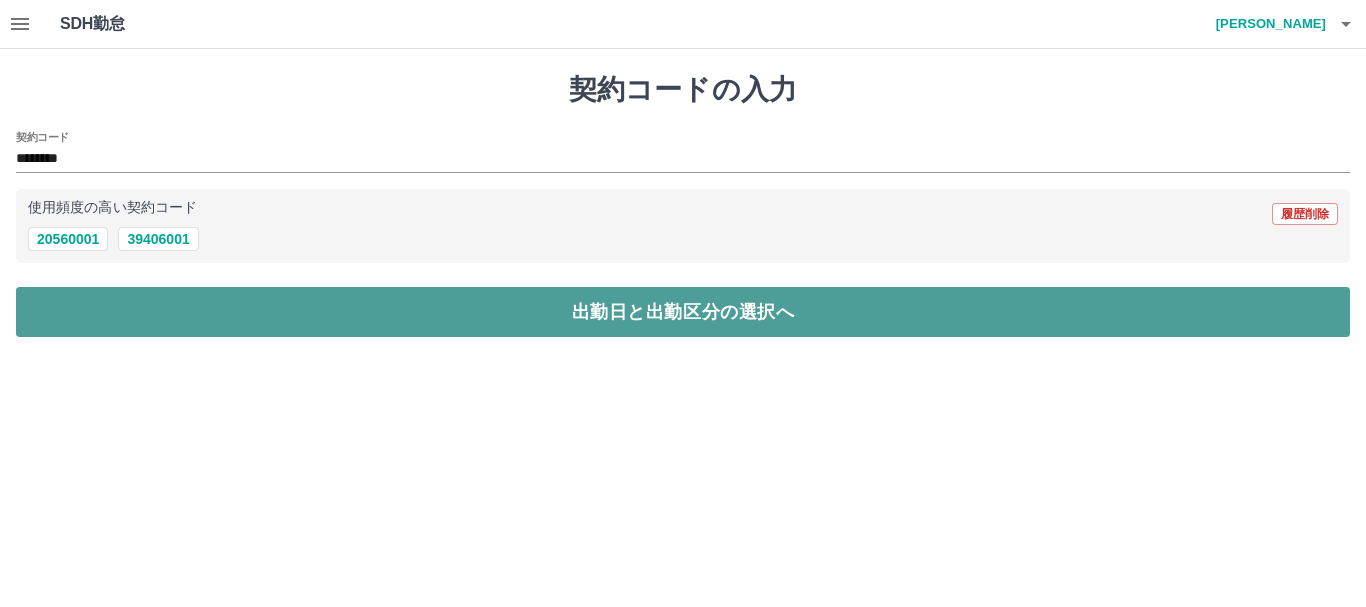 click on "出勤日と出勤区分の選択へ" at bounding box center (683, 312) 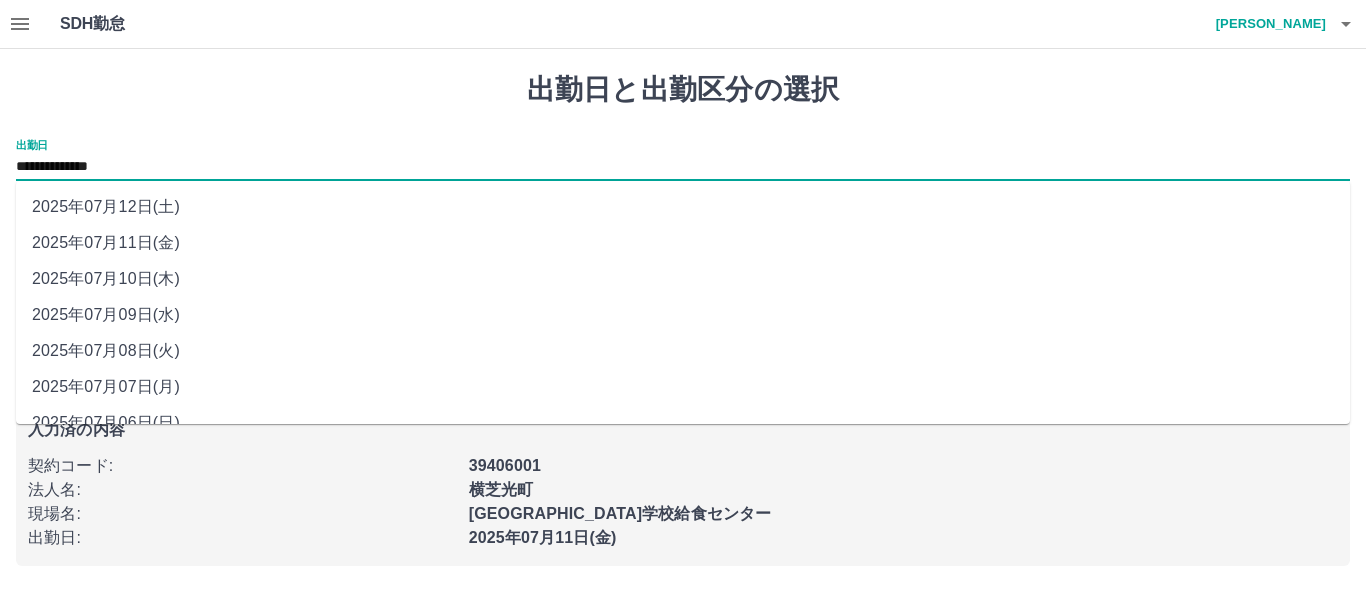 click on "**********" at bounding box center (683, 167) 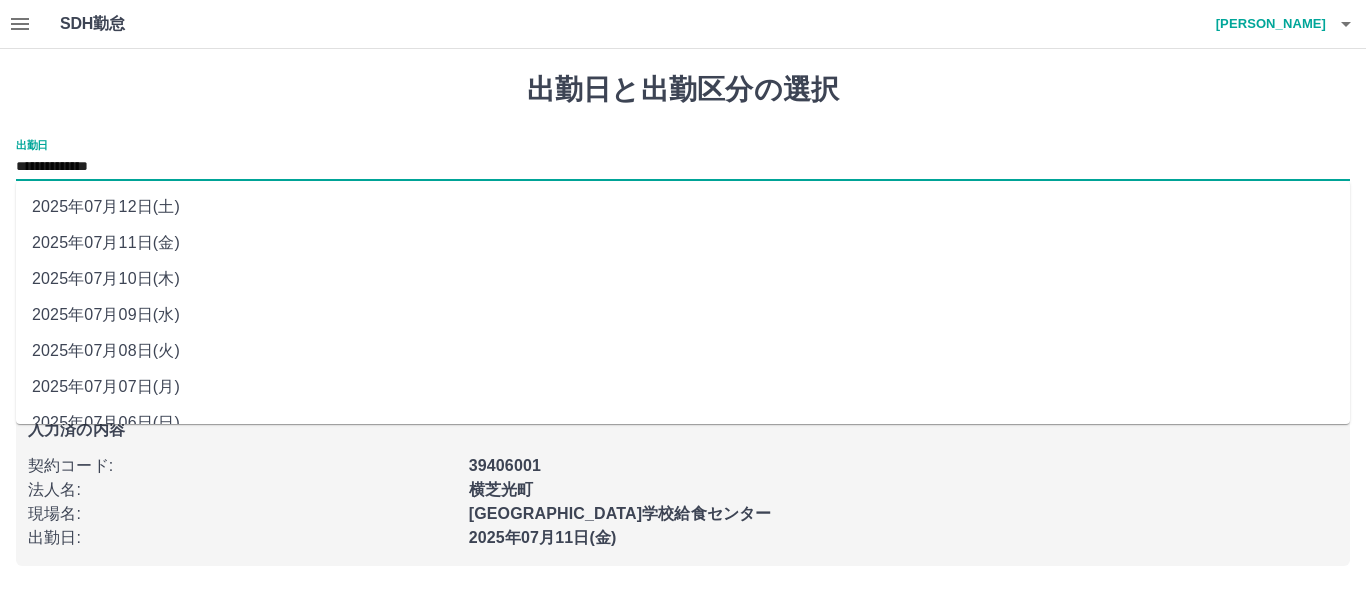 click on "2025年07月10日(木)" at bounding box center (683, 279) 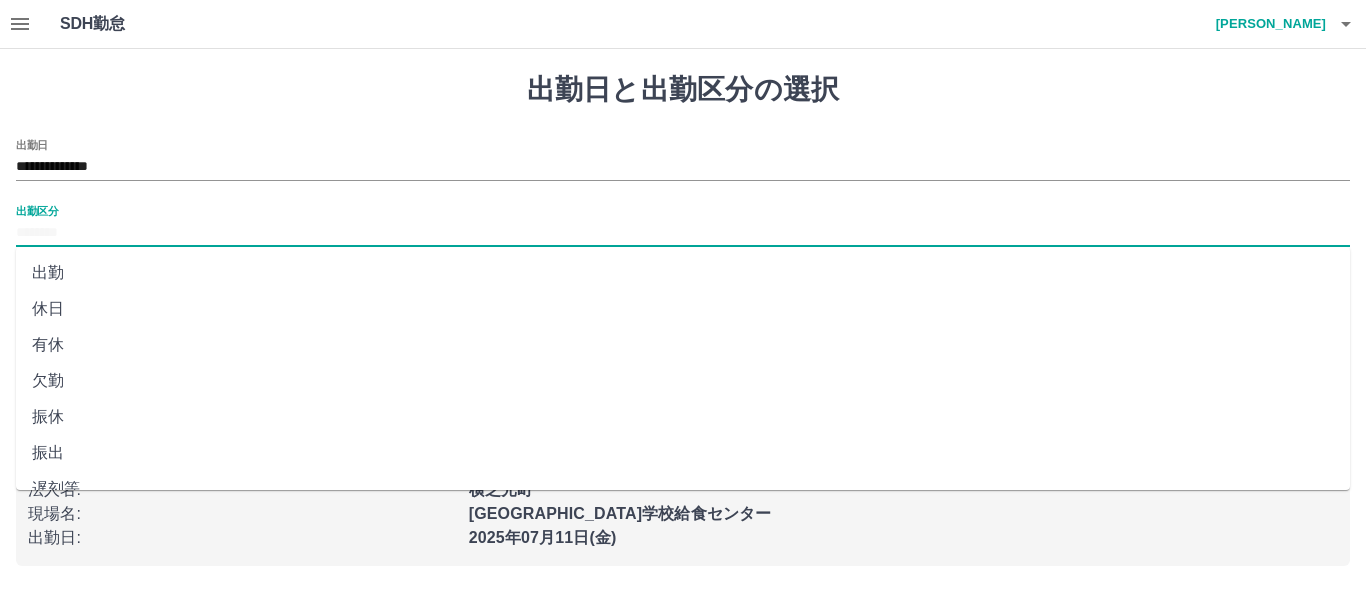 click on "出勤区分" at bounding box center [683, 233] 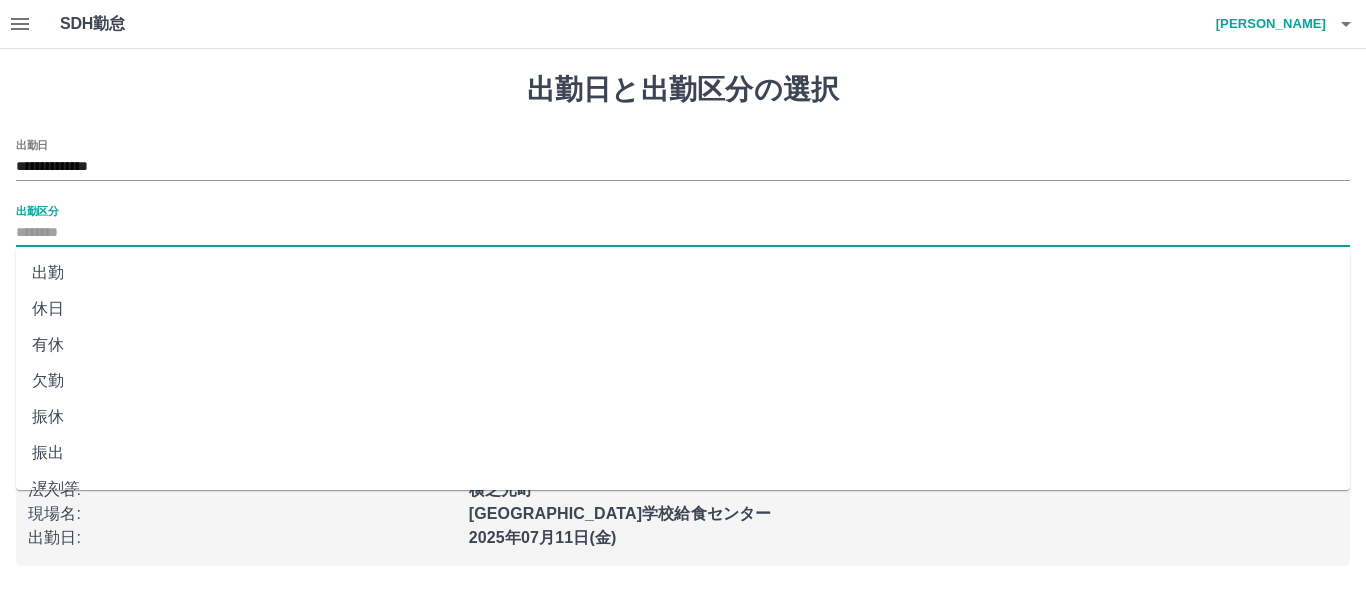 click on "出勤" at bounding box center (683, 273) 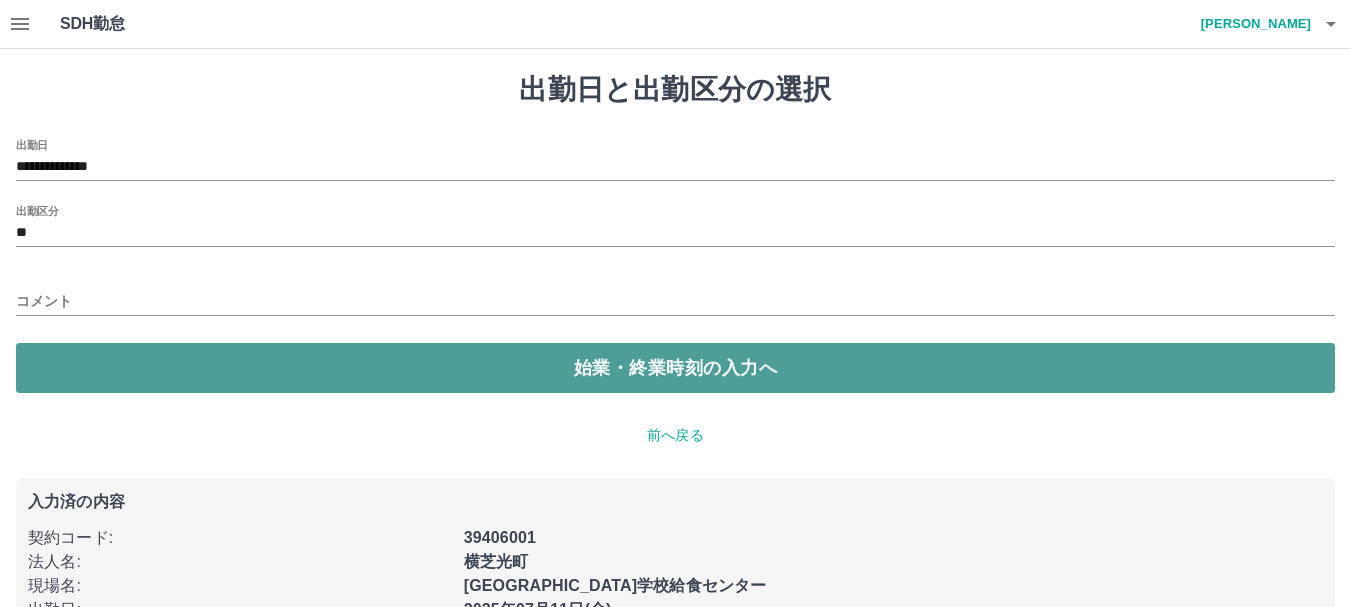 click on "始業・終業時刻の入力へ" at bounding box center [675, 368] 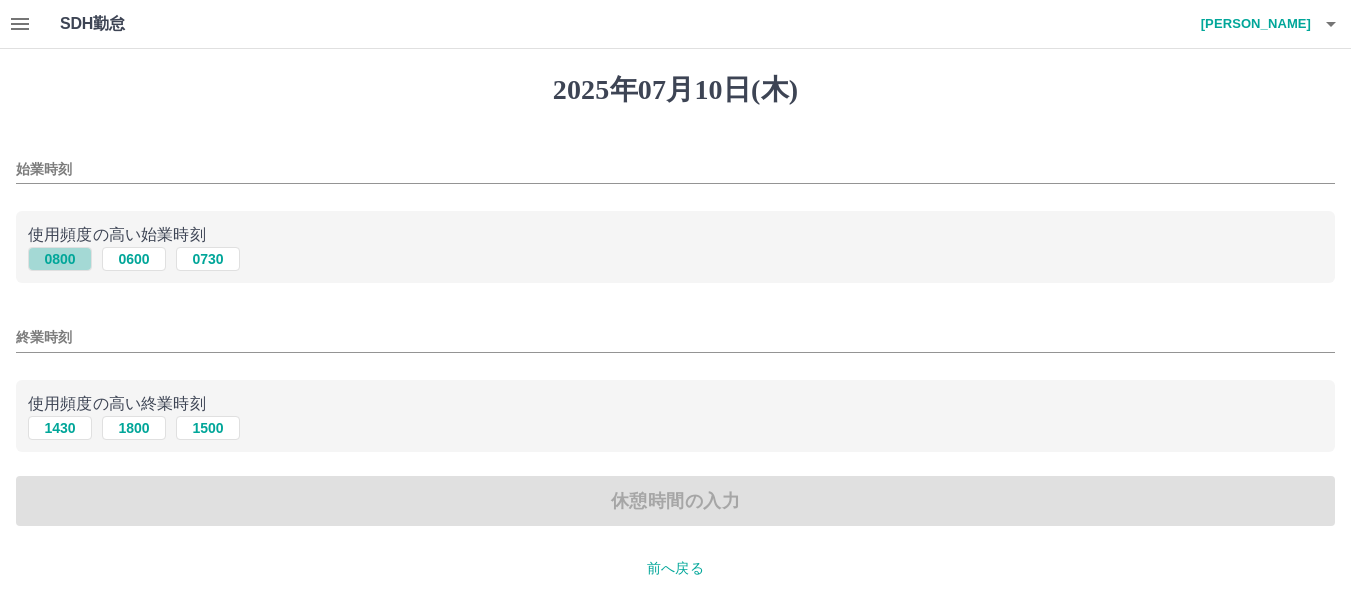 click on "0800" at bounding box center [60, 259] 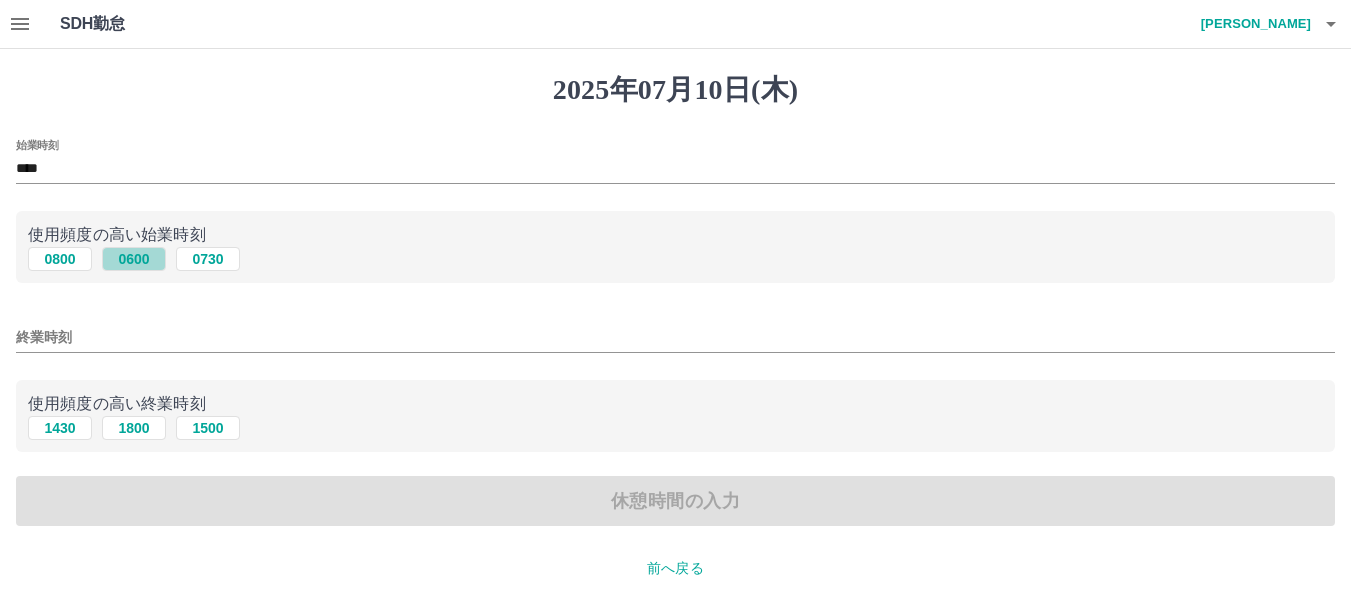 click on "0600" at bounding box center (134, 259) 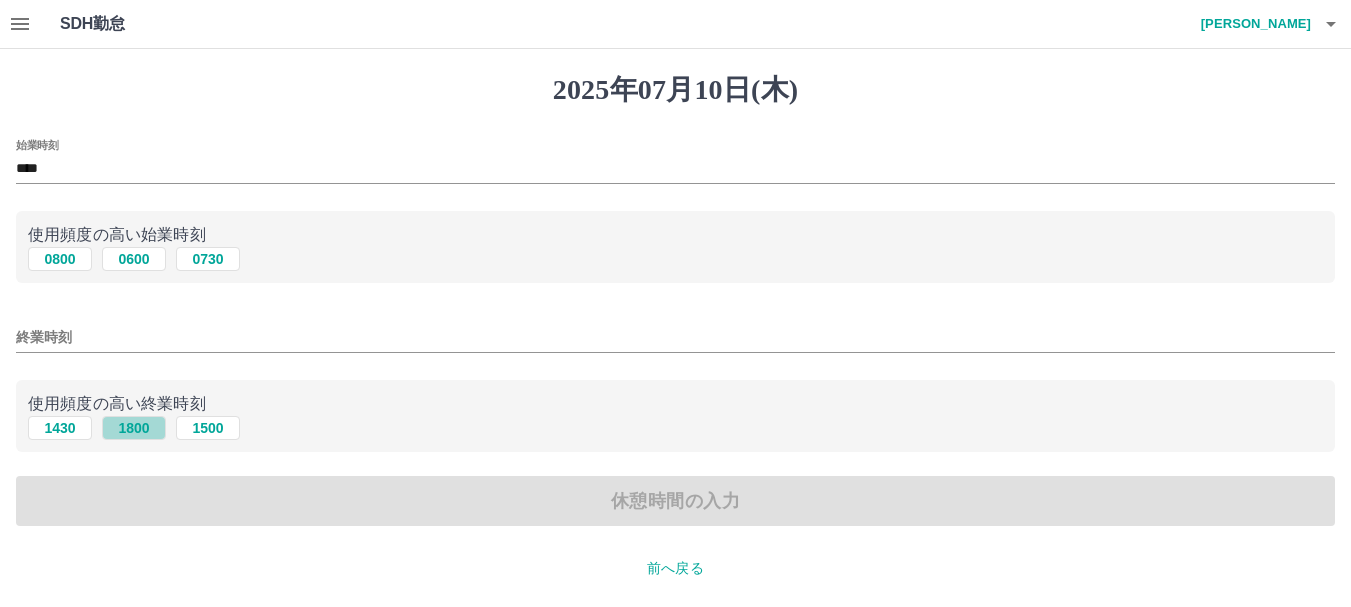 click on "1800" at bounding box center [134, 428] 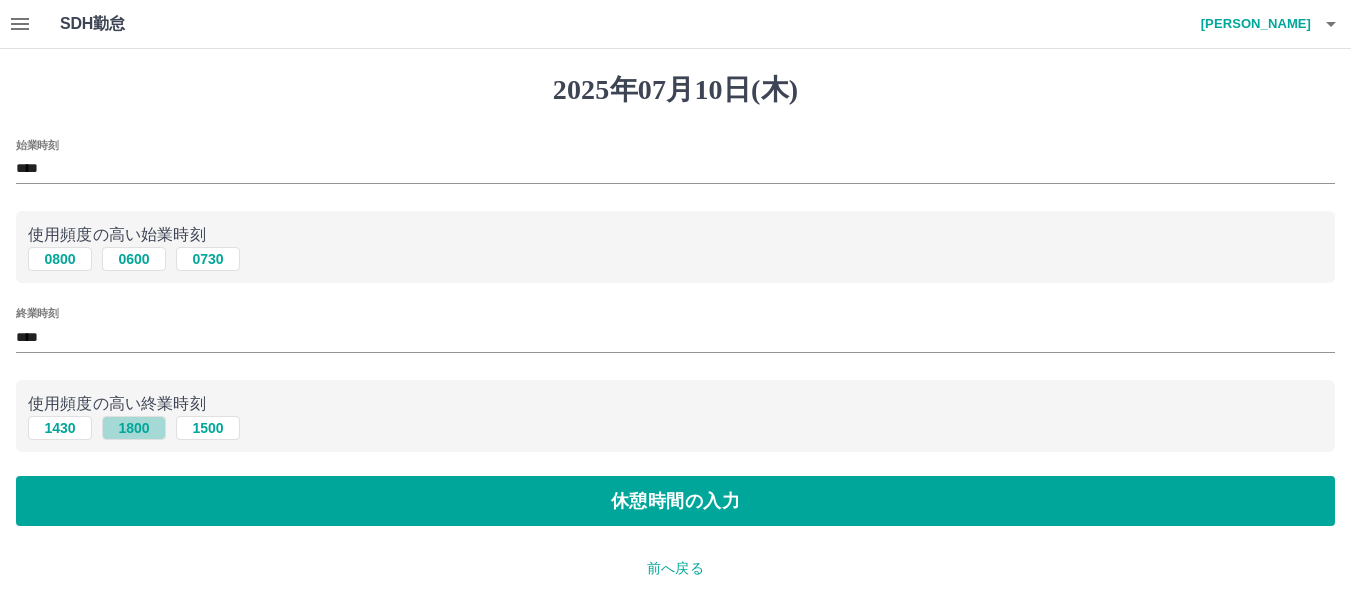 click on "1800" at bounding box center (134, 428) 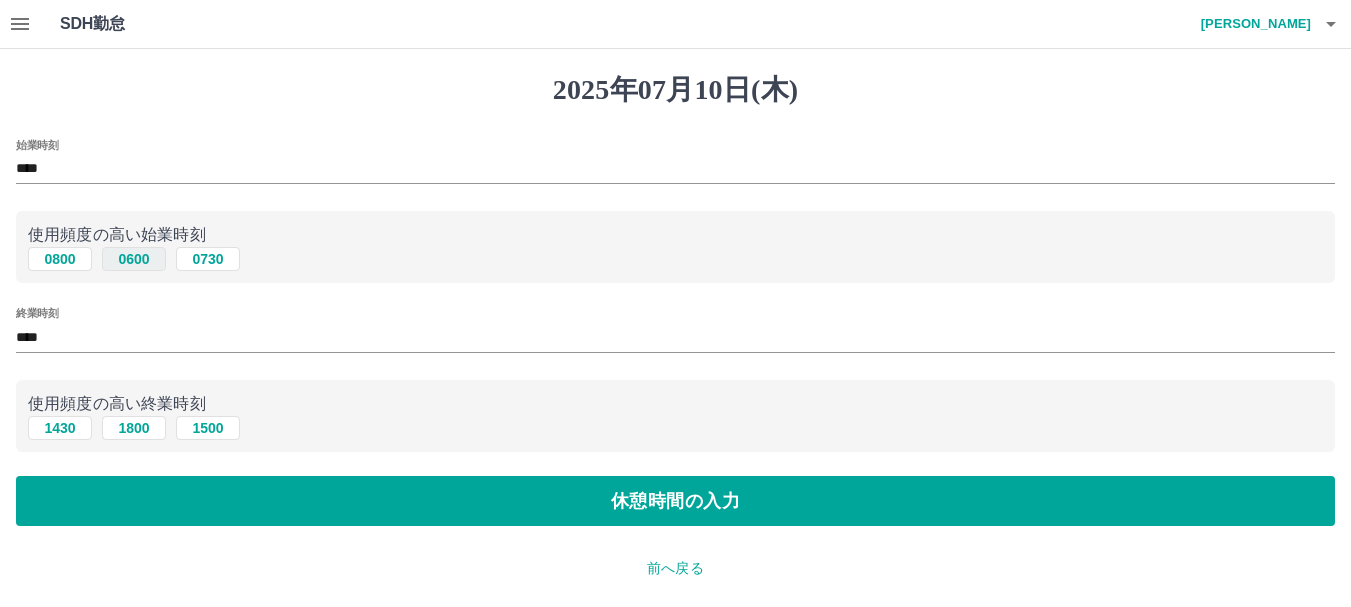 click on "0600" at bounding box center (134, 259) 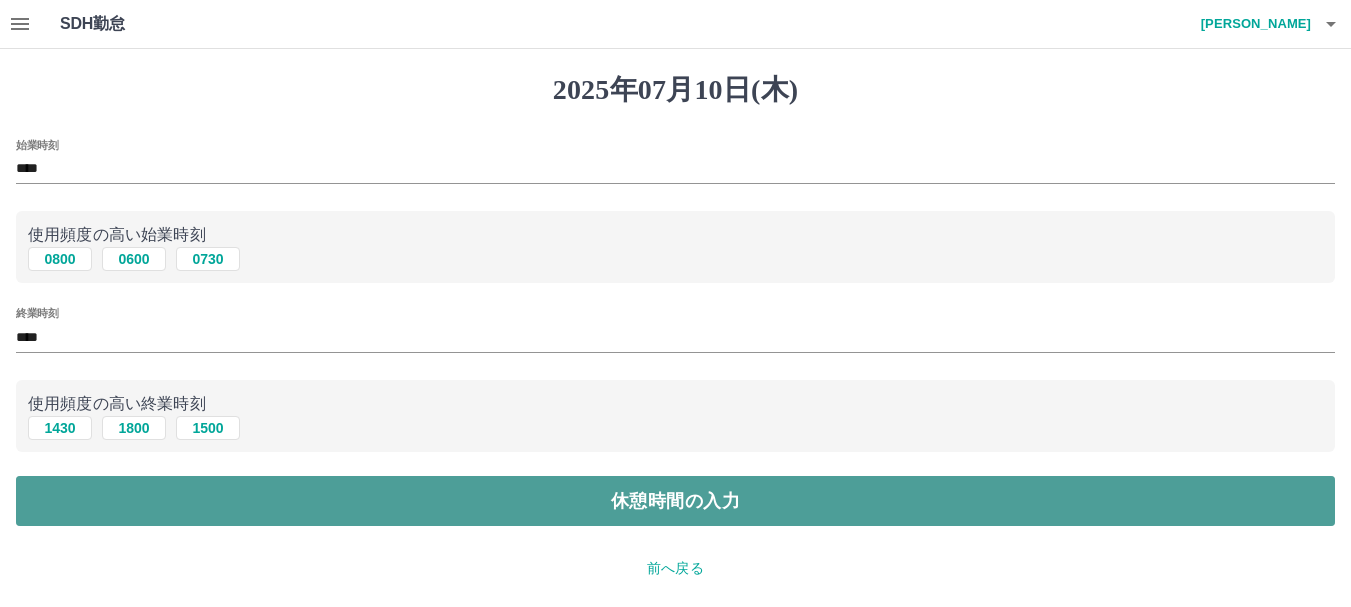 click on "休憩時間の入力" at bounding box center (675, 501) 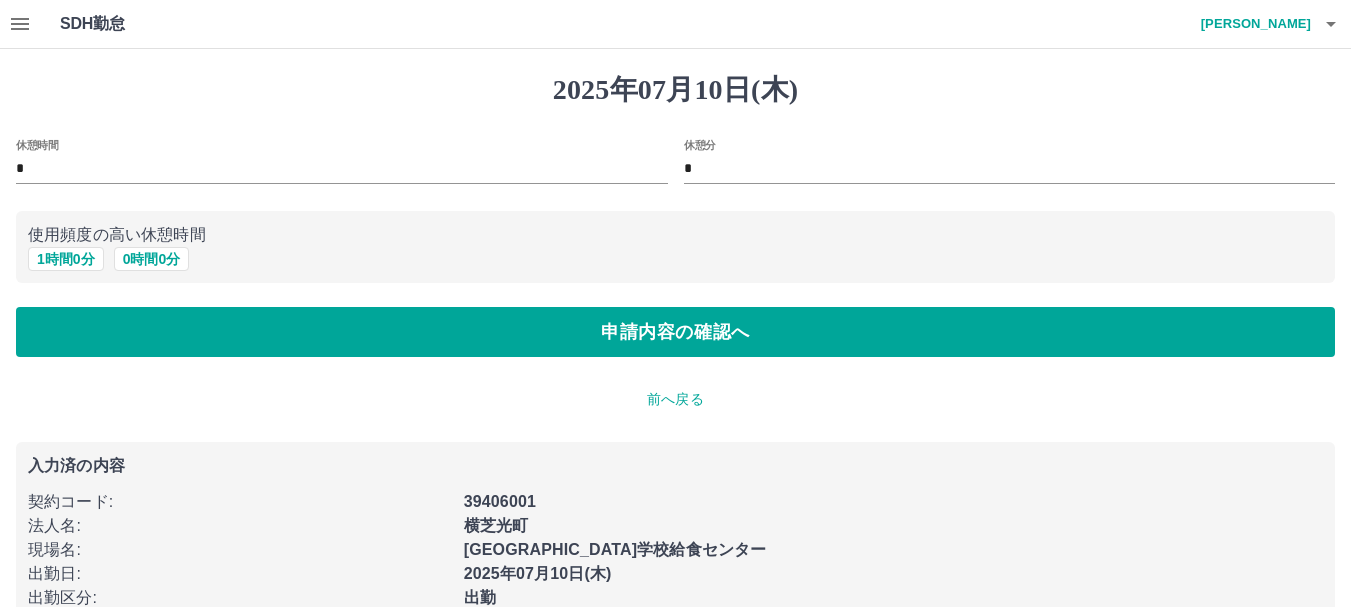 scroll, scrollTop: 92, scrollLeft: 0, axis: vertical 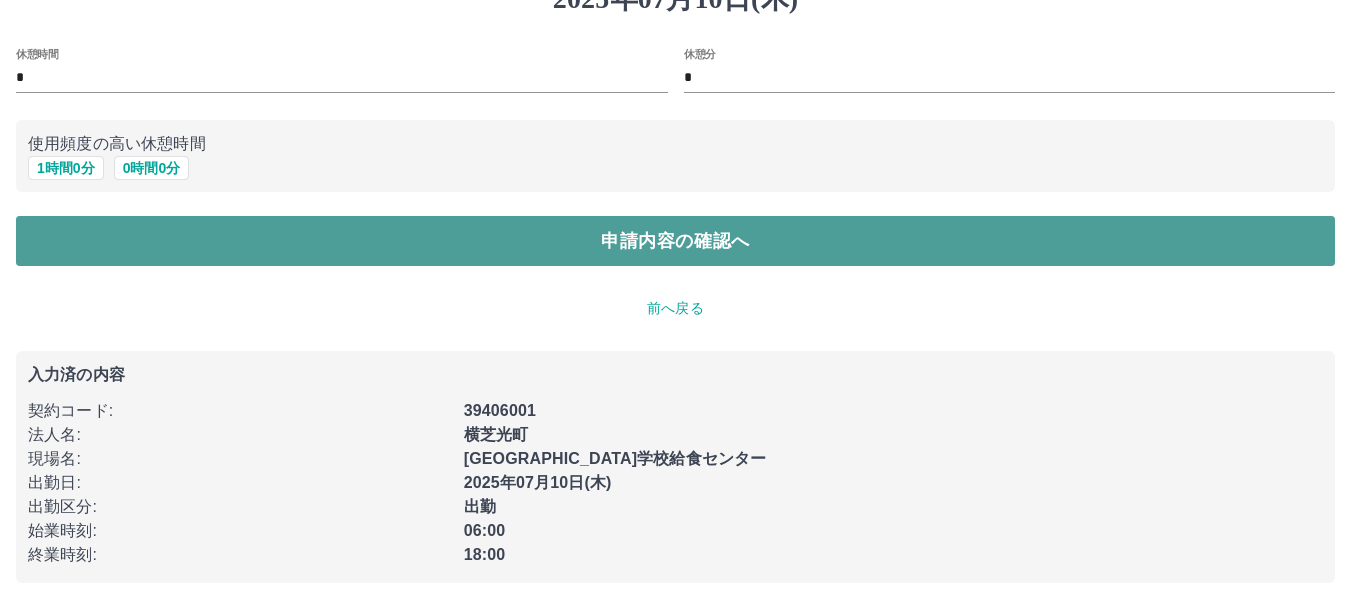 click on "申請内容の確認へ" at bounding box center [675, 241] 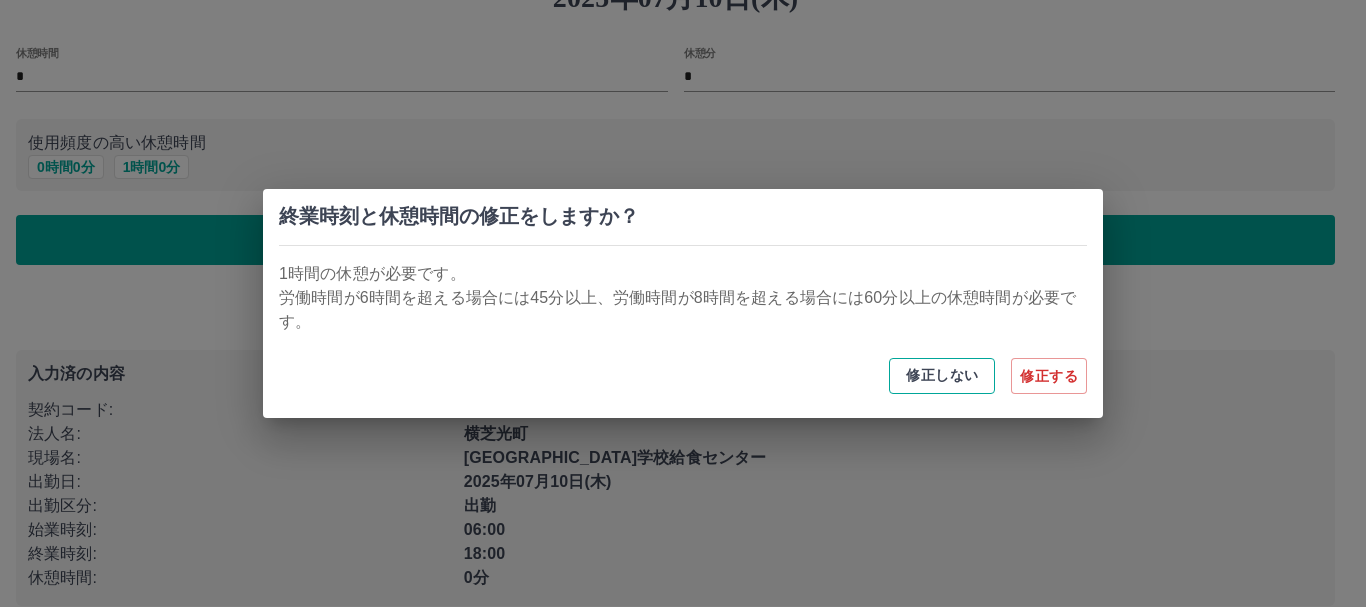 drag, startPoint x: 1067, startPoint y: 380, endPoint x: 994, endPoint y: 363, distance: 74.953316 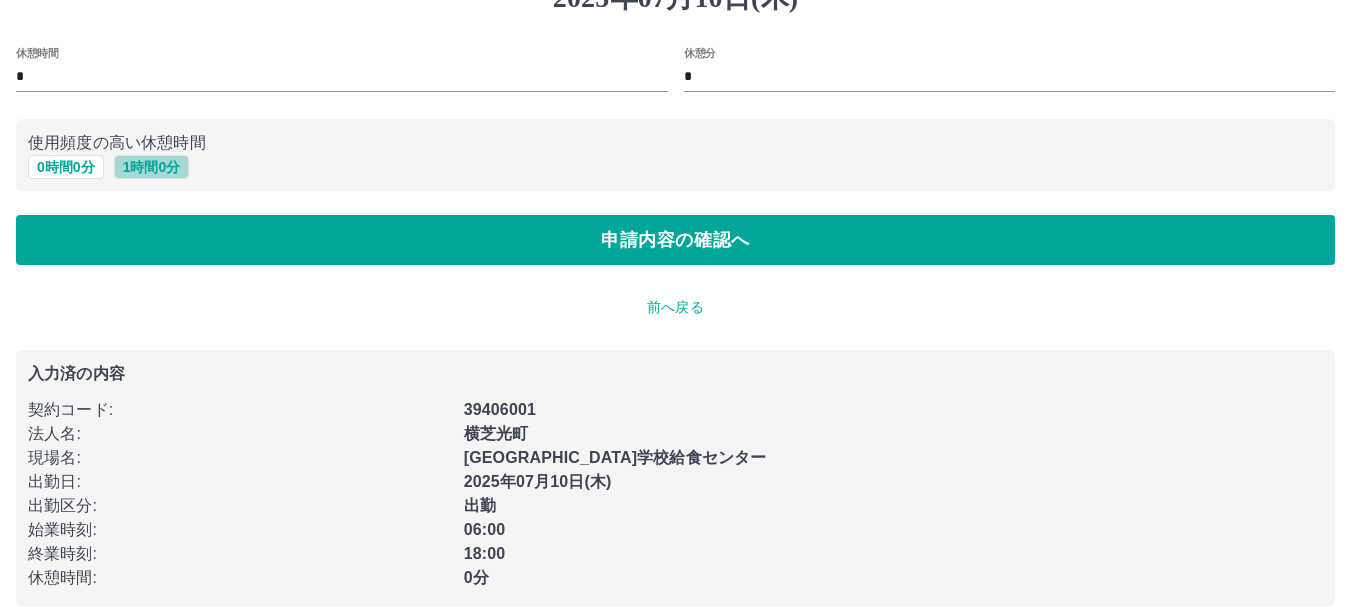 drag, startPoint x: 128, startPoint y: 158, endPoint x: 135, endPoint y: 149, distance: 11.401754 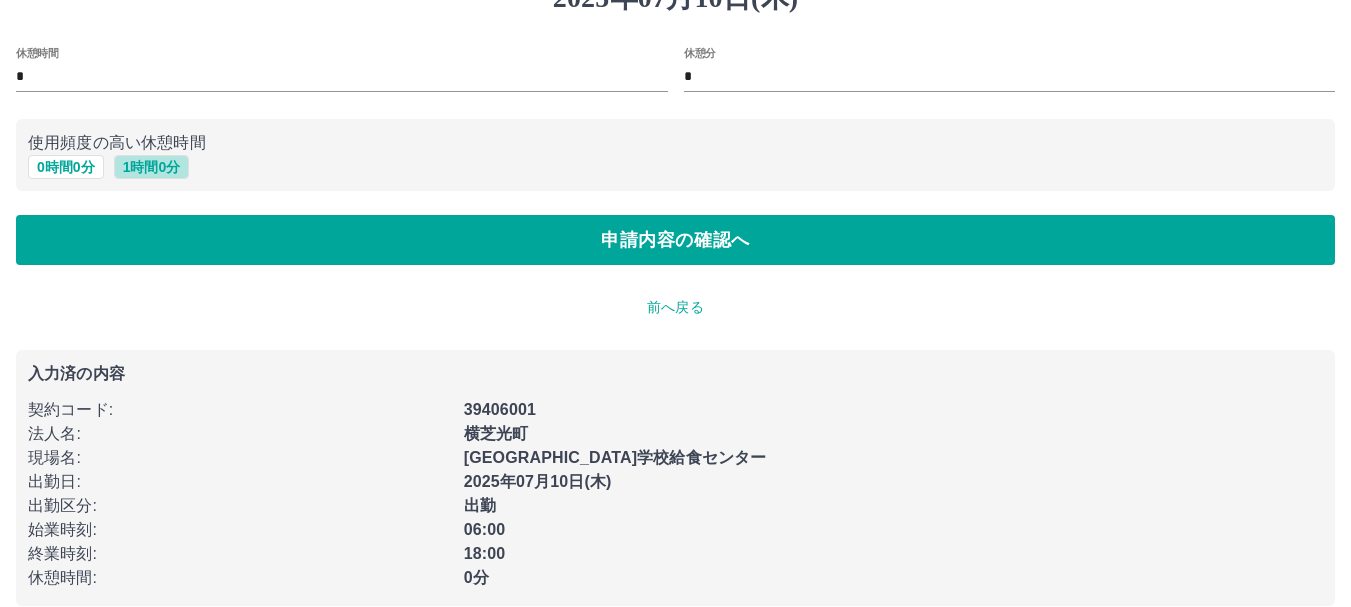 click on "1 時間 0 分" at bounding box center (152, 167) 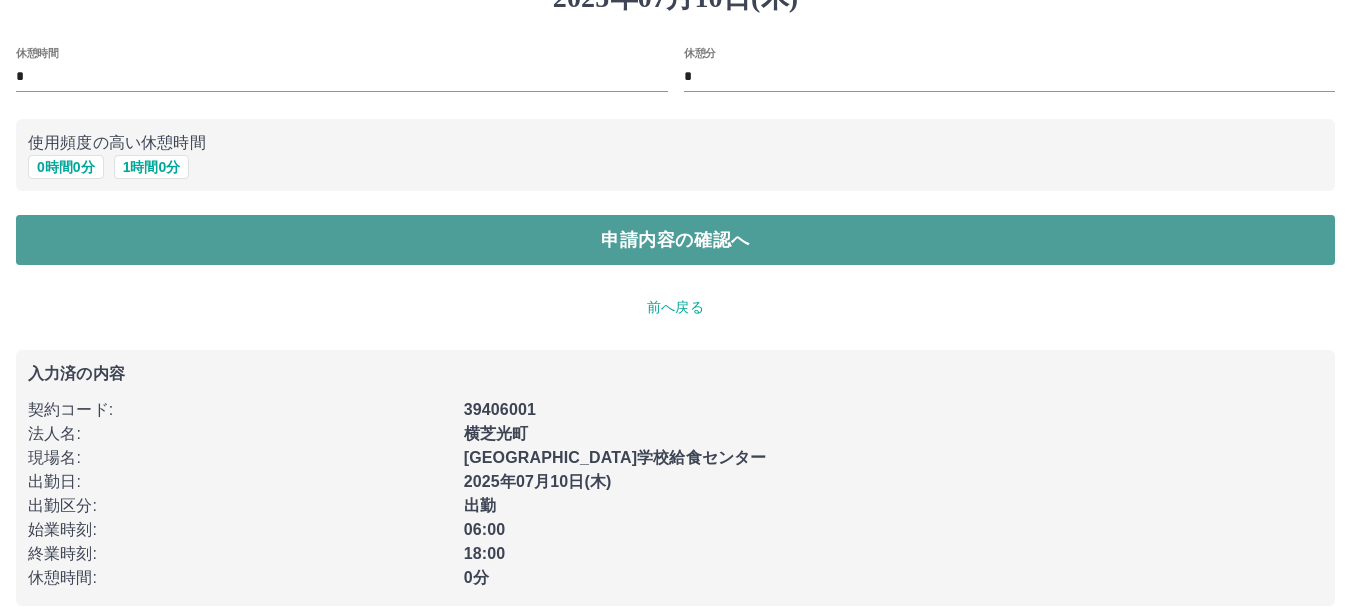 click on "申請内容の確認へ" at bounding box center (675, 240) 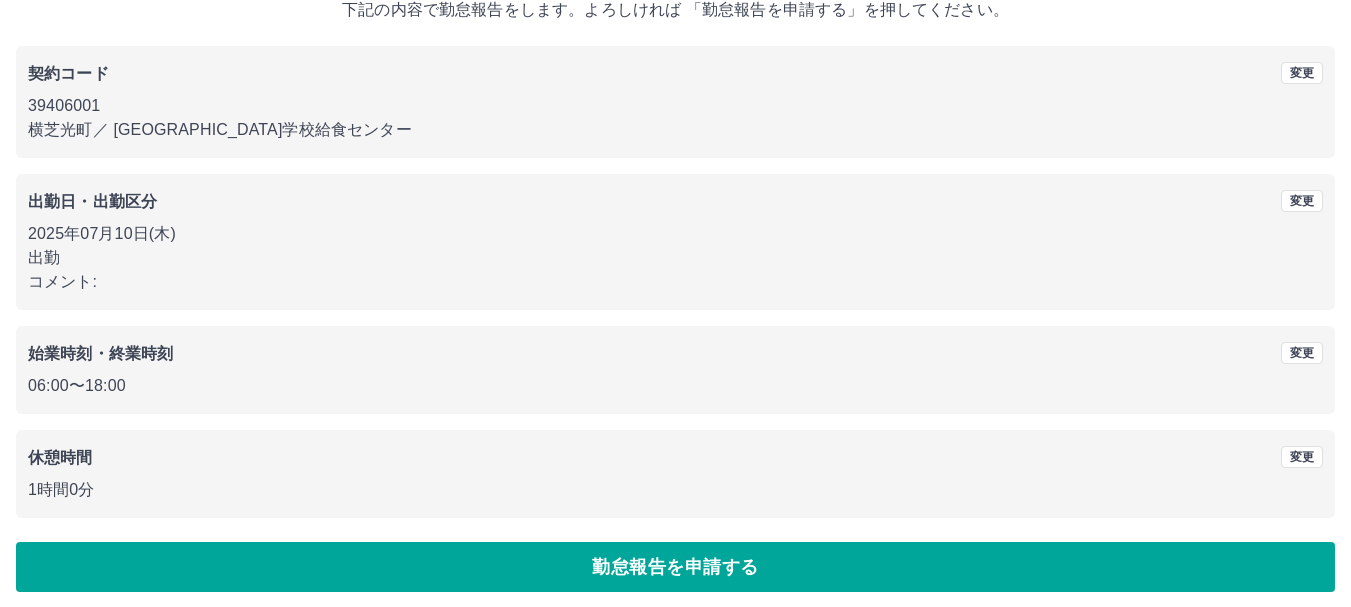 scroll, scrollTop: 142, scrollLeft: 0, axis: vertical 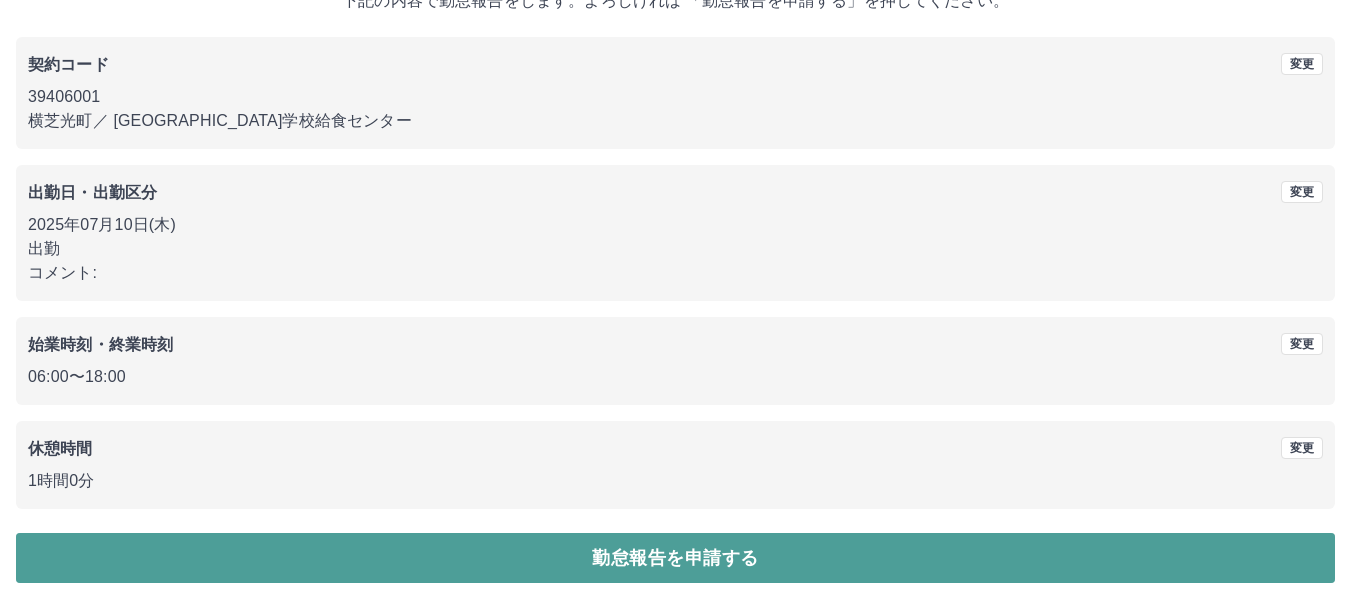 click on "勤怠報告を申請する" at bounding box center [675, 558] 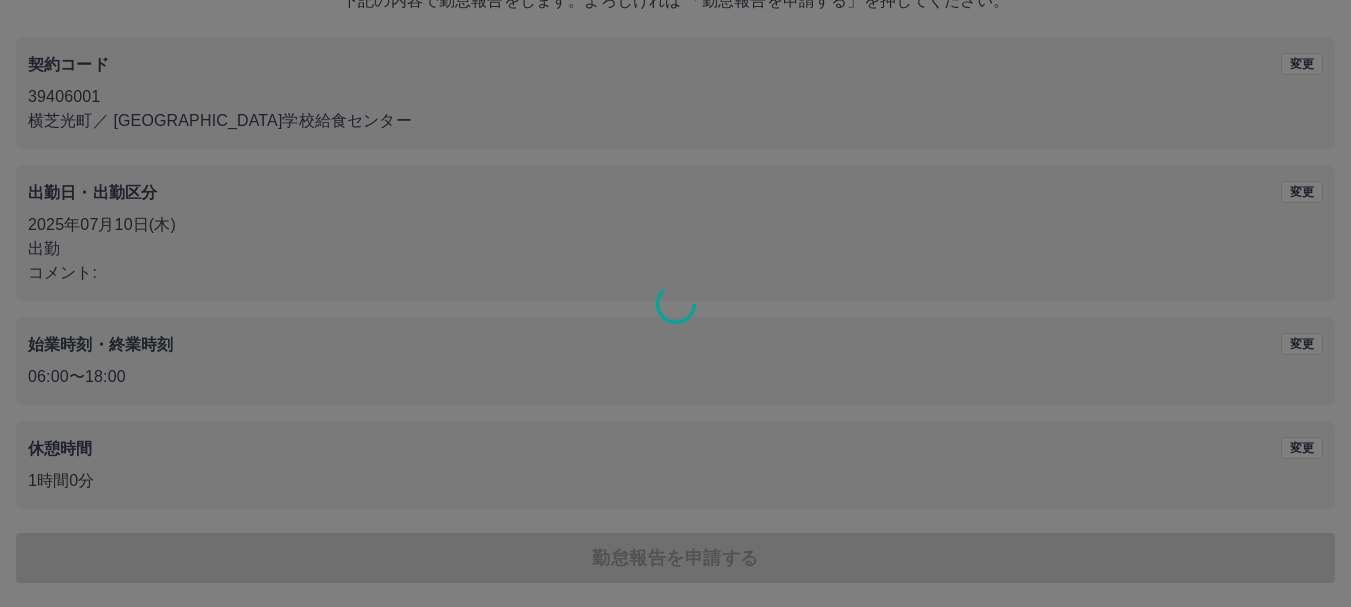 scroll, scrollTop: 0, scrollLeft: 0, axis: both 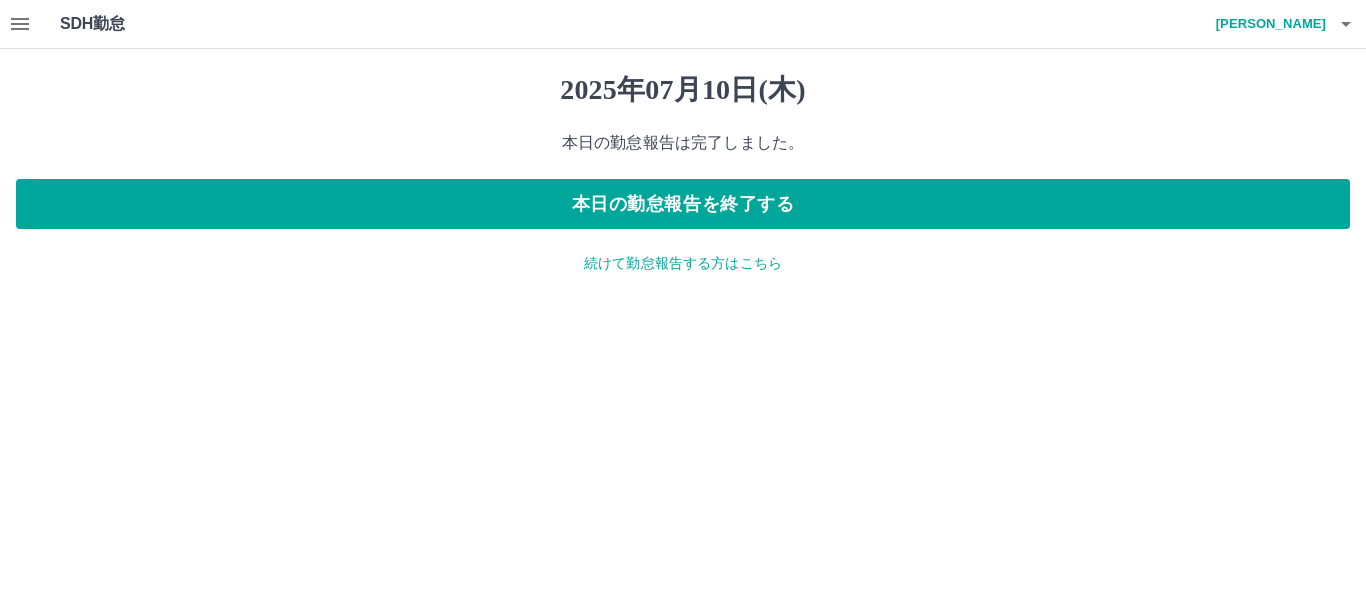 click 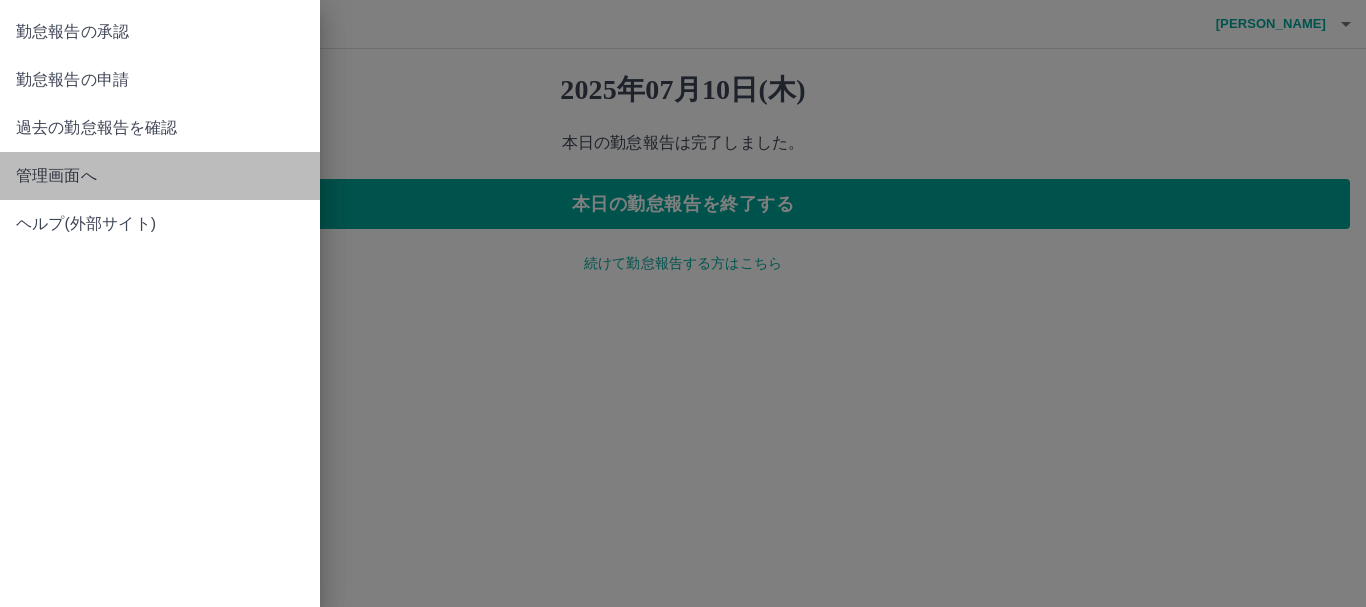 click on "管理画面へ" at bounding box center (160, 176) 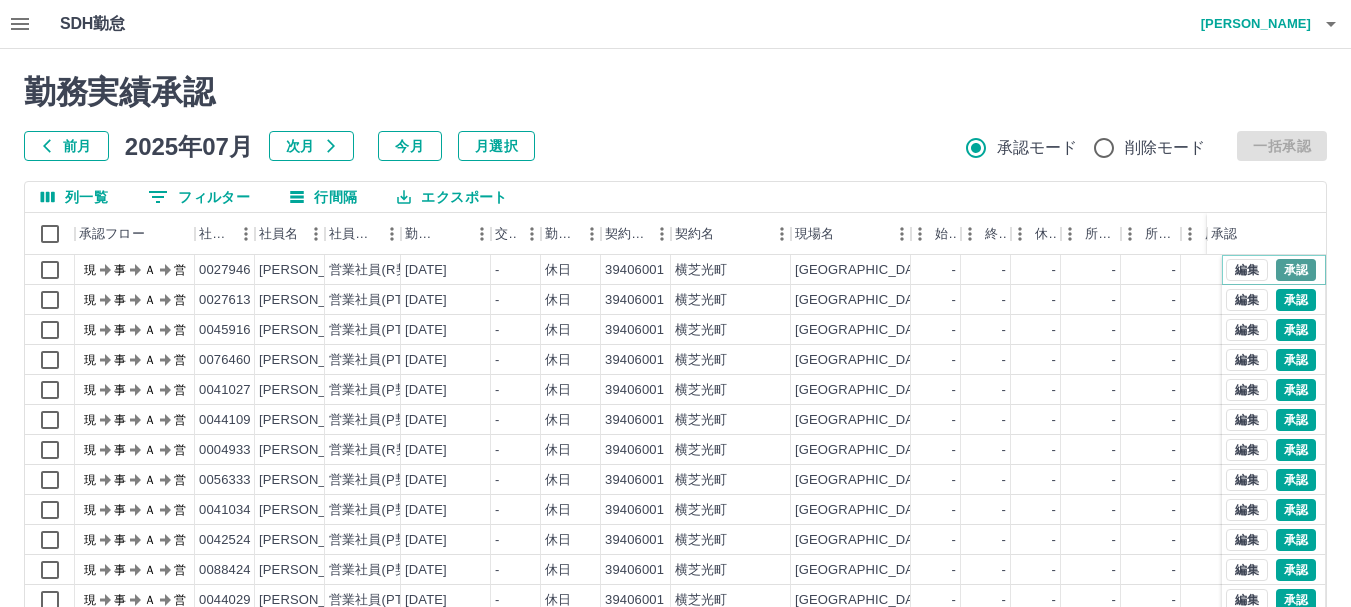 click on "承認" at bounding box center [1296, 270] 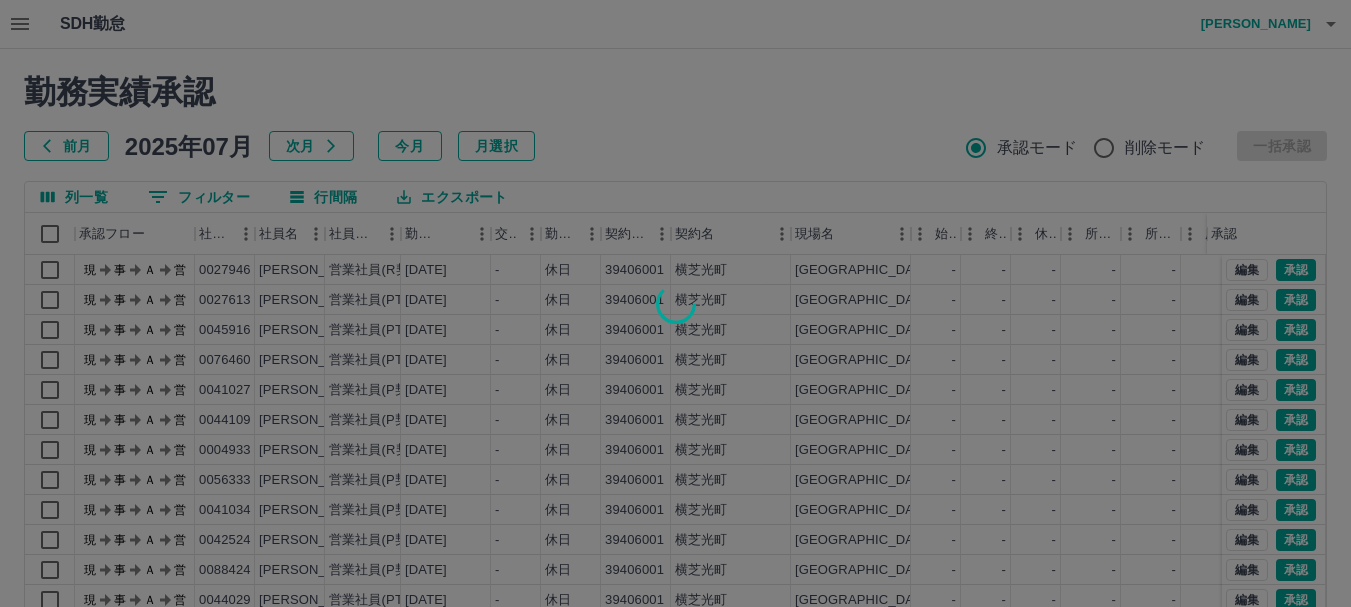 click at bounding box center (675, 303) 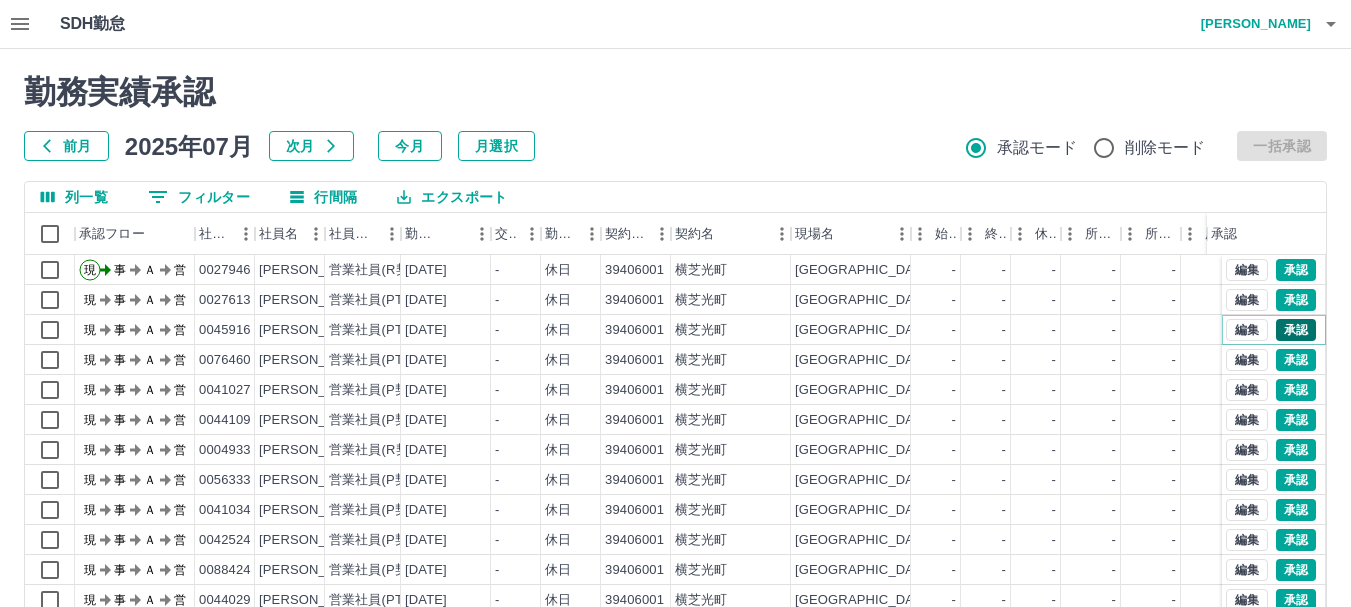 click on "承認" at bounding box center (1296, 330) 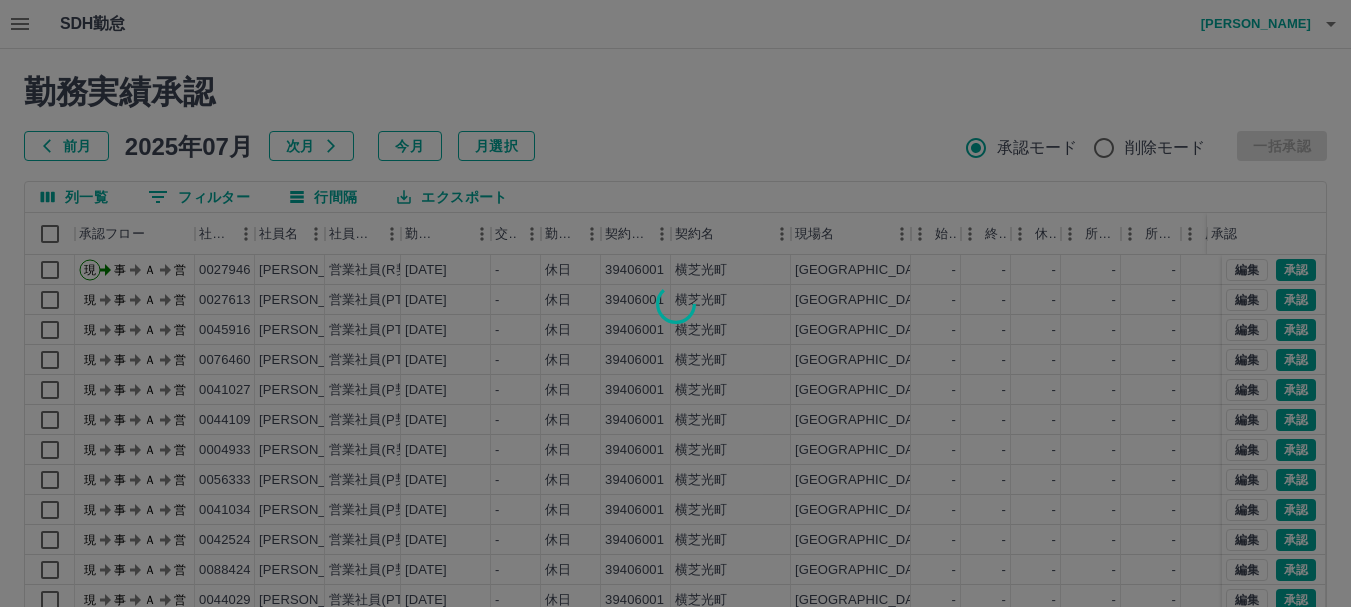 click at bounding box center [675, 303] 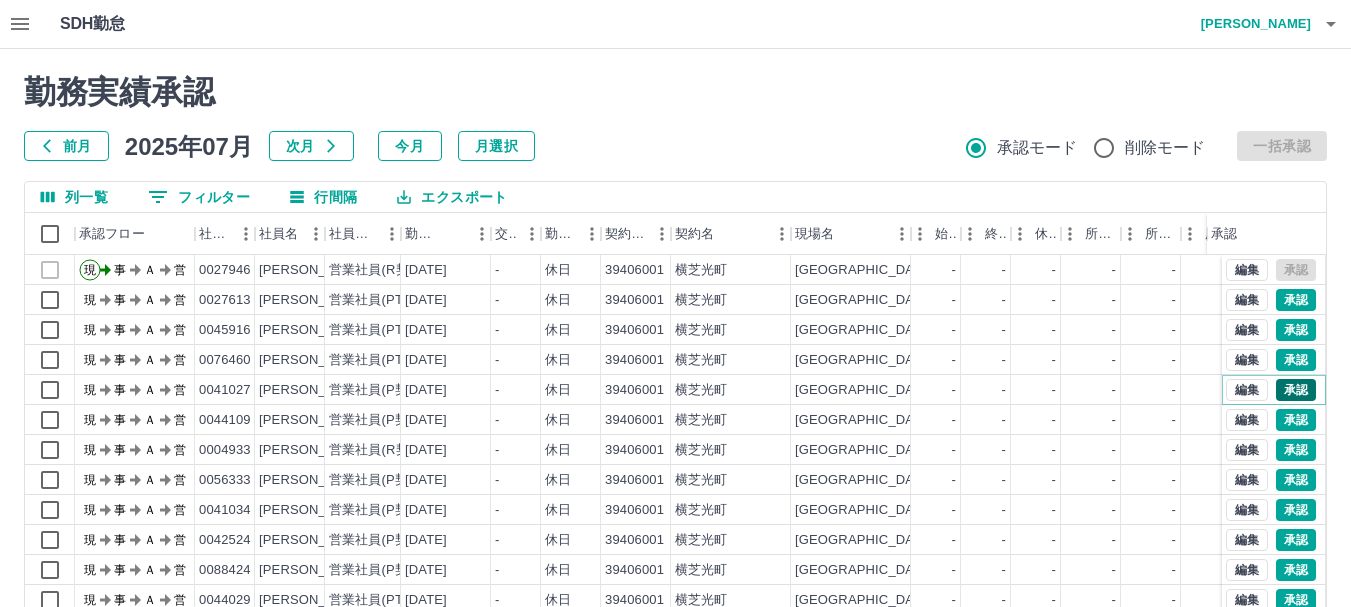 click on "承認" at bounding box center (1296, 390) 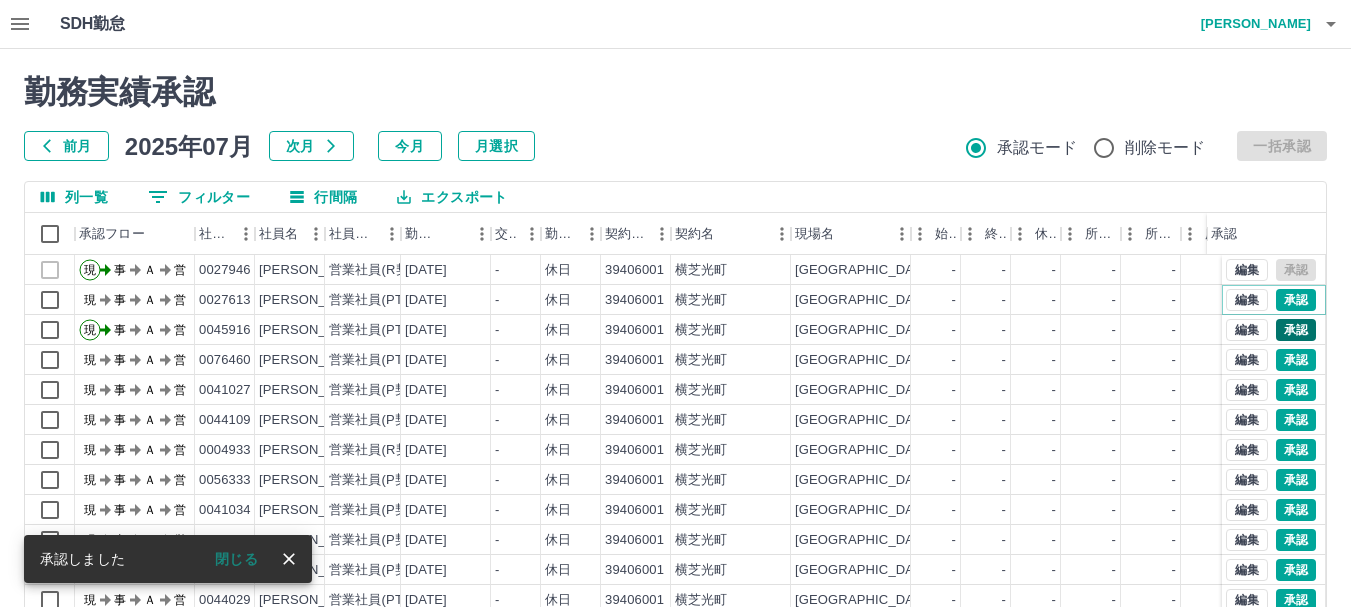 click on "承認" at bounding box center (1296, 300) 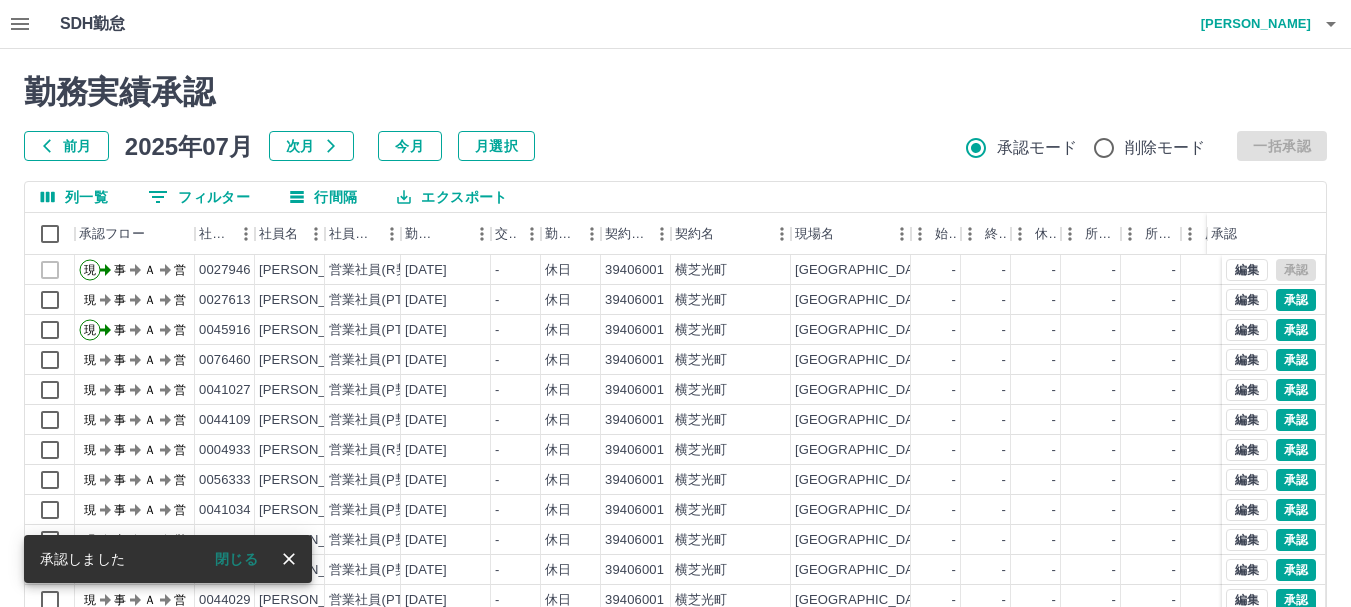 drag, startPoint x: 1277, startPoint y: 321, endPoint x: 1282, endPoint y: 349, distance: 28.442924 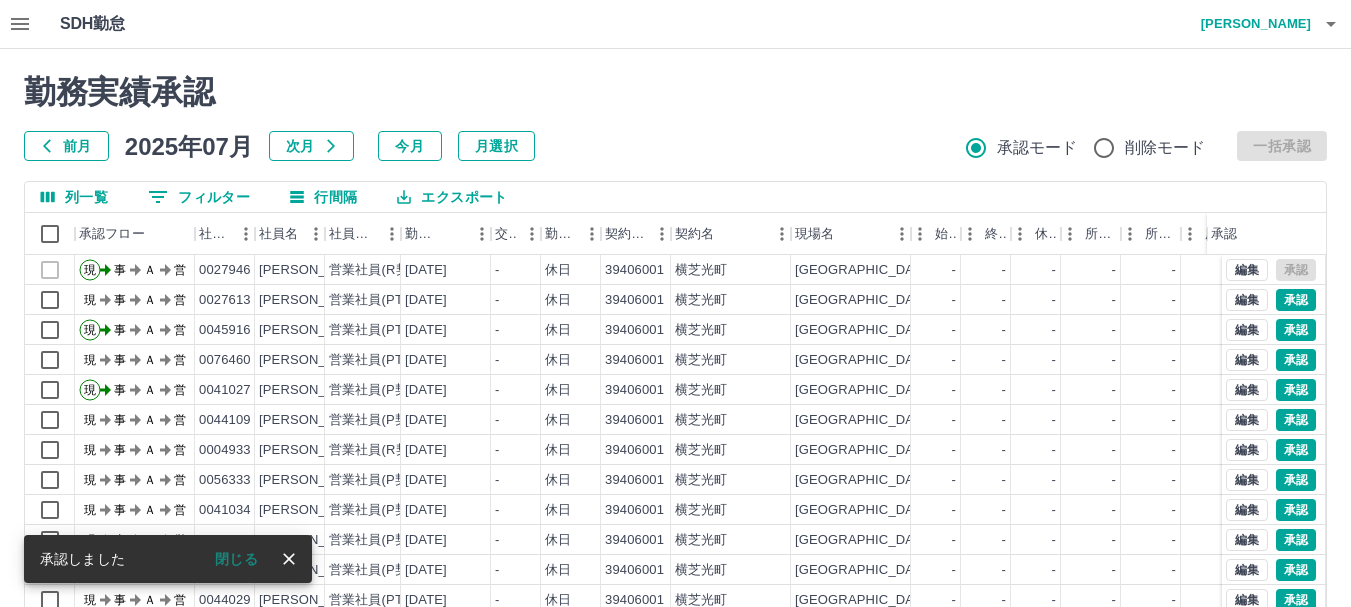 click at bounding box center [675, 303] 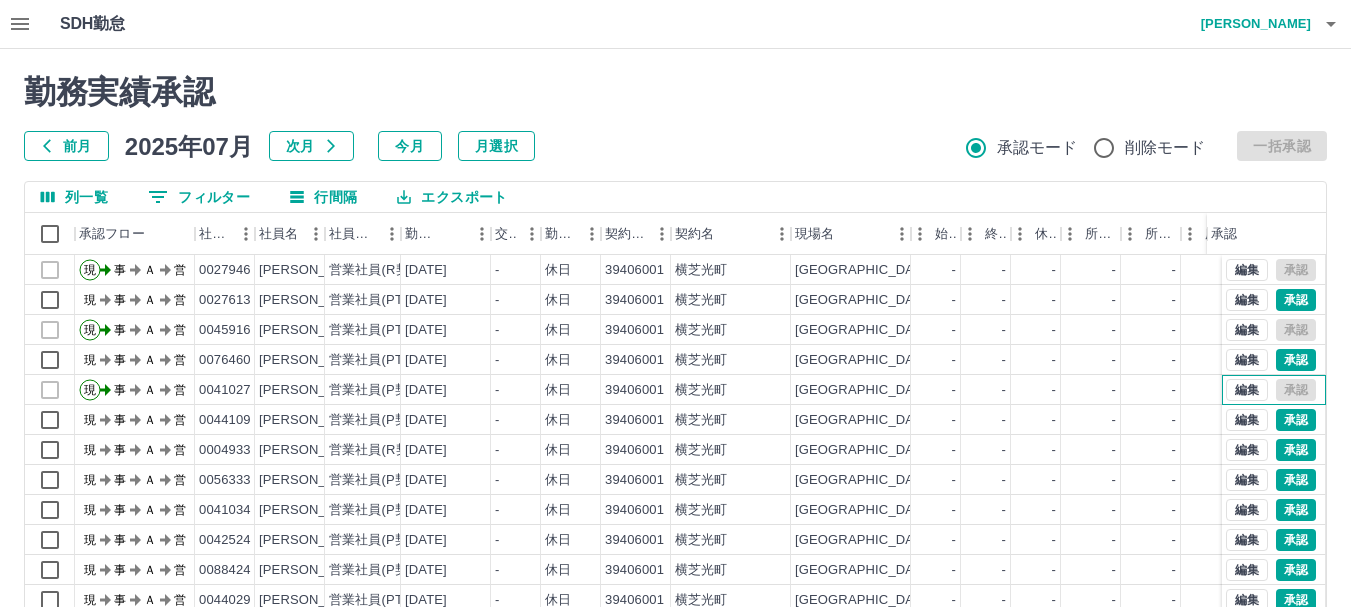 click on "編集 承認" at bounding box center [1271, 390] 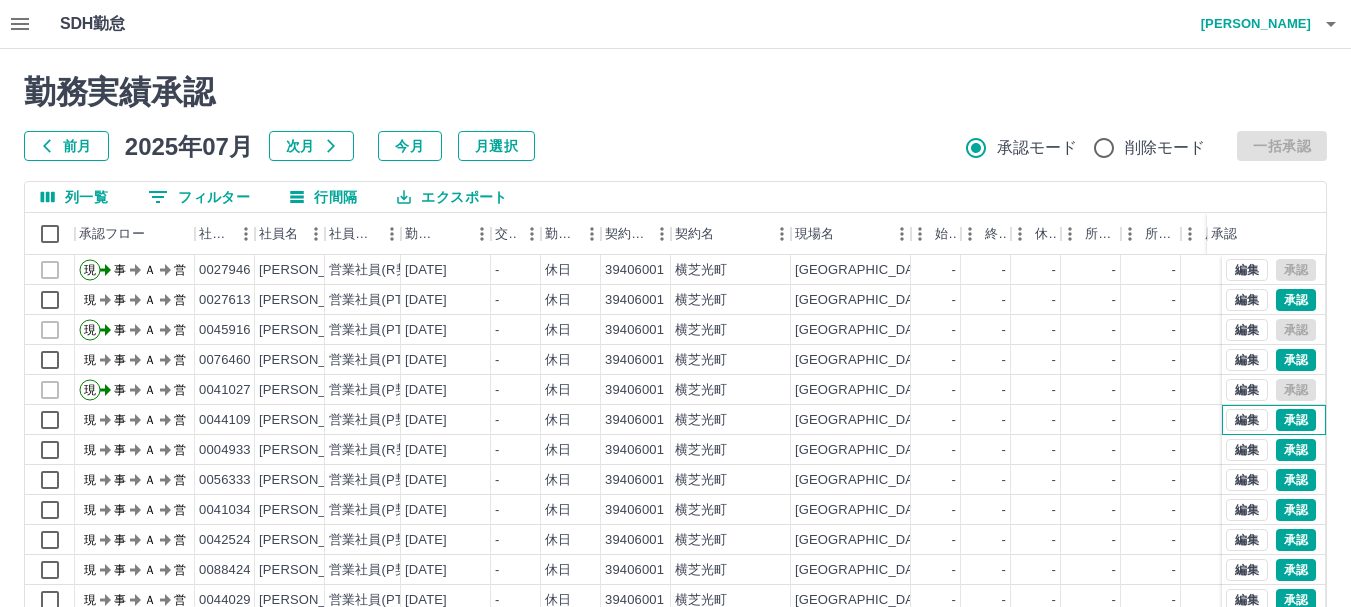 click on "編集 承認" at bounding box center [1274, 420] 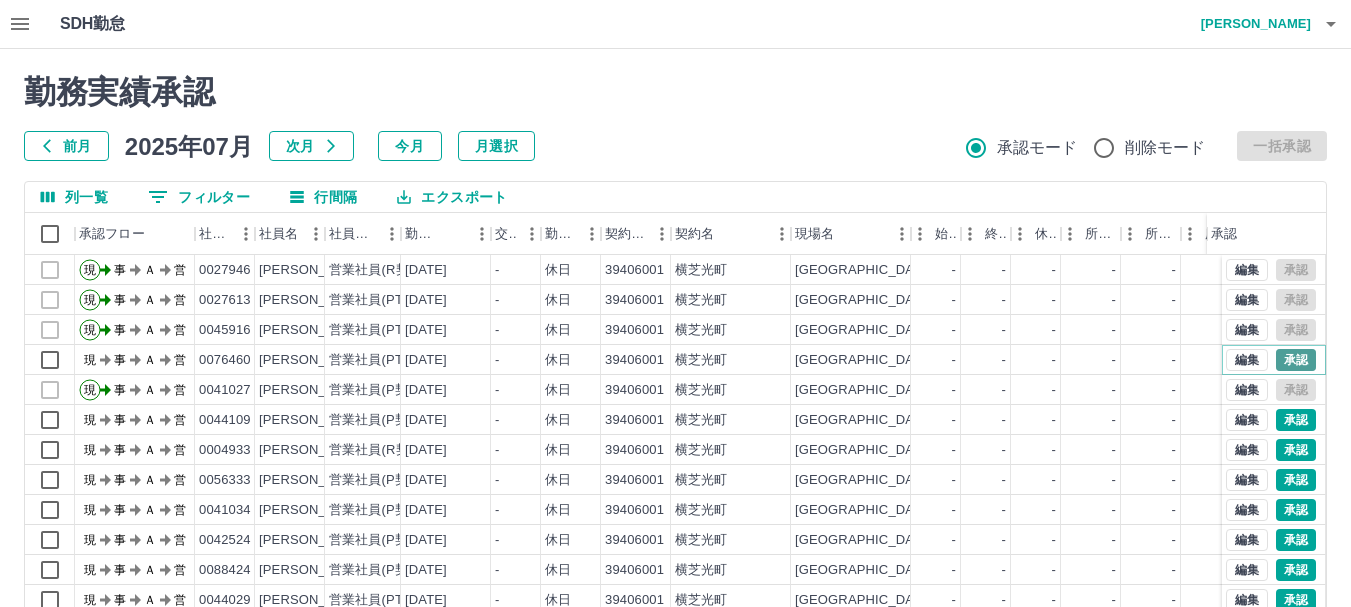 click on "承認" at bounding box center [1296, 360] 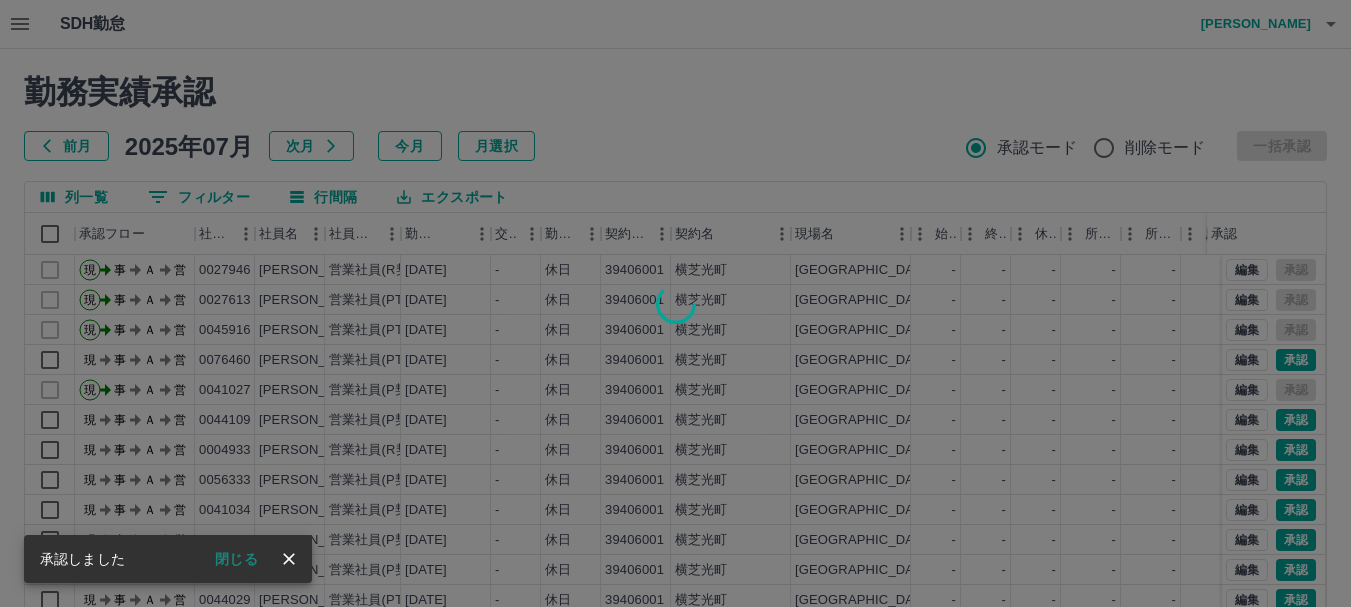 click at bounding box center (675, 303) 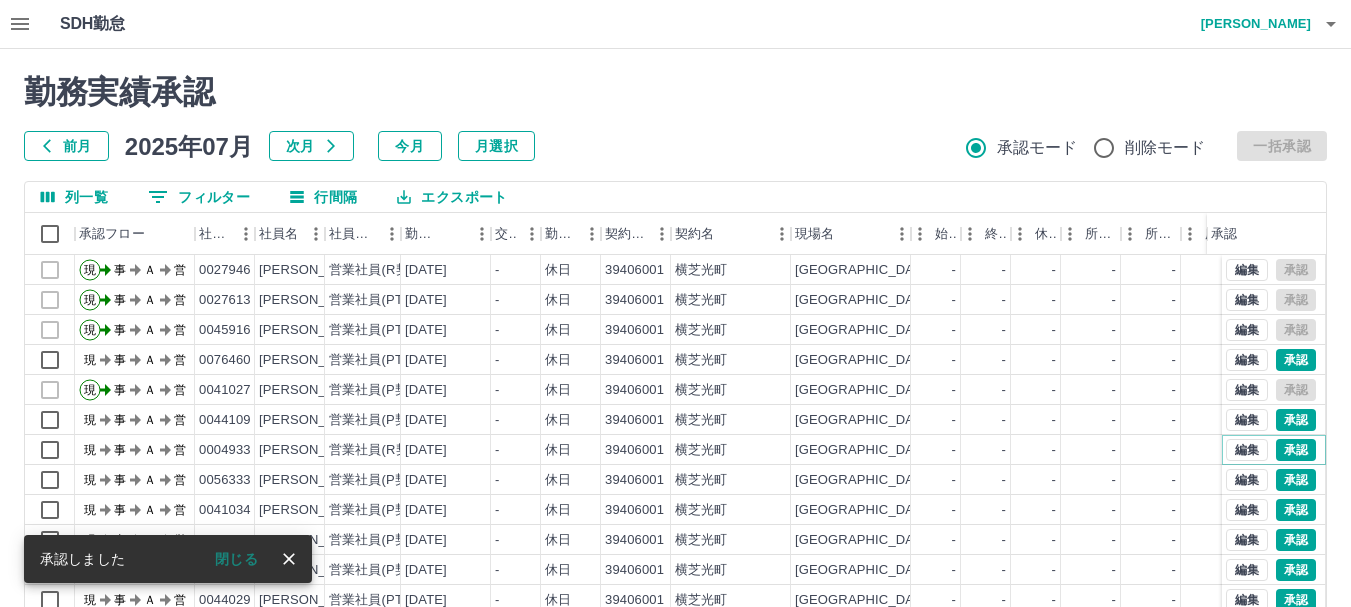 click on "承認" at bounding box center [1296, 450] 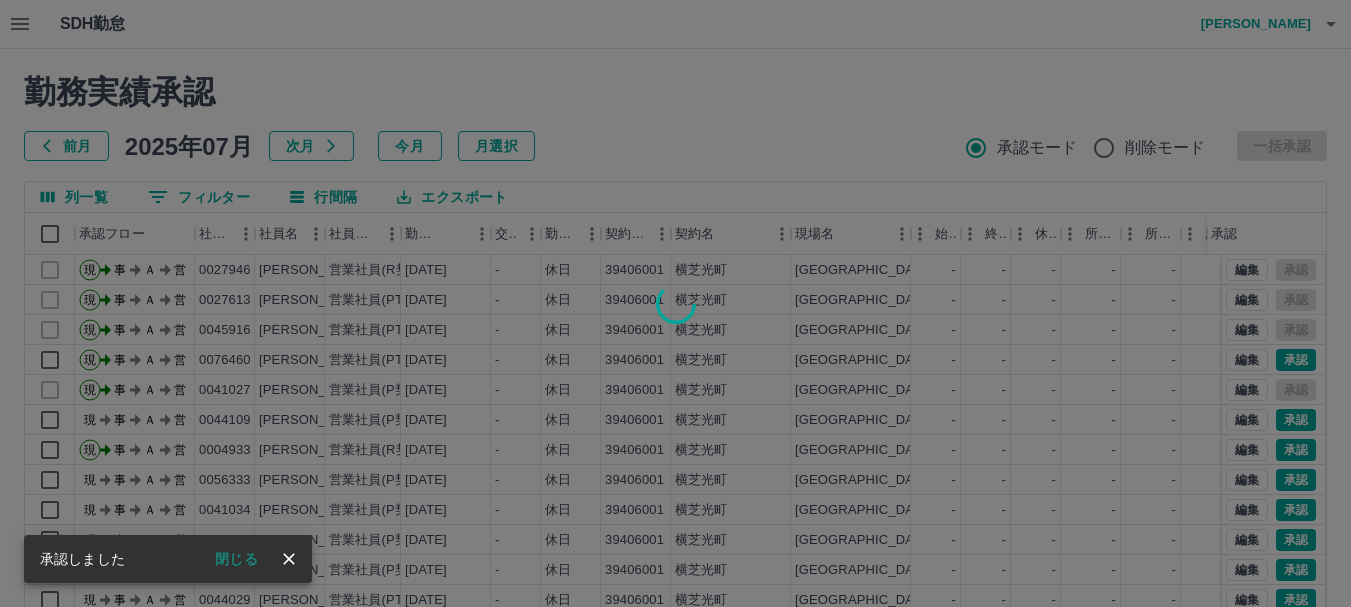 click at bounding box center (675, 303) 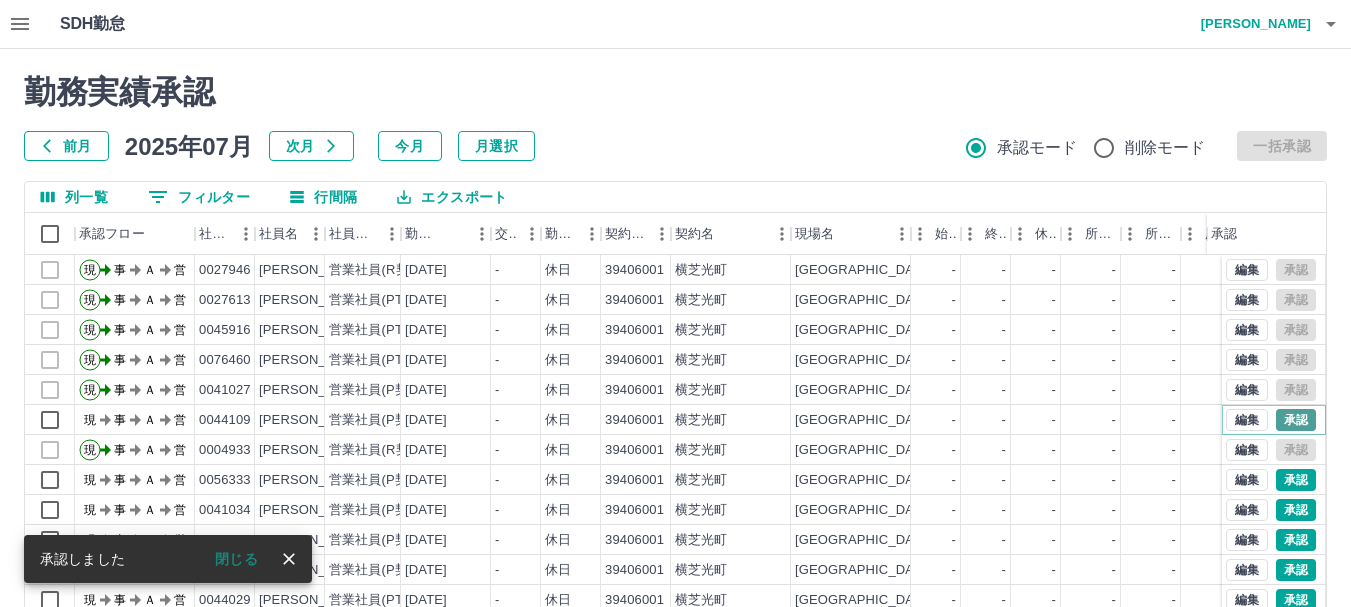 click on "承認" at bounding box center (1296, 420) 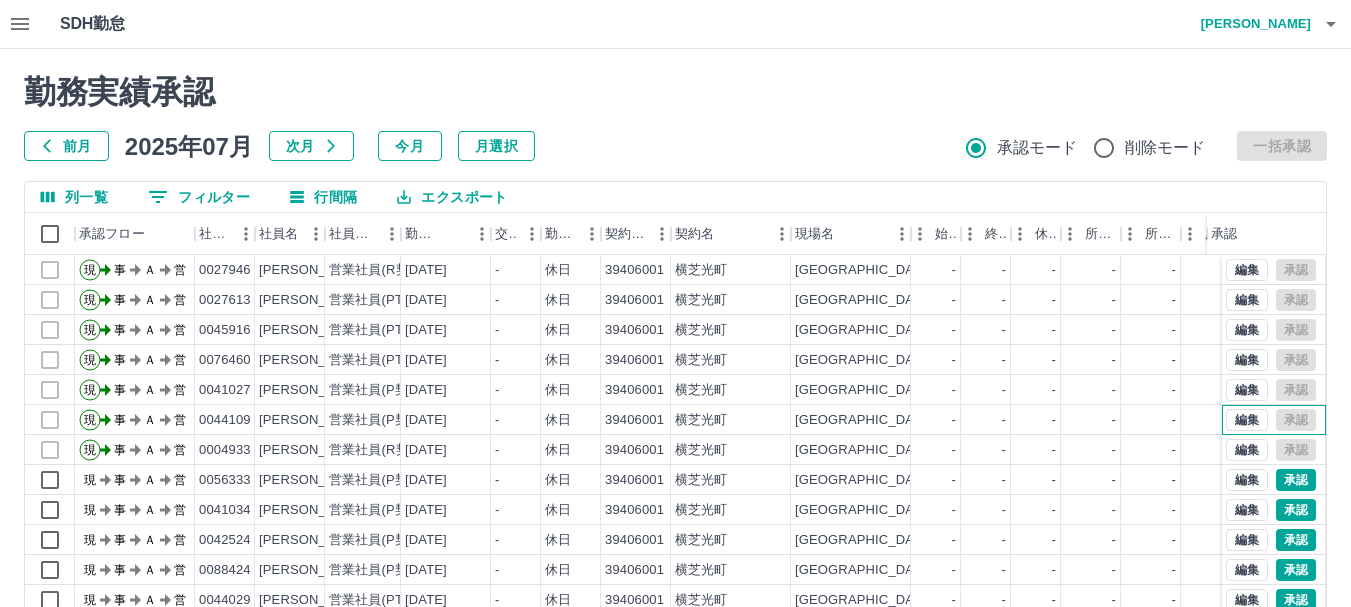 click on "編集 承認" at bounding box center [1271, 420] 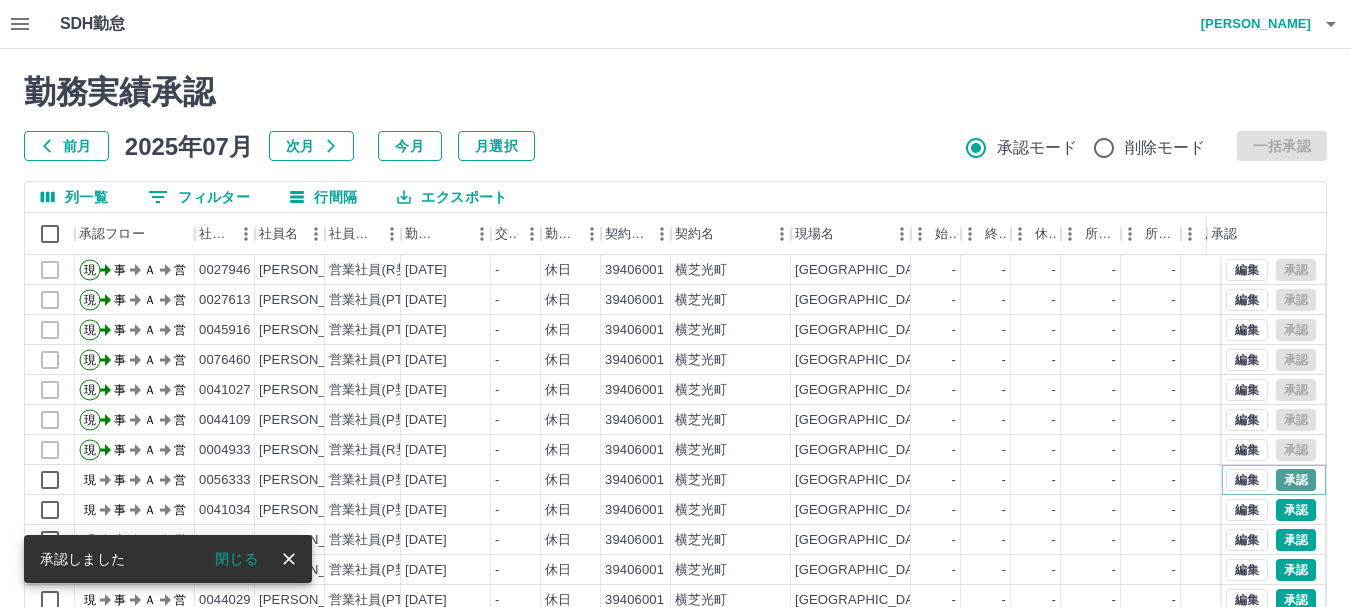 click on "承認" at bounding box center (1296, 480) 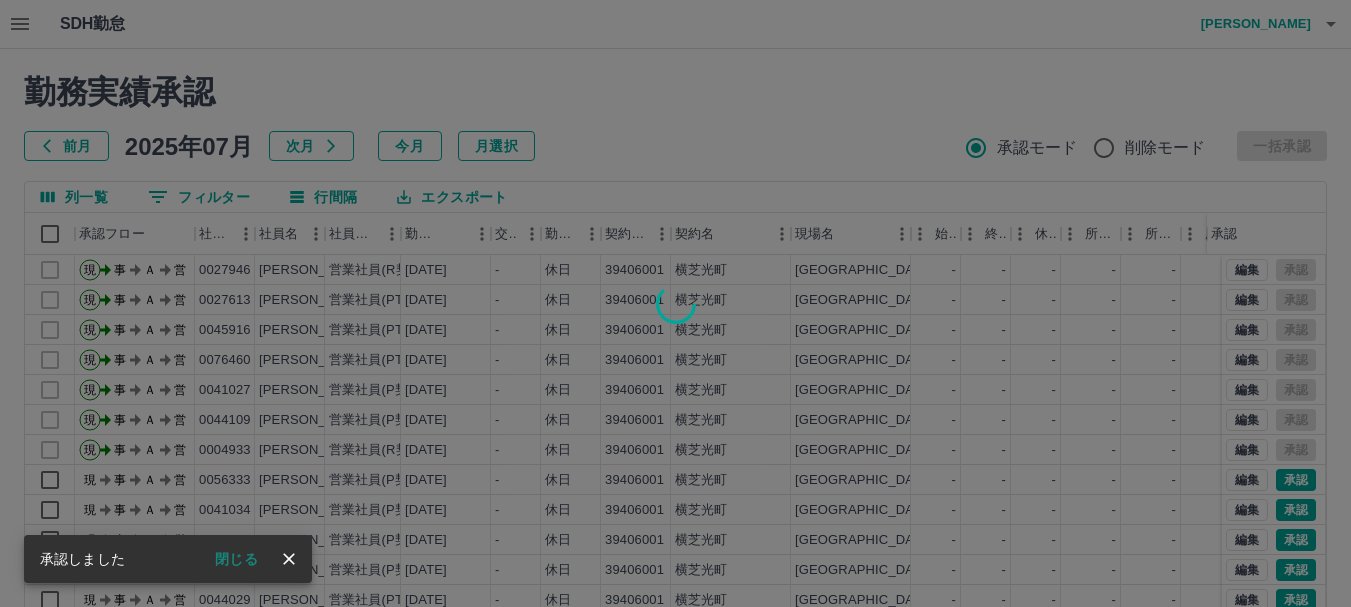 click at bounding box center [675, 303] 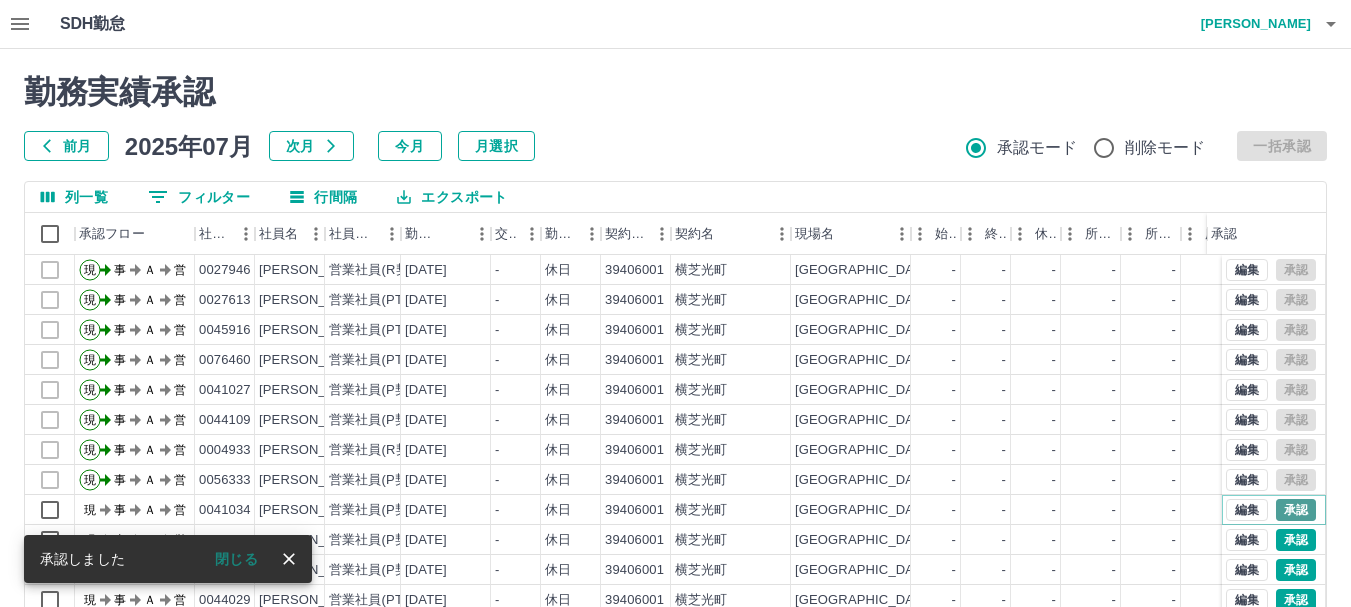 click on "承認" at bounding box center (1296, 510) 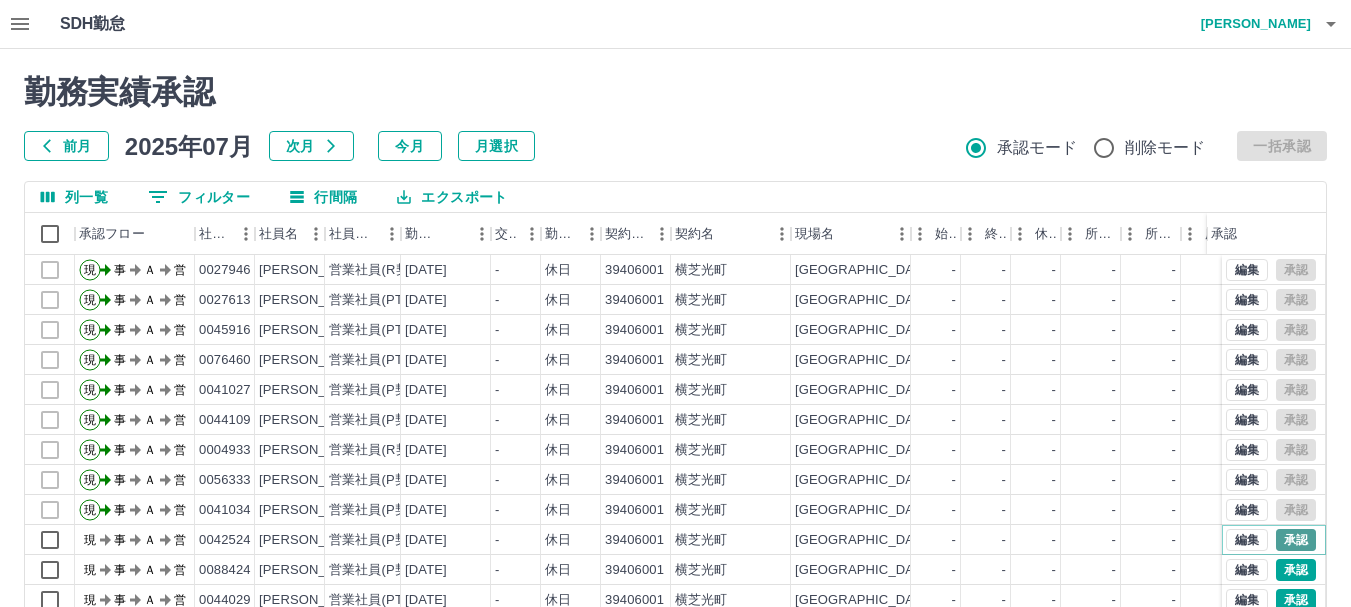 click on "承認" at bounding box center (1296, 540) 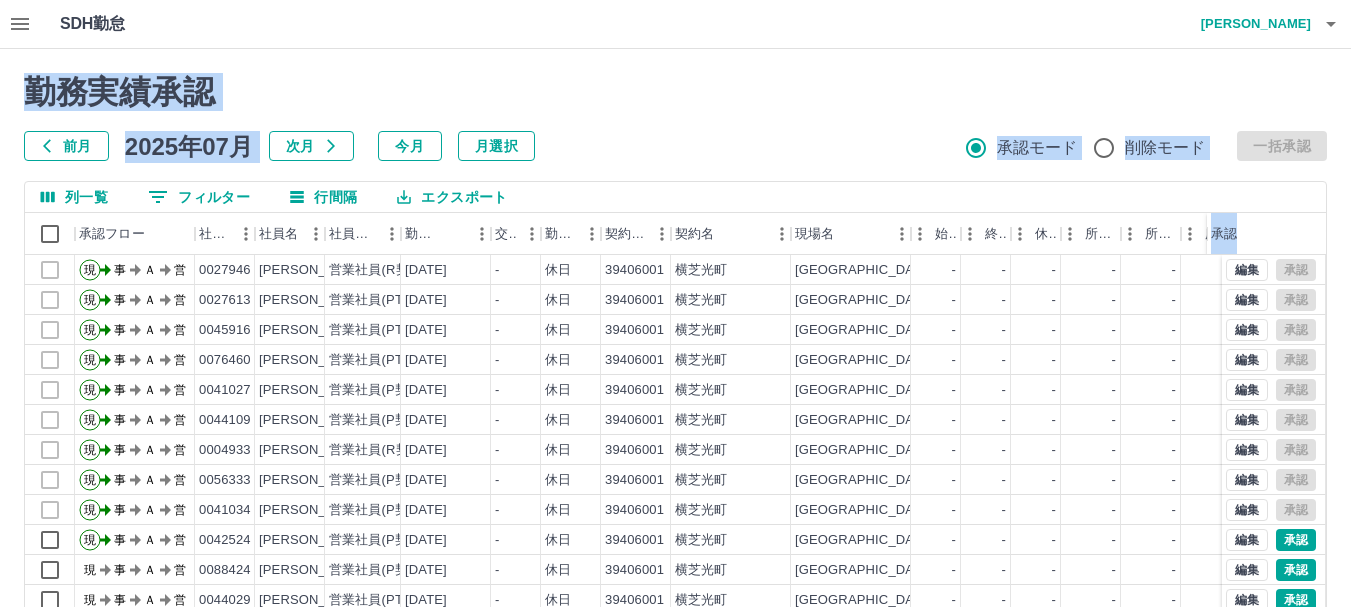 drag, startPoint x: 1318, startPoint y: 327, endPoint x: 1333, endPoint y: 382, distance: 57.00877 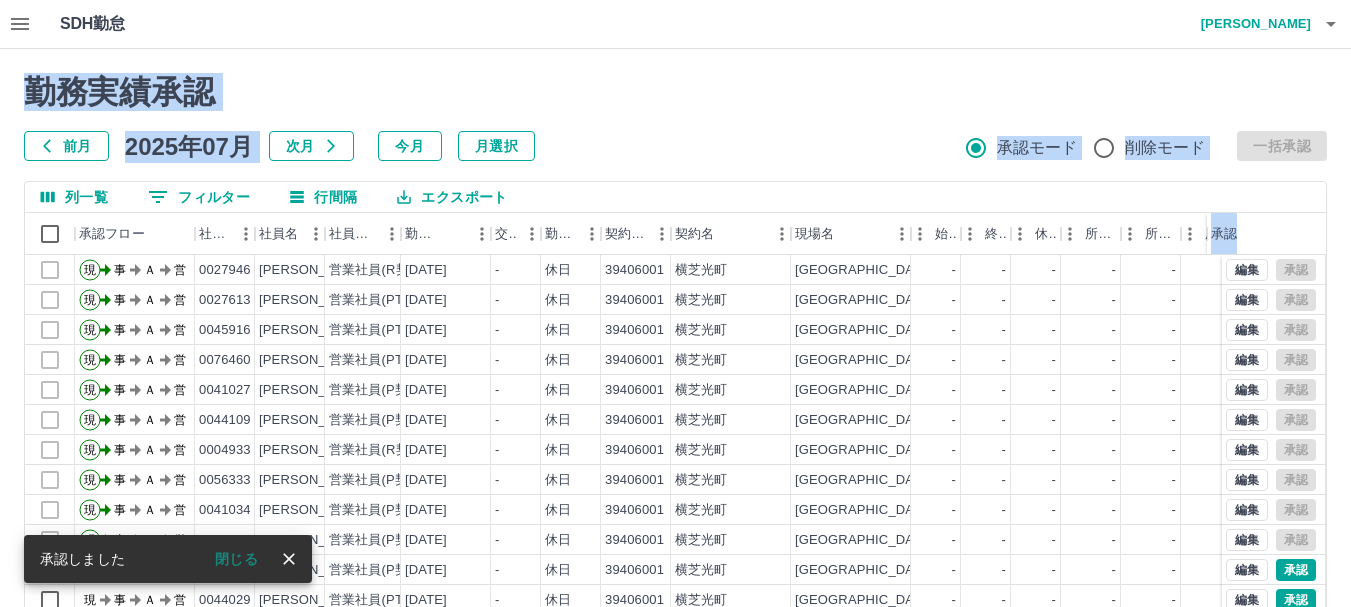 scroll, scrollTop: 238, scrollLeft: 0, axis: vertical 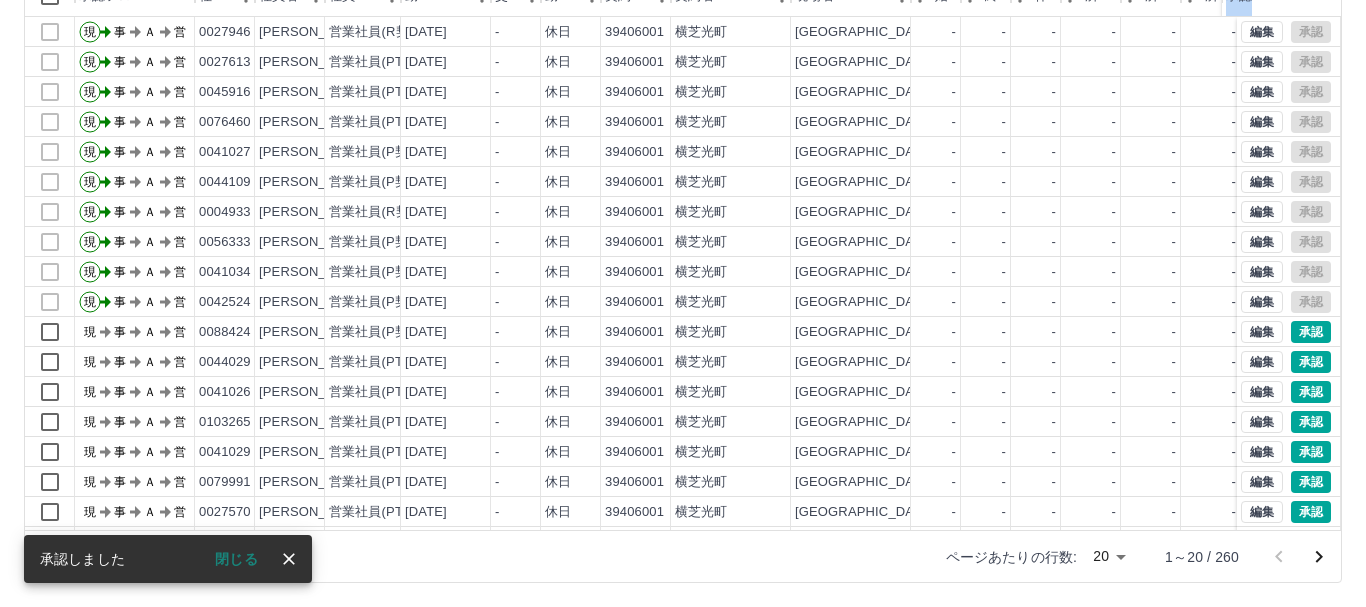 click on "SDH勤怠 [PERSON_NAME] 勤務実績承認 前月 [DATE] 次月 今月 月選択 承認モード 削除モード 一括承認 列一覧 0 フィルター 行間隔 エクスポート 承認フロー 社員番号 社員名 社員区分 勤務日 交通費 勤務区分 契約コード 契約名 現場名 始業 終業 休憩 所定開始 所定終業 所定休憩 拘束 勤務 遅刻等 コメント ステータス 承認 現 事 Ａ 営 0027946 [PERSON_NAME] 営業社員(R契約) [DATE]  -  休日 39406001 [GEOGRAPHIC_DATA]学校給食センター - - - - - - 00:00 00:00 00:00 事務担当者承認待 現 事 Ａ 営 0027613 [PERSON_NAME] 営業社員(PT契約) [DATE]  -  休日 39406001 [GEOGRAPHIC_DATA]学校給食センター - - - - - - 00:00 00:00 00:00 事務担当者承認待 現 事 Ａ 営 0045916 [PERSON_NAME] 営業社員(PT契約) [DATE]  -  休日 39406001 [GEOGRAPHIC_DATA]学校給食センター - - - - - - 00:00 00:00 00:00 現 事 Ａ" at bounding box center [683, 184] 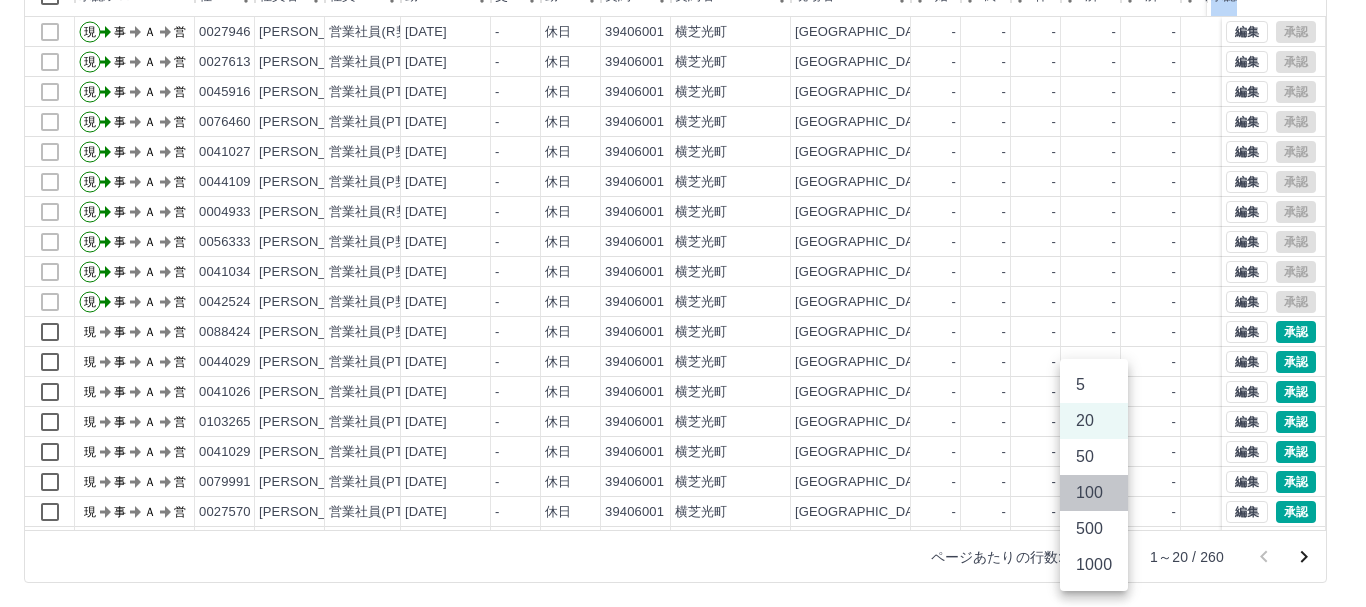 click on "100" at bounding box center (1094, 493) 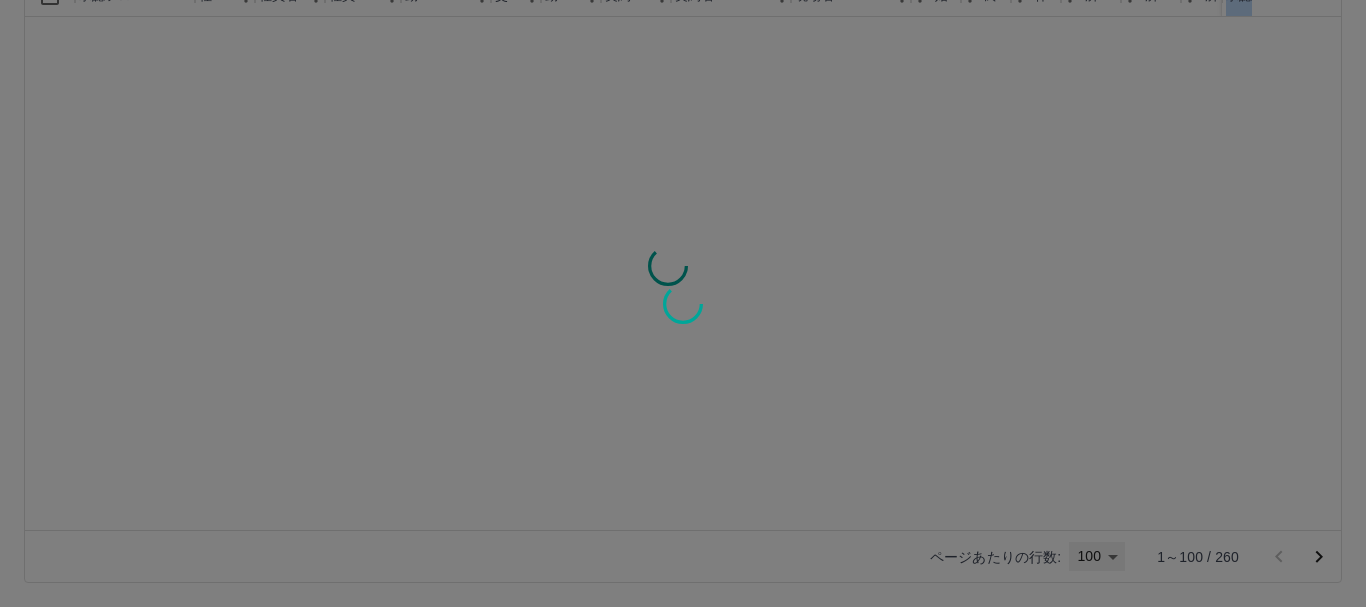 type on "***" 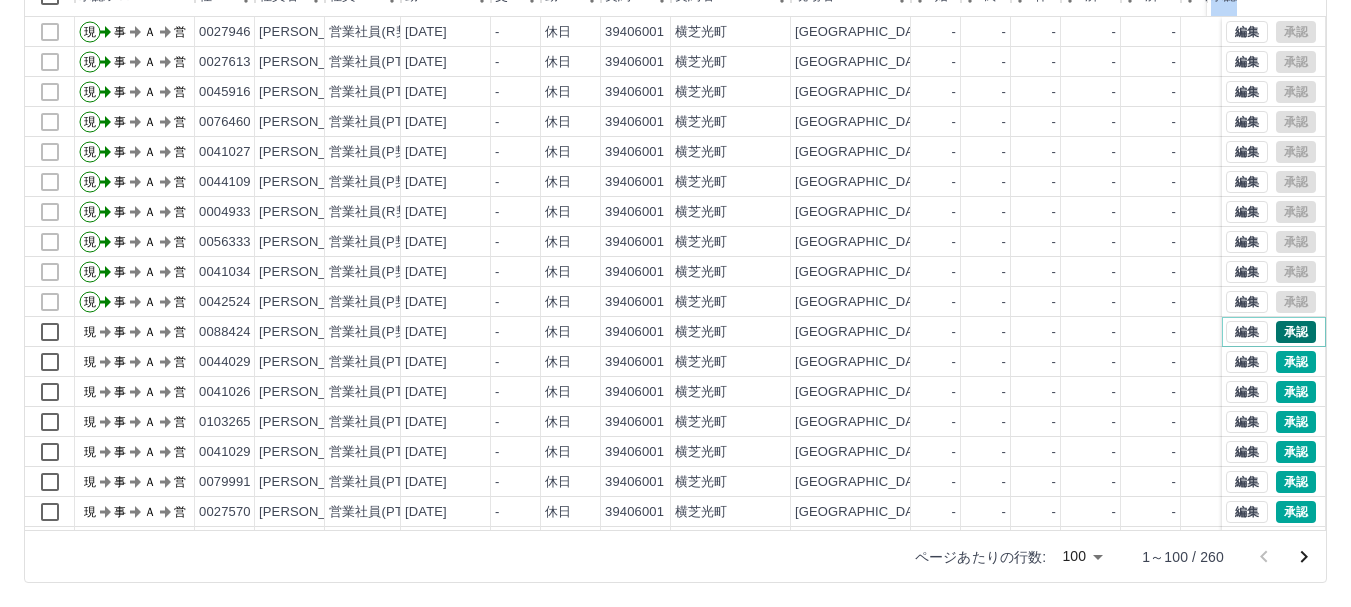 click on "承認" at bounding box center (1296, 332) 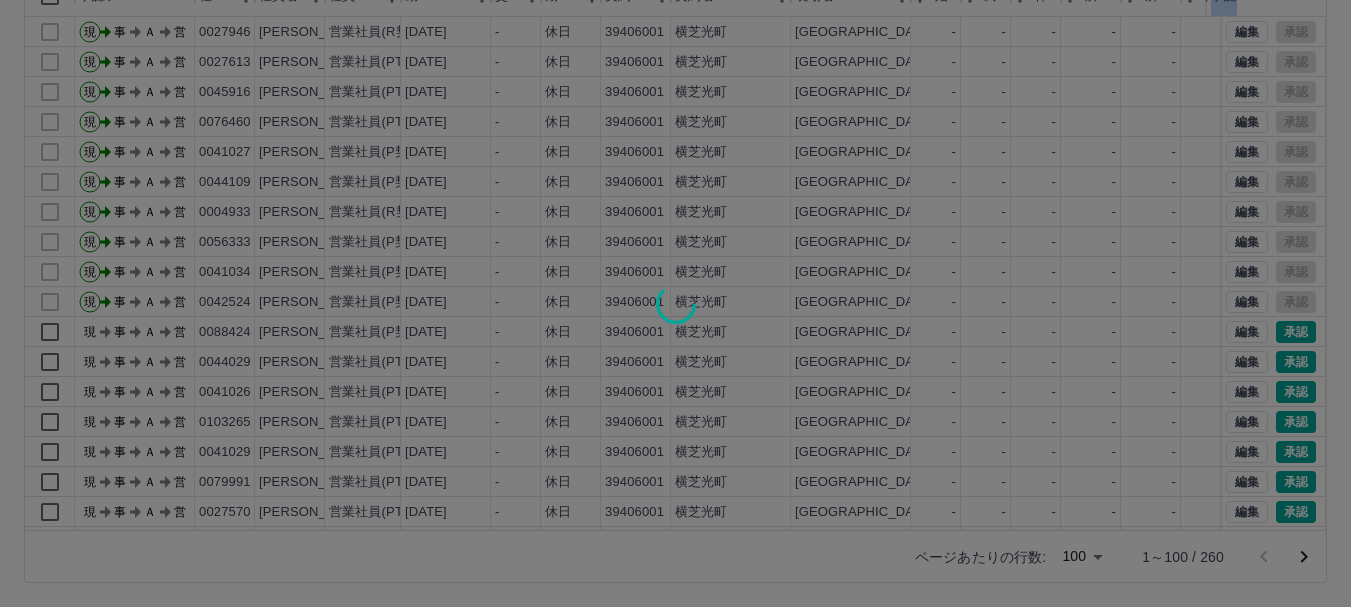 click at bounding box center [675, 303] 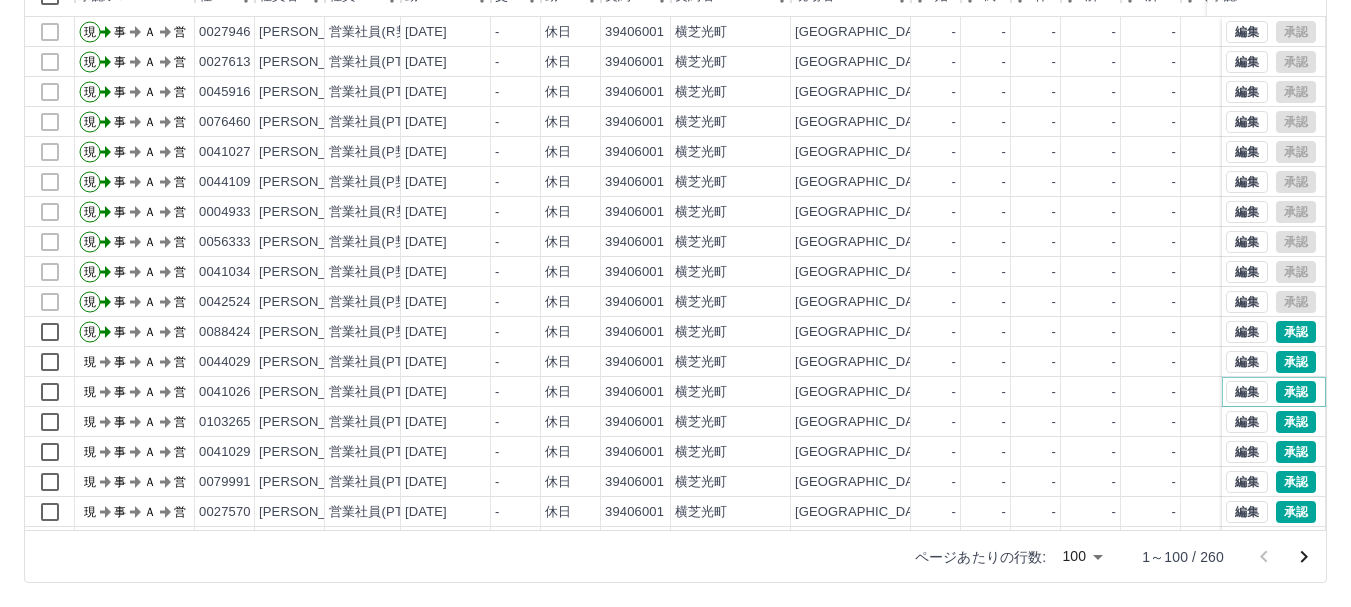 click on "承認" at bounding box center (1296, 392) 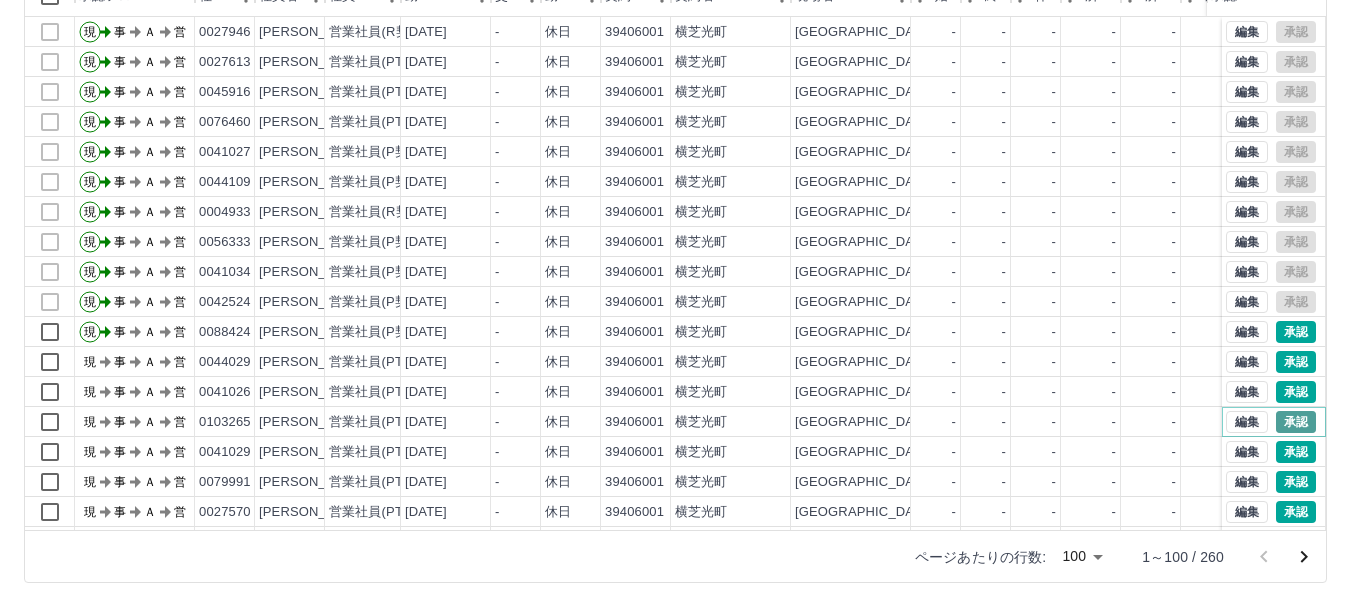 click on "勤務実績承認 前月 [DATE] 次月 今月 月選択 承認モード 削除モード 一括承認 列一覧 フィルター 行間隔 エクスポート 承認フロー 社員番号 社員名 社員区分 勤務日 交通費 勤務区分 契約コード 契約名 現場名 始業 終業 休憩 所定開始 所定終業 所定休憩 拘束 勤務 遅刻等 コメント ステータス 承認 現 事 Ａ 営 0027946 [PERSON_NAME] 営業社員(R契約) [DATE]  -  休日 39406001 [GEOGRAPHIC_DATA]学校給食センター - - - - - - 00:00 00:00 00:00 事務担当者承認待 現 事 Ａ 営 0027613 [PERSON_NAME] 営業社員(PT契約) [DATE]  -  休日 39406001 [GEOGRAPHIC_DATA]学校給食センター - - - - - - 00:00 00:00 00:00 事務担当者承認待 現 事 Ａ 営 0045916 [PERSON_NAME] 営業社員(PT契約) [DATE]  -  休日 39406001 [GEOGRAPHIC_DATA]学校給食センター - - - - - - 00:00 00:00 00:00 事務担当者承認待 現 事 Ａ 営 -" at bounding box center (675, 209) 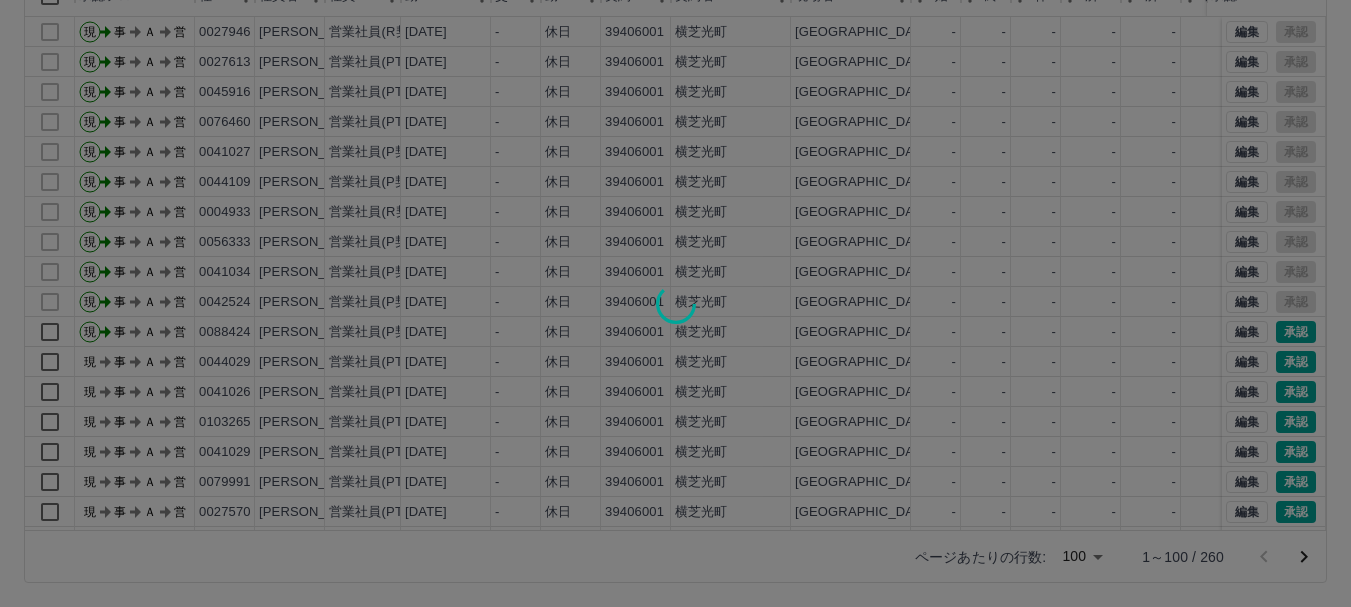 click at bounding box center [675, 303] 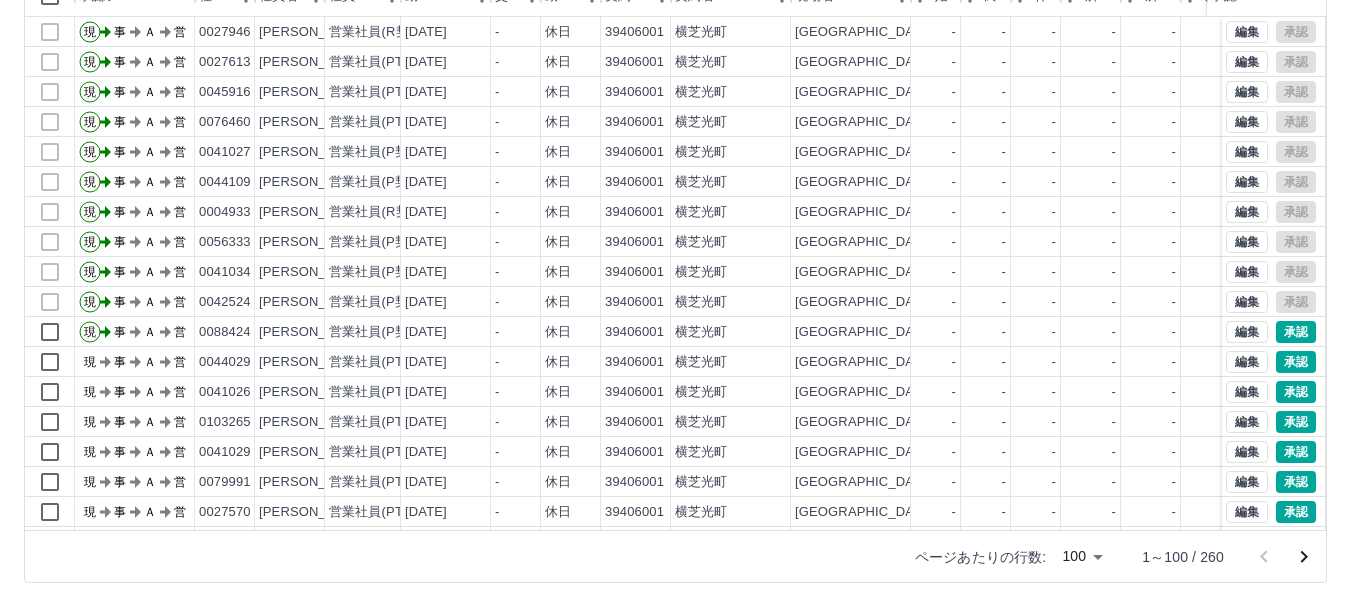 click at bounding box center [675, 303] 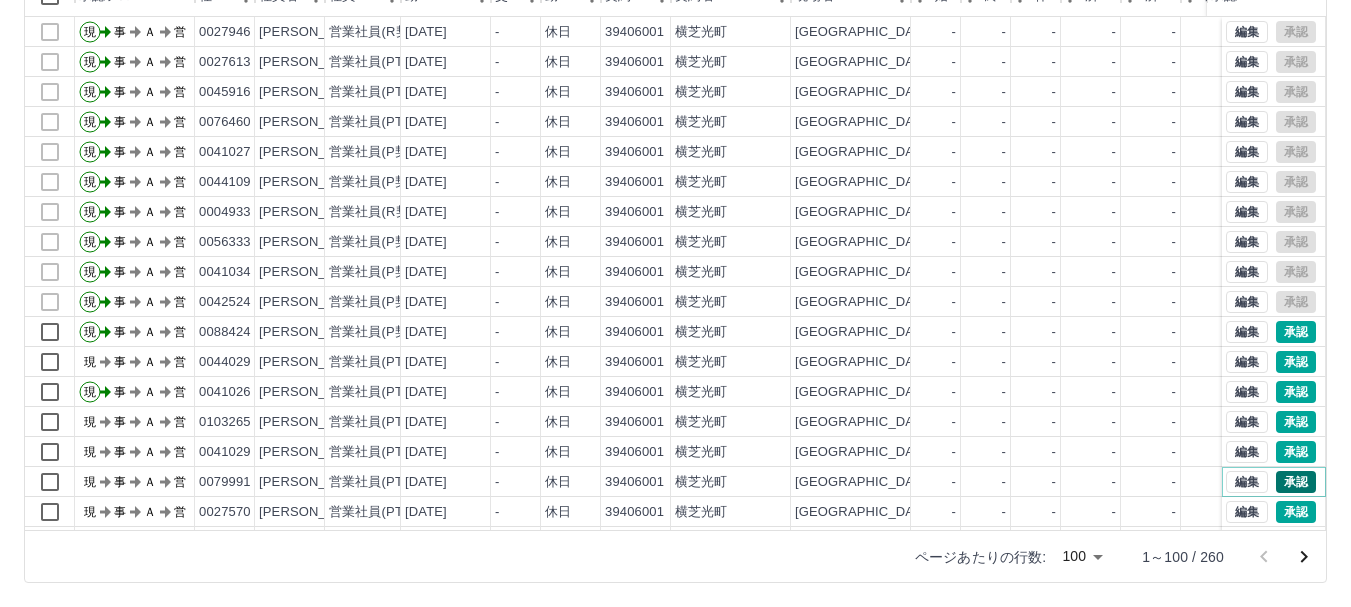 click on "承認" at bounding box center (1296, 482) 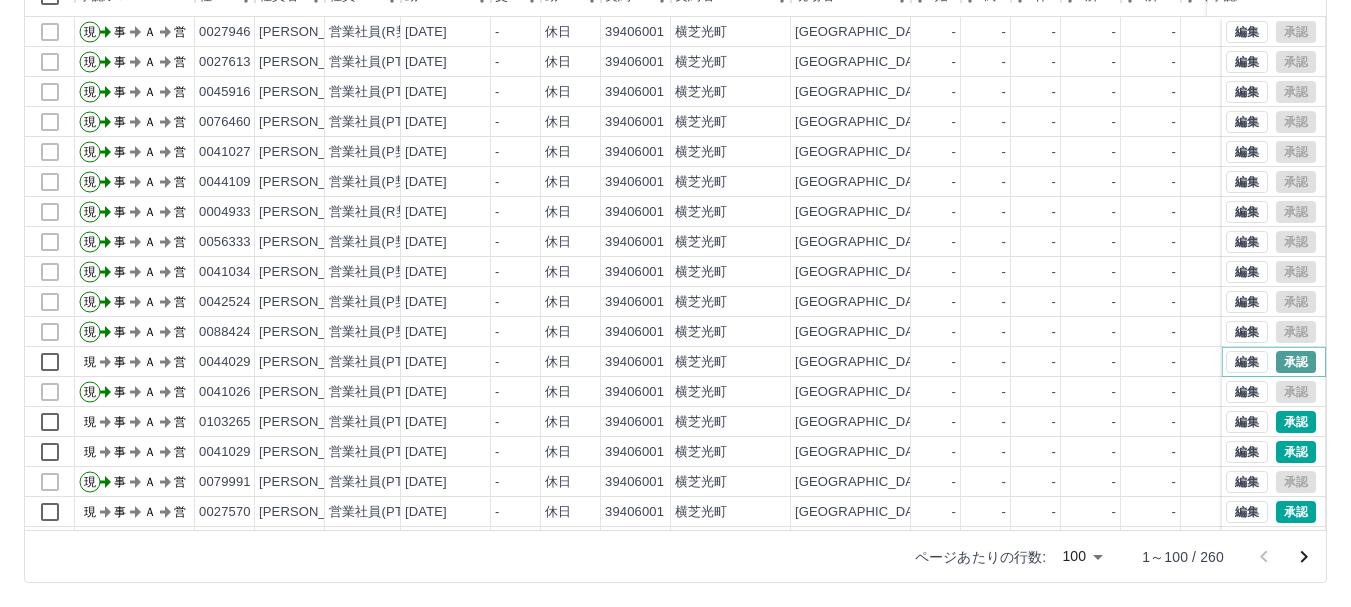 click on "承認" at bounding box center [1296, 362] 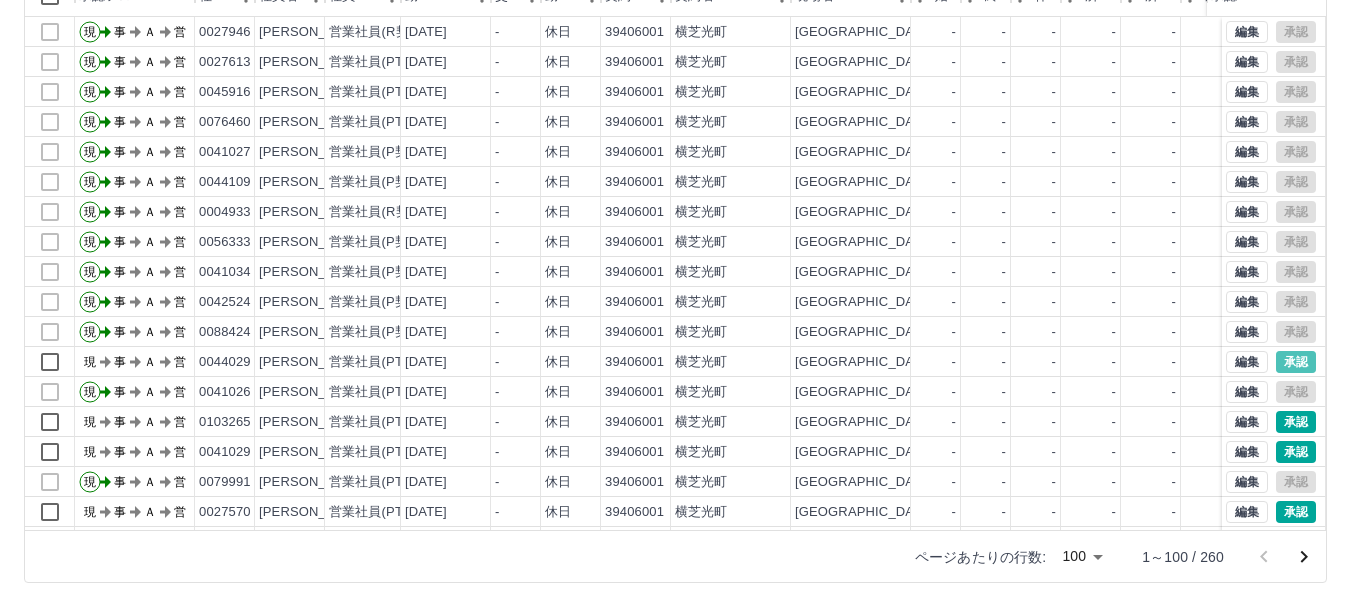 click at bounding box center (675, 303) 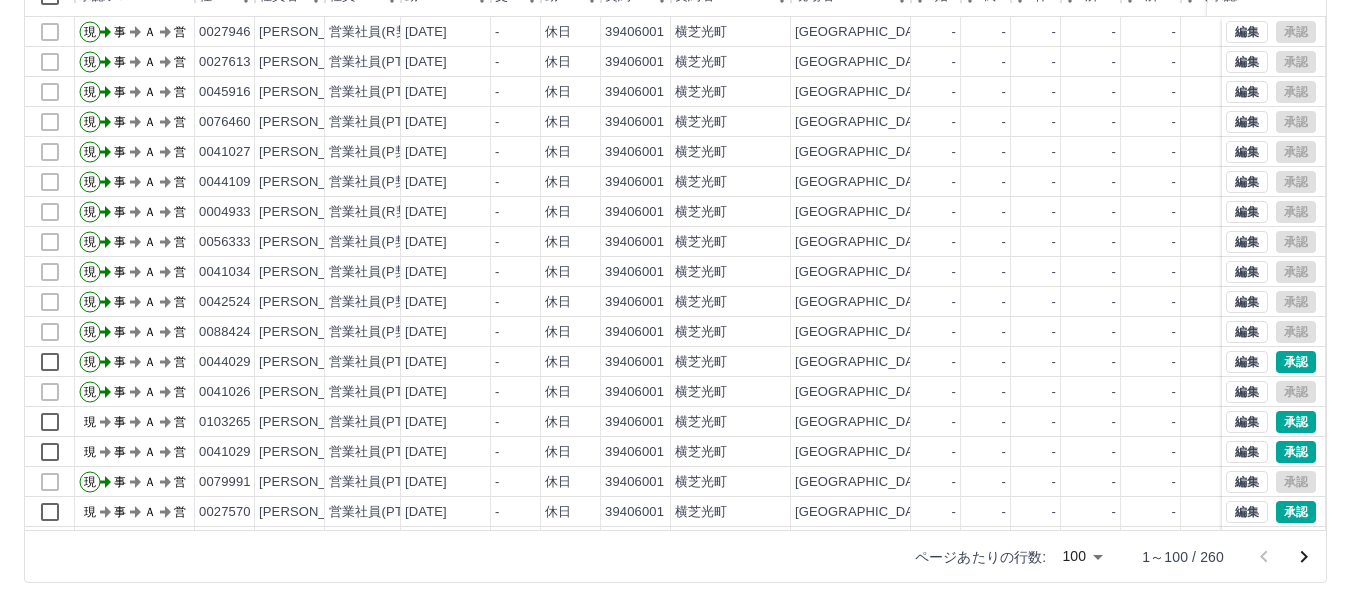 click on "勤務実績承認 前月 [DATE] 次月 今月 月選択 承認モード 削除モード 一括承認 列一覧 0 フィルター 行間隔 エクスポート 承認フロー 社員番号 社員名 社員区分 勤務日 交通費 勤務区分 契約コード 契約名 現場名 始業 終業 休憩 所定開始 所定終業 所定休憩 拘束 勤務 遅刻等 コメント ステータス 承認 現 事 Ａ 営 0027946 [PERSON_NAME] 営業社員(R契約) [DATE]  -  休日 39406001 [GEOGRAPHIC_DATA]学校給食センター - - - - - - 00:00 00:00 00:00 事務担当者承認待 現 事 Ａ 営 0027613 [PERSON_NAME] 営業社員(PT契約) [DATE]  -  休日 39406001 [GEOGRAPHIC_DATA]学校給食センター - - - - - - 00:00 00:00 00:00 事務担当者承認待 現 事 Ａ 営 0045916 [PERSON_NAME] 営業社員(PT契約) [DATE]  -  休日 39406001 [GEOGRAPHIC_DATA]学校給食センター - - - - - - 00:00 00:00 00:00 事務担当者承認待 現 事 Ａ 営" at bounding box center (675, 209) 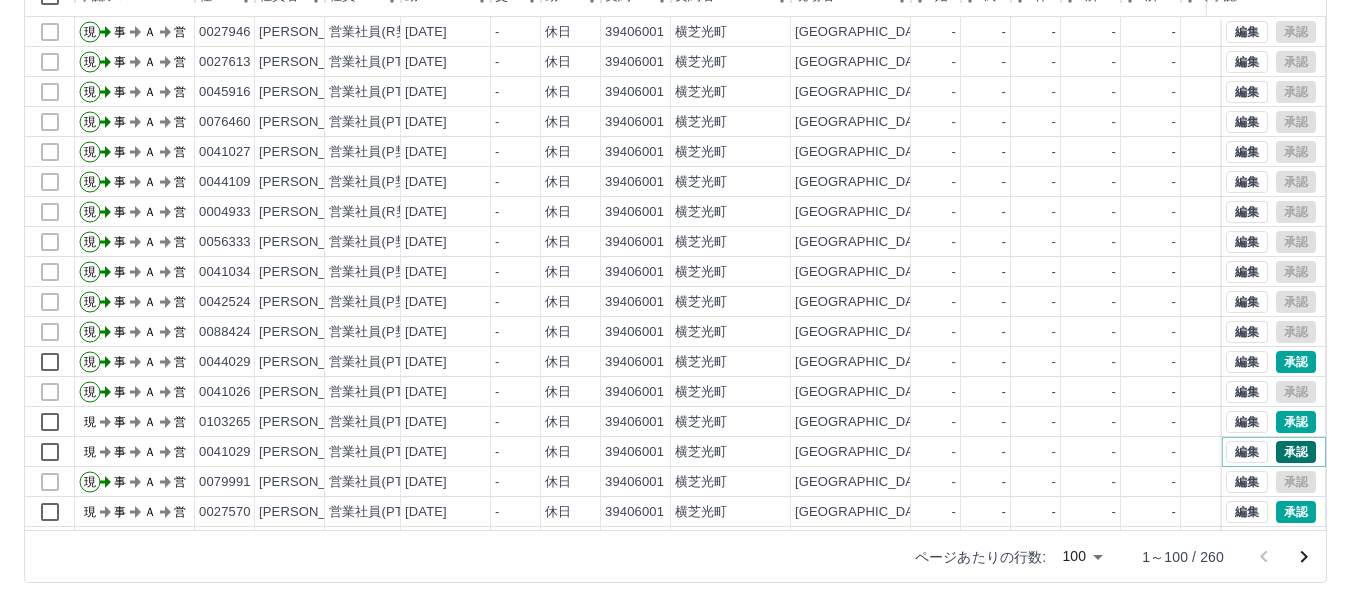 click on "承認" at bounding box center (1296, 452) 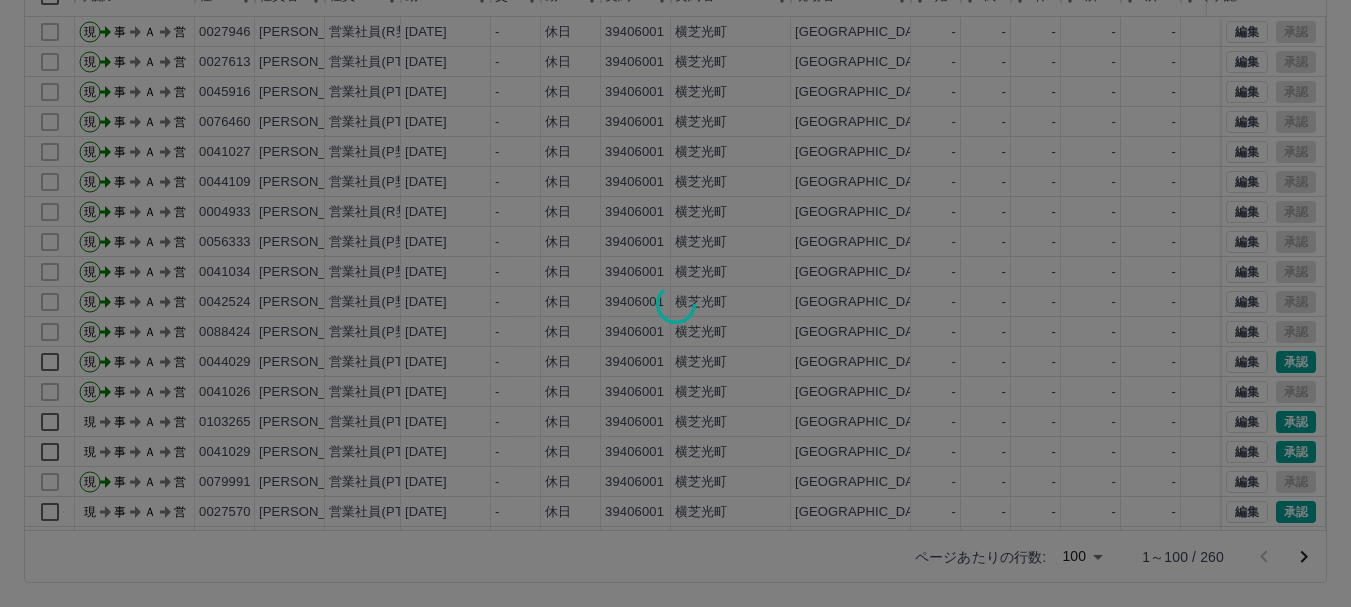 click at bounding box center [675, 303] 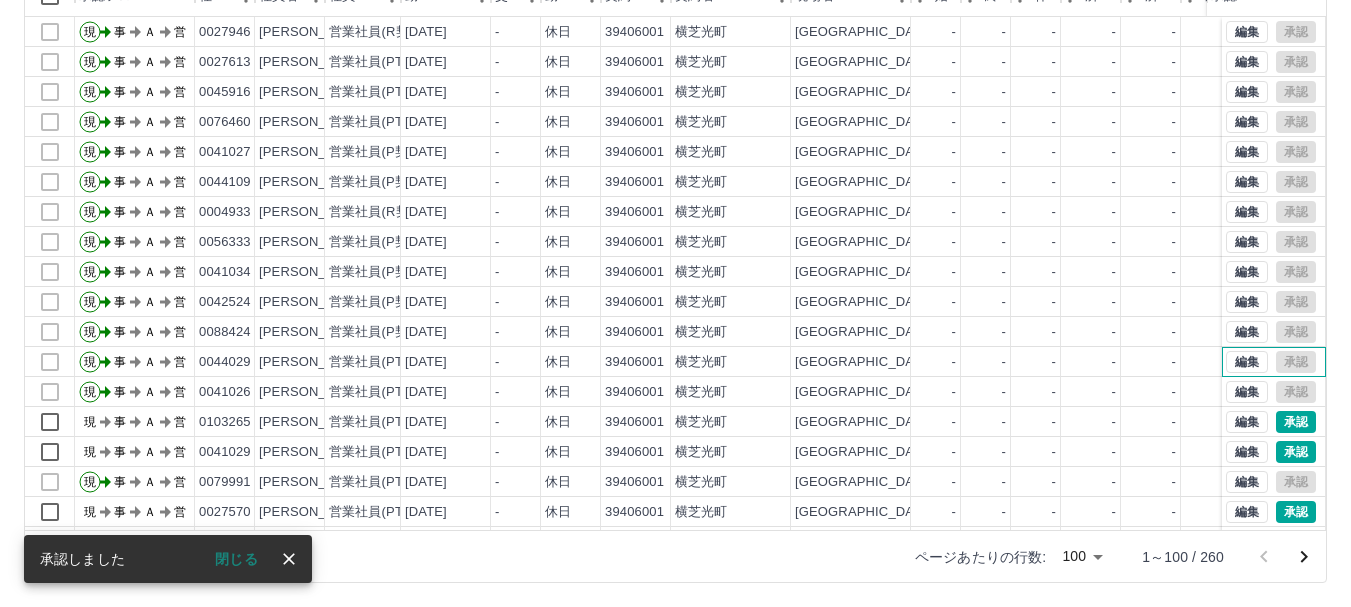 click on "編集 承認" at bounding box center (1271, 362) 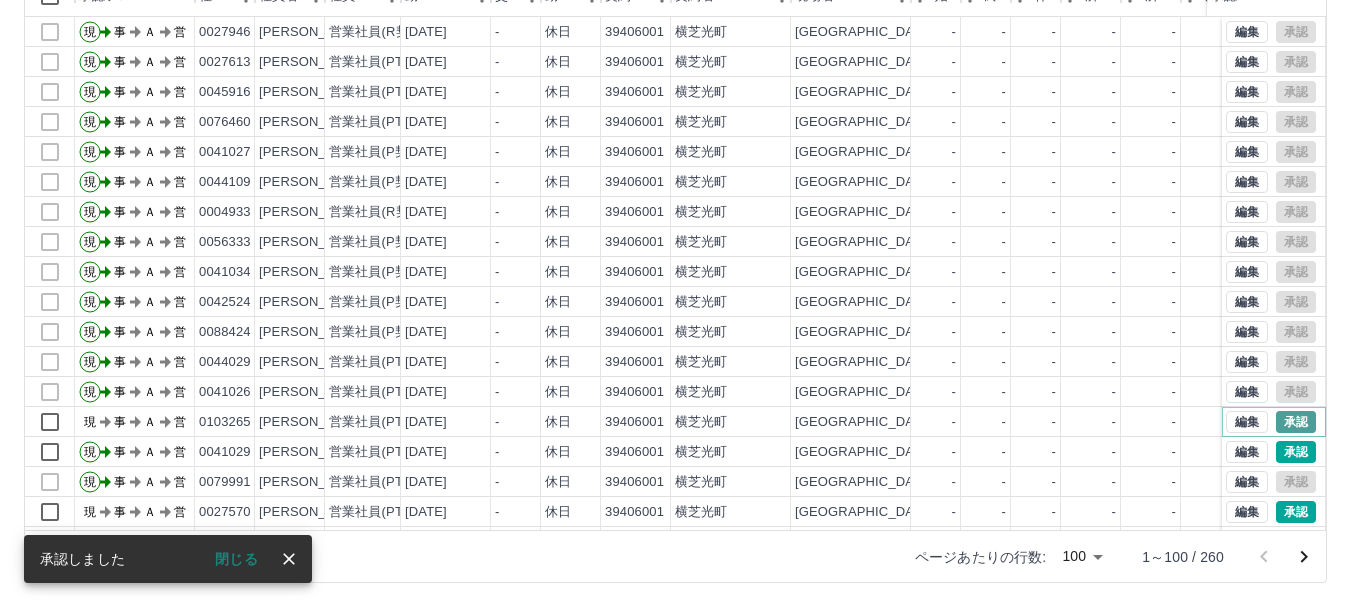 click on "承認" at bounding box center [1296, 422] 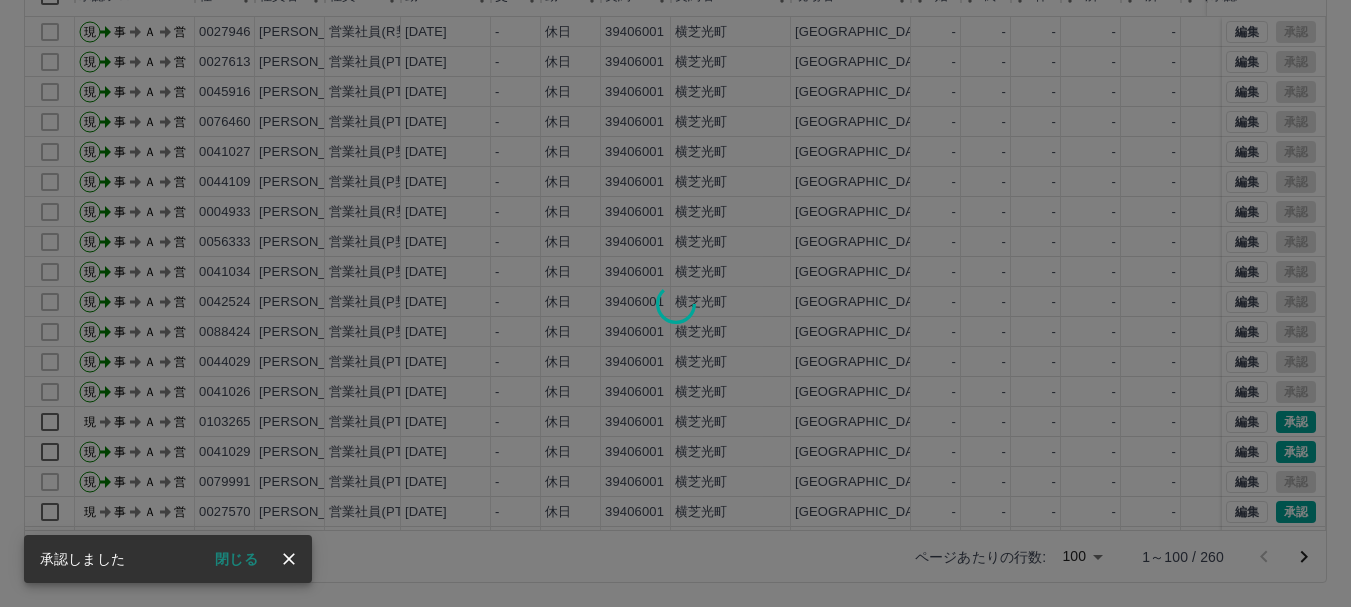 click at bounding box center (675, 303) 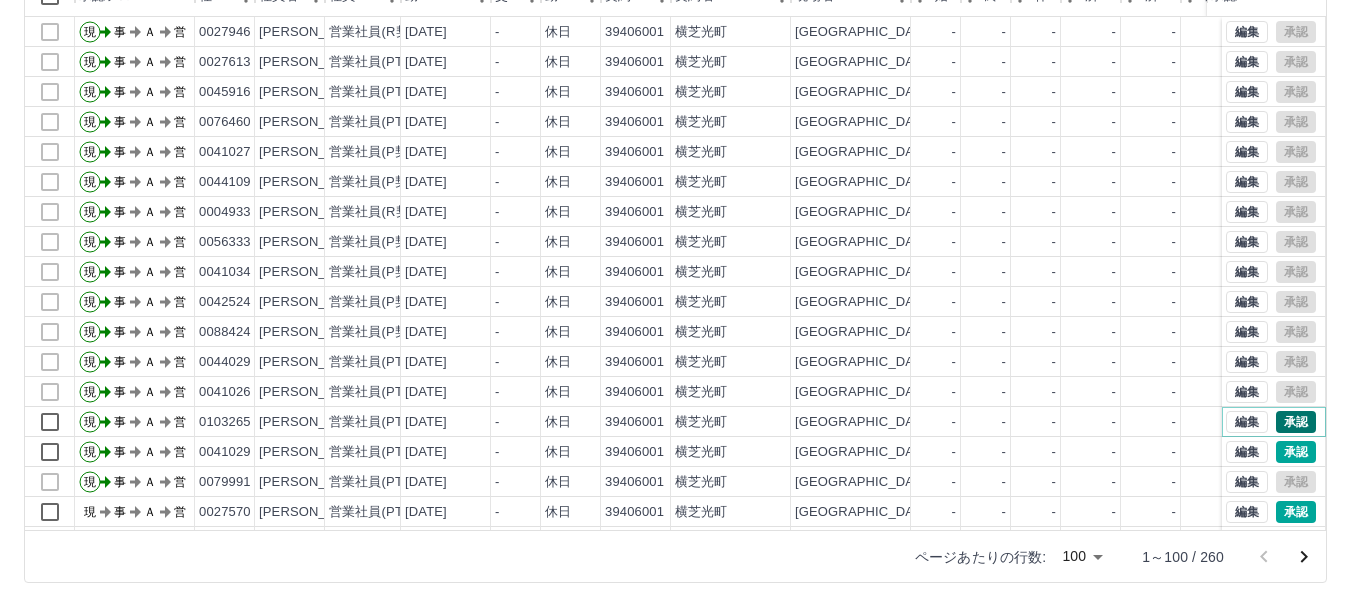 click on "承認" at bounding box center [1296, 422] 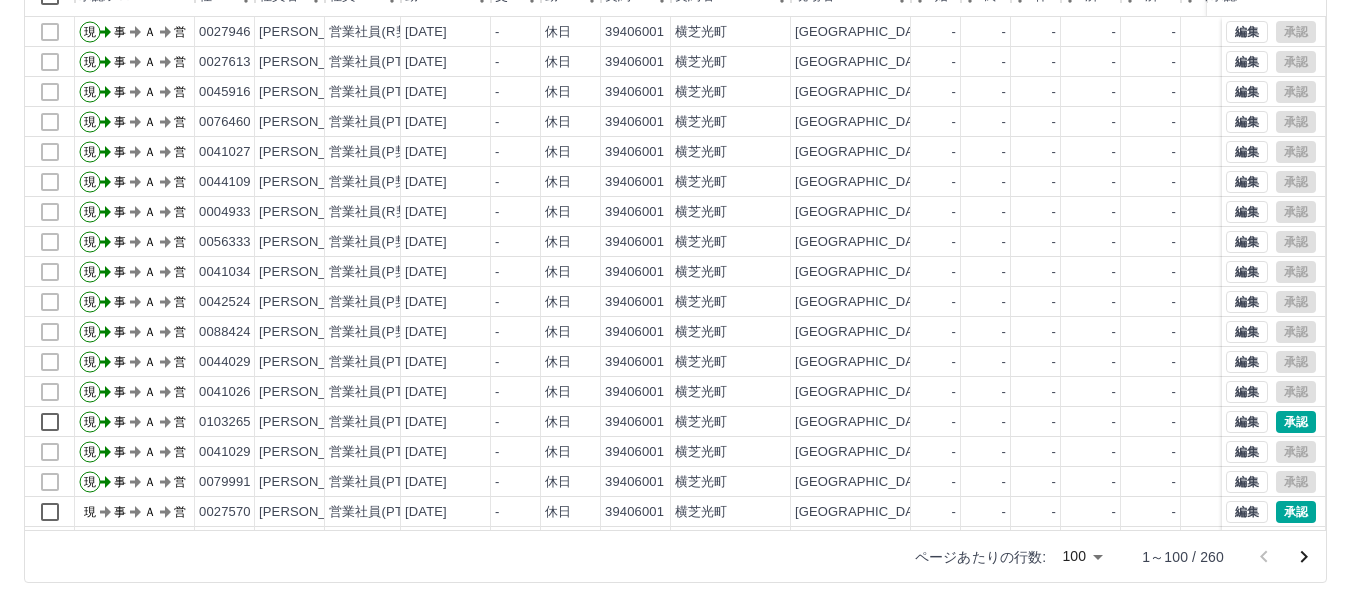click at bounding box center [675, 303] 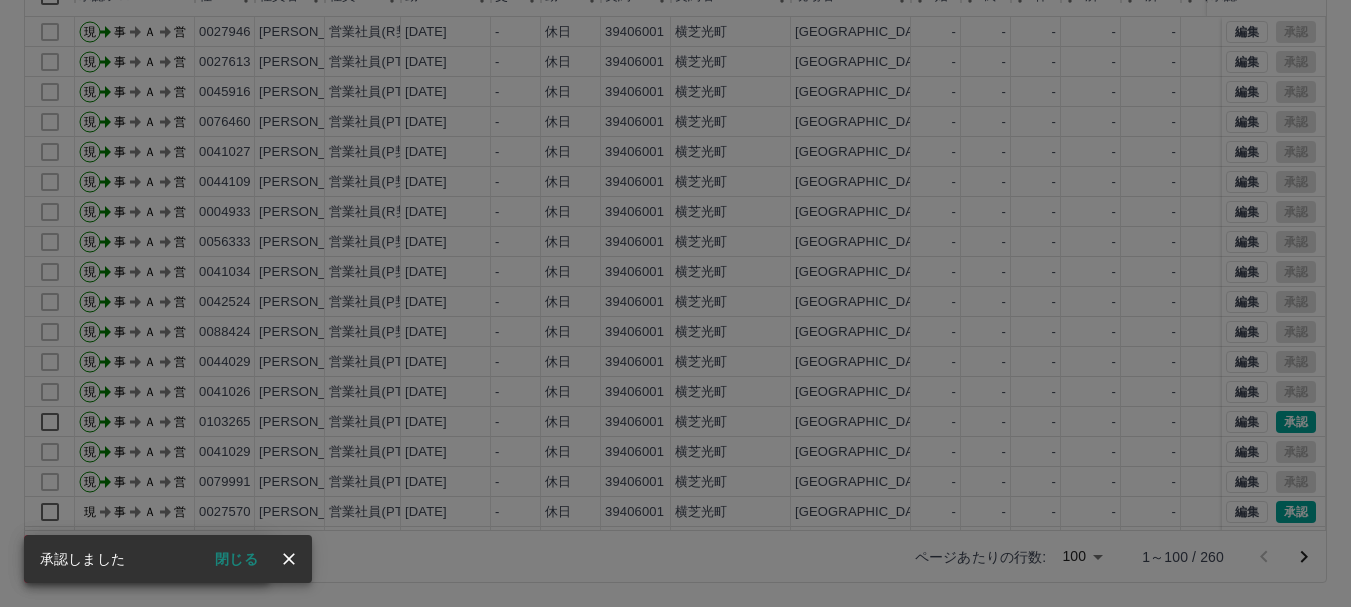 click on "承認権限がありません" at bounding box center [675, 303] 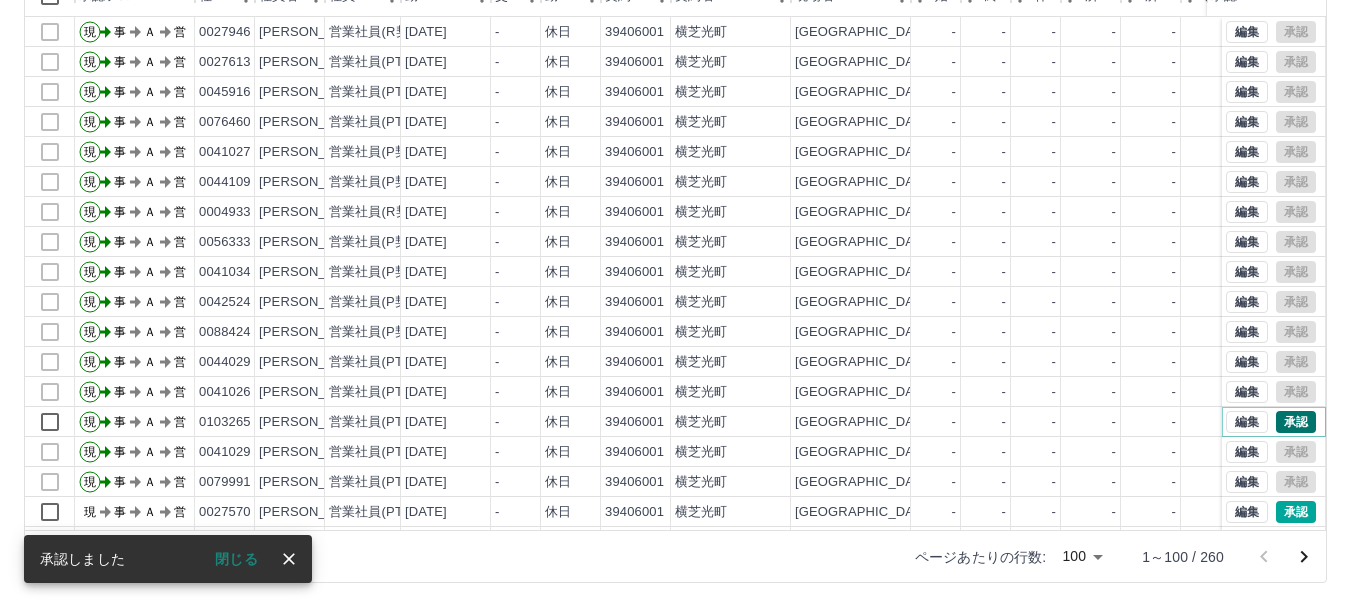 click on "承認" at bounding box center (1296, 422) 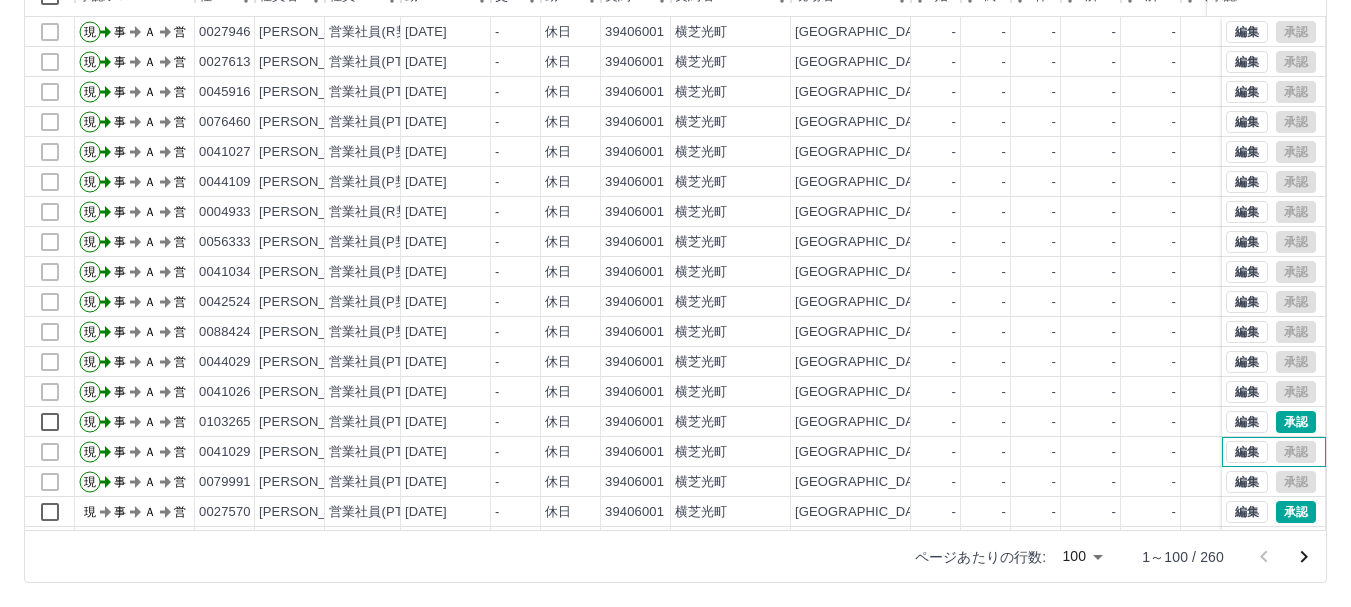 drag, startPoint x: 1274, startPoint y: 445, endPoint x: 1278, endPoint y: 460, distance: 15.524175 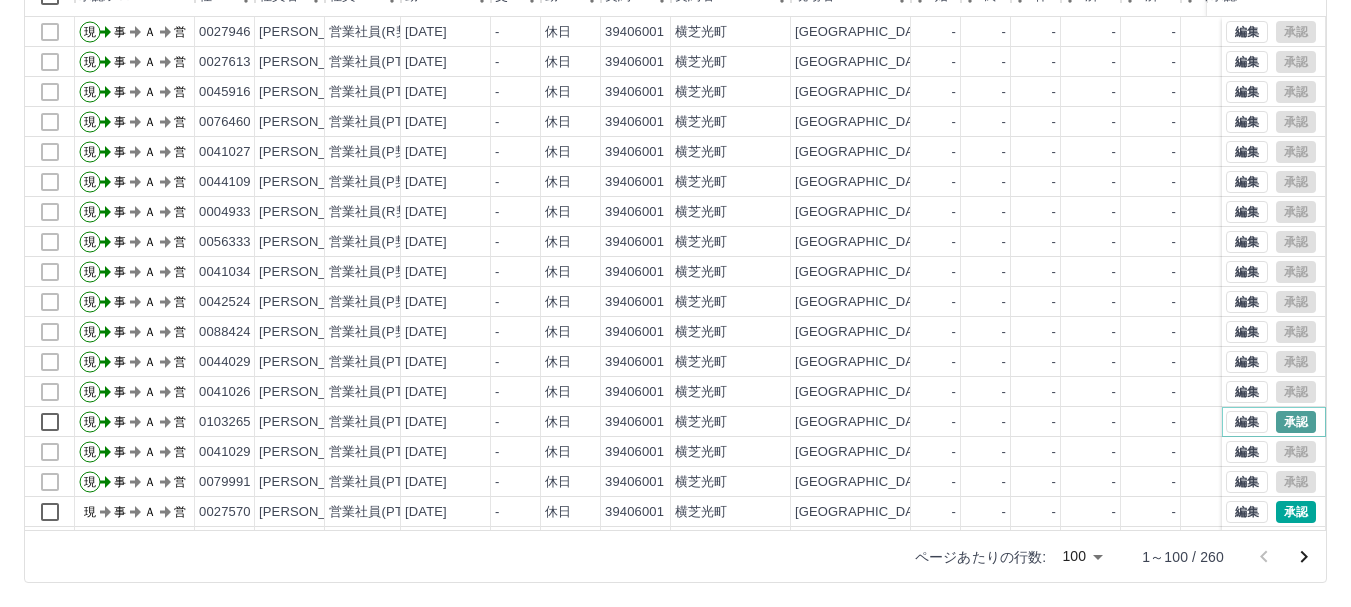 click on "承認" at bounding box center (1296, 422) 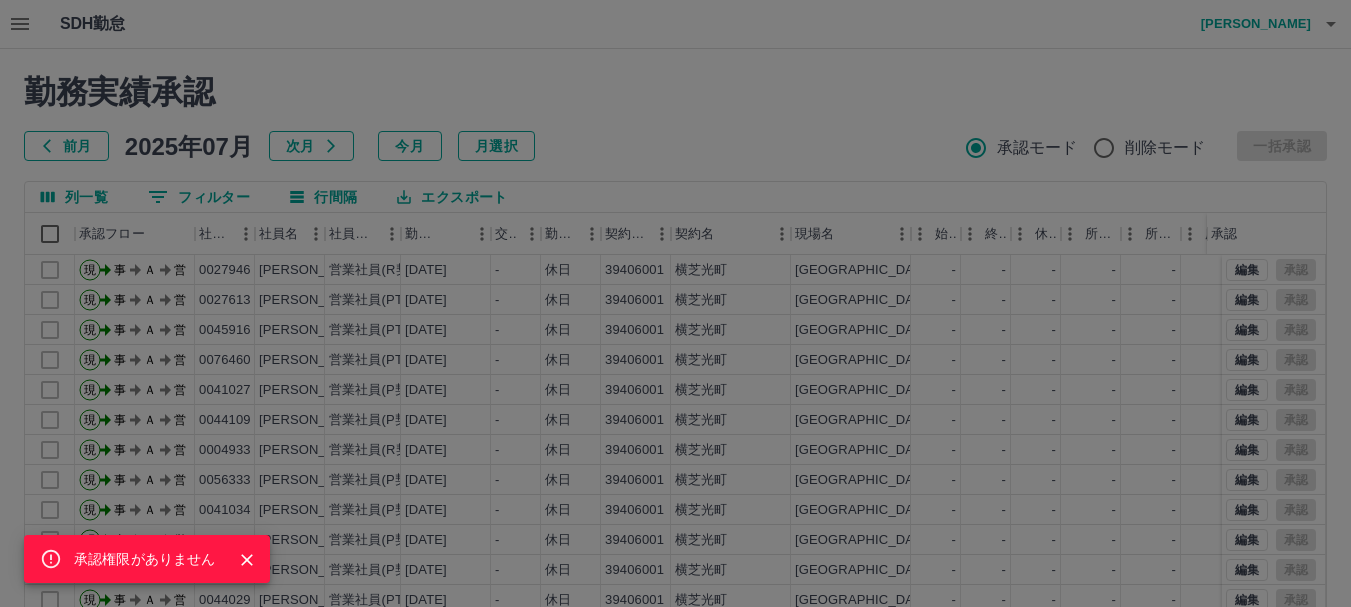 scroll, scrollTop: 238, scrollLeft: 0, axis: vertical 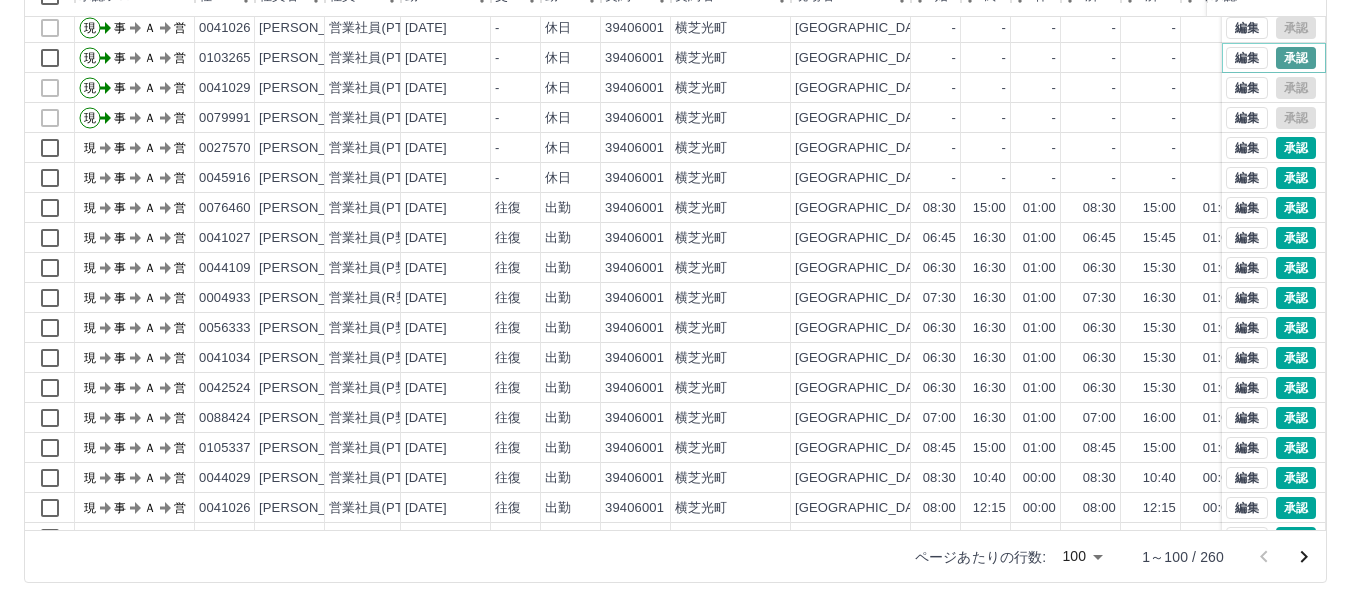 click on "承認" at bounding box center [1296, 58] 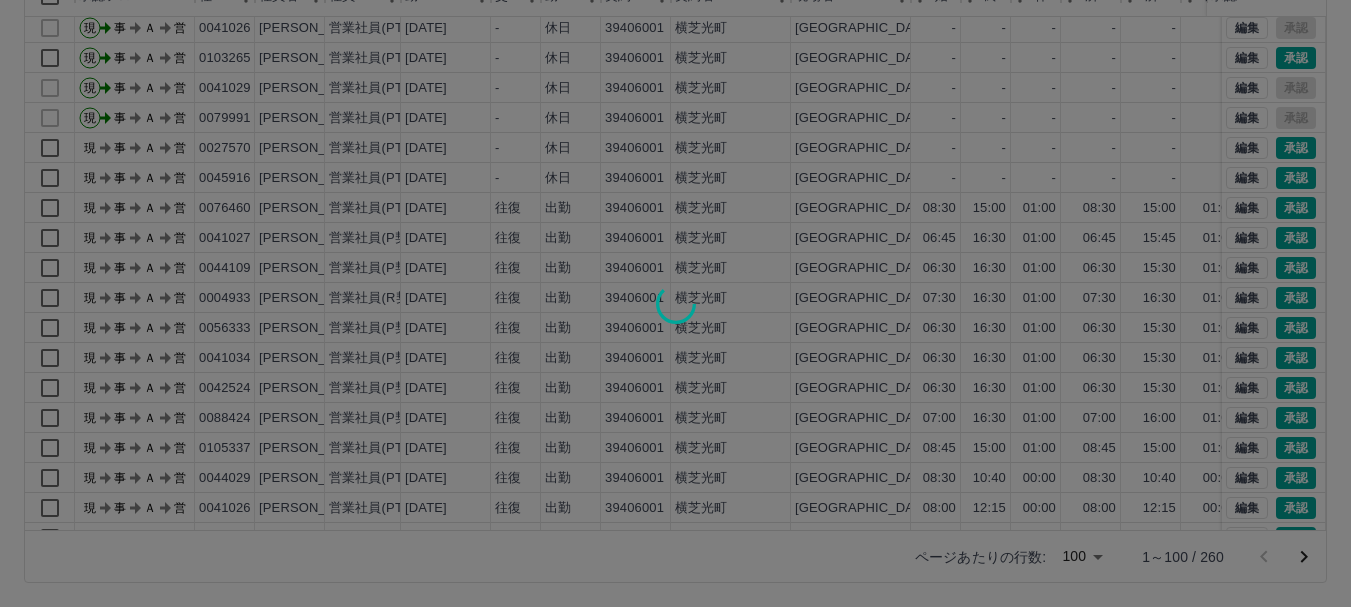 click at bounding box center (675, 303) 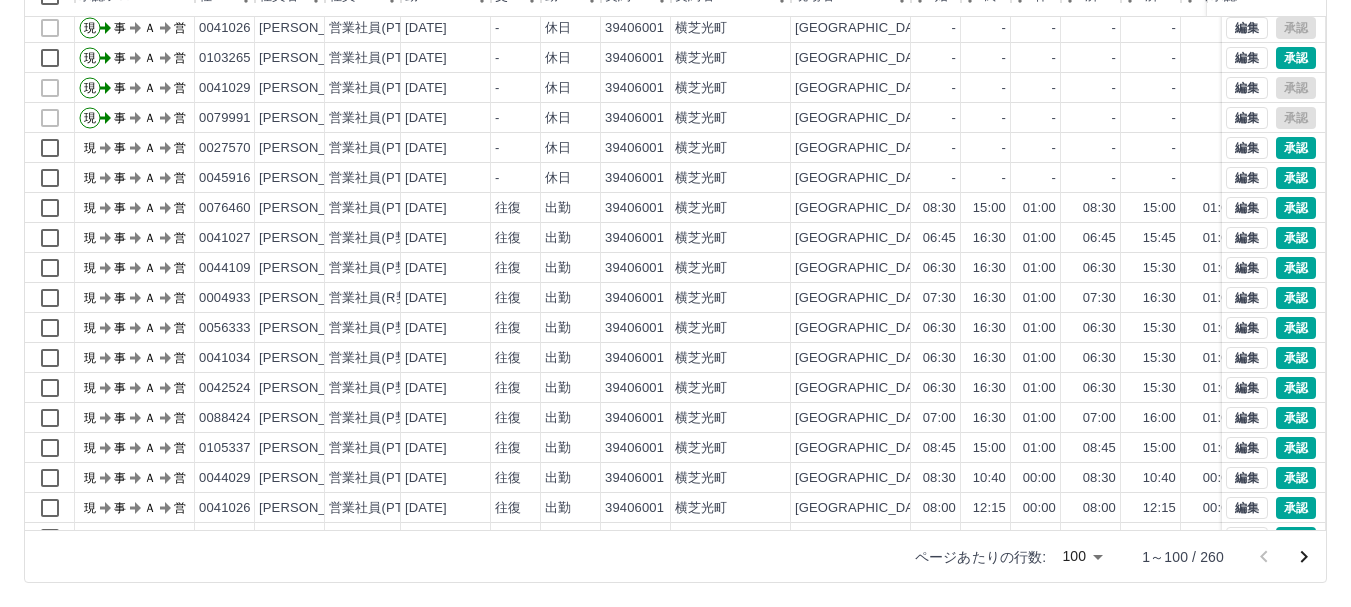 click at bounding box center [675, 303] 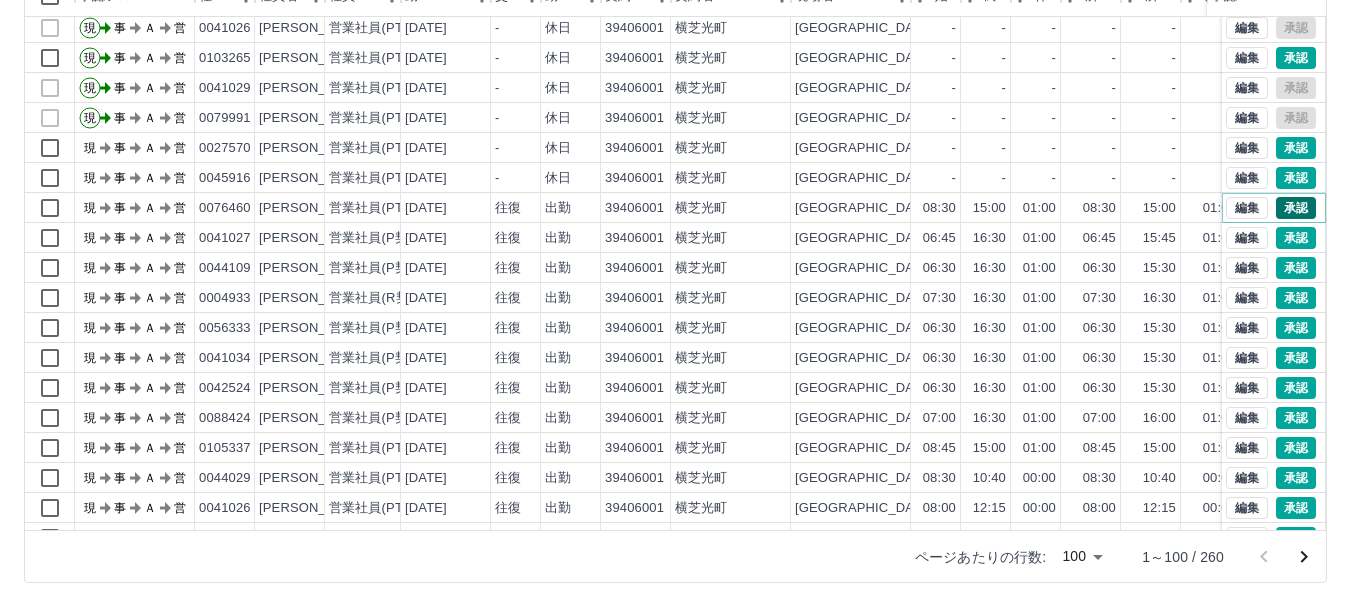 click on "承認" at bounding box center [1296, 208] 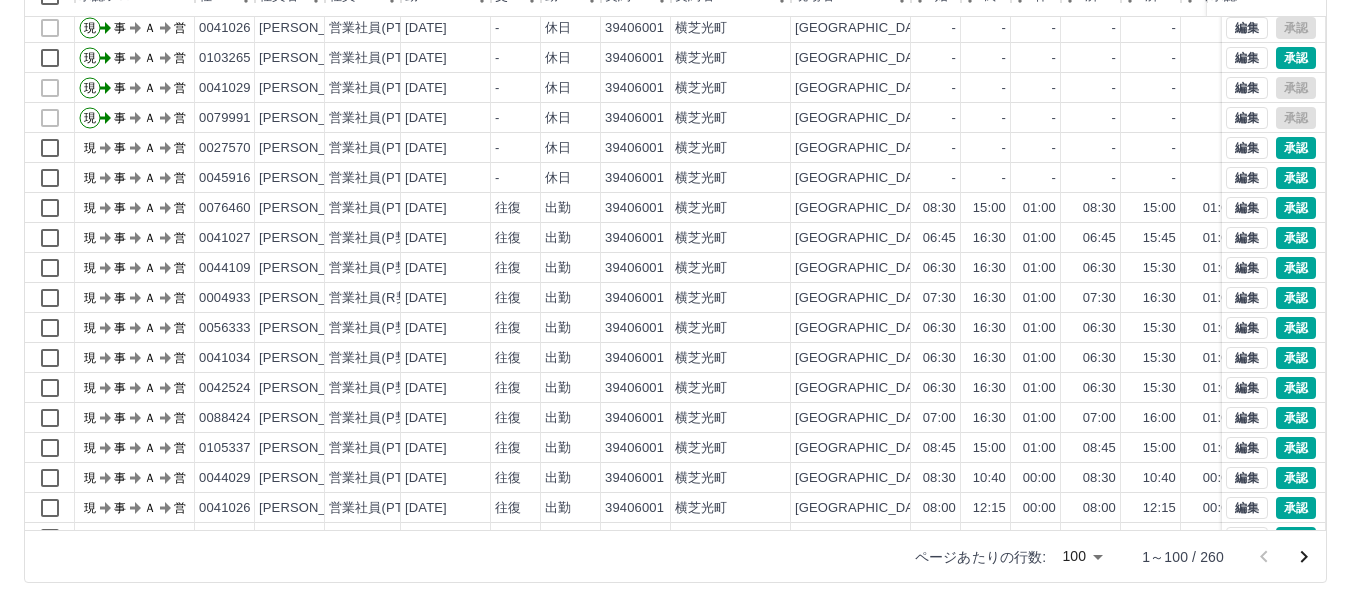 click on "承認権限がありません" at bounding box center (675, 303) 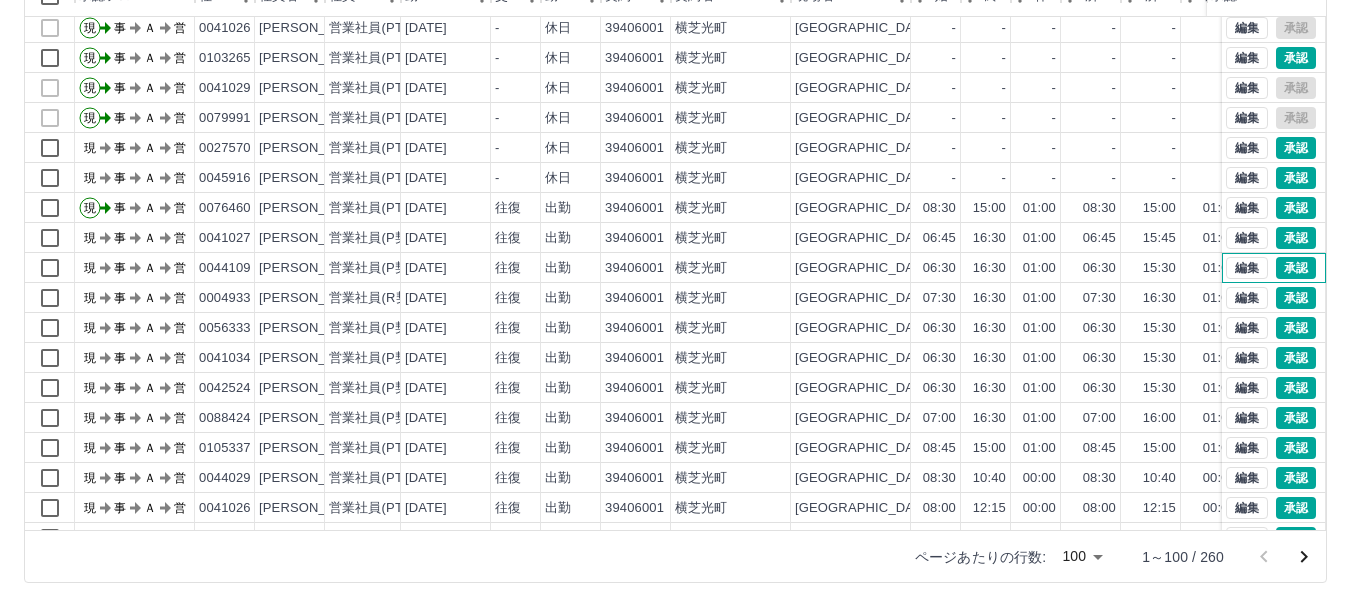 click on "編集 承認" at bounding box center [1274, 268] 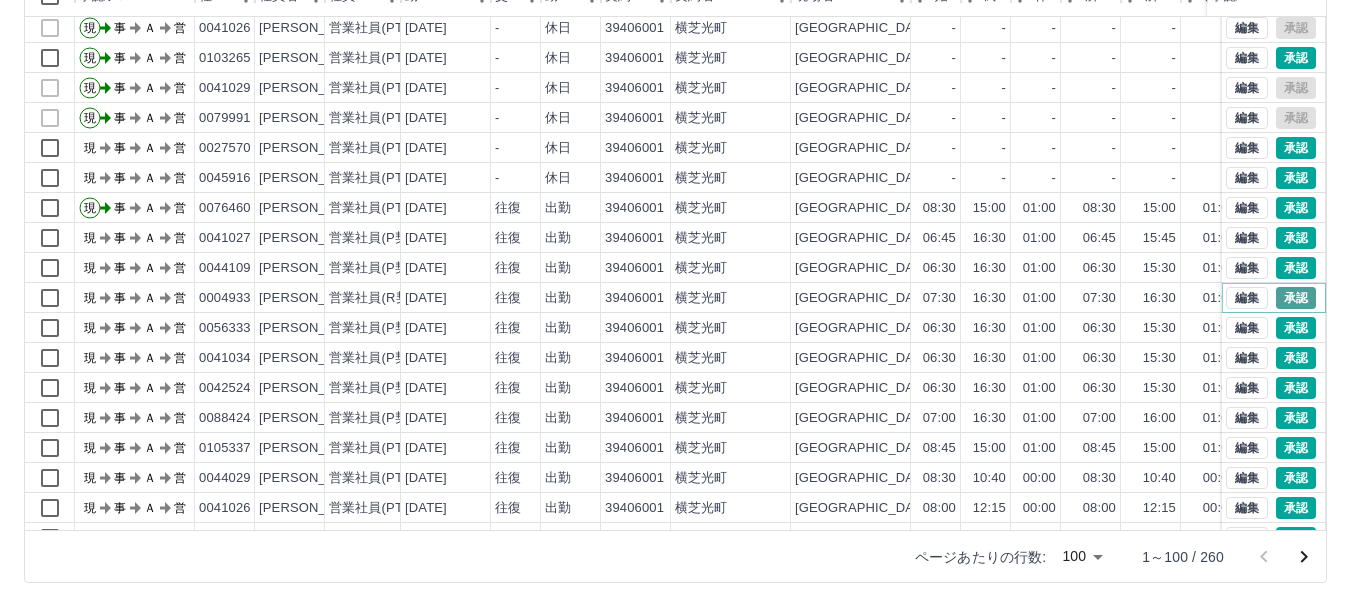 click on "承認" at bounding box center [1296, 298] 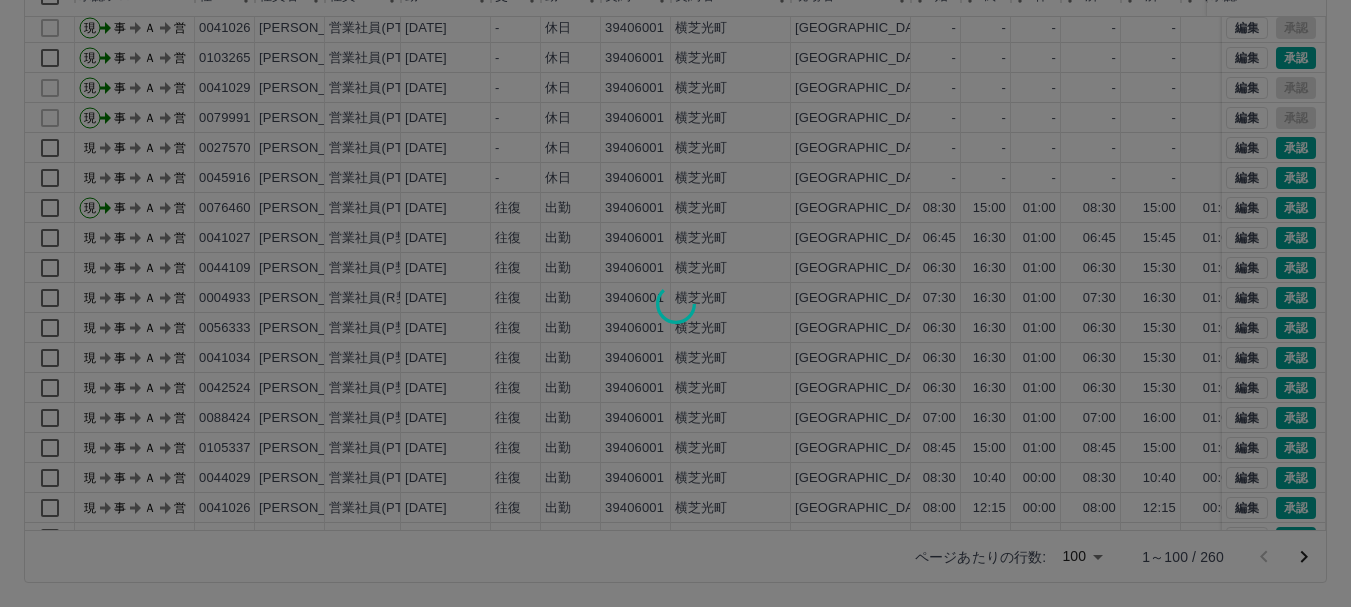 click at bounding box center (675, 303) 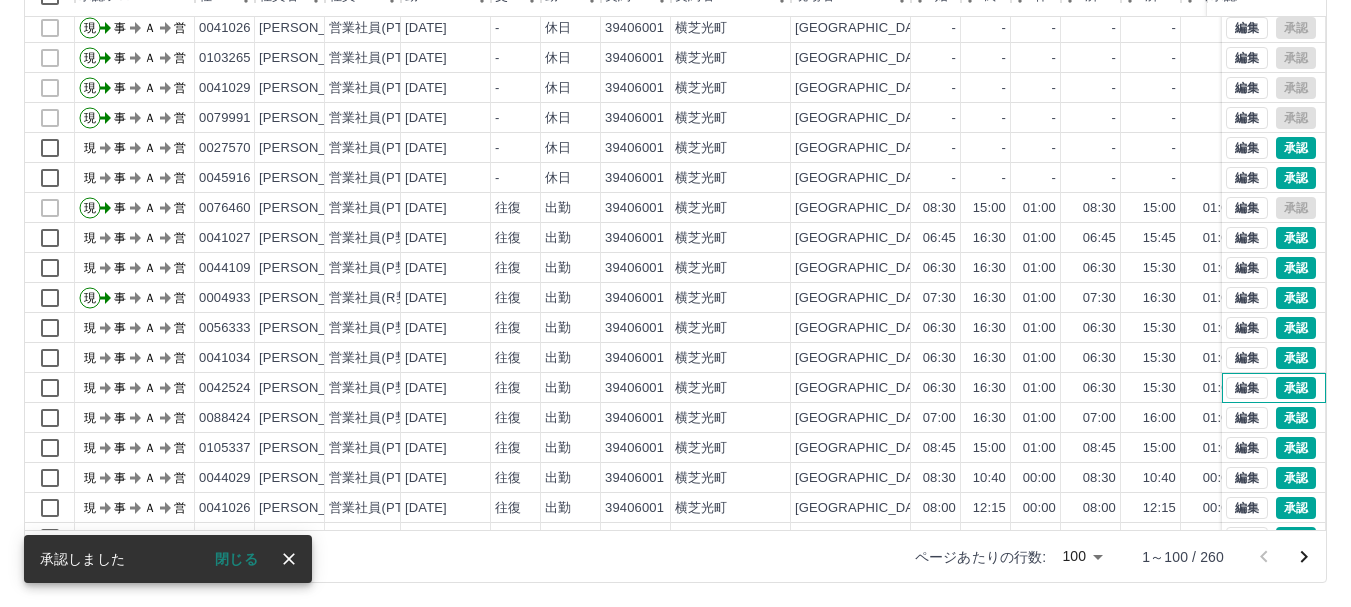 click on "編集 承認" at bounding box center [1271, 388] 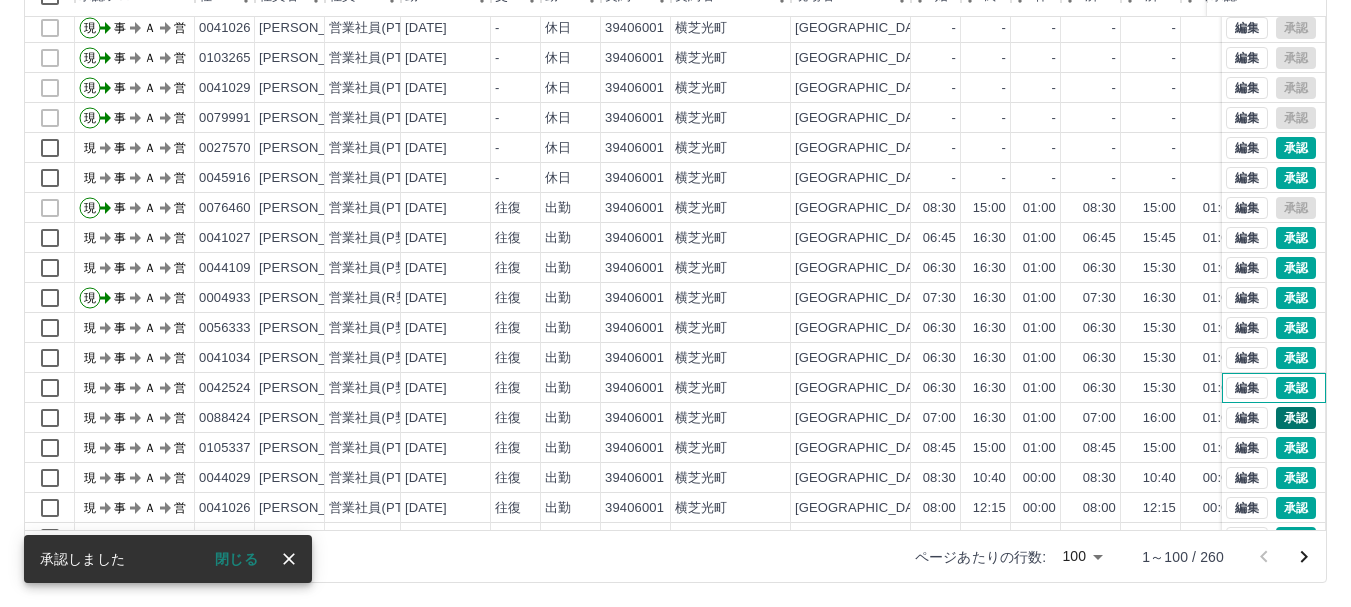drag, startPoint x: 1276, startPoint y: 402, endPoint x: 1280, endPoint y: 424, distance: 22.36068 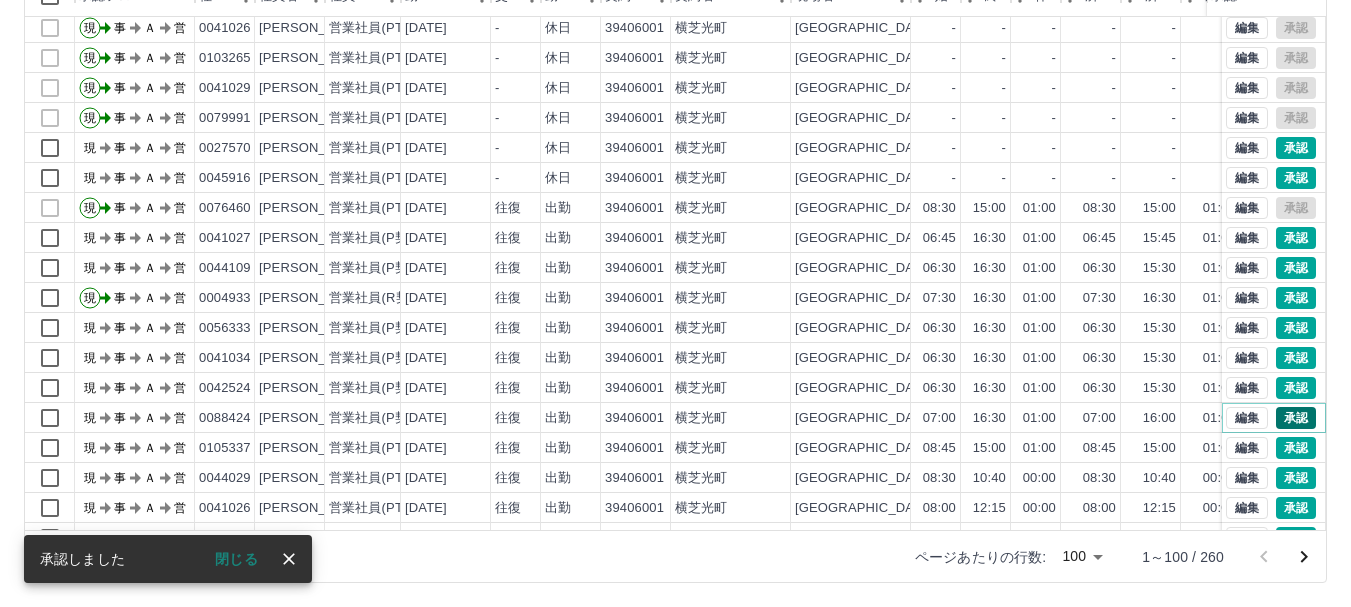 click on "承認" at bounding box center (1296, 418) 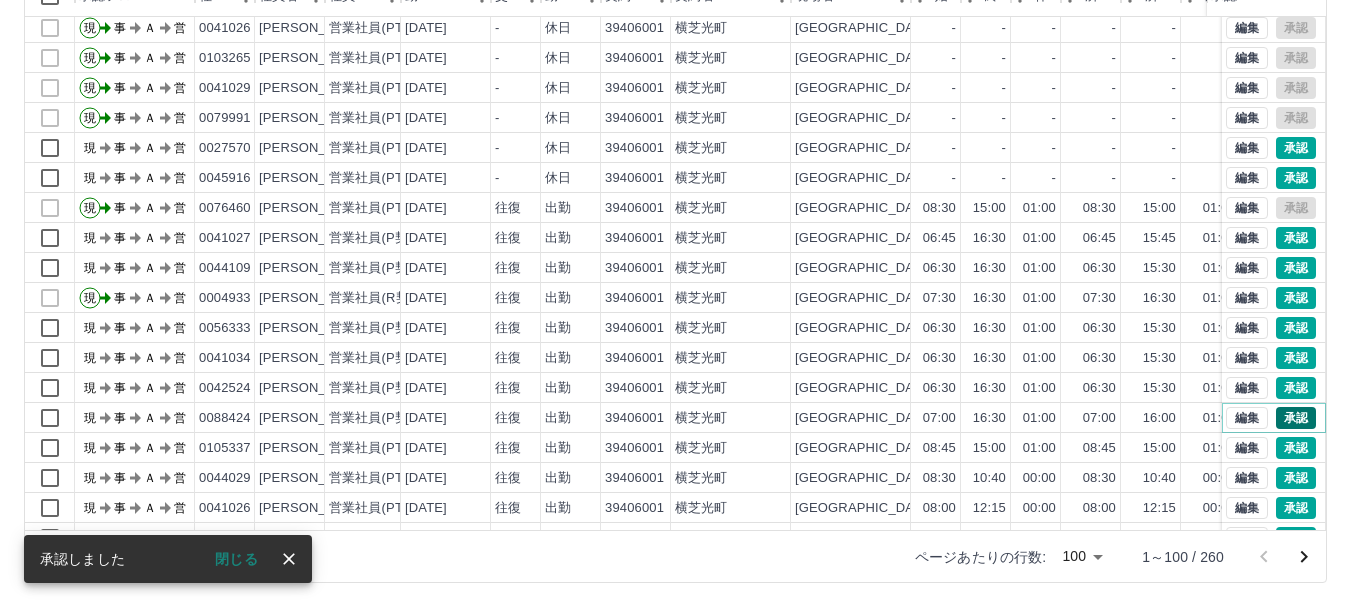 click on "承認" at bounding box center [1296, 418] 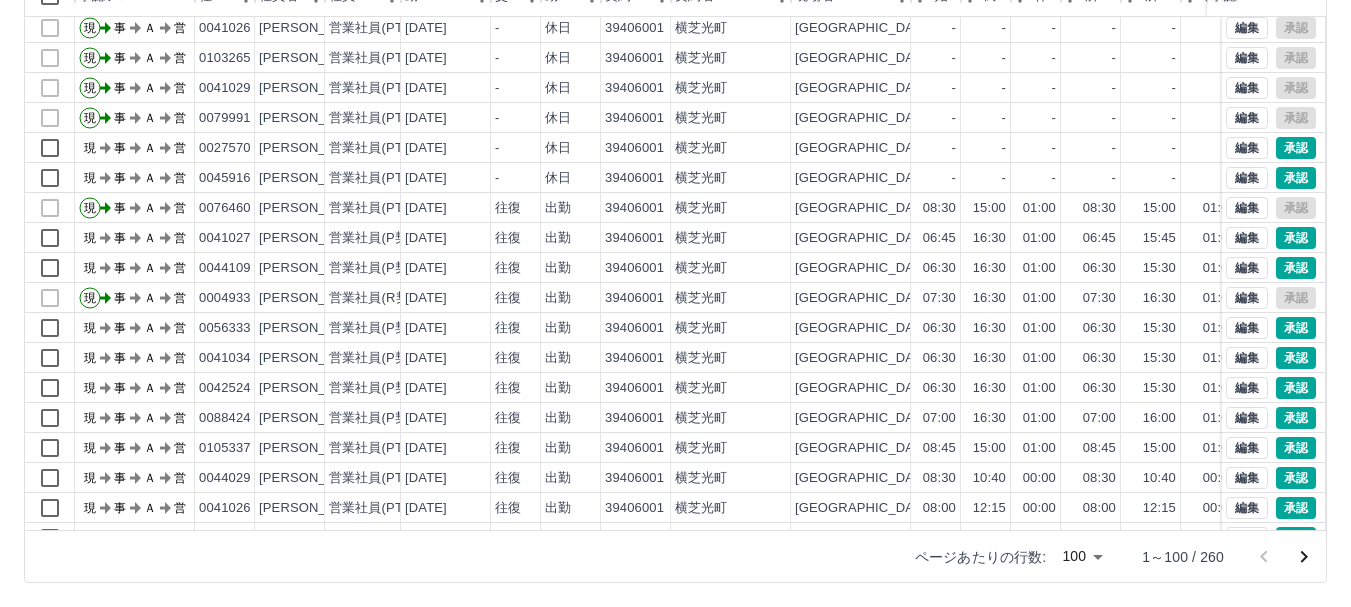 click at bounding box center (675, 303) 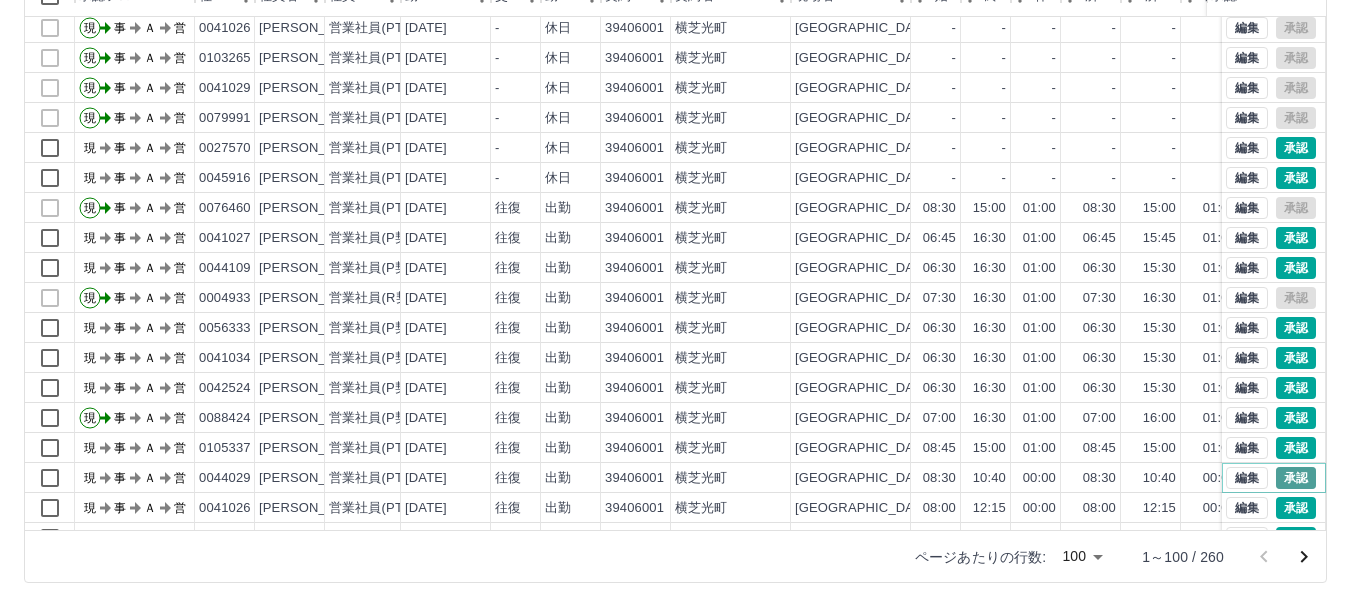 click on "承認" at bounding box center (1296, 478) 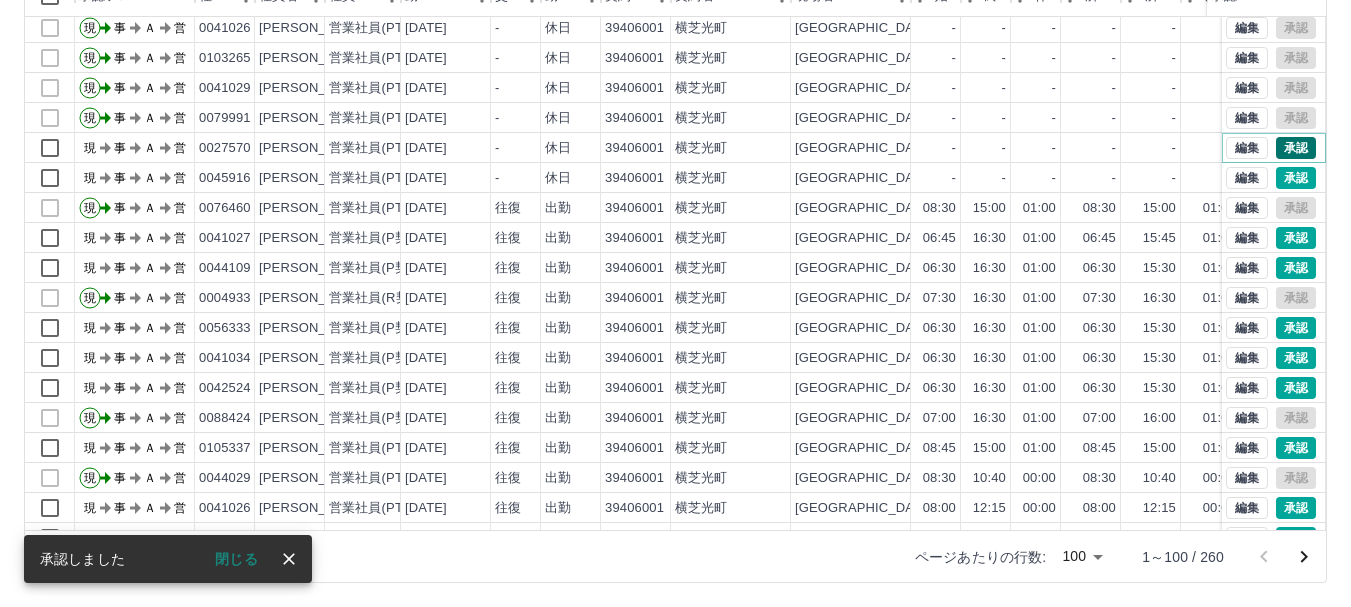 click on "承認" at bounding box center [1296, 148] 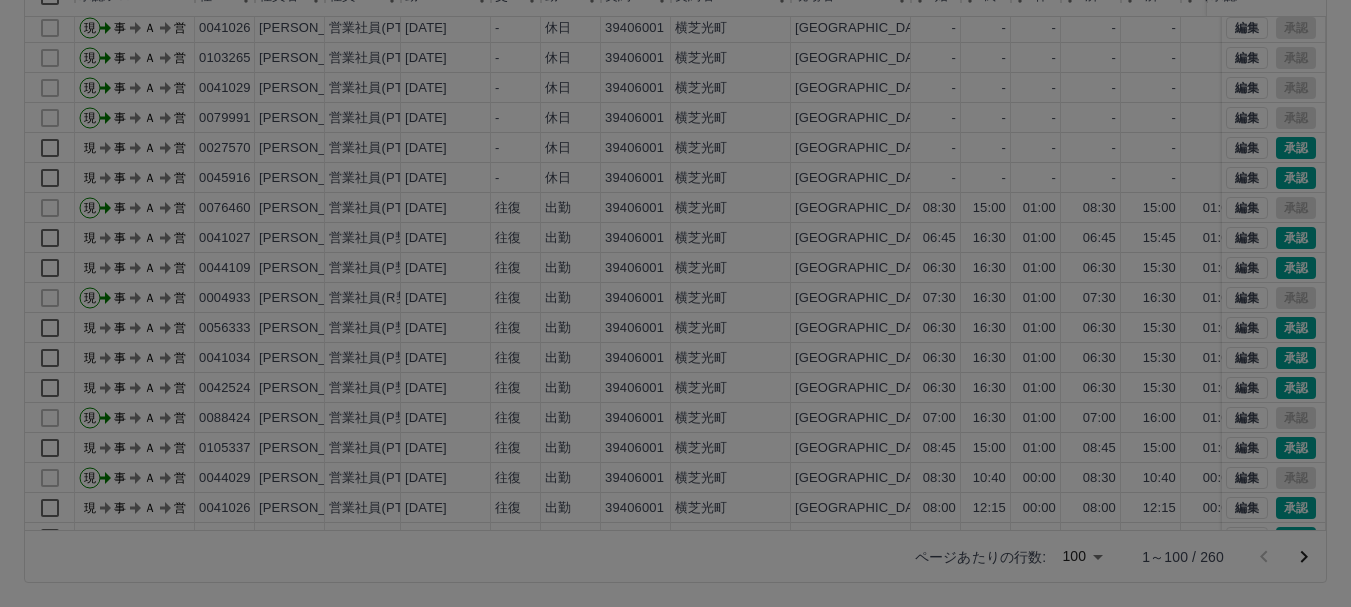 click at bounding box center (675, 303) 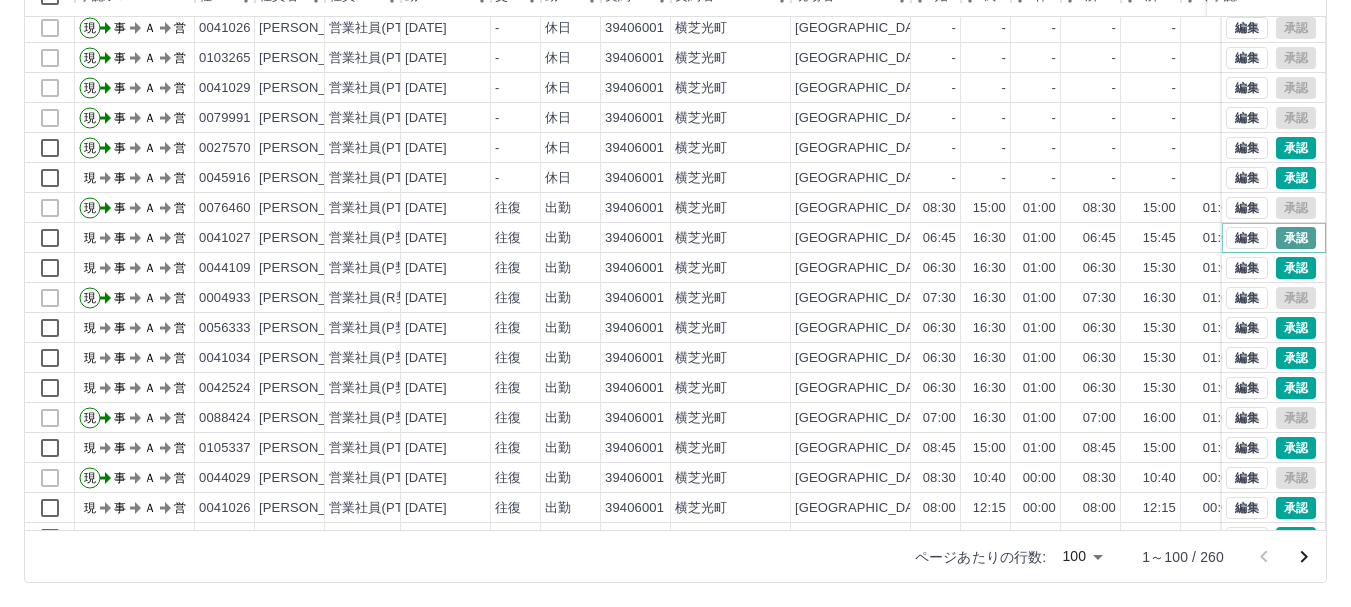 click on "承認" at bounding box center (1296, 238) 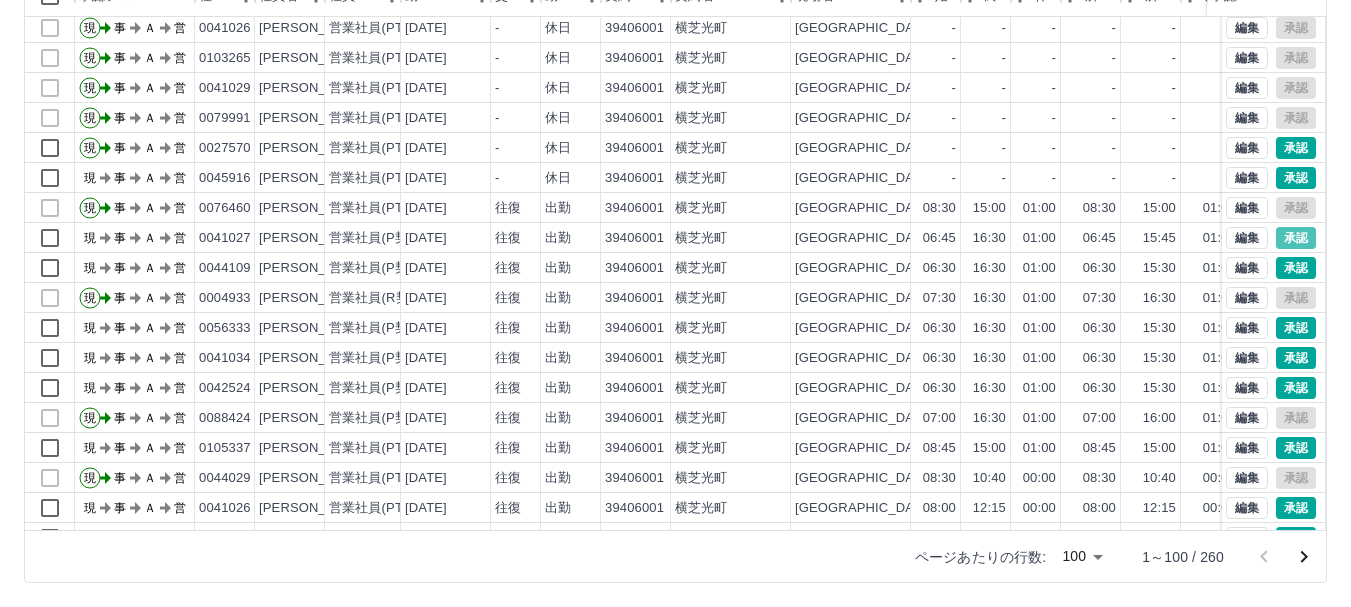 click at bounding box center [675, 303] 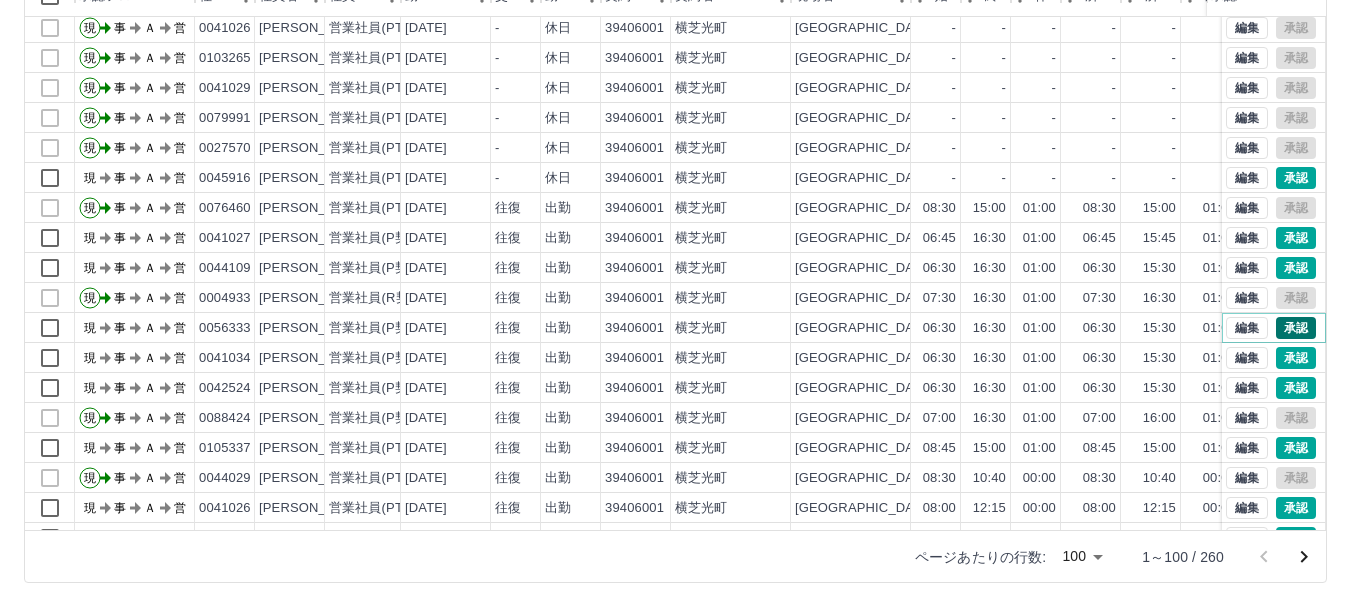 click on "承認" at bounding box center (1296, 328) 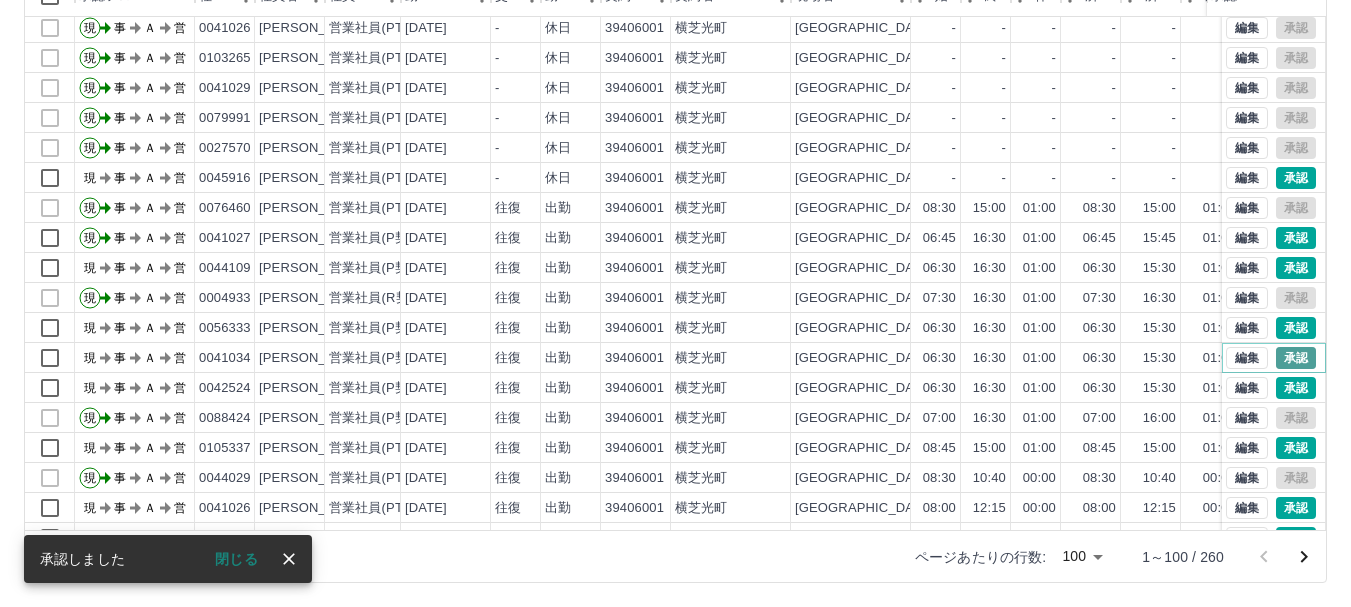 click on "承認" at bounding box center (1296, 358) 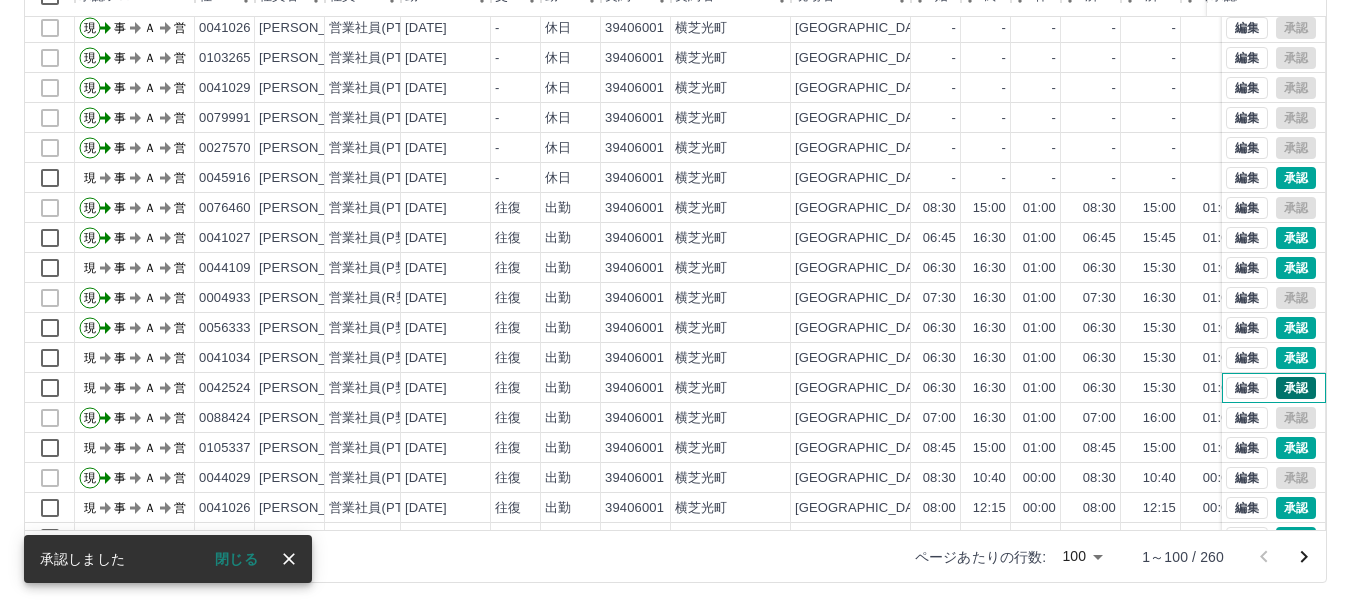 drag, startPoint x: 1282, startPoint y: 373, endPoint x: 1285, endPoint y: 397, distance: 24.186773 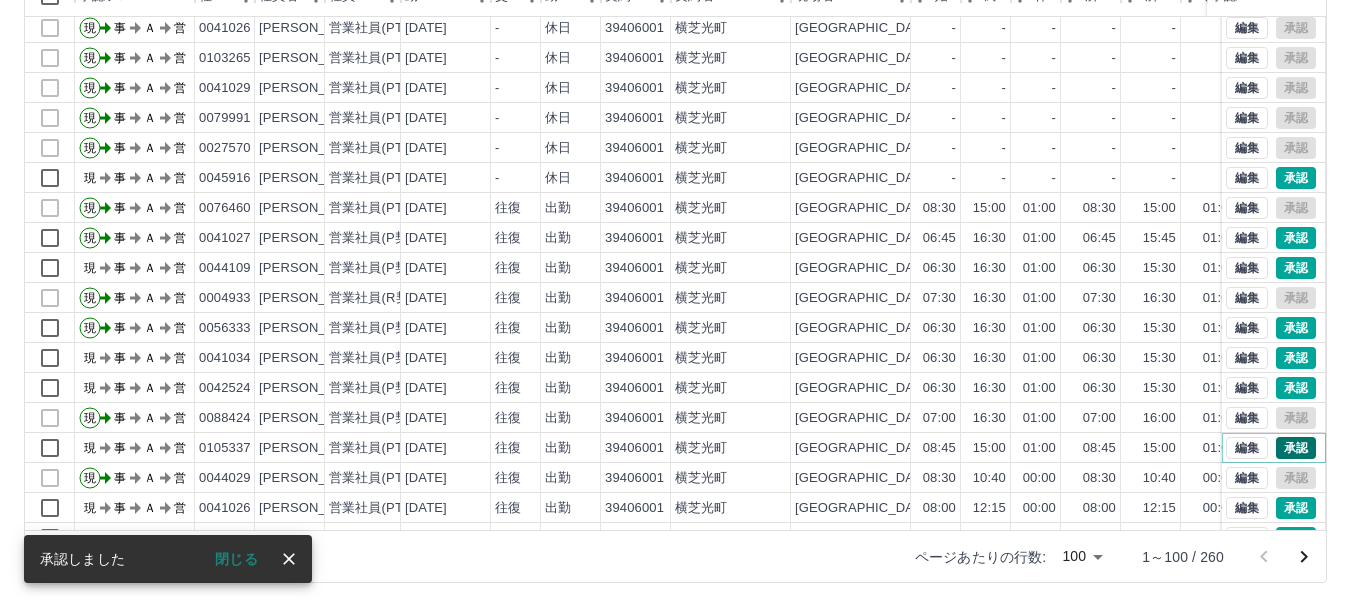 click on "承認" at bounding box center (1296, 448) 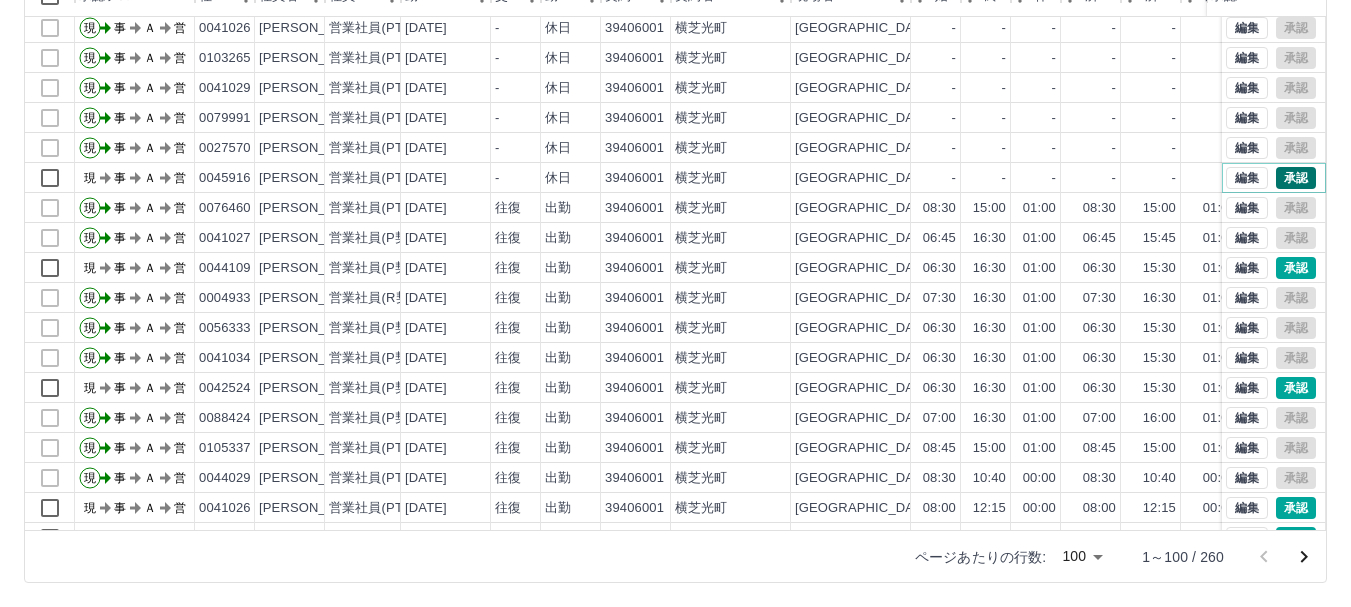 click on "承認" at bounding box center (1296, 178) 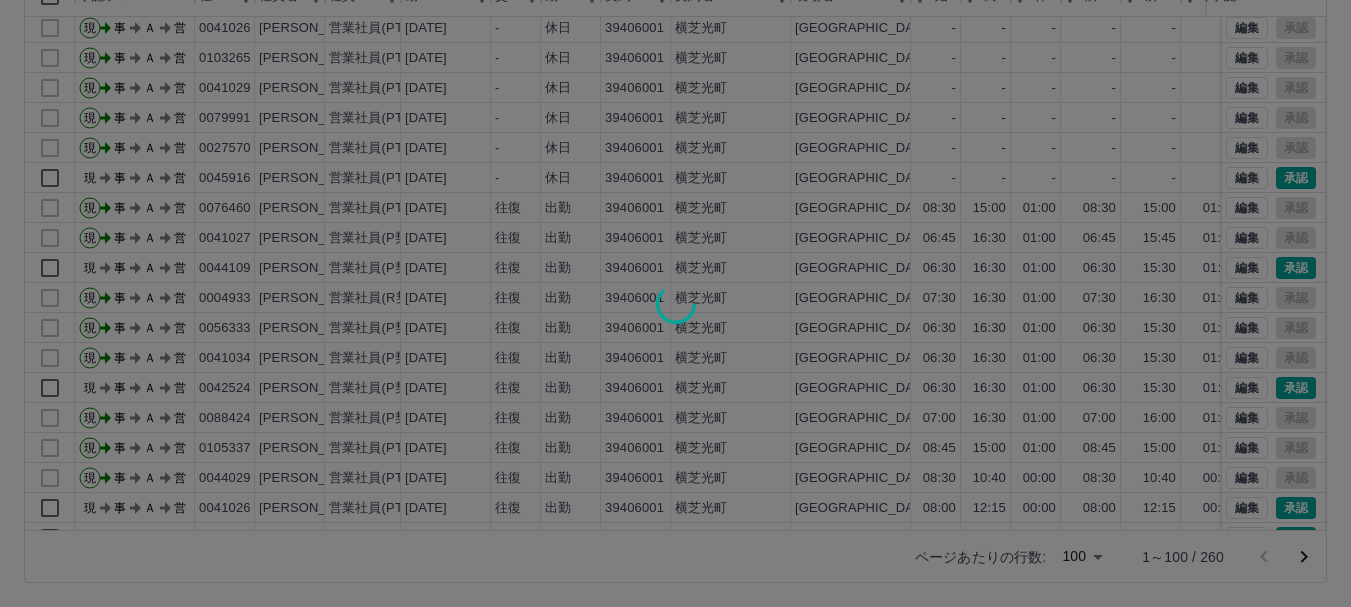 click at bounding box center [675, 303] 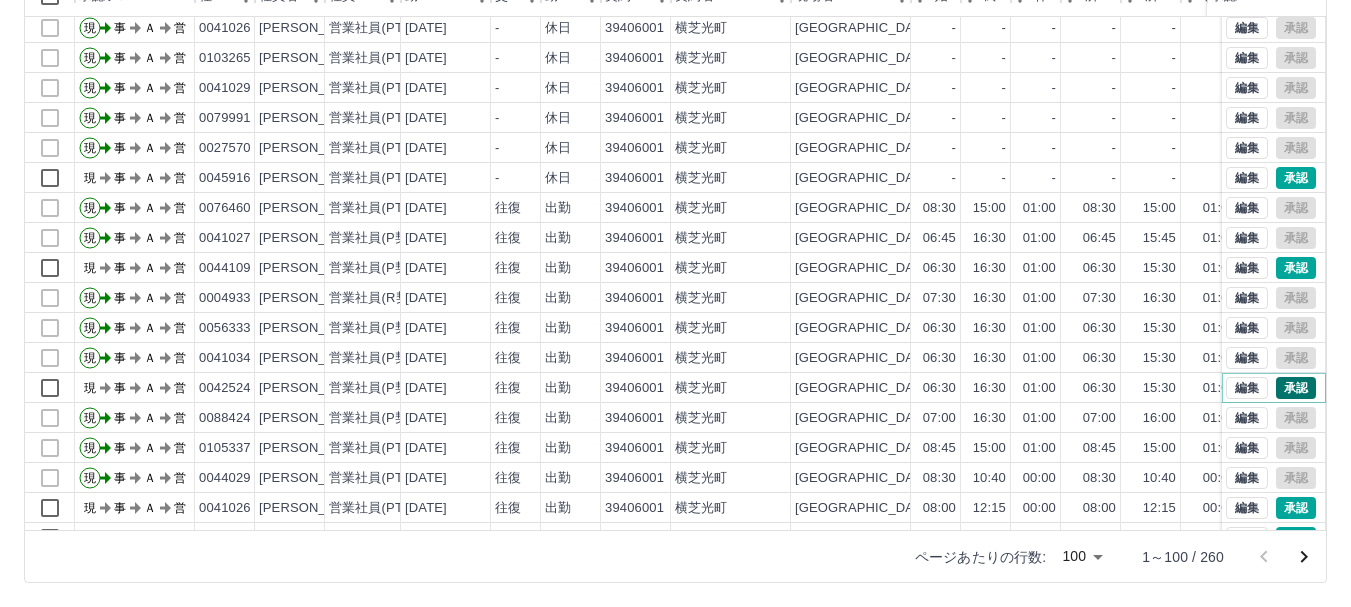 click on "承認" at bounding box center (1296, 388) 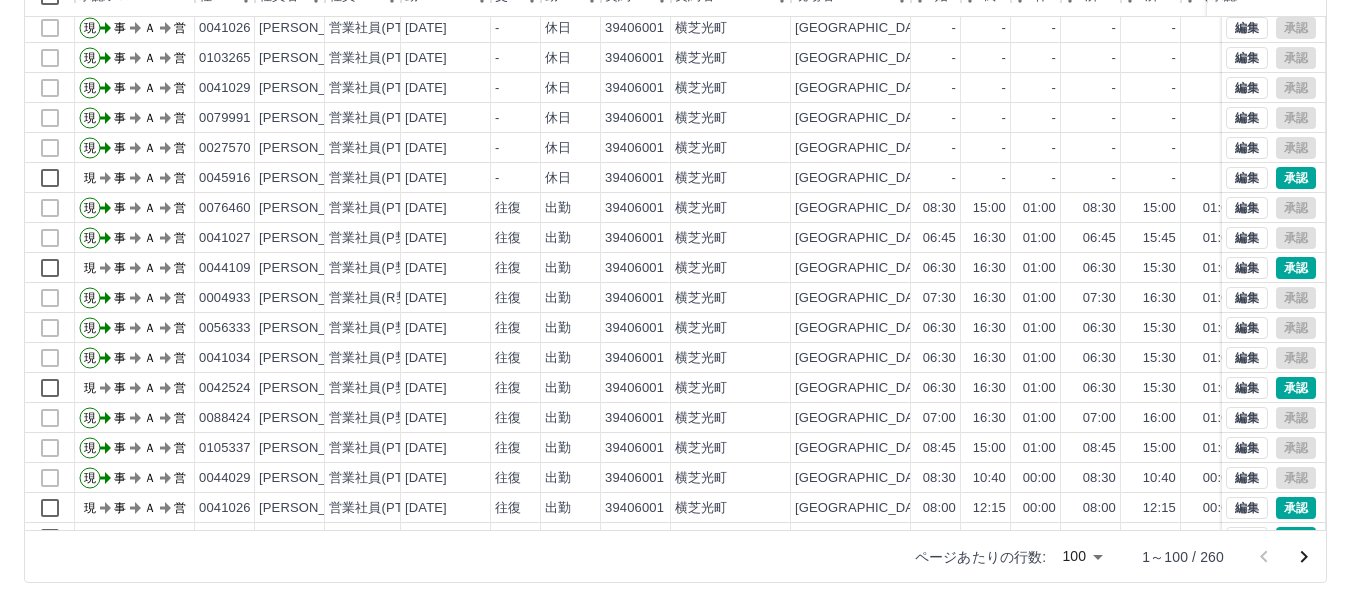 click at bounding box center (675, 303) 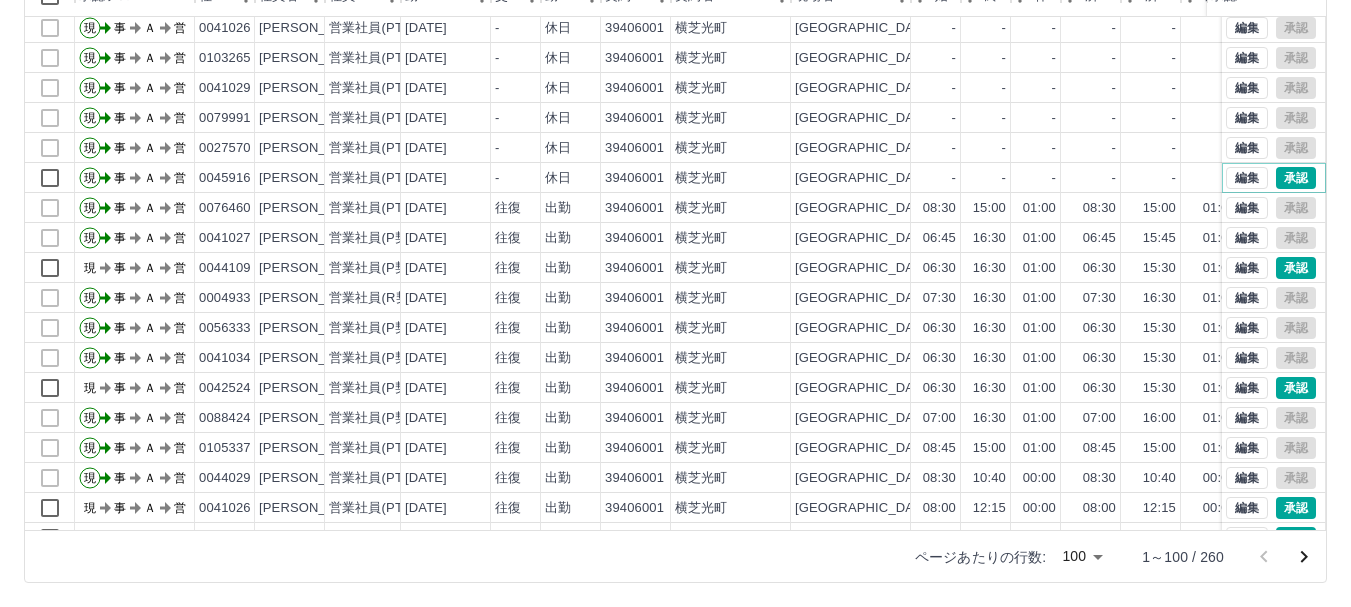 click on "承認" at bounding box center (1296, 178) 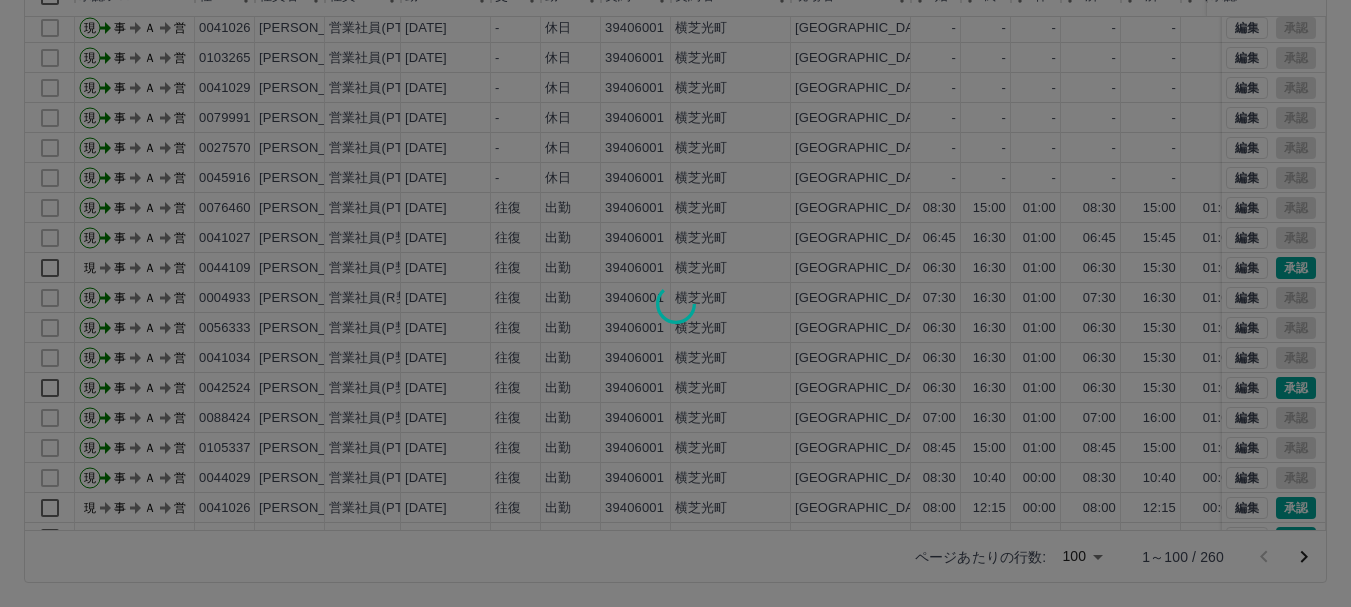drag, startPoint x: 1318, startPoint y: 156, endPoint x: 1326, endPoint y: 222, distance: 66.48308 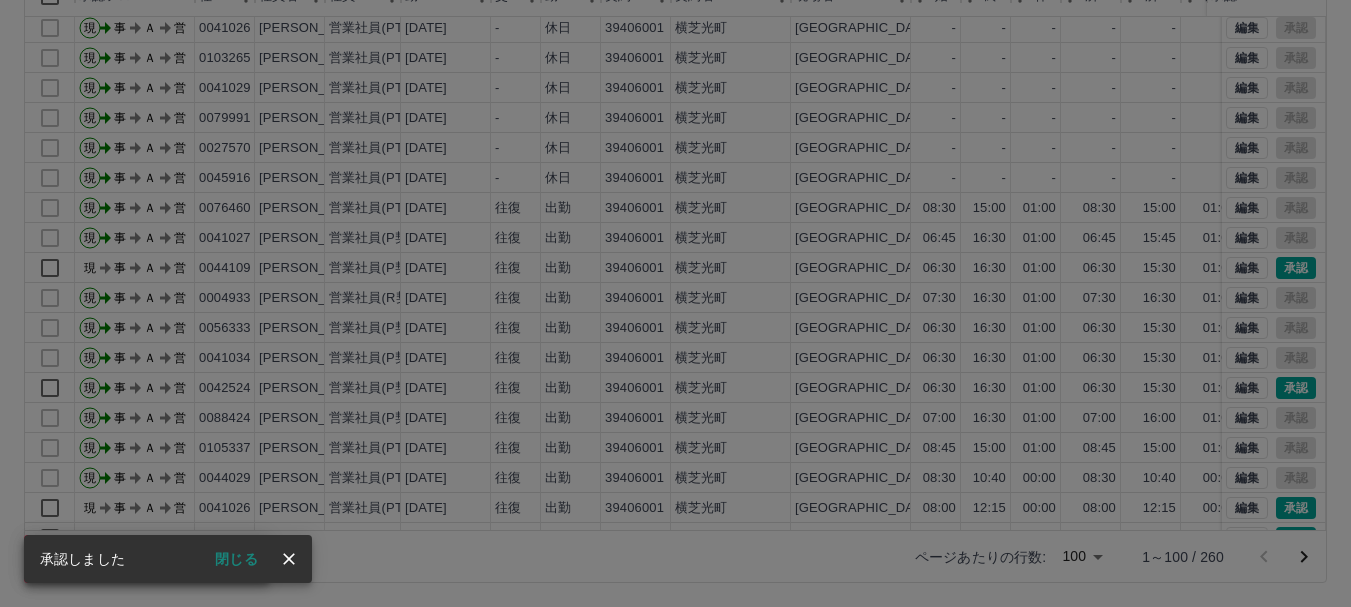 drag, startPoint x: 1323, startPoint y: 155, endPoint x: 1321, endPoint y: 203, distance: 48.04165 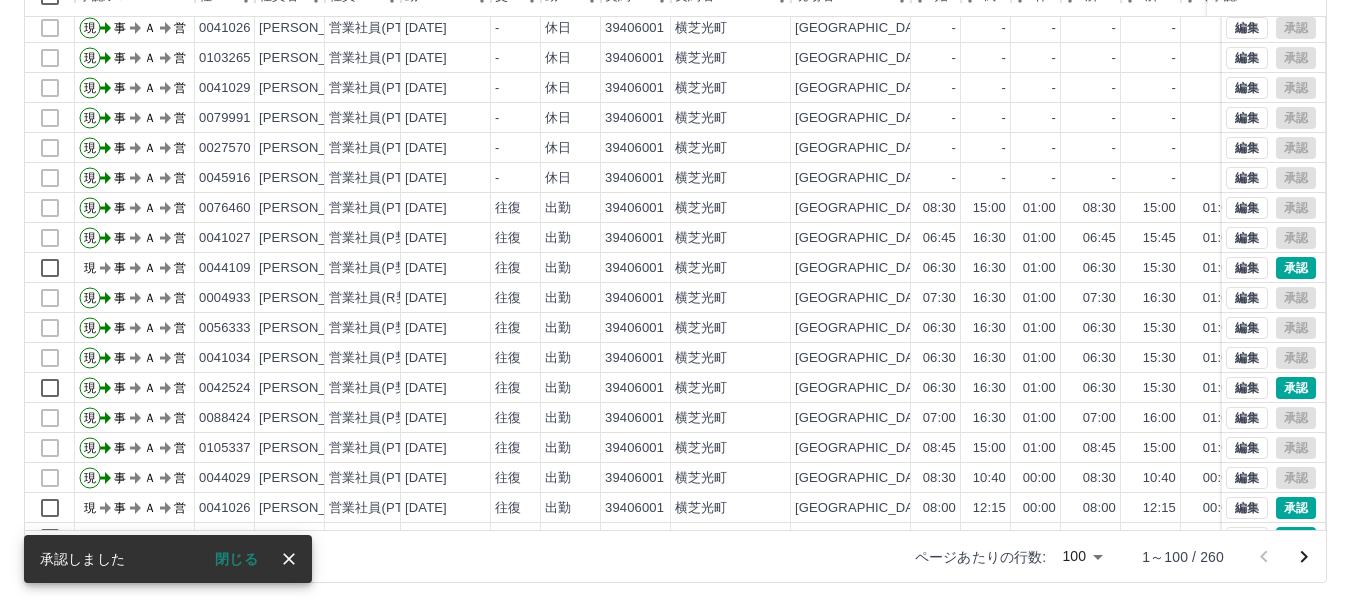 scroll, scrollTop: 487, scrollLeft: 0, axis: vertical 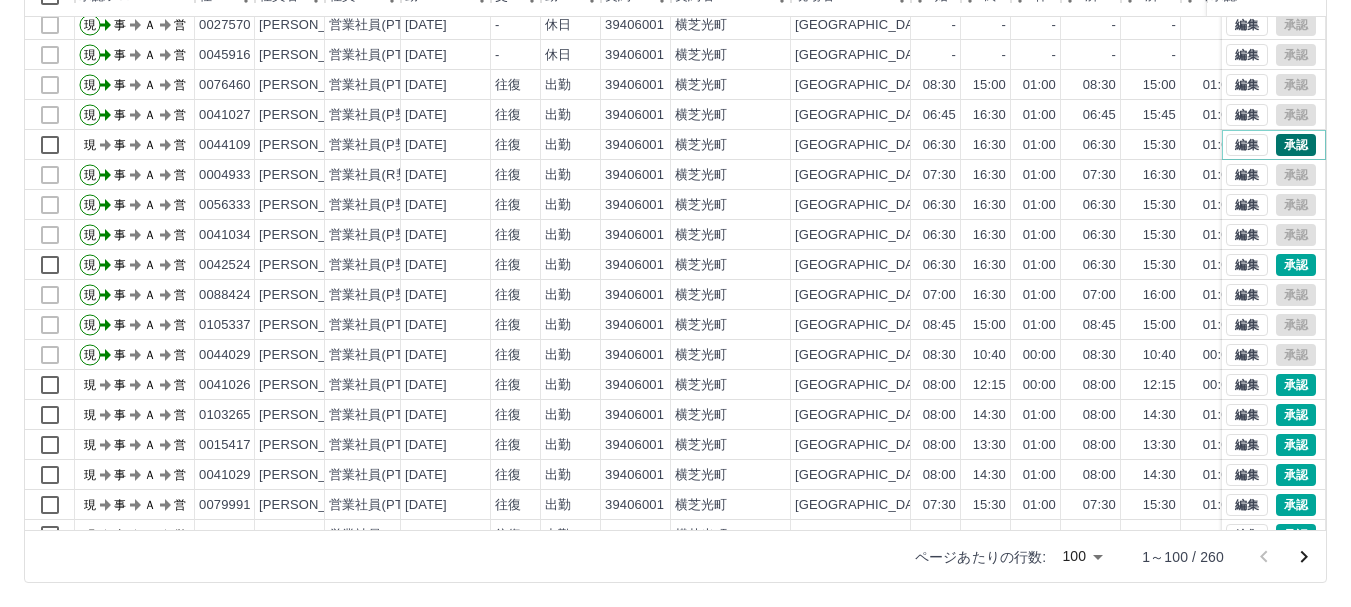 click on "承認" at bounding box center (1296, 145) 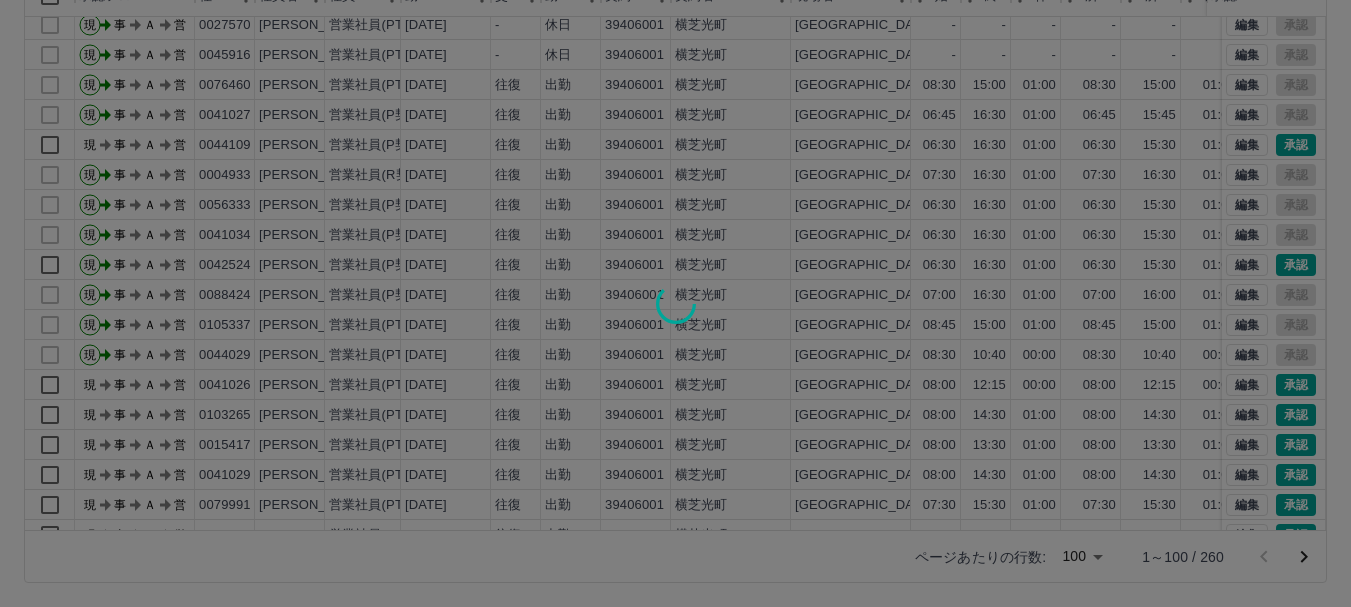 click at bounding box center [675, 303] 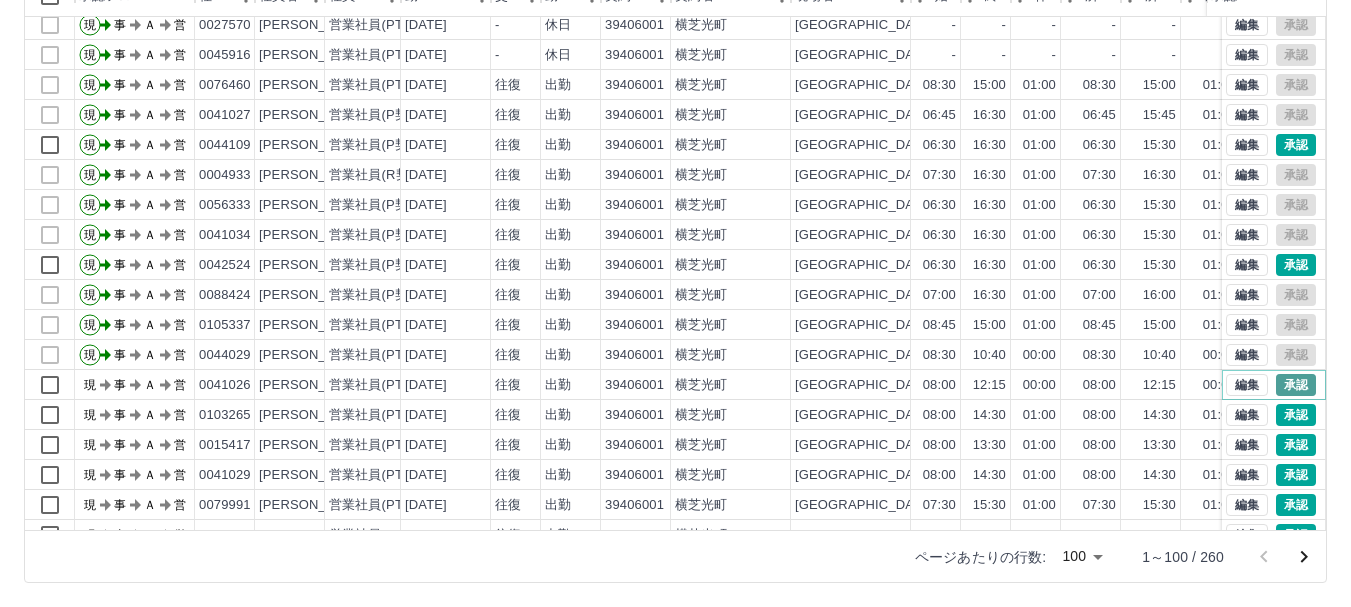 click on "承認" at bounding box center [1296, 385] 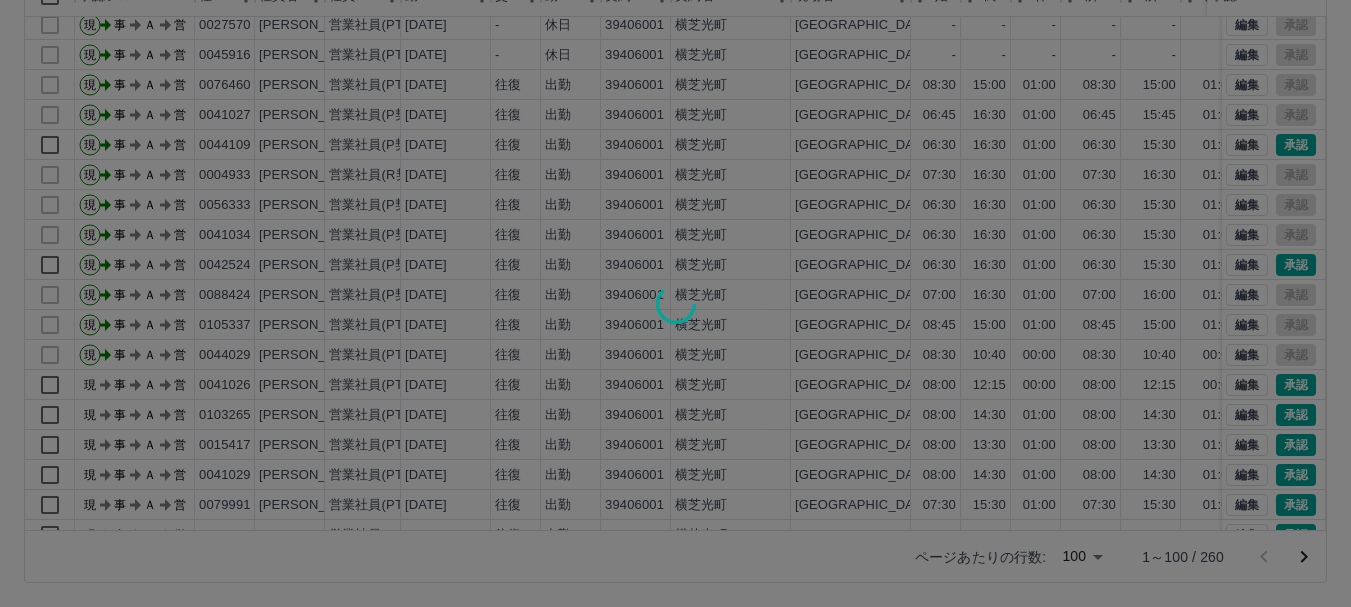 click at bounding box center [675, 303] 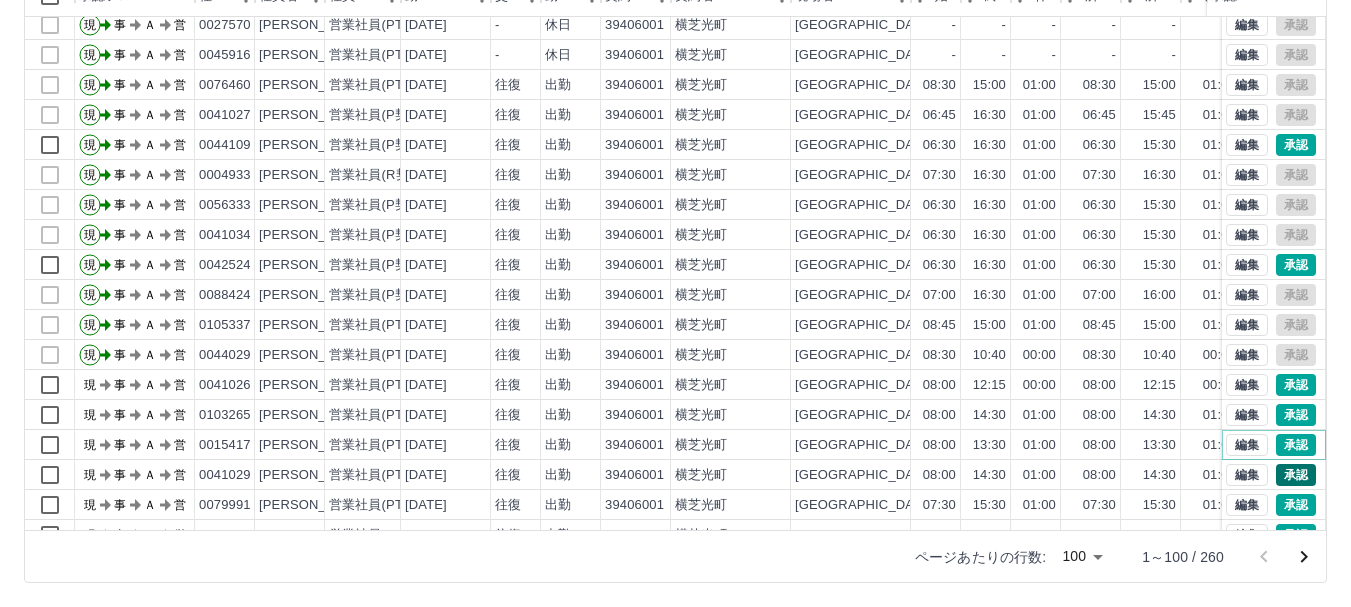 click on "承認" at bounding box center [1296, 445] 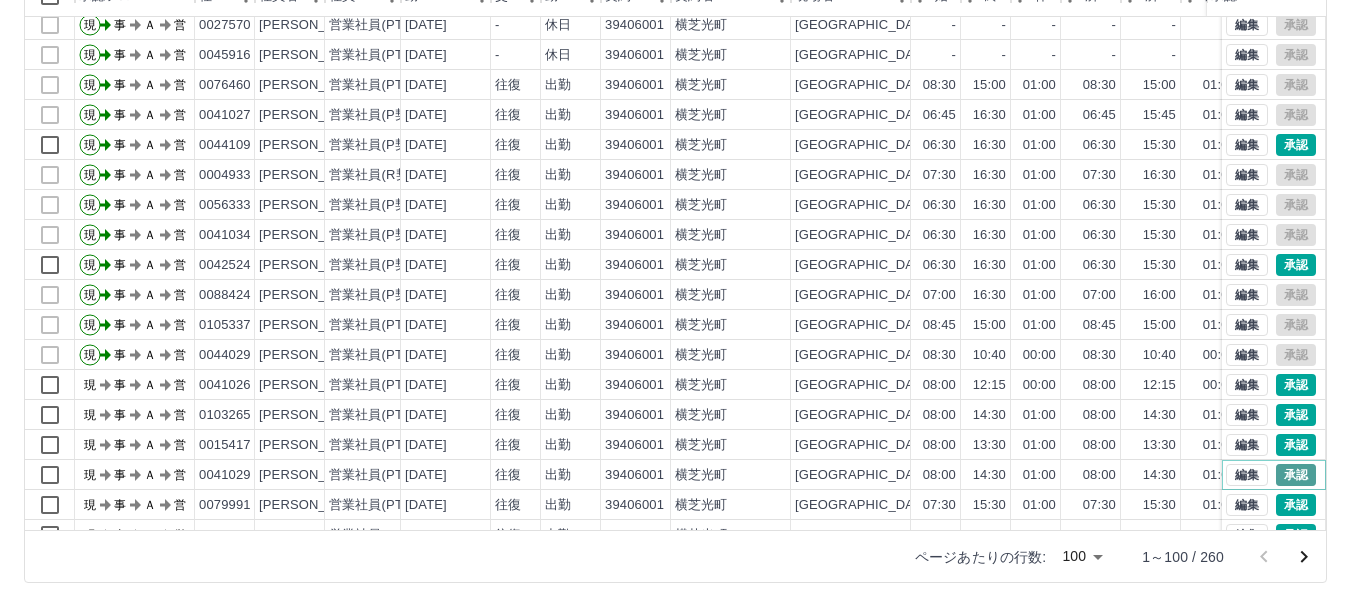 click on "勤務実績承認 前月 [DATE] 次月 今月 月選択 承認モード 削除モード 一括承認 列一覧 フィルター 行間隔 エクスポート 承認フロー 社員番号 社員名 社員区分 勤務日 交通費 勤務区分 契約コード 契約名 現場名 始業 終業 休憩 所定開始 所定終業 所定休憩 拘束 勤務 遅刻等 コメント ステータス 承認 現 事 Ａ 営 0041029 [PERSON_NAME] 営業社員(PT契約) [DATE]  -  休日 39406001 [GEOGRAPHIC_DATA]学校給食センター - - - - - - 00:00 00:00 00:00 事務担当者承認待 現 事 Ａ 営 0079991 [PERSON_NAME] 営業社員(PT契約) [DATE]  -  休日 39406001 [GEOGRAPHIC_DATA]学校給食センター - - - - - - 00:00 00:00 00:00 事務担当者承認待 現 事 Ａ 営 0027570 [PERSON_NAME] 営業社員(PT契約) [DATE]  -  休日 39406001 [GEOGRAPHIC_DATA]学校給食センター - - - - - - 00:00 00:00 00:00 事務担当者承認待 現 事 Ａ 営  -" at bounding box center [675, 209] 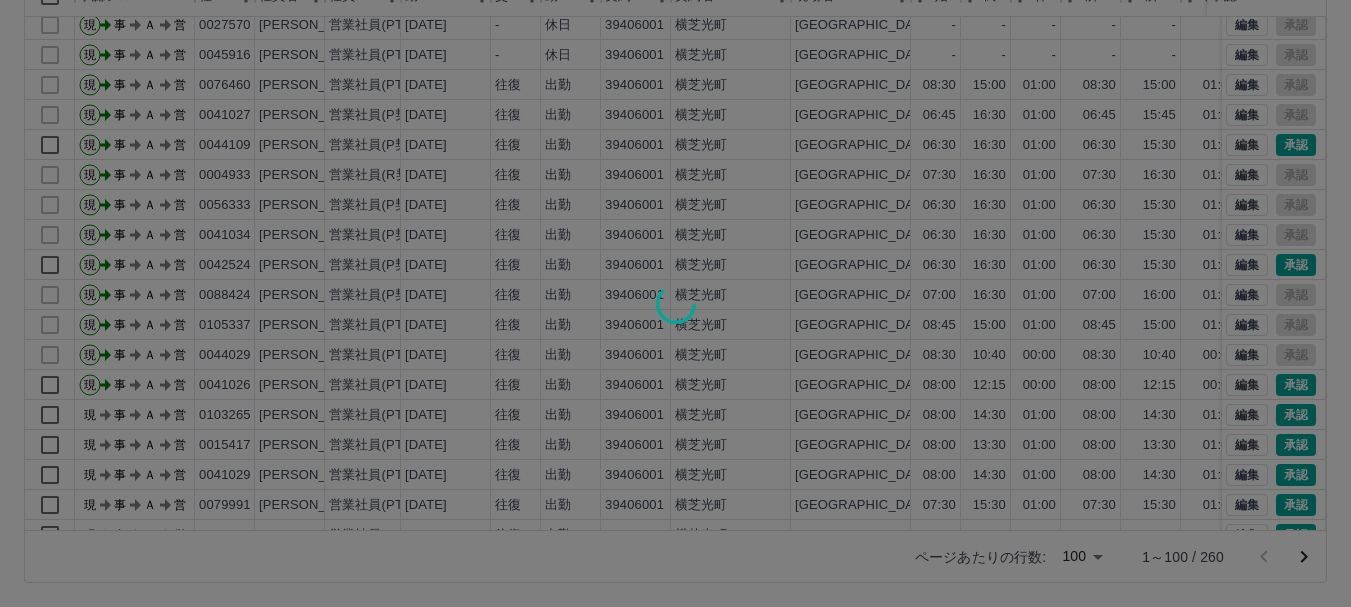 click at bounding box center [675, 303] 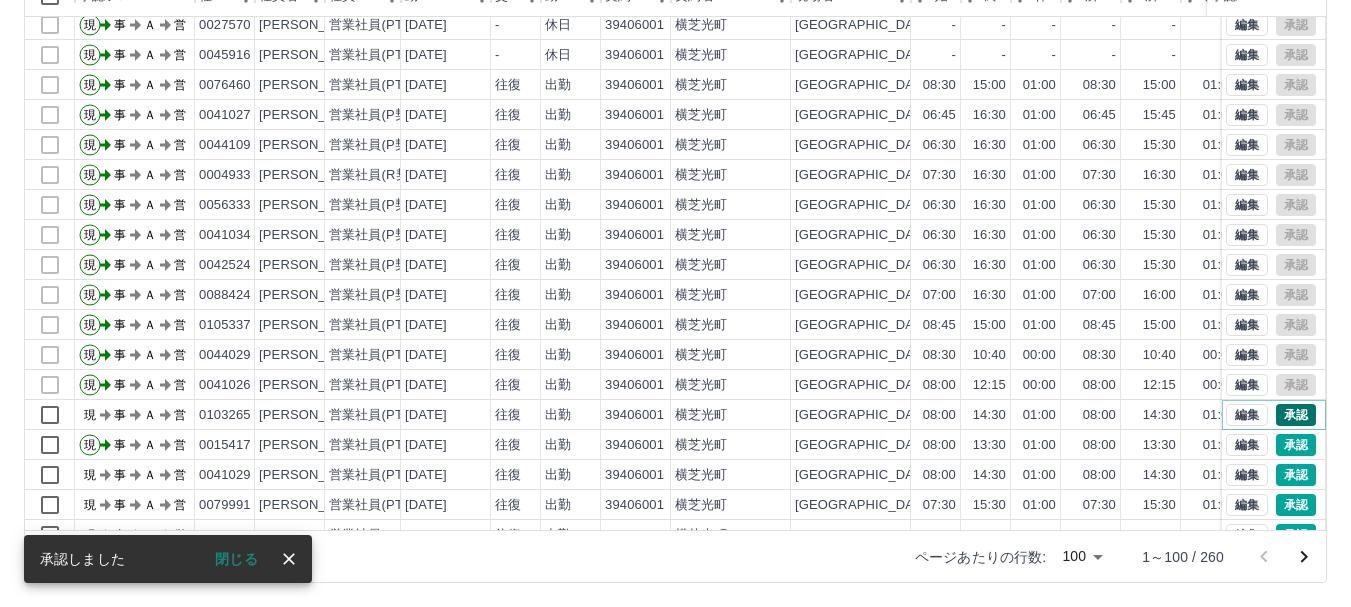 click on "承認" at bounding box center [1296, 415] 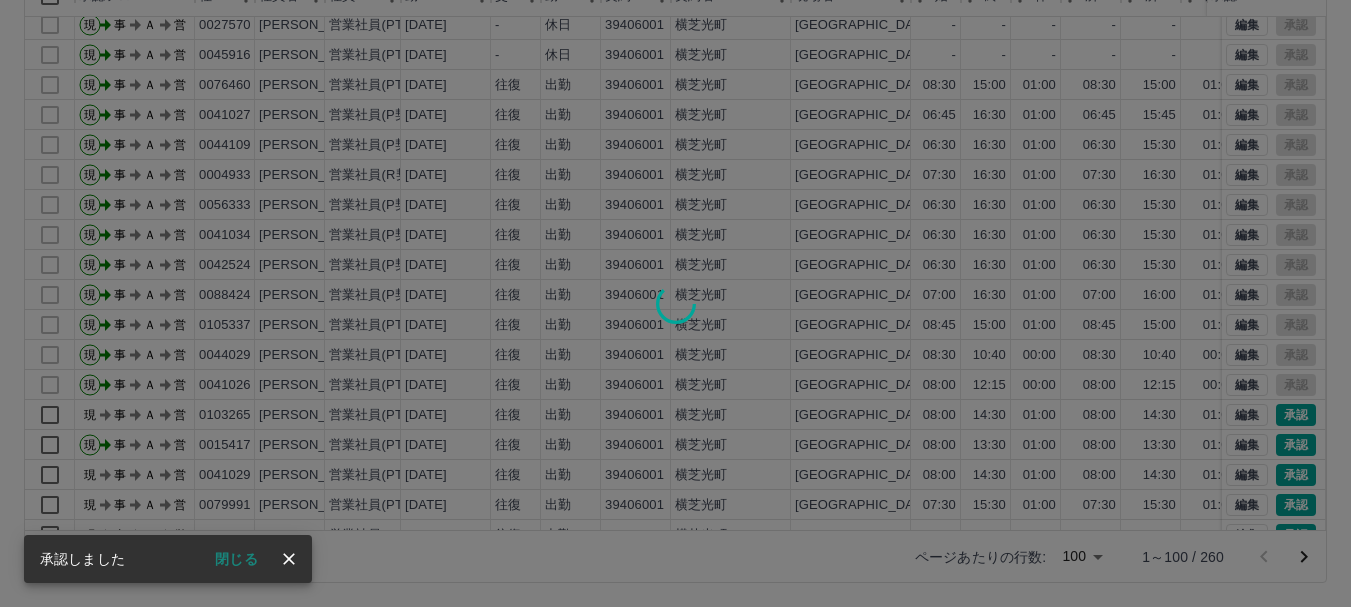 click at bounding box center [675, 303] 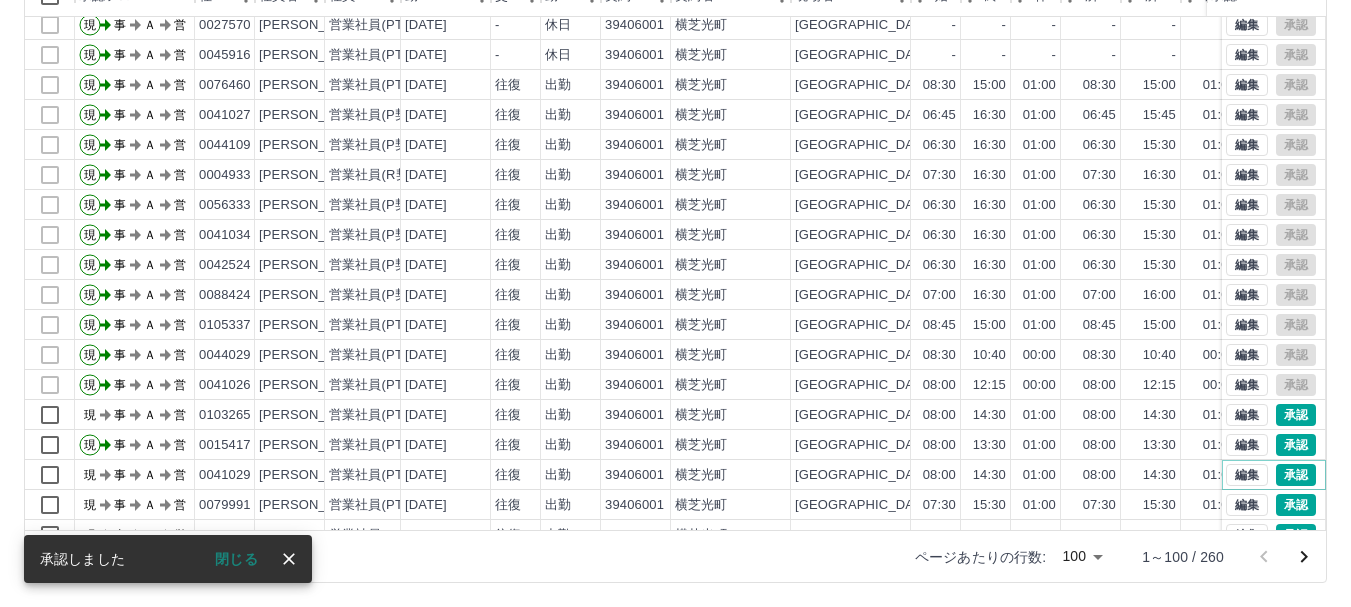 click on "承認" at bounding box center (1296, 475) 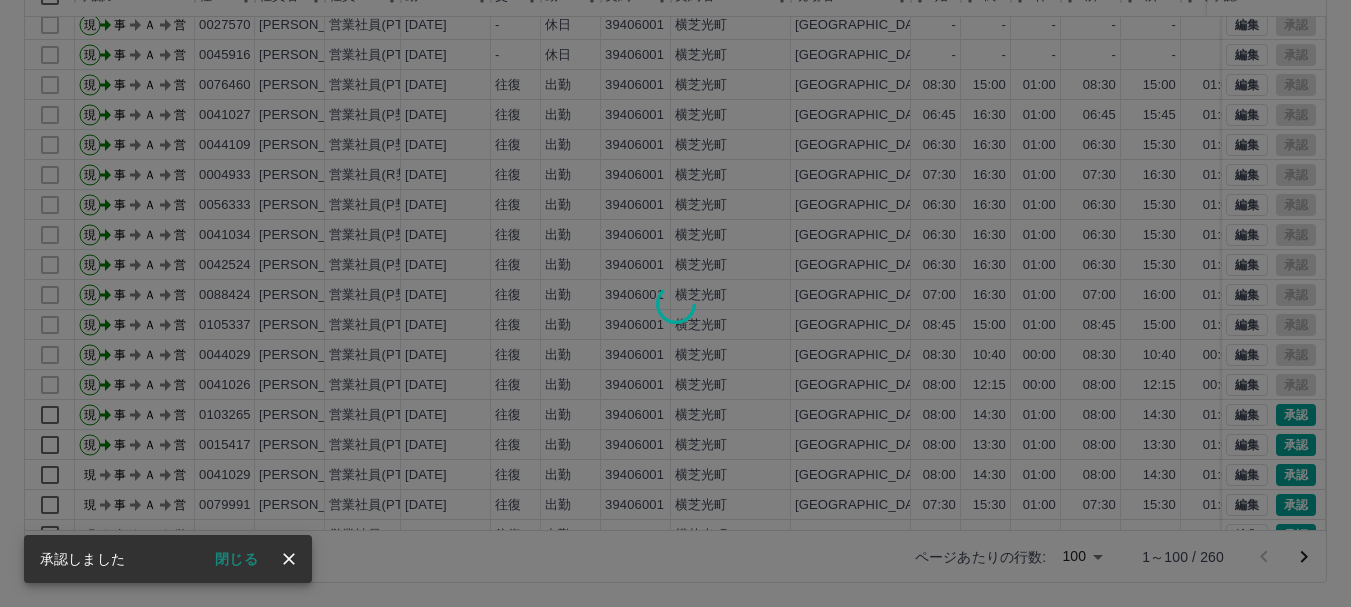click at bounding box center (675, 303) 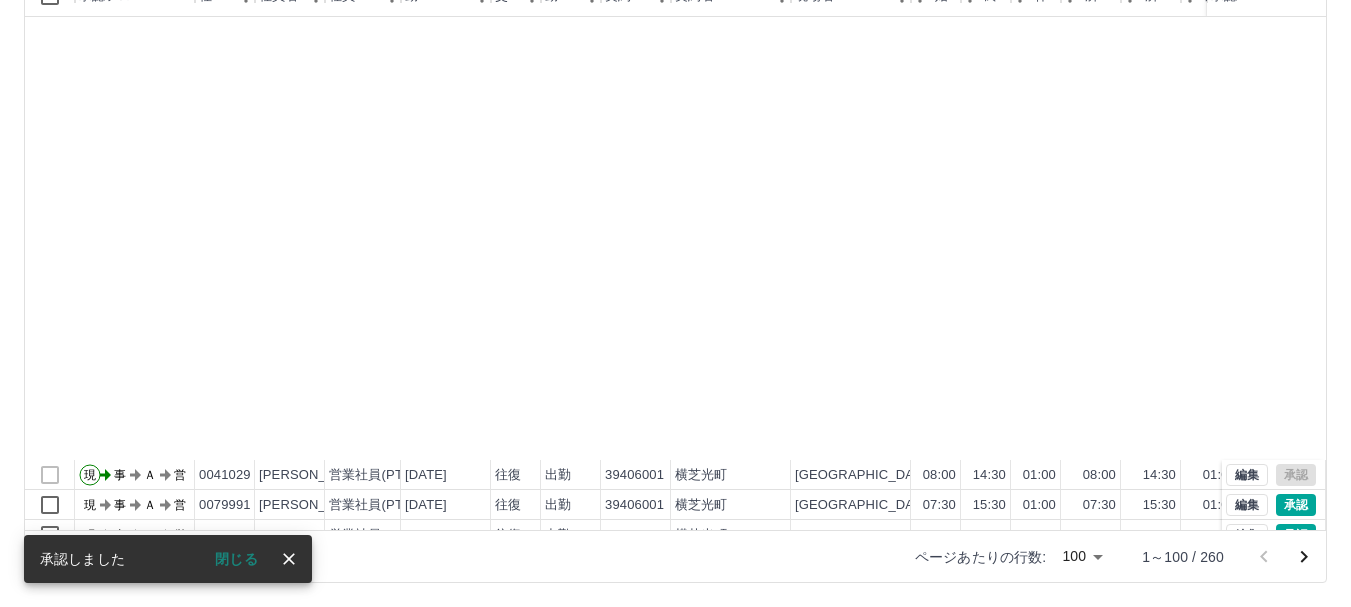 scroll, scrollTop: 991, scrollLeft: 0, axis: vertical 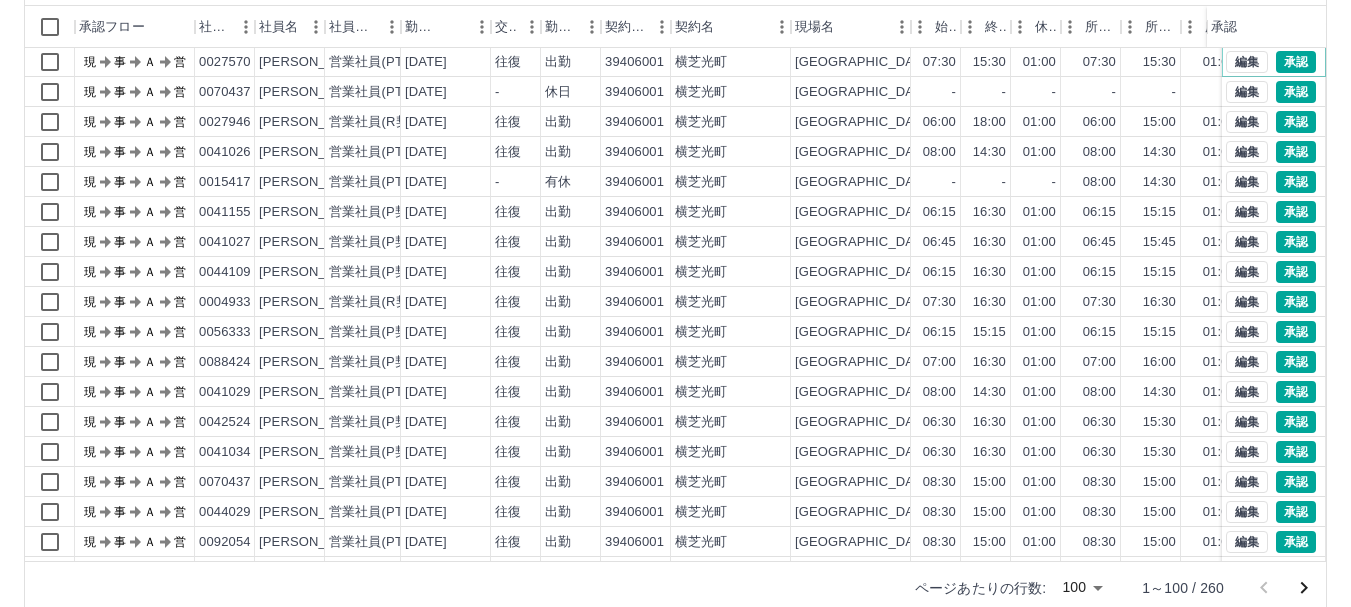 click on "承認" at bounding box center [1296, 62] 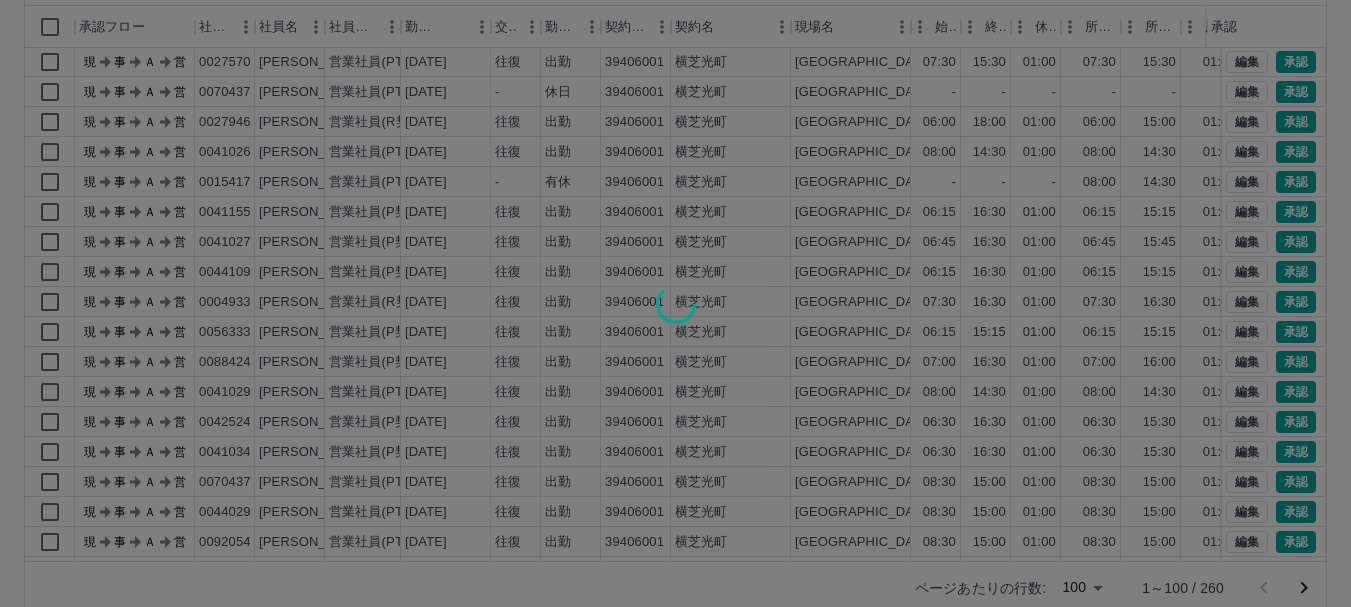 click at bounding box center (675, 303) 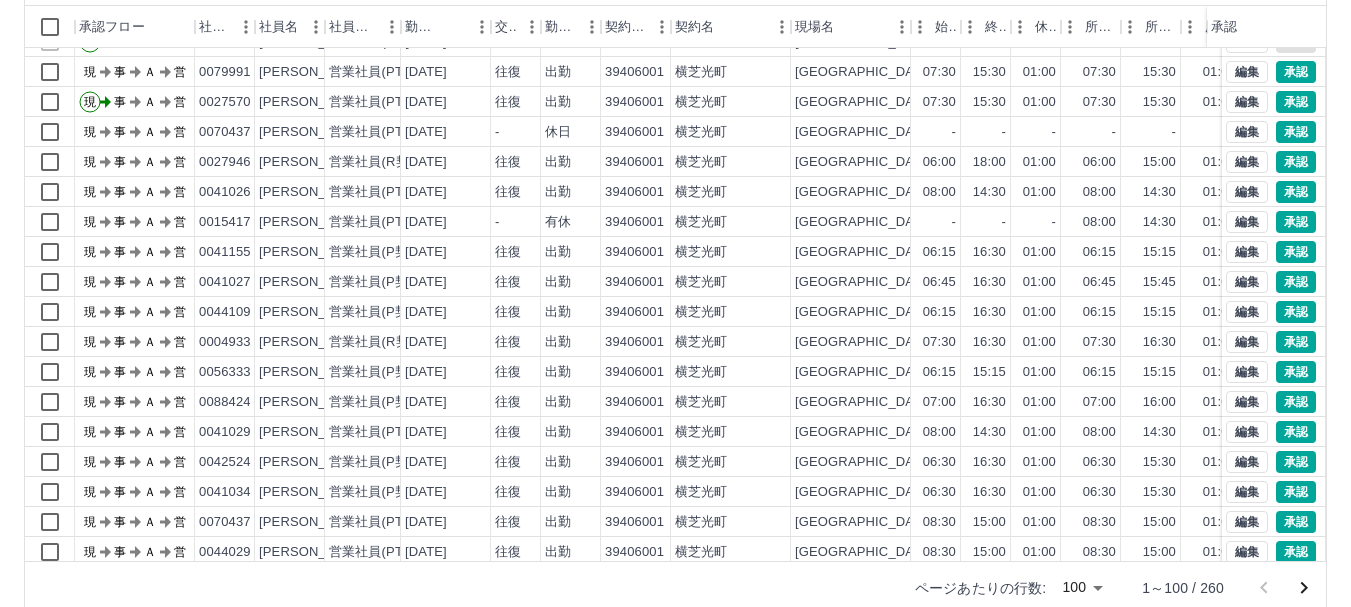 scroll, scrollTop: 911, scrollLeft: 0, axis: vertical 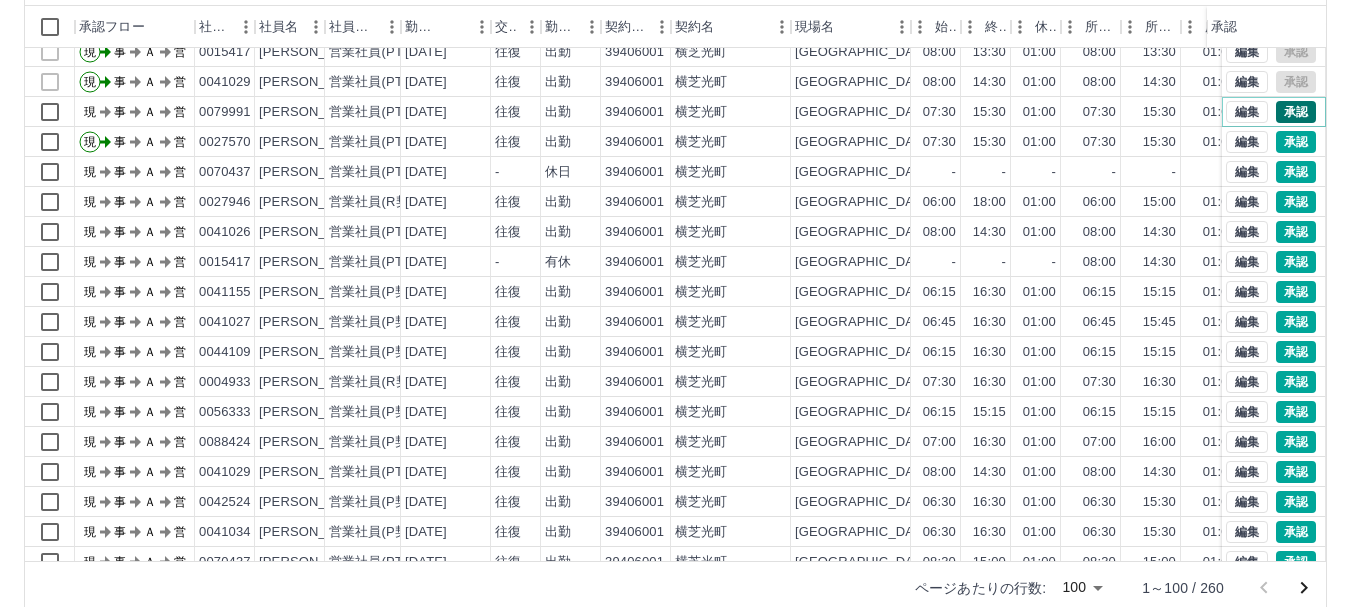 click on "承認" at bounding box center [1296, 112] 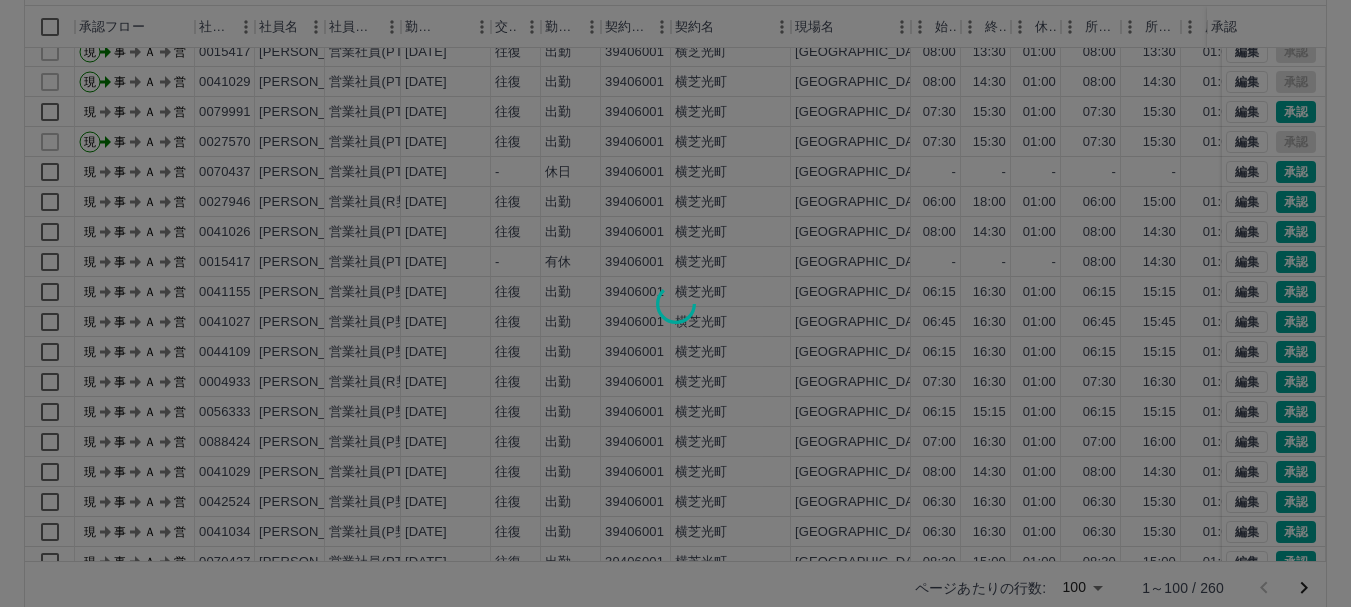 click at bounding box center (675, 303) 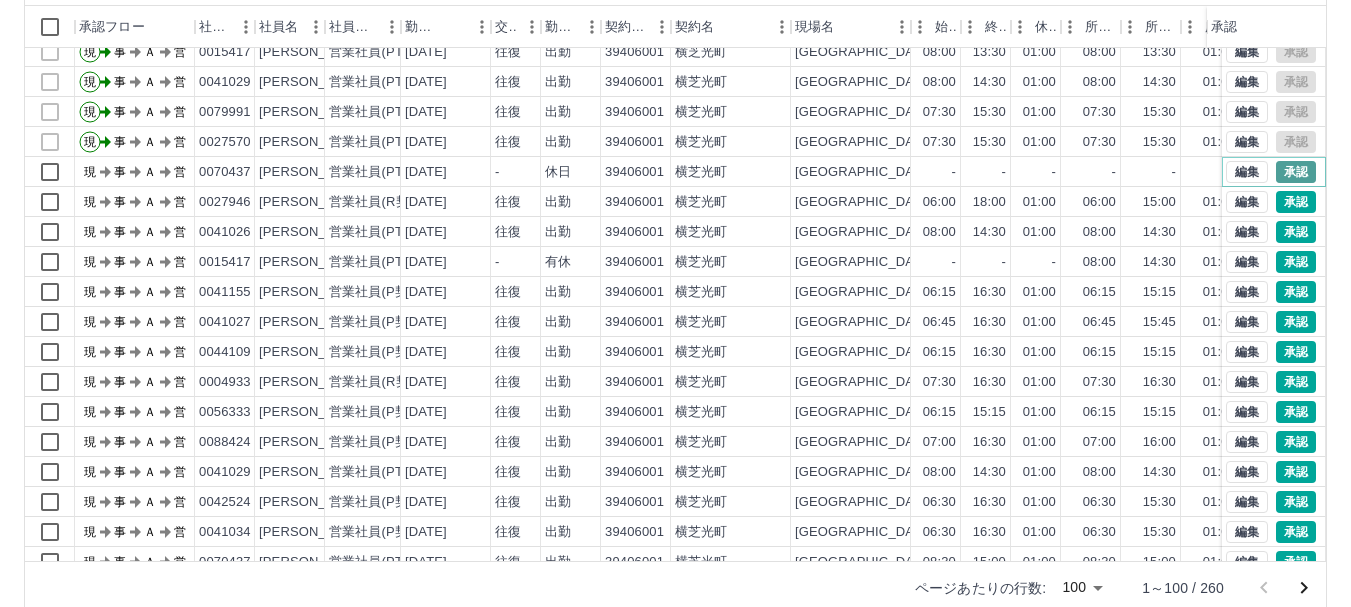 click on "承認" at bounding box center [1296, 172] 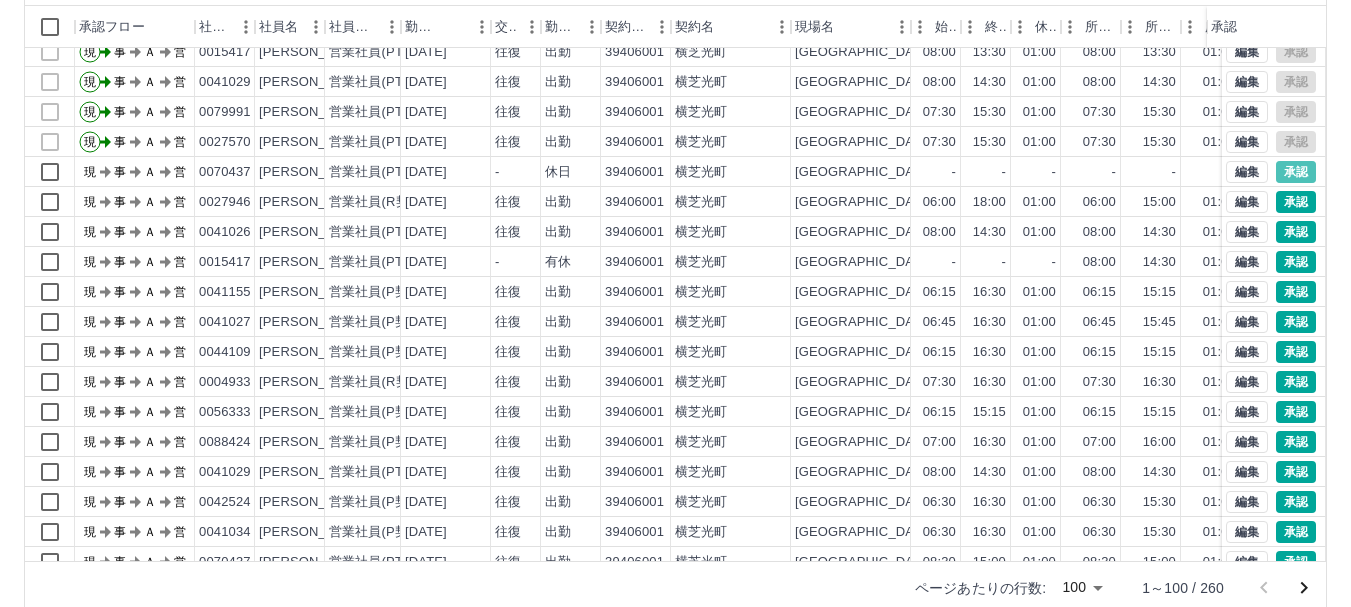 click at bounding box center (675, 303) 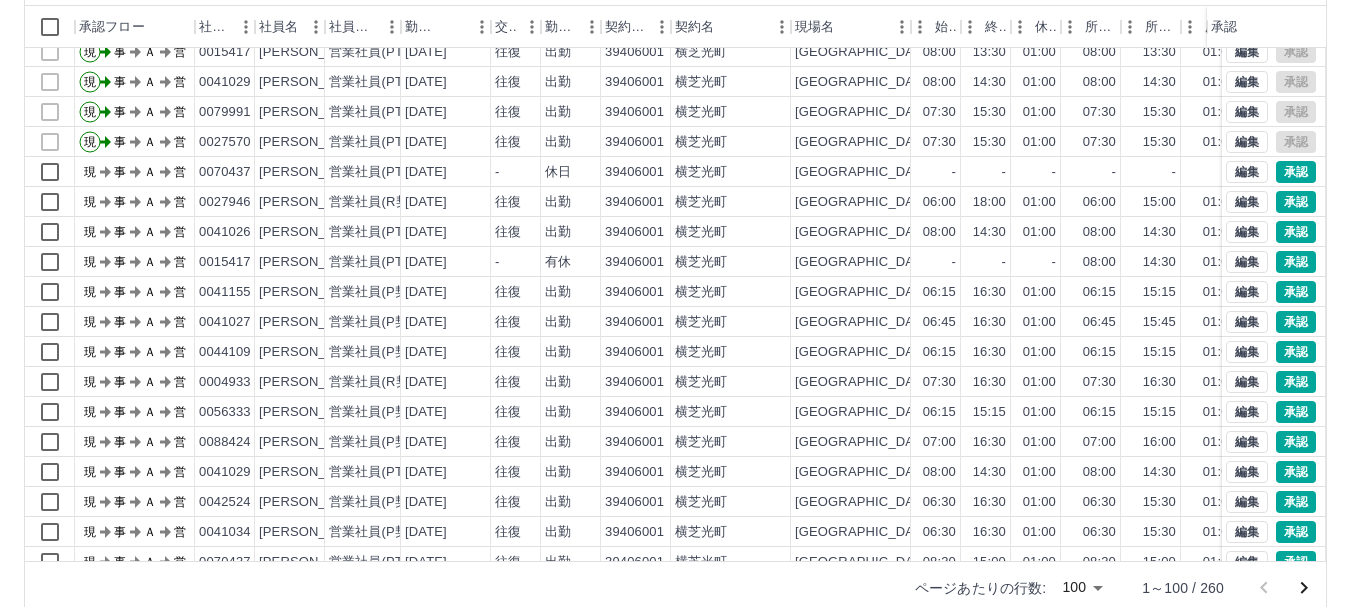 click at bounding box center [675, 303] 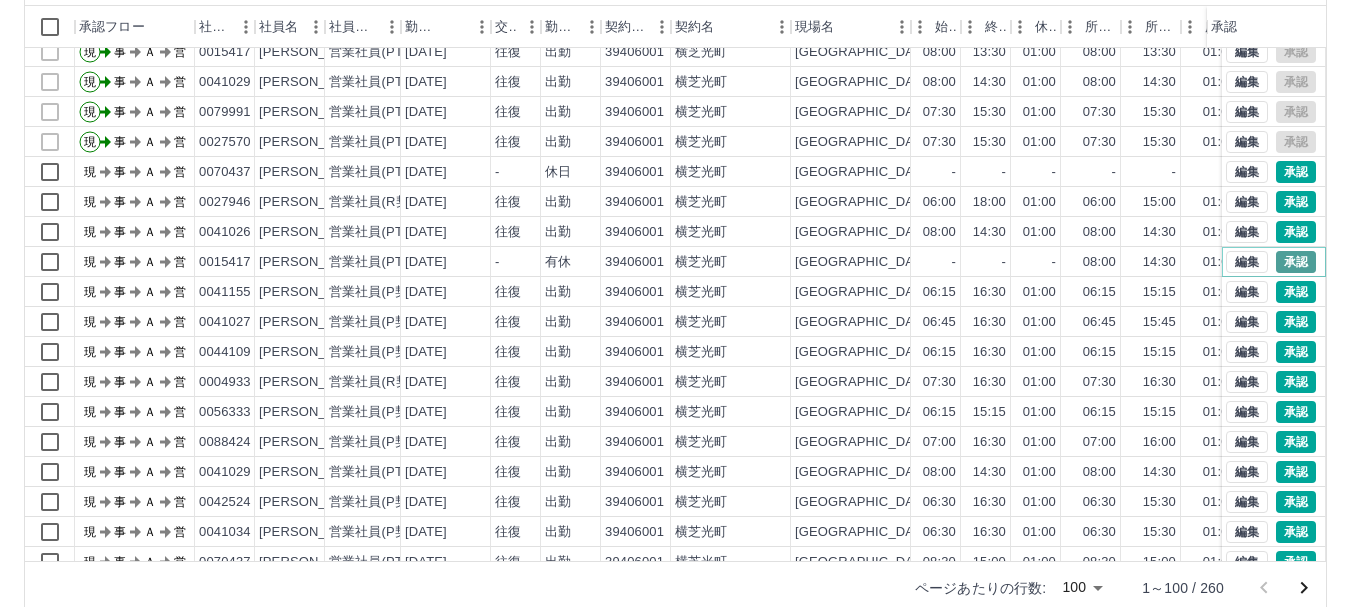 click on "承認" at bounding box center (1296, 262) 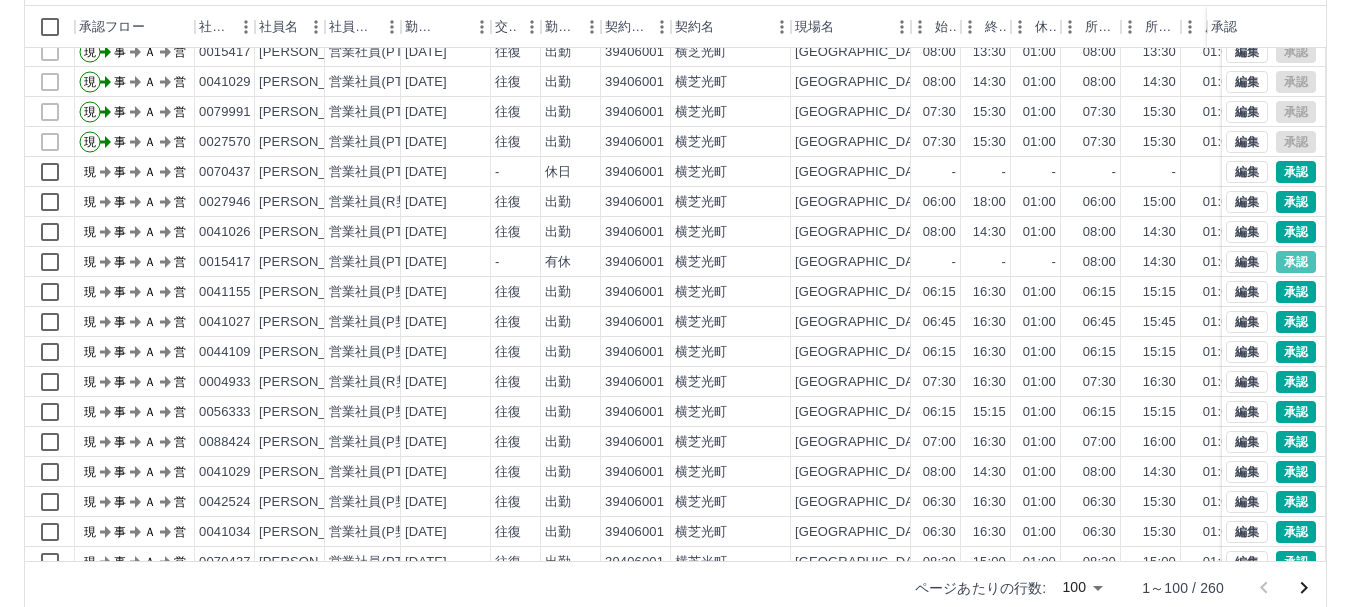 click at bounding box center [675, 303] 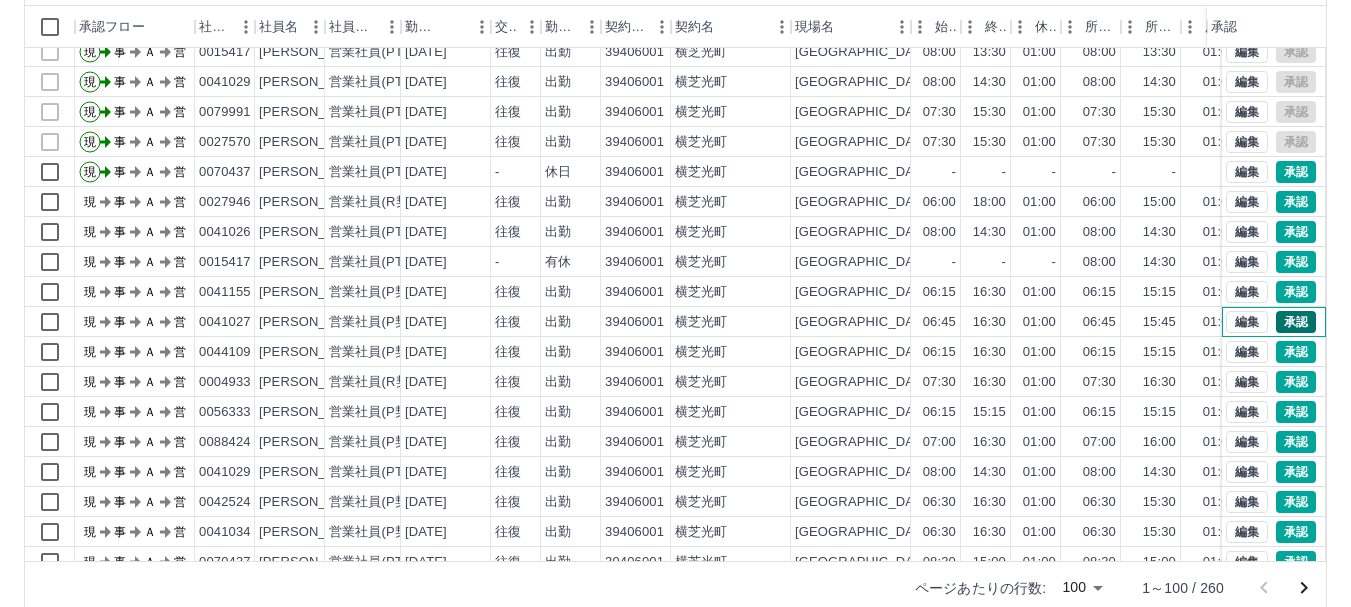 click on "編集 承認" at bounding box center [1274, 322] 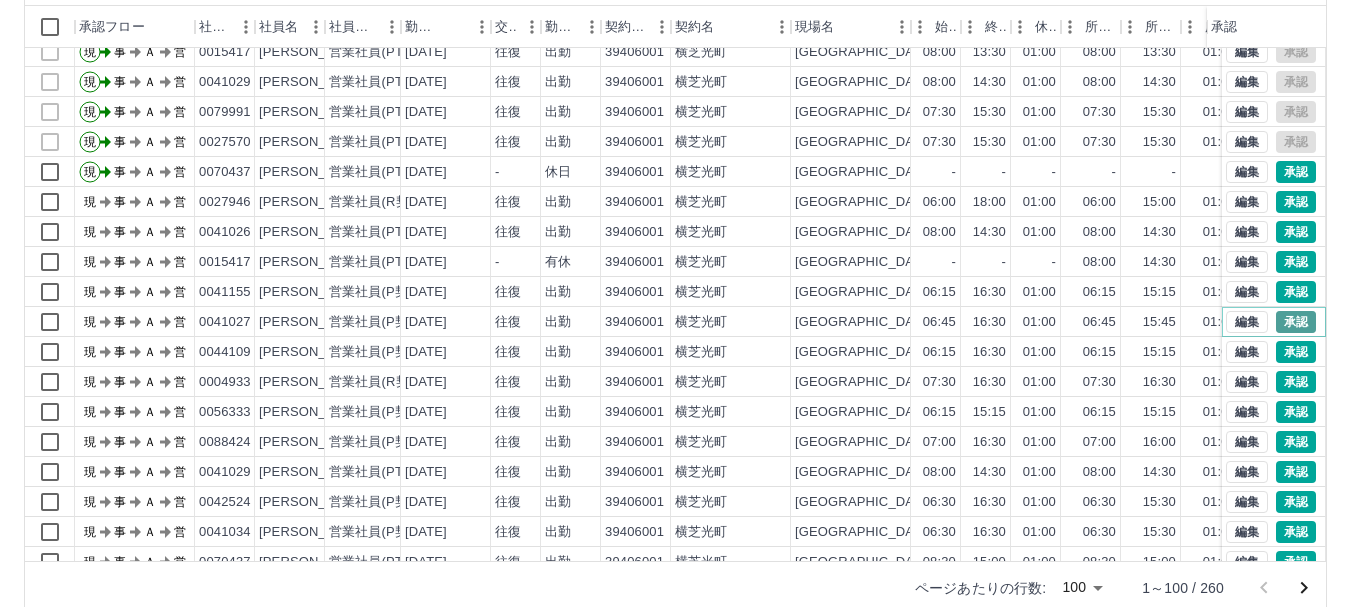 click on "承認" at bounding box center (1296, 322) 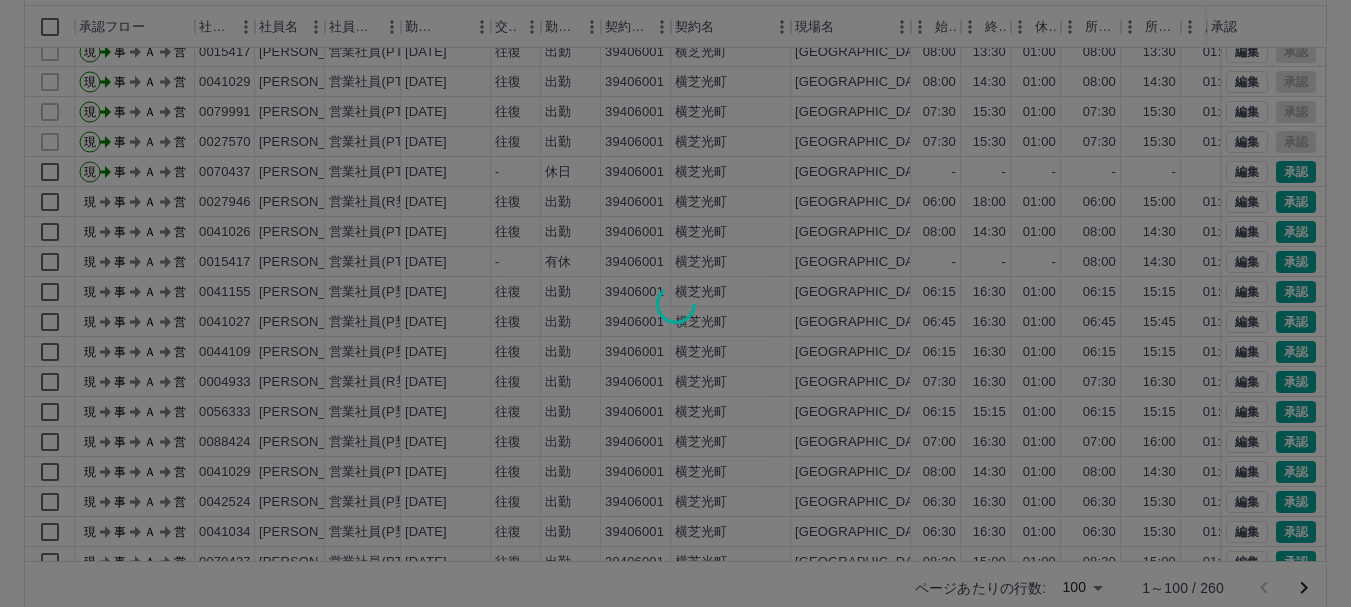 click at bounding box center (675, 303) 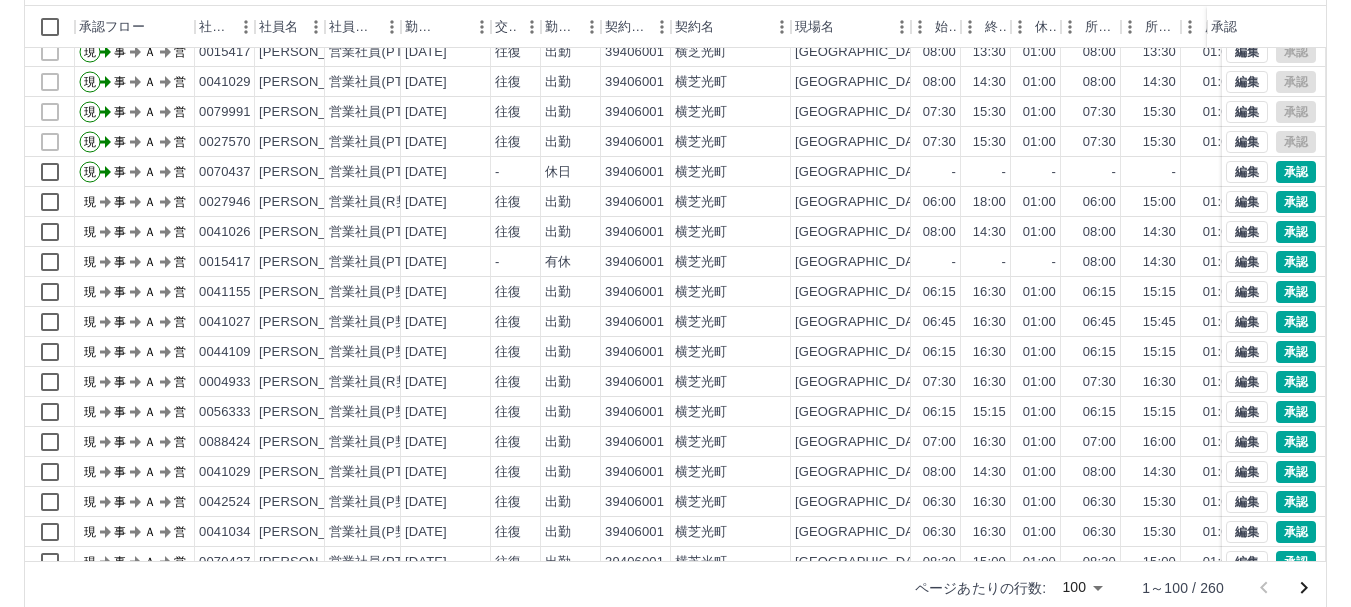 click at bounding box center [675, 303] 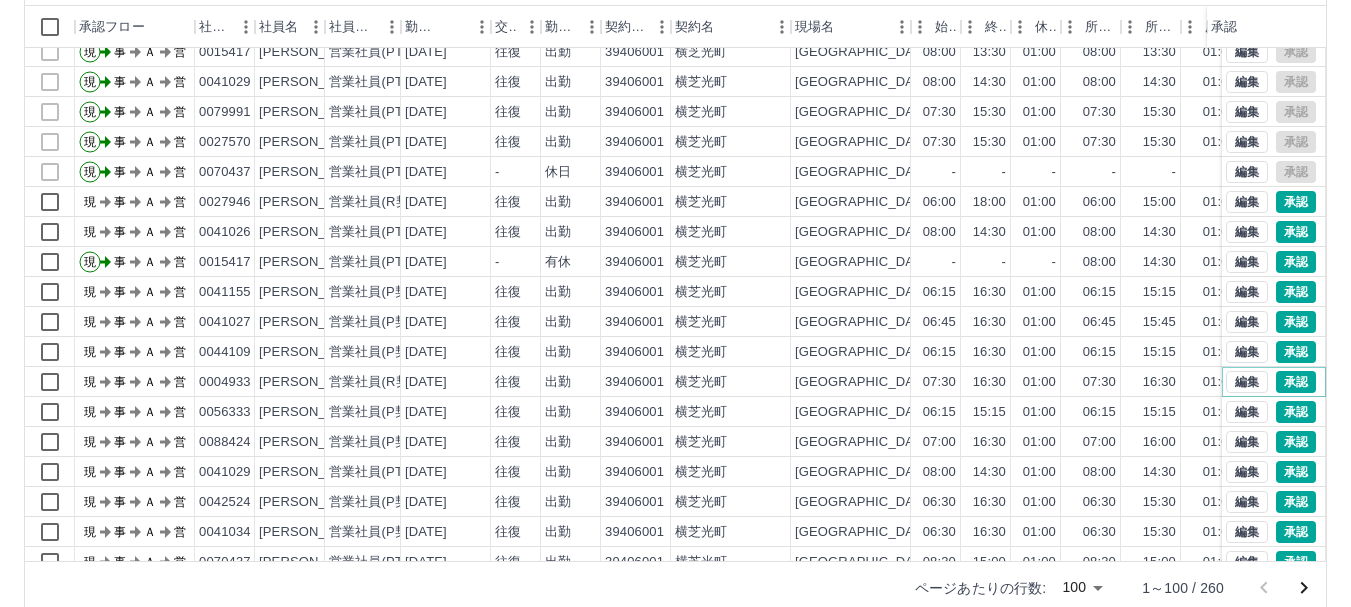 click on "承認" at bounding box center [1296, 382] 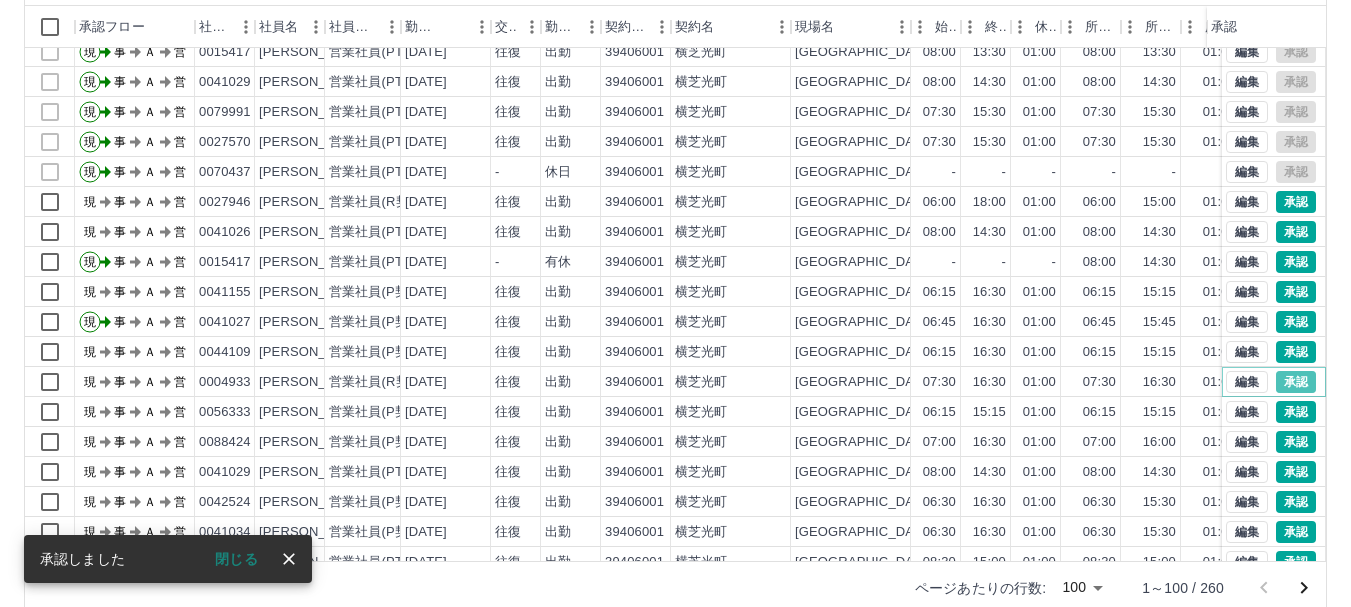 click on "承認" at bounding box center [1296, 382] 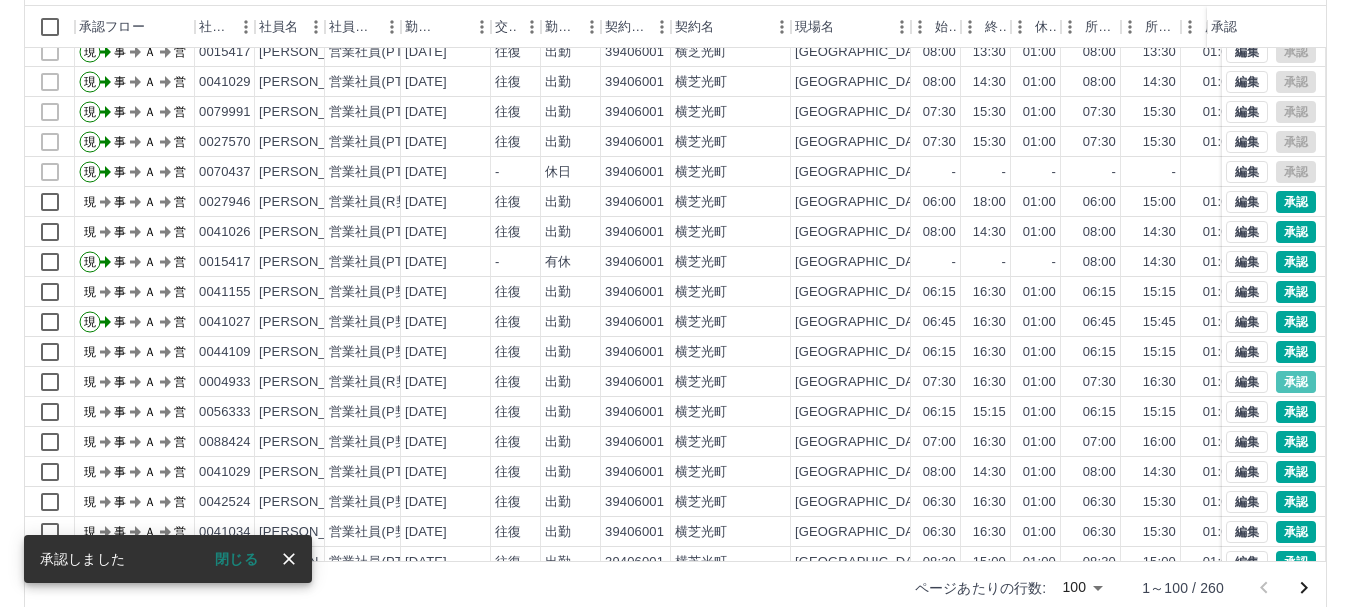 click at bounding box center (675, 303) 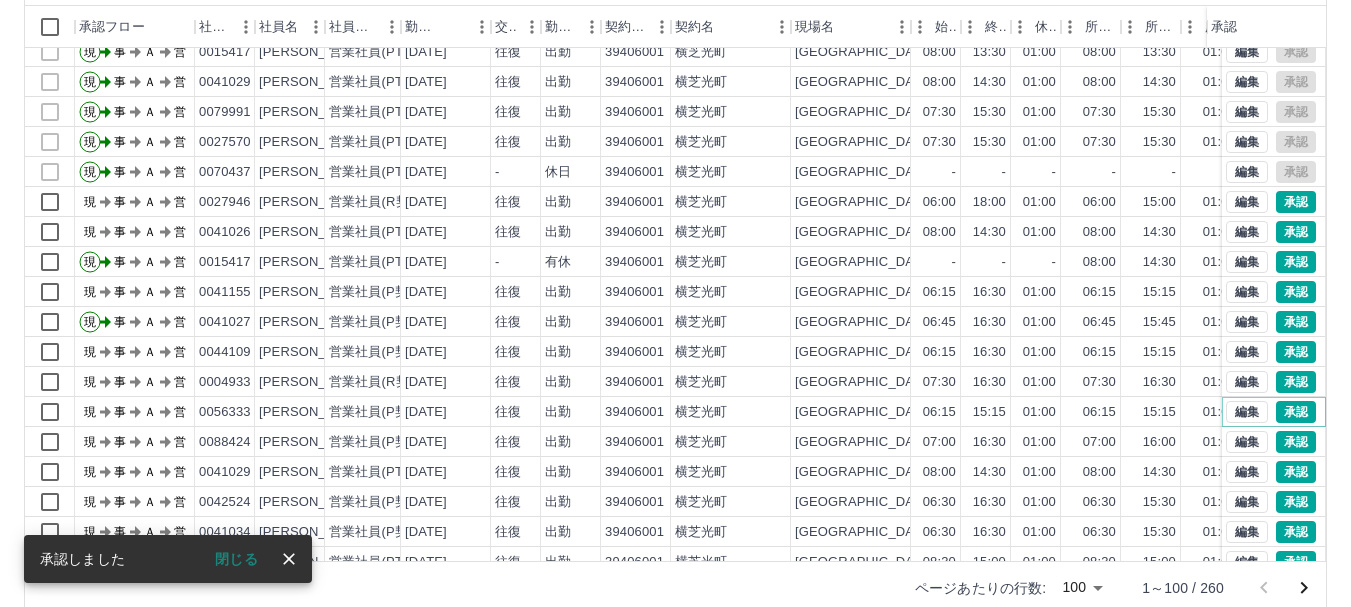 click on "勤務実績承認 前月 [DATE] 次月 今月 月選択 承認モード 削除モード 一括承認 列一覧 0 フィルター 行間隔 エクスポート 承認フロー 社員番号 社員名 社員区分 勤務日 交通費 勤務区分 契約コード 契約名 現場名 始業 終業 休憩 所定開始 所定終業 所定休憩 拘束 勤務 遅刻等 コメント ステータス 承認 現 事 Ａ 営 0041026 [PERSON_NAME] 営業社員(PT契約) [DATE] 往復 出勤 39406001 [GEOGRAPHIC_DATA]学校給食センター 08:00 12:15 00:00 08:00 12:15 00:00 04:15 04:15 00:00 早退 事務担当者承認待 現 事 Ａ 営 0103265 [PERSON_NAME] 営業社員(PT契約) [DATE] 往復 出勤 39406001 [GEOGRAPHIC_DATA]学校給食センター 08:00 14:30 01:00 08:00 14:30 01:00 06:30 05:30 00:00 事務担当者承認待 現 事 Ａ 営 0015417 [PERSON_NAME] 営業社員(PT契約) [DATE] 往復 出勤 39406001 [GEOGRAPHIC_DATA]学校給食センター 08:00 現" at bounding box center [675, 240] 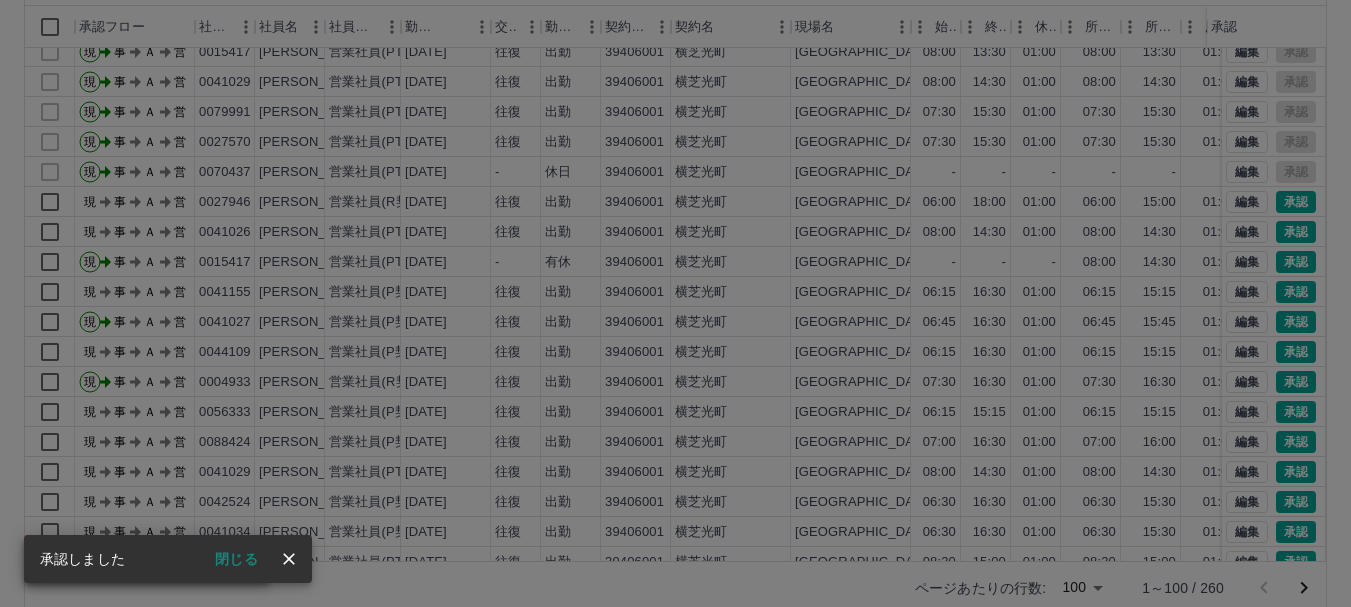 click on "承認権限がありません" at bounding box center (675, 303) 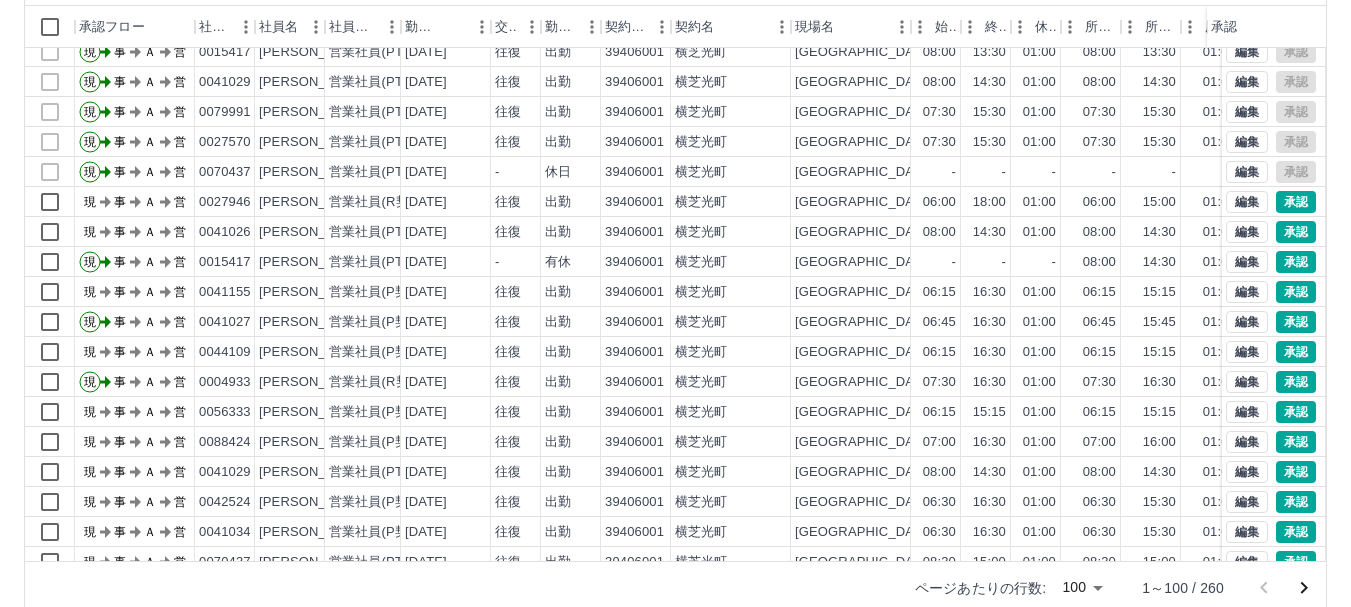 click on "承認権限がありません 勤務実績承認 前月 [DATE] 次月 今月 月選択 承認モード 削除モード 一括承認 列一覧 フィルター 行間隔 エクスポート 承認フロー 社員番号 社員名 社員区分 勤務日 交通費 勤務区分 契約コード 契約名 現場名 始業 終業 休憩 所定開始 所定終業 所定休憩 拘束 勤務 遅刻等 コメント ステータス 承認 現 事 Ａ 営 0041026 [PERSON_NAME] 営業社員(PT契約) [DATE] 往復 出勤 39406001 [GEOGRAPHIC_DATA]学校給食センター 08:00 12:15 00:00 08:00 12:15 00:00 04:15 04:15 00:00 早退 事務担当者承認待 現 事 Ａ 営 0103265 [PERSON_NAME] 営業社員(PT契約) [DATE] 往復 出勤 39406001 [GEOGRAPHIC_DATA]学校給食センター 08:00 14:30 01:00 08:00 14:30 01:00 06:30 05:30 00:00 事務担当者承認待 現 事 Ａ 営 0015417 [PERSON_NAME] 営業社員(PT契約) [DATE] 往復 出勤 39406001 [GEOGRAPHIC_DATA]00 13:30 01:00" at bounding box center (675, 240) 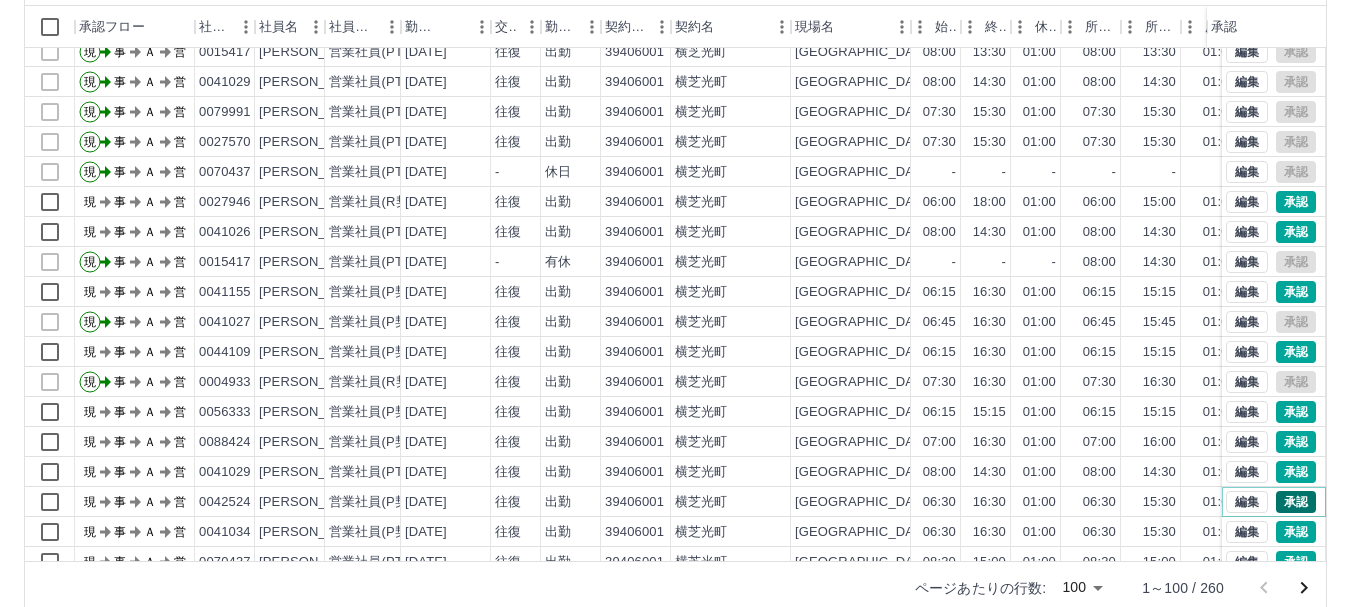 click on "承認" at bounding box center (1296, 502) 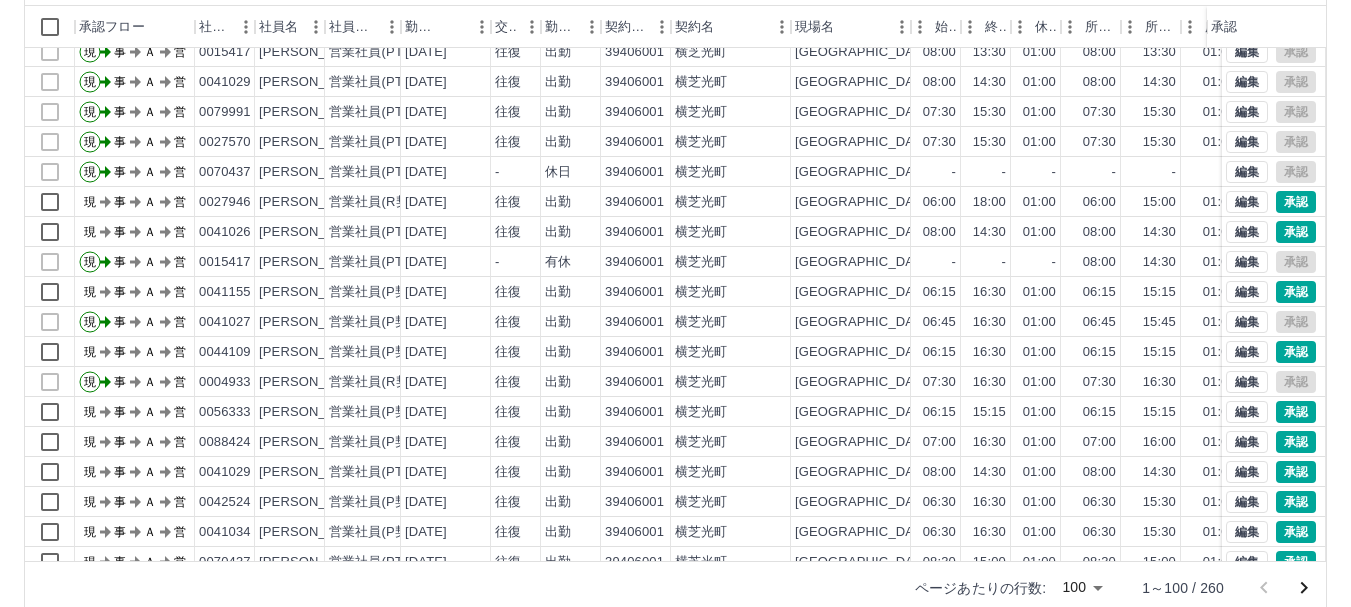 drag, startPoint x: 1287, startPoint y: 526, endPoint x: 1291, endPoint y: 495, distance: 31.257 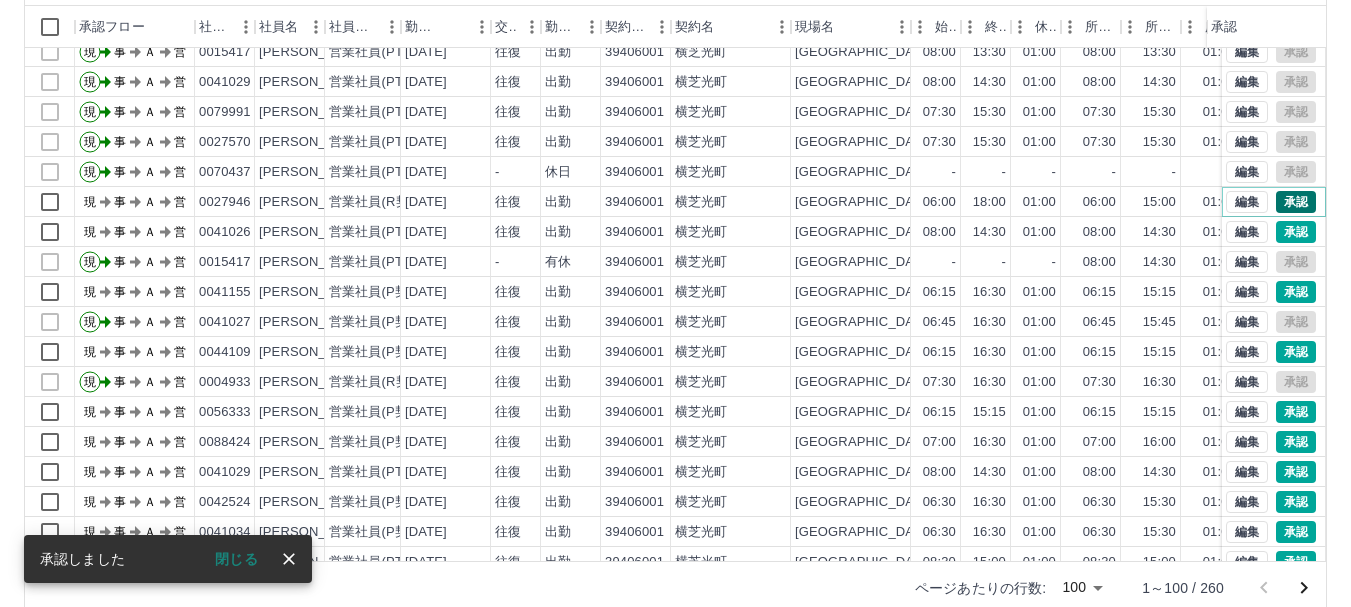 click on "承認" at bounding box center [1296, 202] 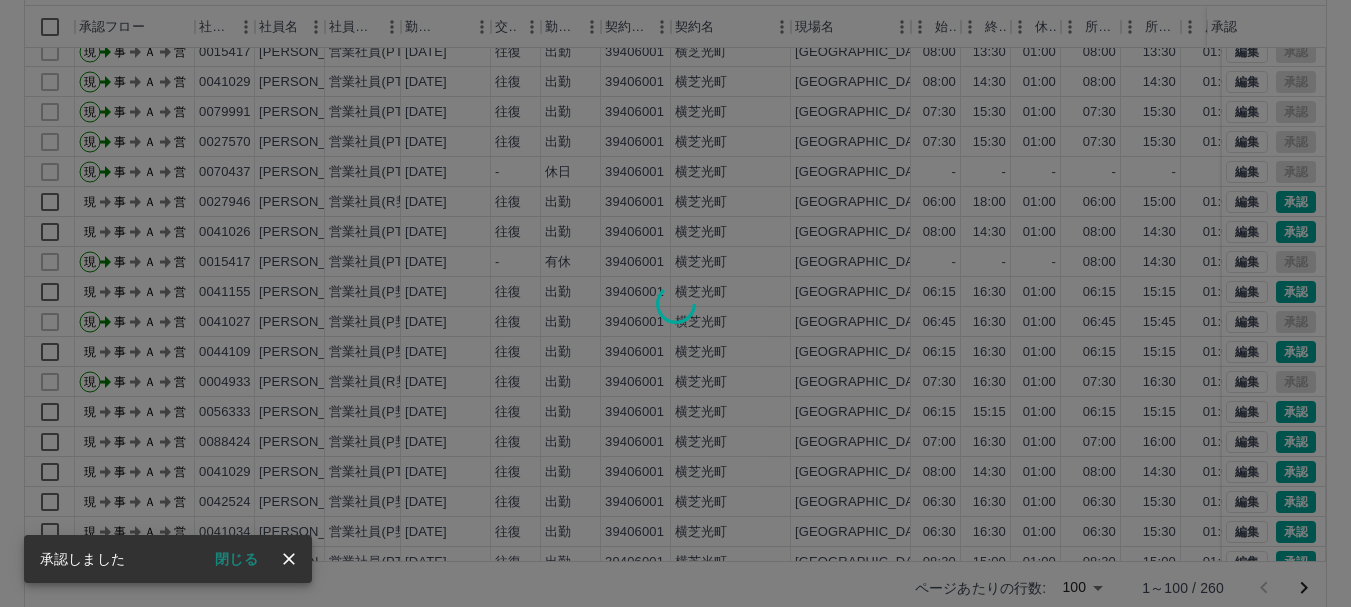 click at bounding box center (675, 303) 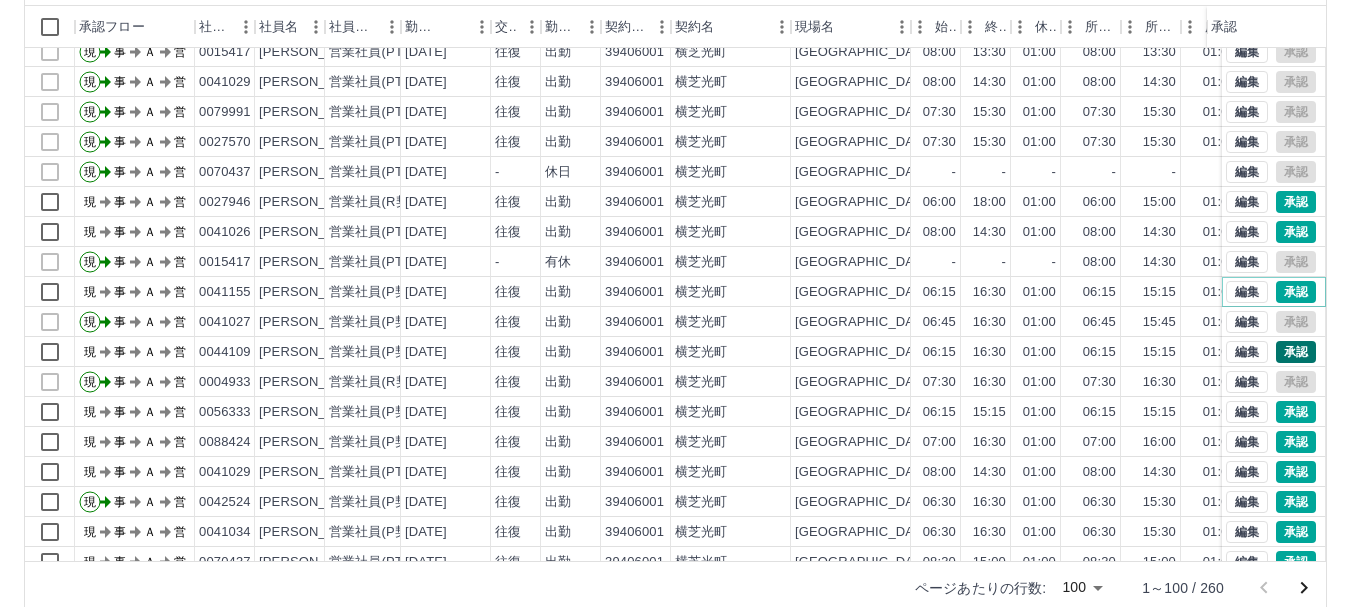 click on "承認" at bounding box center (1296, 292) 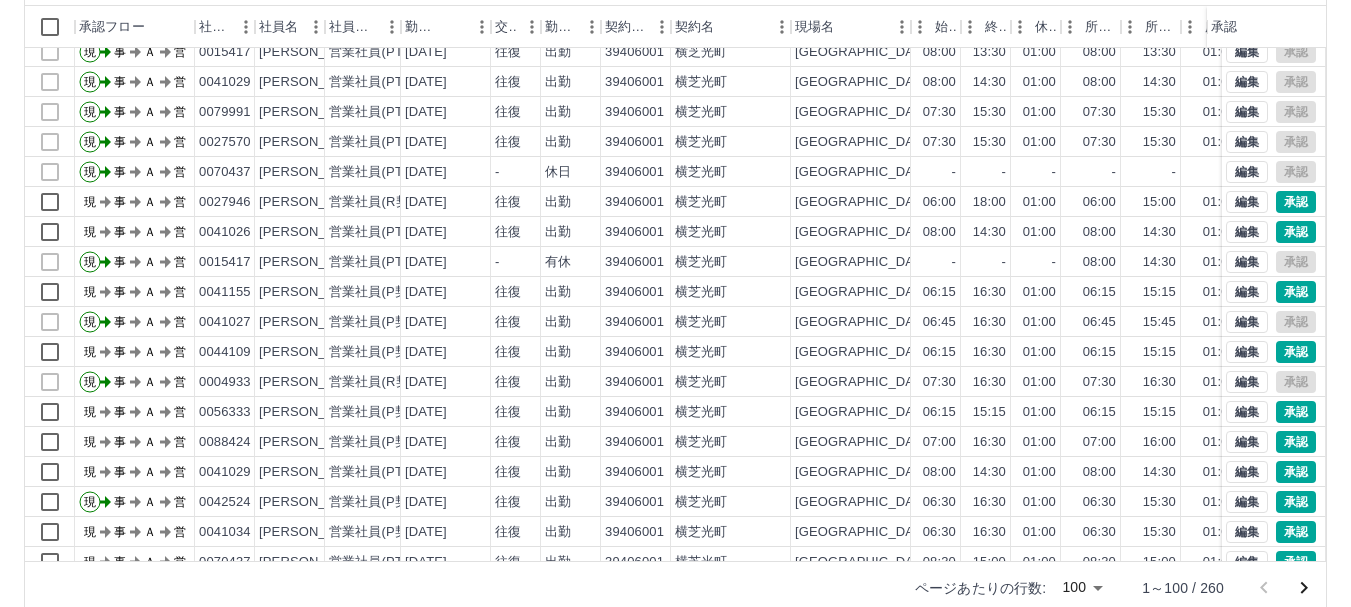 click at bounding box center [675, 303] 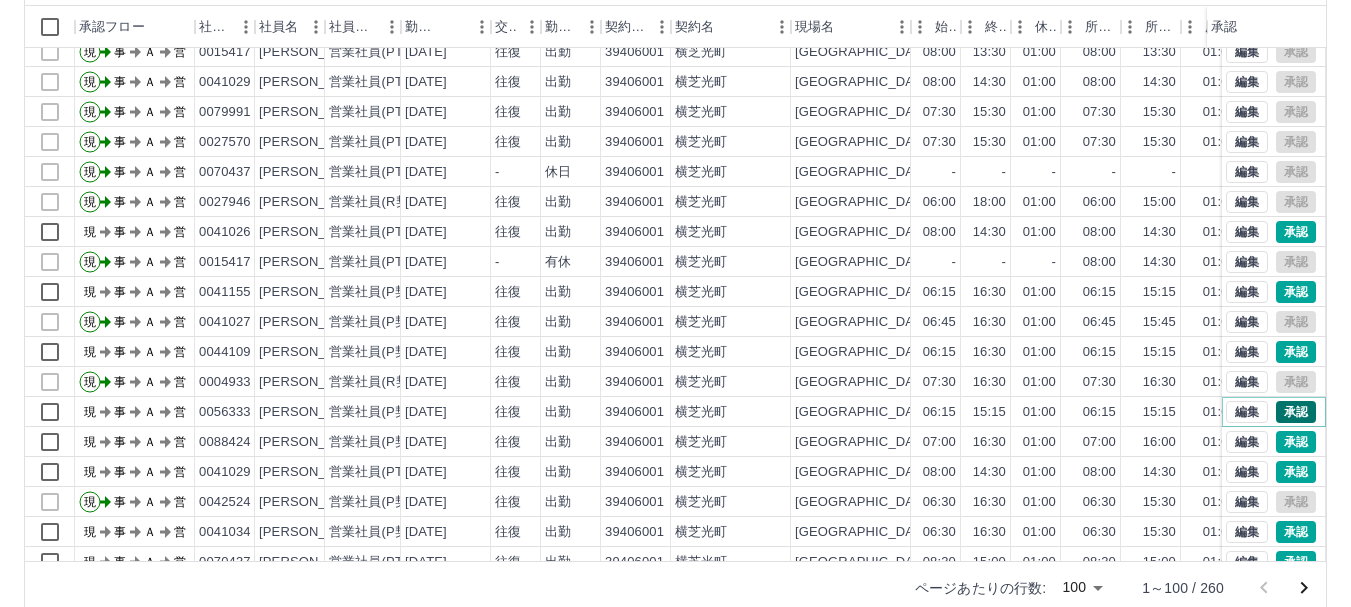 click on "承認" at bounding box center [1296, 412] 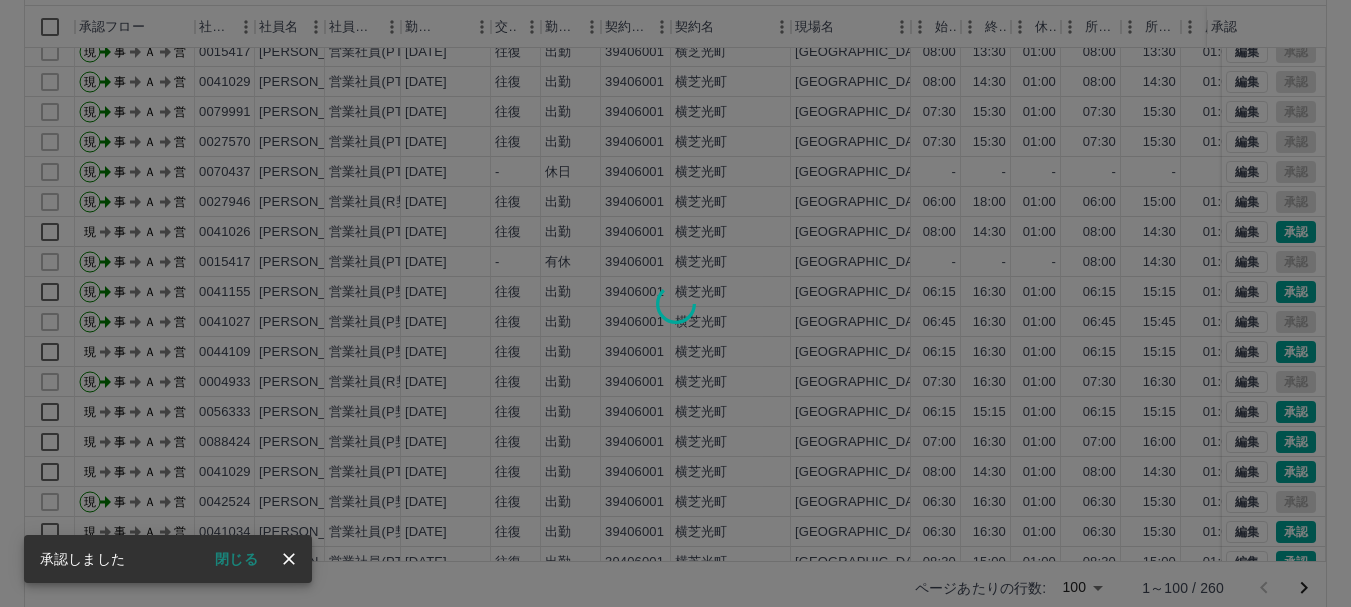 click at bounding box center [675, 303] 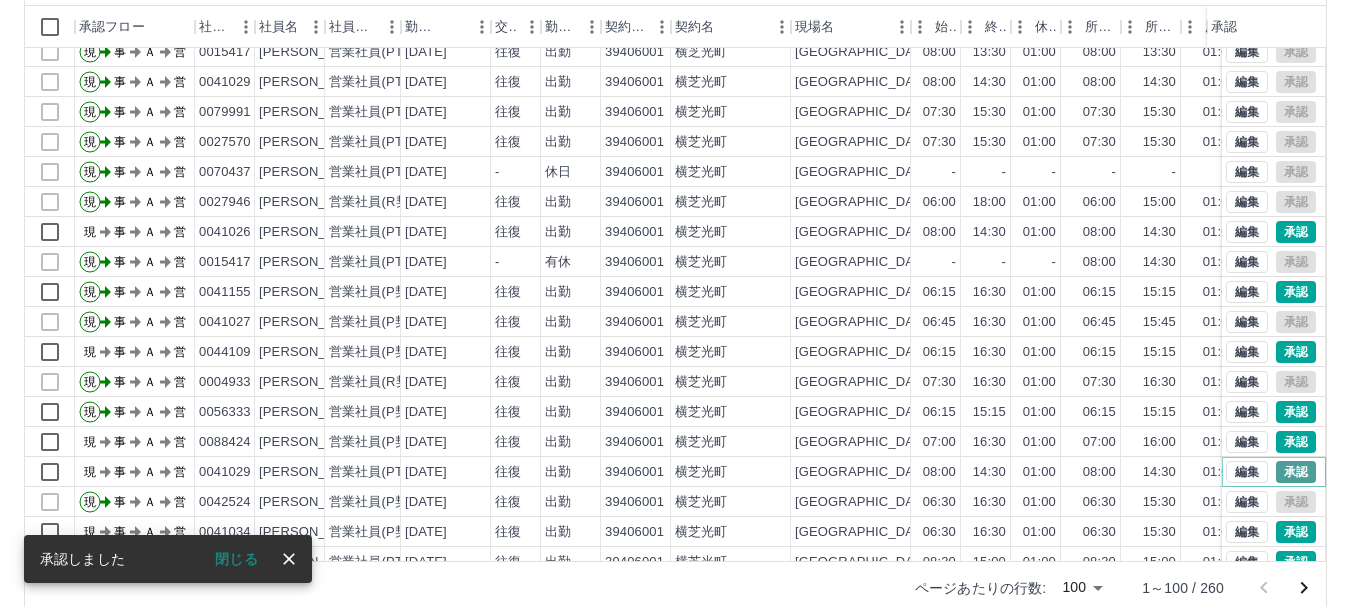 click on "承認" at bounding box center [1296, 472] 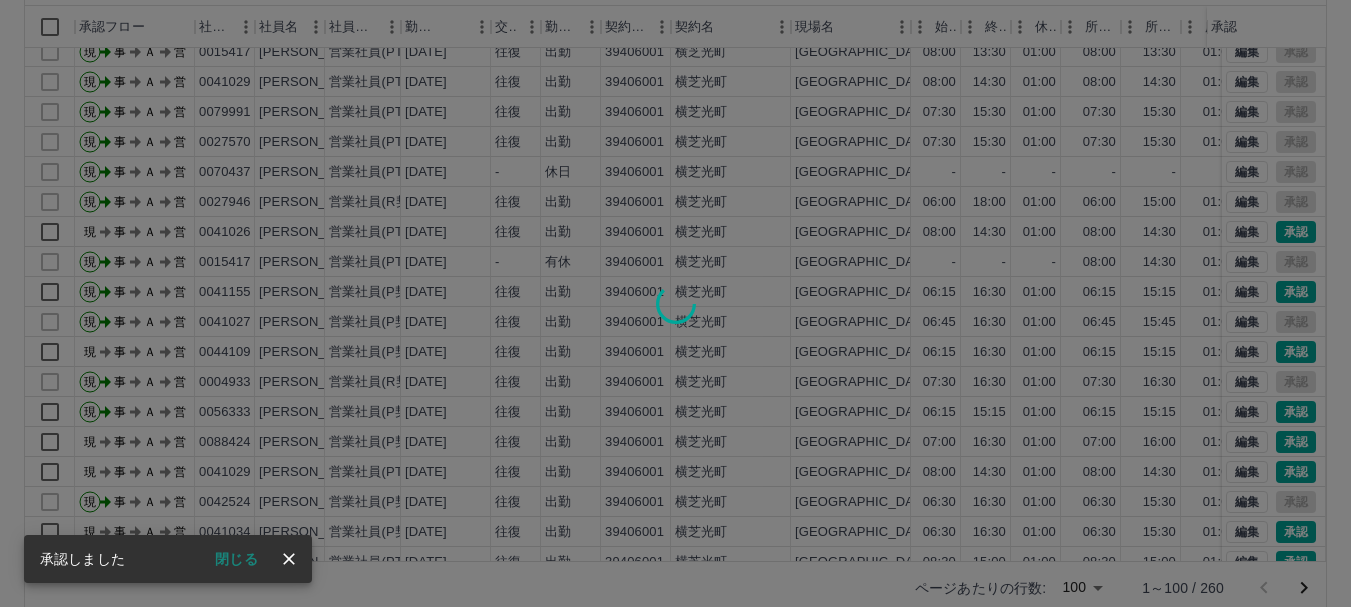 click at bounding box center (675, 303) 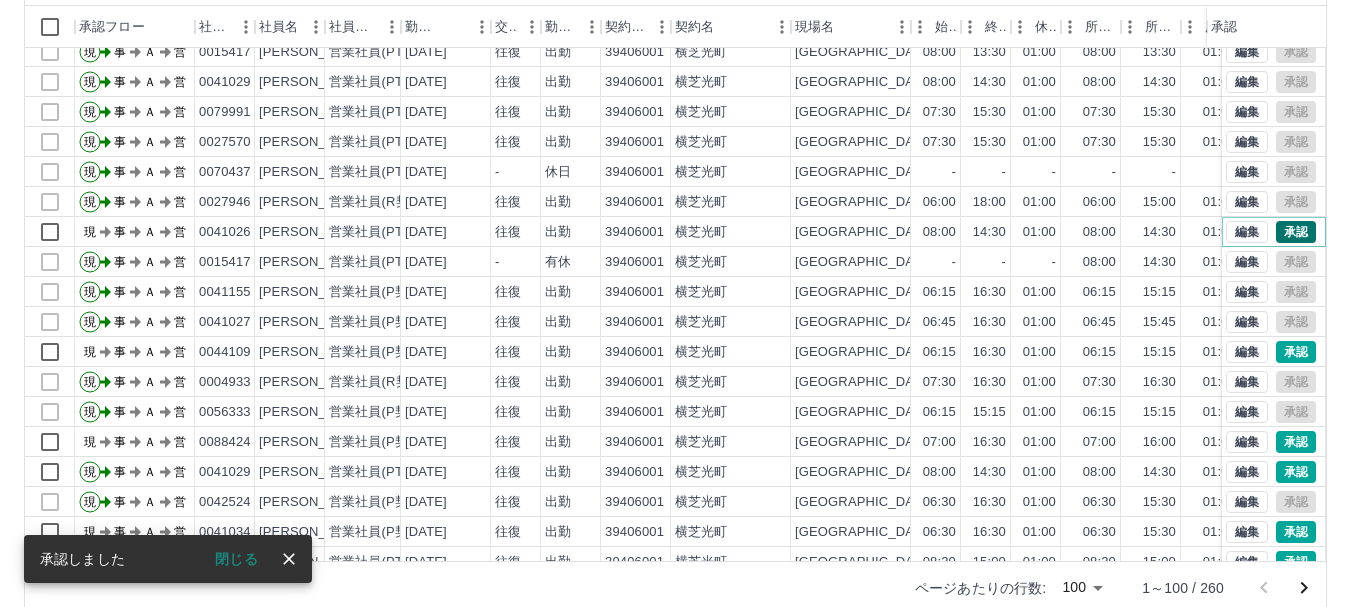 click on "承認" at bounding box center (1296, 232) 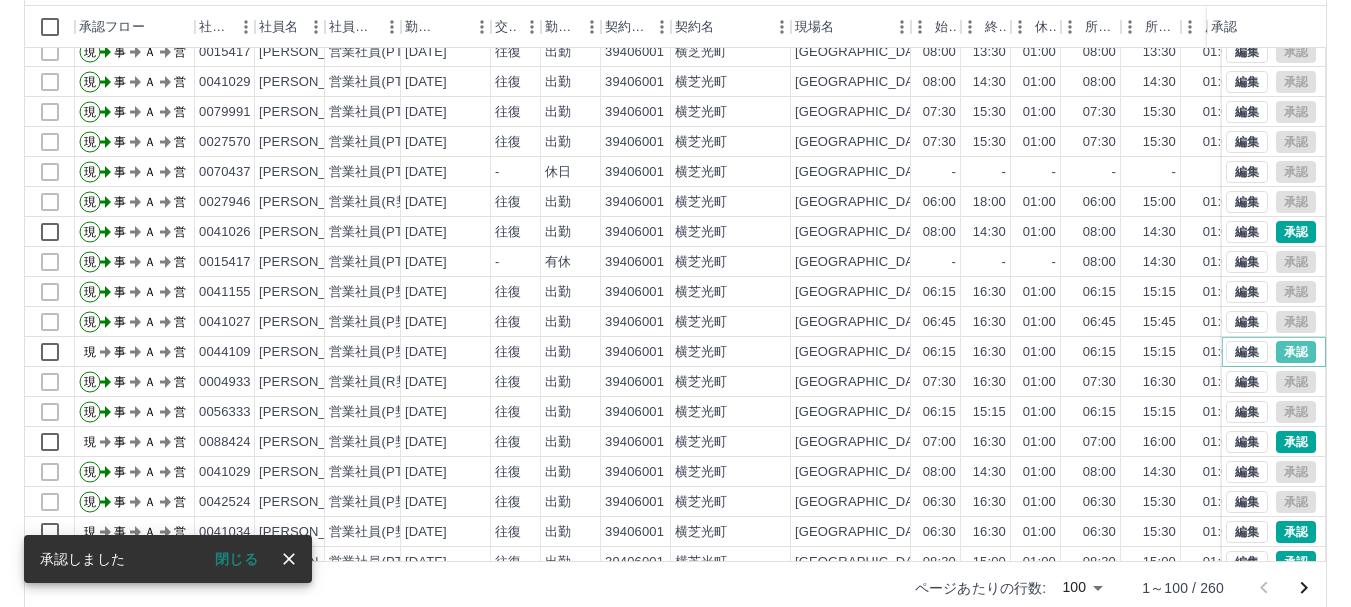 click on "承認" at bounding box center (1296, 352) 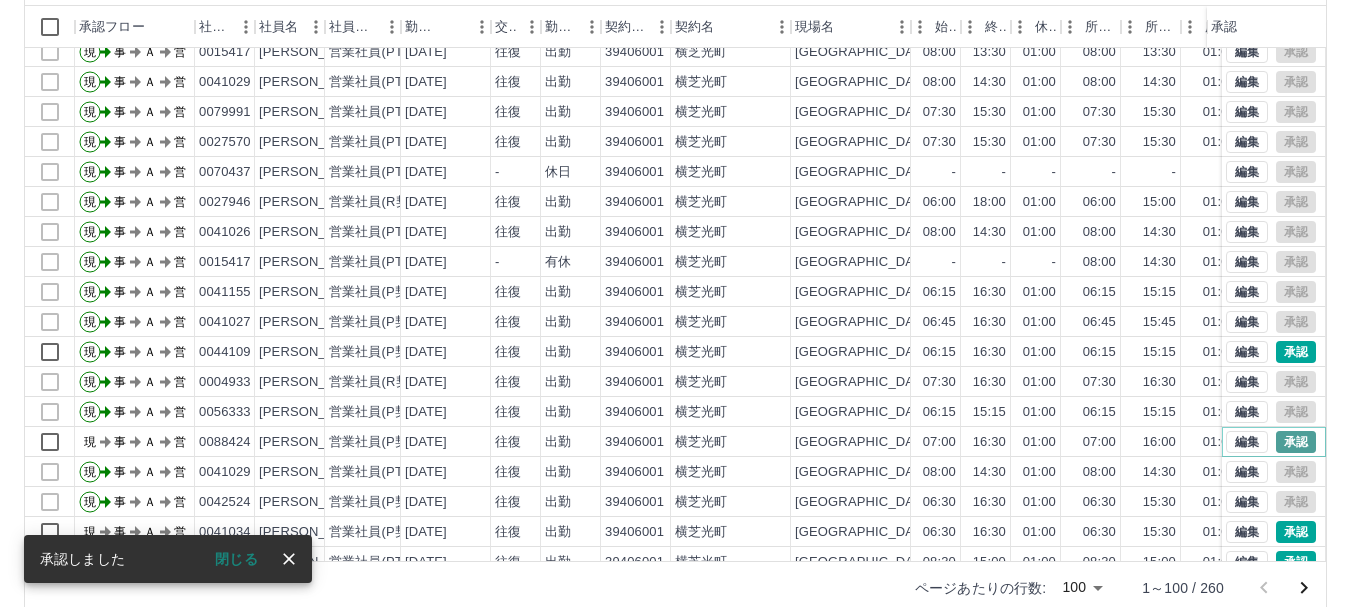 click on "承認" at bounding box center [1296, 442] 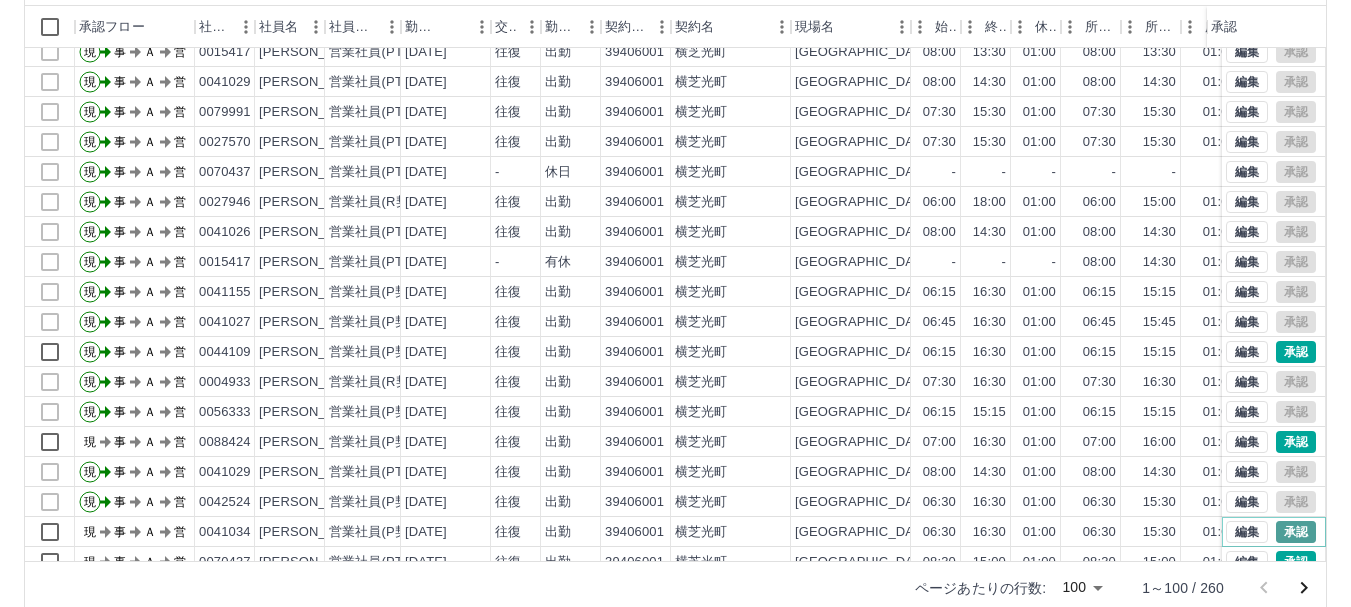 click on "承認" at bounding box center [1296, 532] 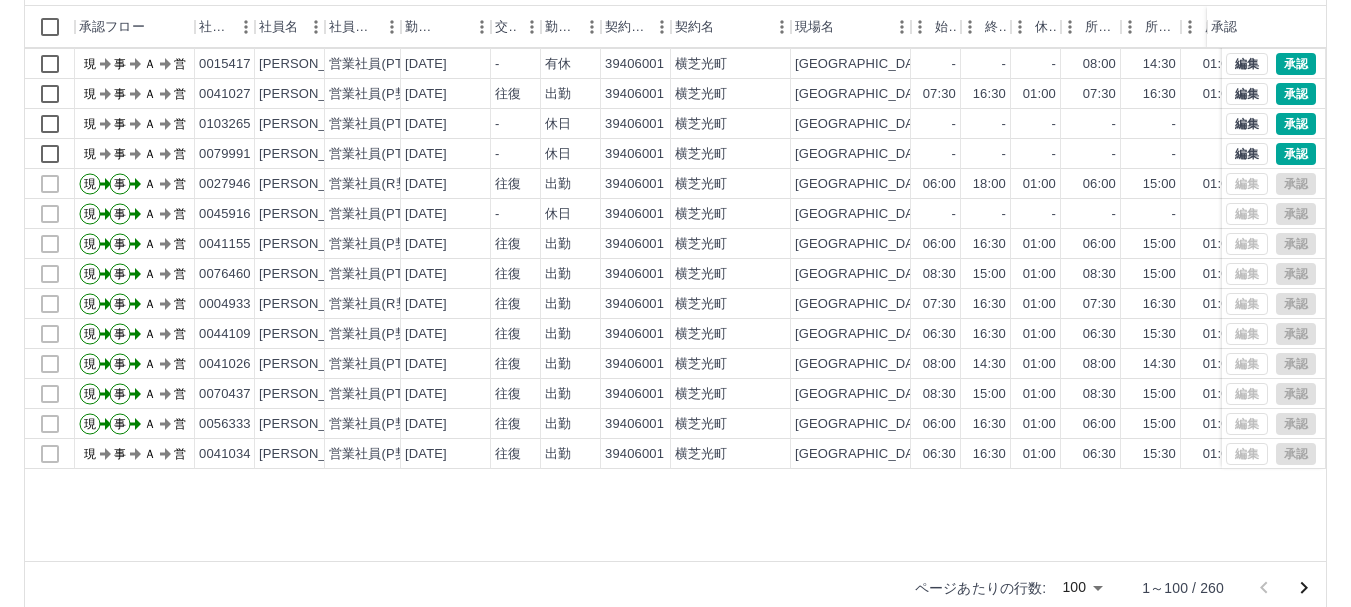 scroll, scrollTop: 1462, scrollLeft: 0, axis: vertical 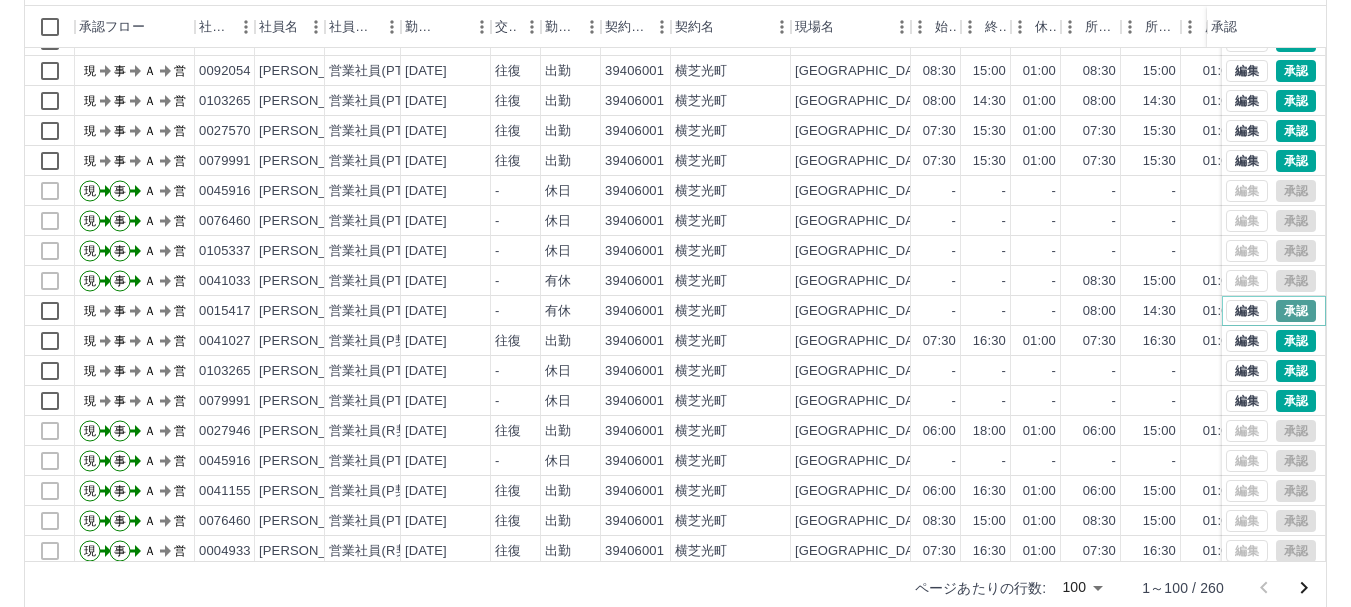 click on "承認" at bounding box center [1296, 311] 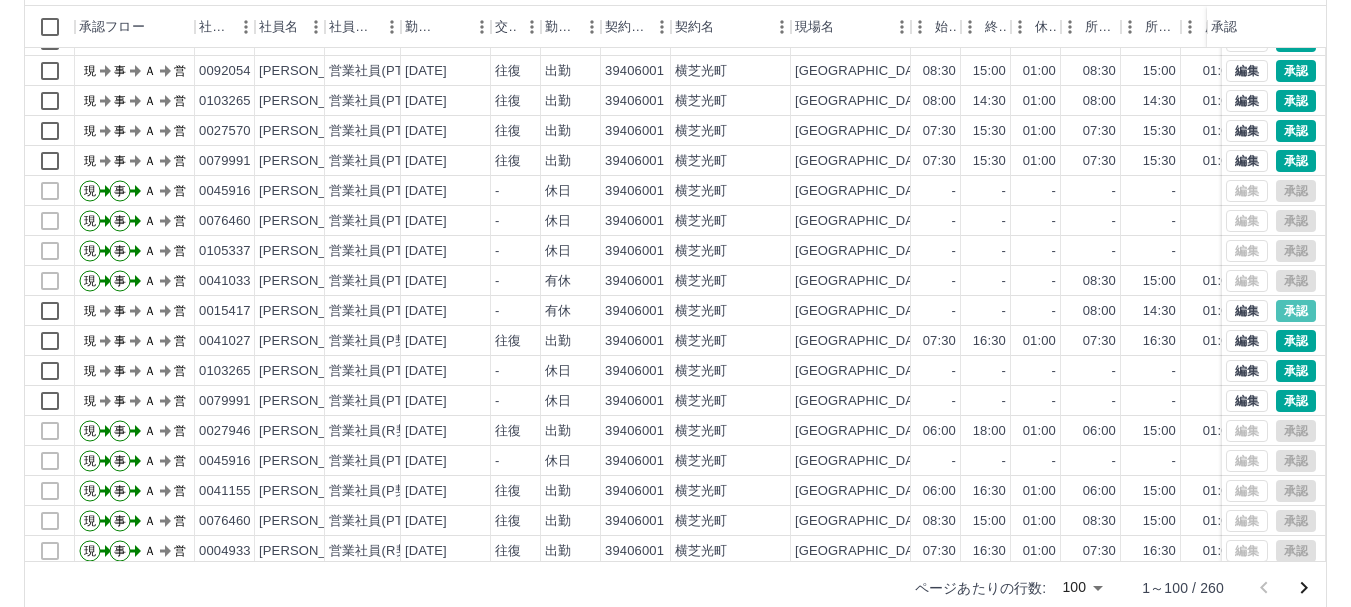 click at bounding box center [675, 303] 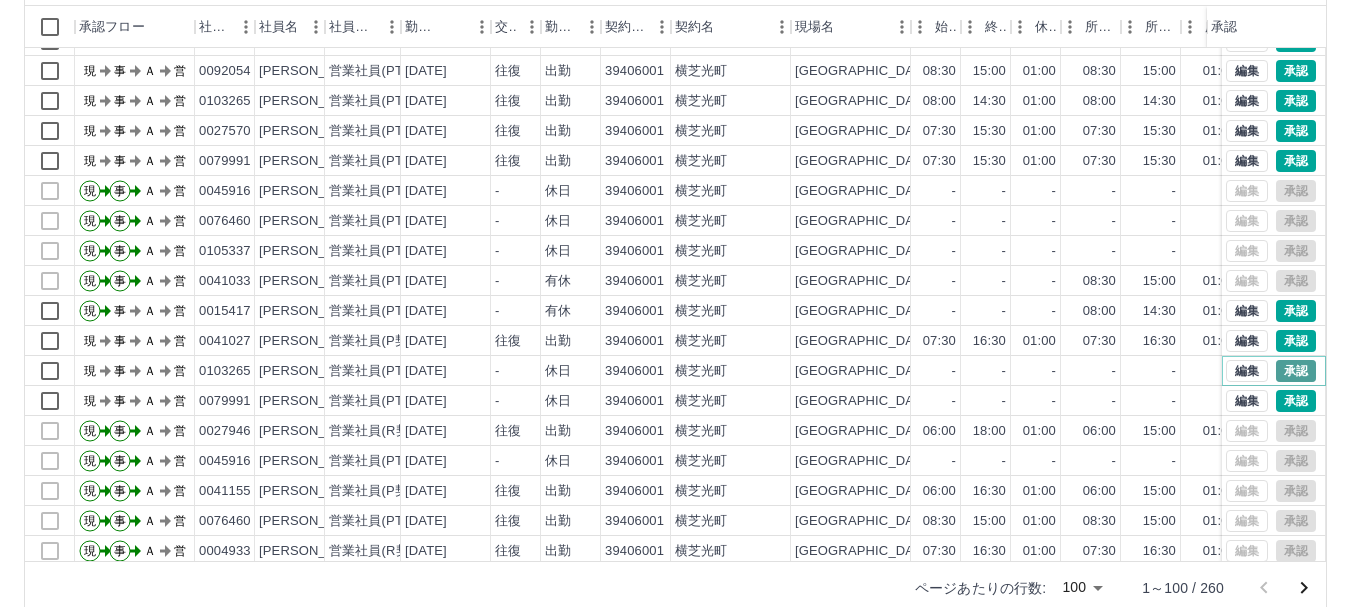 click on "承認" at bounding box center [1296, 371] 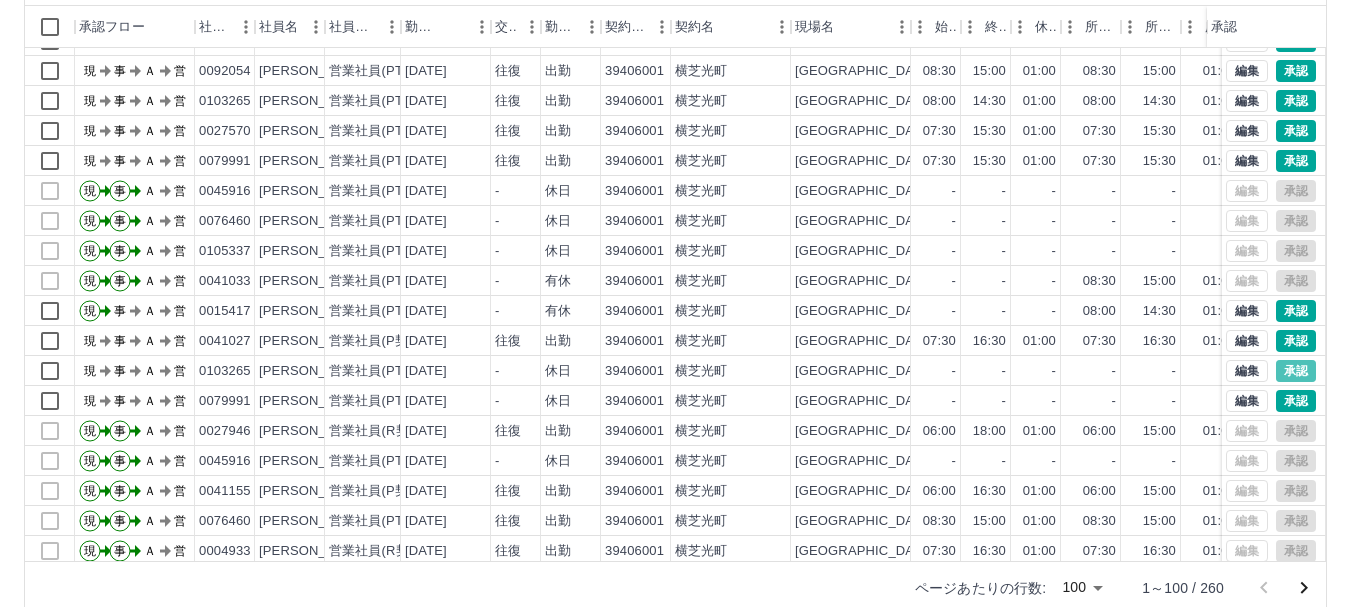 click at bounding box center (675, 303) 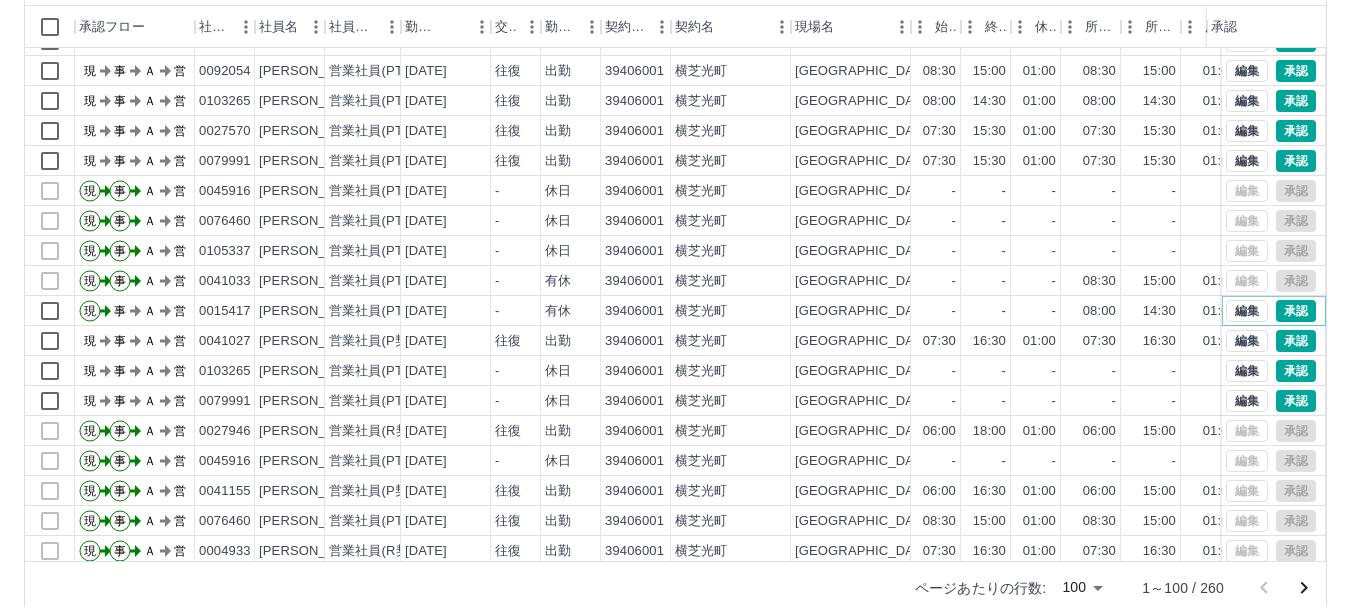 drag, startPoint x: 1272, startPoint y: 308, endPoint x: 1279, endPoint y: 243, distance: 65.37584 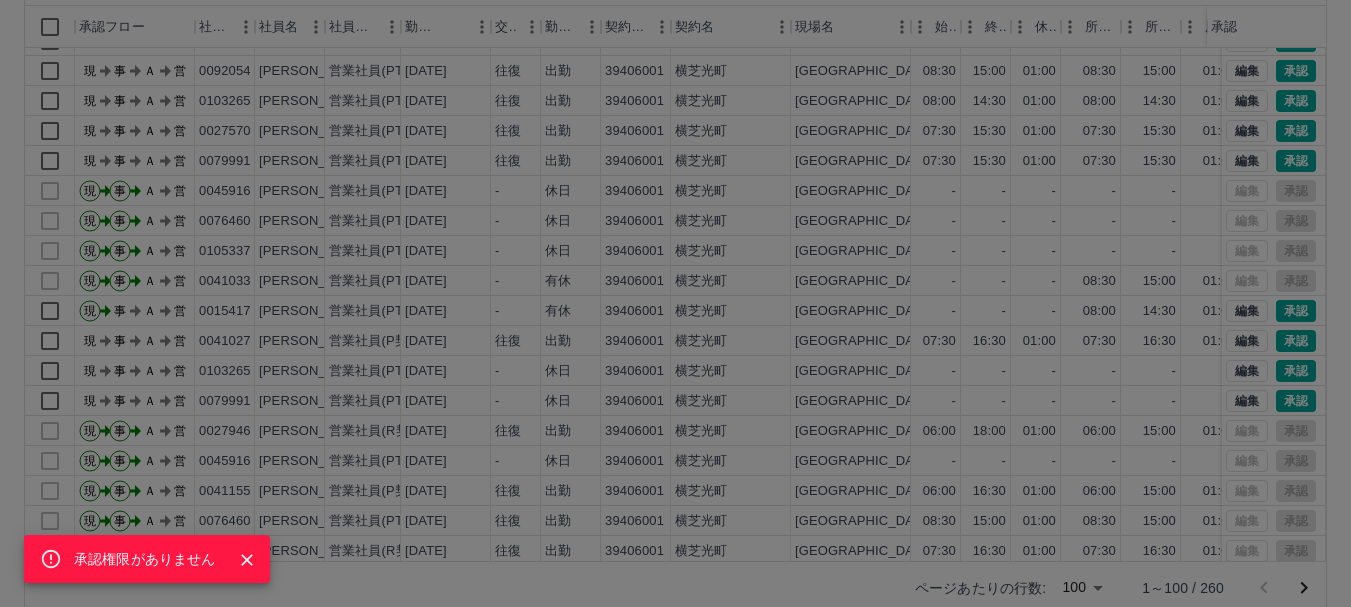 click on "承認権限がありません" at bounding box center (675, 303) 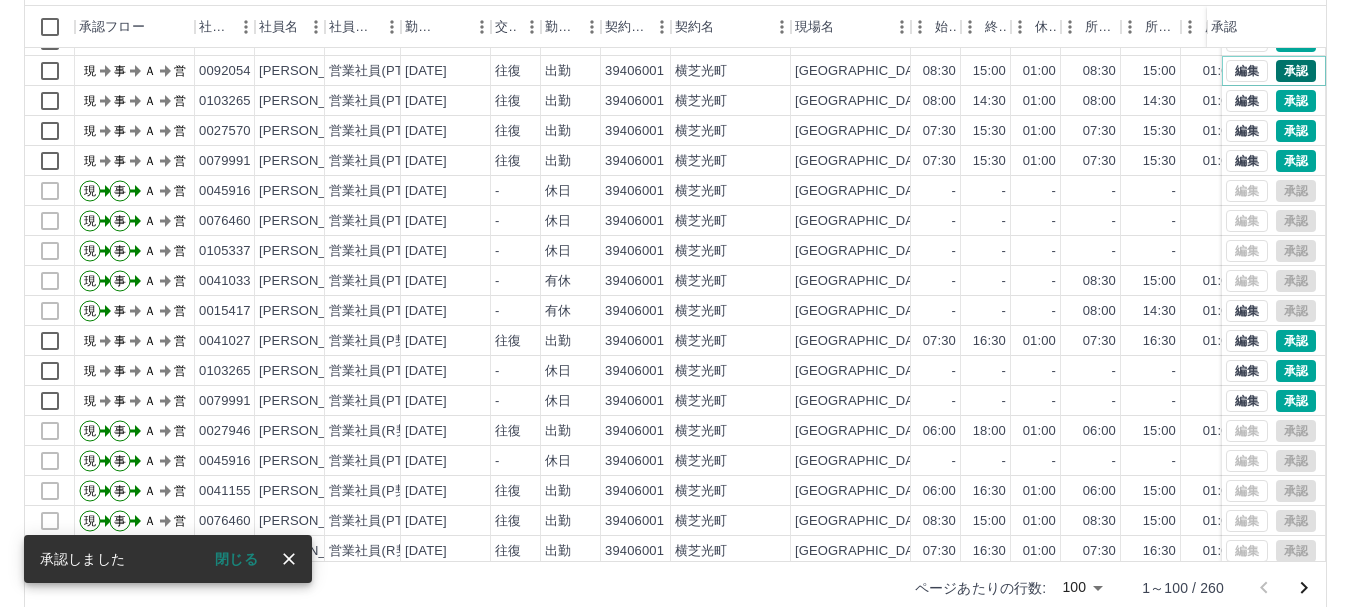 click on "承認" at bounding box center (1296, 71) 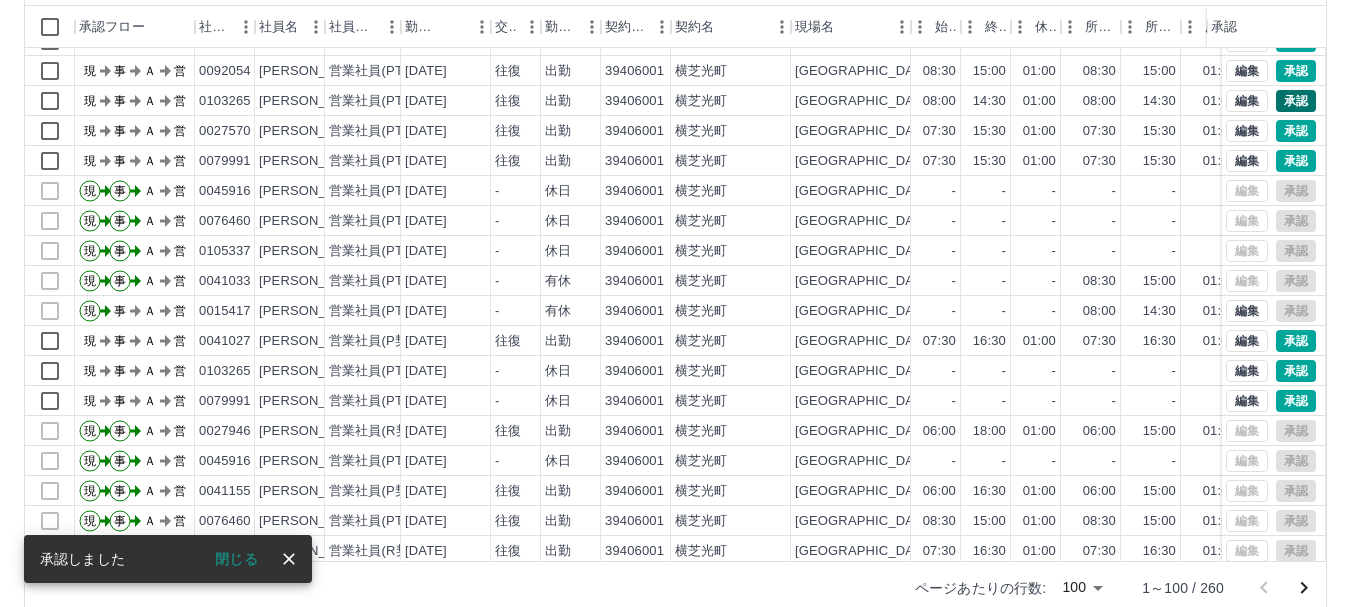 click on "承認権限がありません" at bounding box center [675, 303] 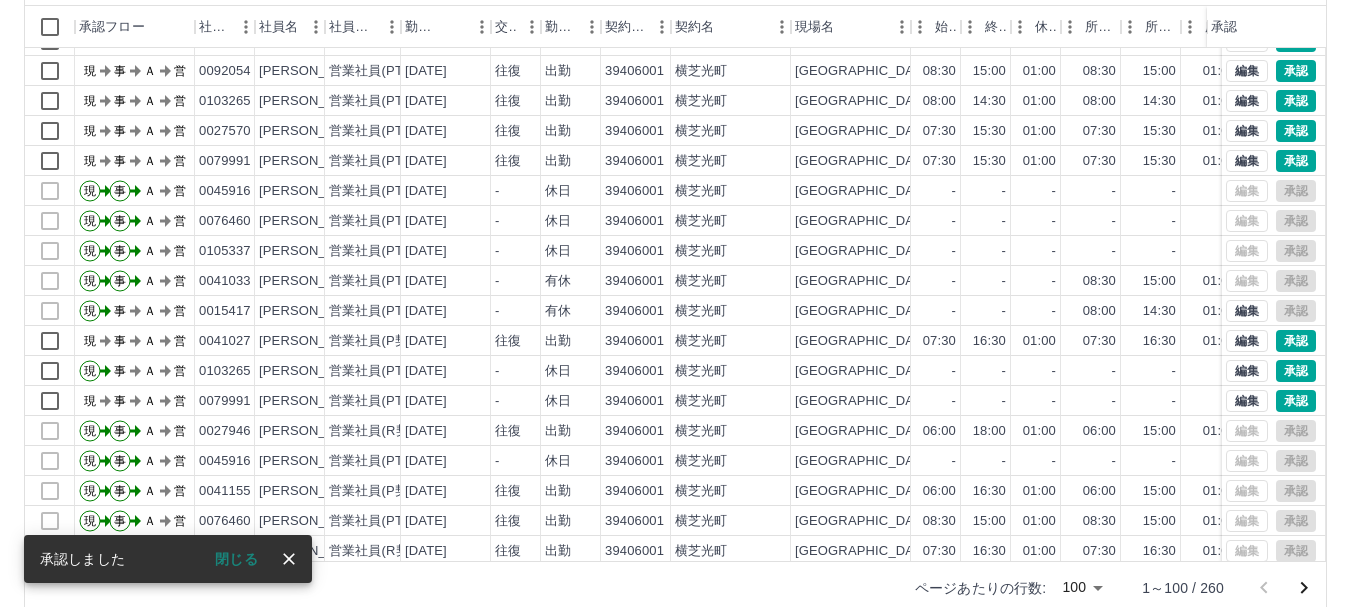 click on "勤務実績承認 前月 [DATE] 次月 今月 月選択 承認モード 削除モード 一括承認 列一覧 0 フィルター 行間隔 エクスポート 承認フロー 社員番号 社員名 社員区分 勤務日 交通費 勤務区分 契約コード 契約名 現場名 始業 終業 休憩 所定開始 所定終業 所定休憩 拘束 勤務 遅刻等 コメント ステータス 承認 現 事 Ａ 営 0041034 [PERSON_NAME] 営業社員(P契約) [DATE] 往復 出勤 39406001 [GEOGRAPHIC_DATA]学校給食センター 06:30 16:30 01:00 06:30 15:30 01:00 10:00 09:00 00:00 事務担当者承認待 現 事 Ａ 営 0070437 [PERSON_NAME] 営業社員(PT契約) [DATE] 往復 出勤 39406001 [GEOGRAPHIC_DATA]学校給食センター 08:30 15:00 01:00 08:30 15:00 01:00 06:30 05:30 00:00 現場責任者承認待 現 事 Ａ 営 0044029 [PERSON_NAME] 営業社員(PT契約) [DATE] 往復 出勤 39406001 [GEOGRAPHIC_DATA]学校給食センター 08:30 15:00 01:00 -" at bounding box center (675, 240) 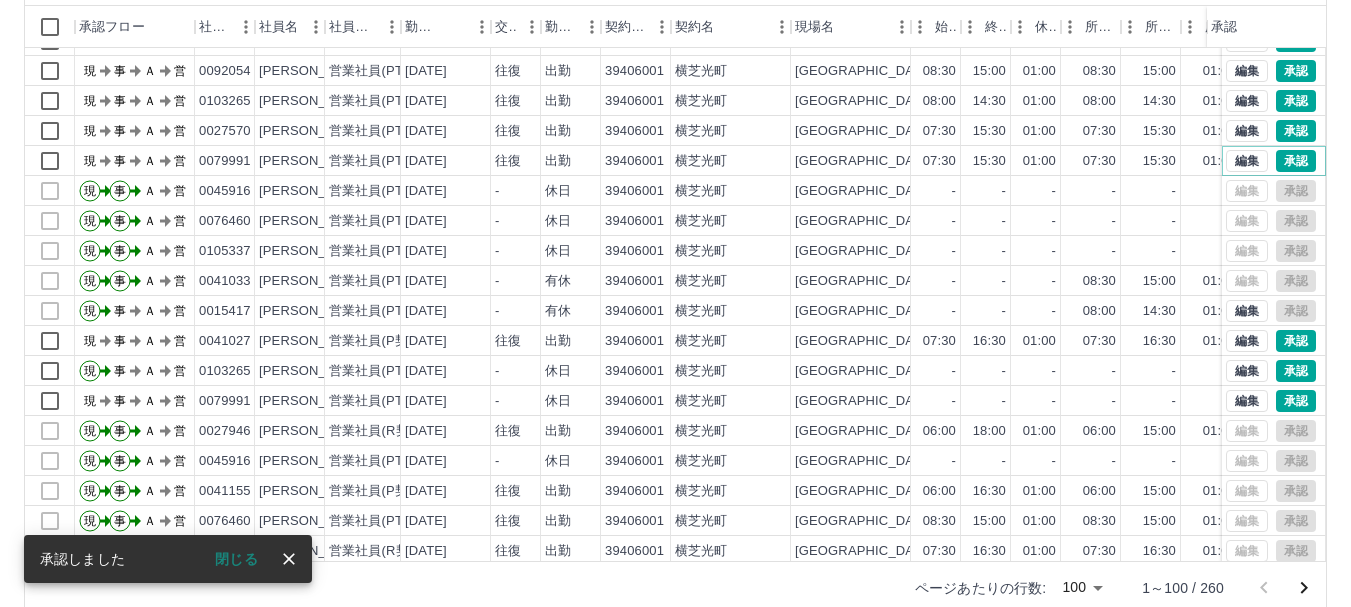 click on "承認" at bounding box center (1296, 161) 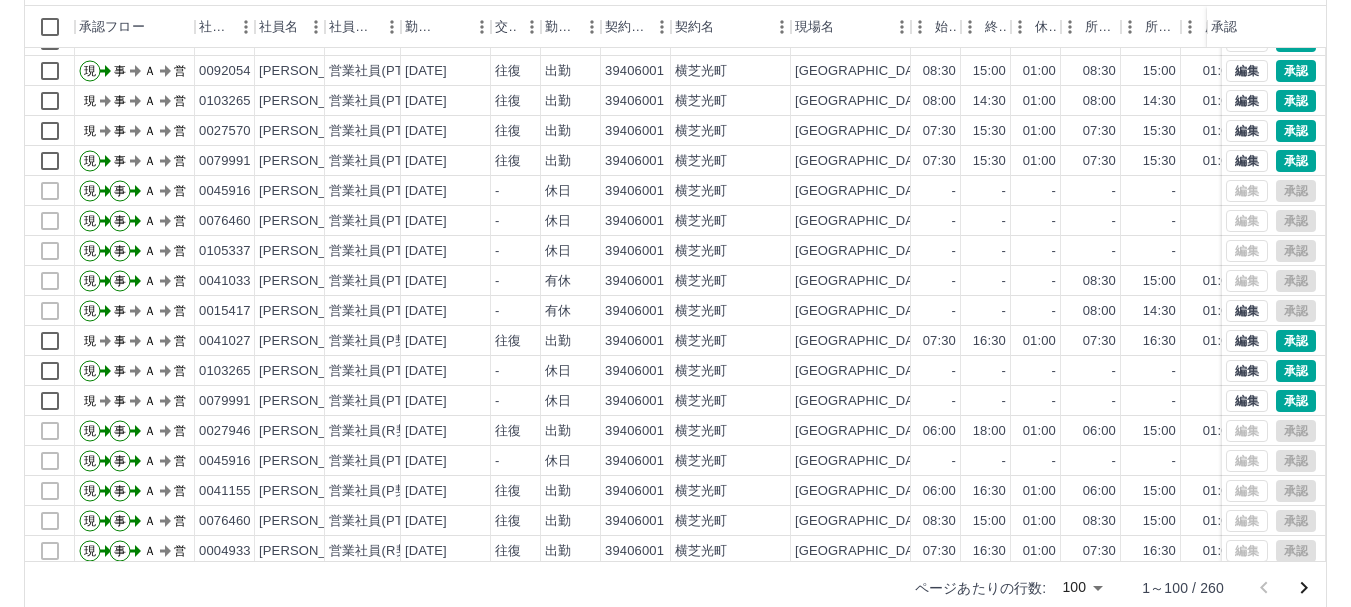 click on "勤務実績承認 前月 [DATE] 次月 今月 月選択 承認モード 削除モード 一括承認 列一覧 0 フィルター 行間隔 エクスポート 承認フロー 社員番号 社員名 社員区分 勤務日 交通費 勤務区分 契約コード 契約名 現場名 始業 終業 休憩 所定開始 所定終業 所定休憩 拘束 勤務 遅刻等 コメント ステータス 承認 現 事 Ａ 営 0041034 [PERSON_NAME] 営業社員(P契約) [DATE] 往復 出勤 39406001 [GEOGRAPHIC_DATA]学校給食センター 06:30 16:30 01:00 06:30 15:30 01:00 10:00 09:00 00:00 事務担当者承認待 現 事 Ａ 営 0070437 [PERSON_NAME] 営業社員(PT契約) [DATE] 往復 出勤 39406001 [GEOGRAPHIC_DATA]学校給食センター 08:30 15:00 01:00 08:30 15:00 01:00 06:30 05:30 00:00 現場責任者承認待 現 事 Ａ 営 0044029 [PERSON_NAME] 営業社員(PT契約) [DATE] 往復 出勤 39406001 [GEOGRAPHIC_DATA]学校給食センター 08:30 15:00 01:00 -" at bounding box center [675, 240] 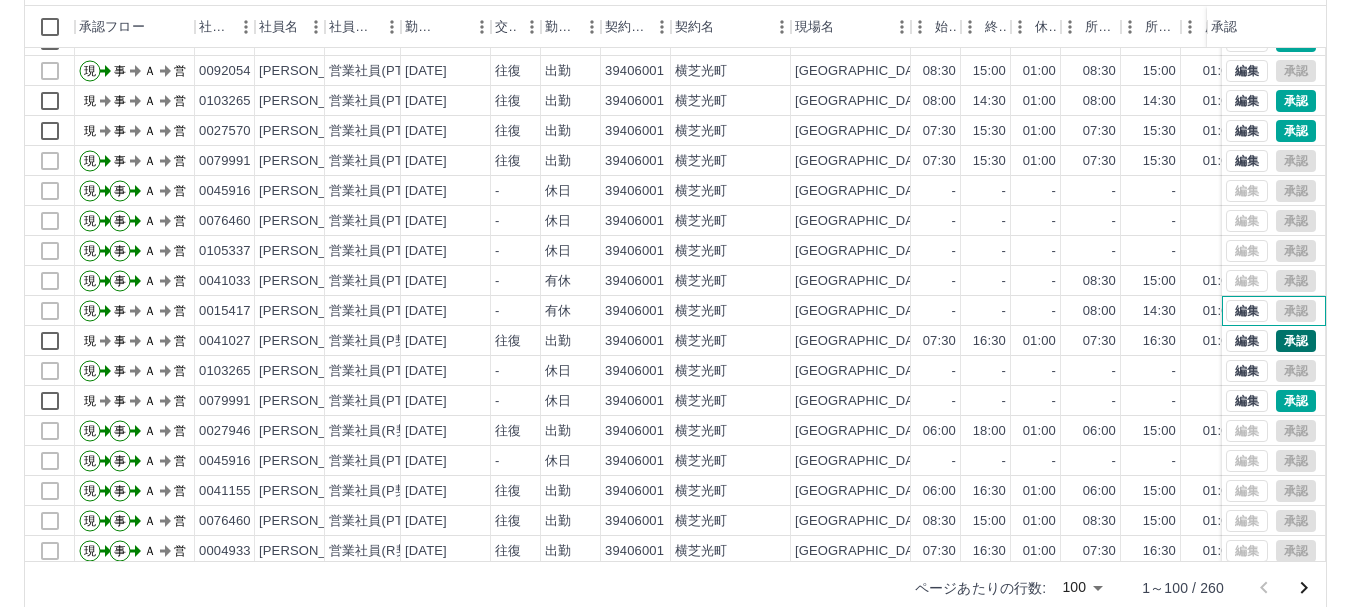click on "編集 承認" at bounding box center (1274, 311) 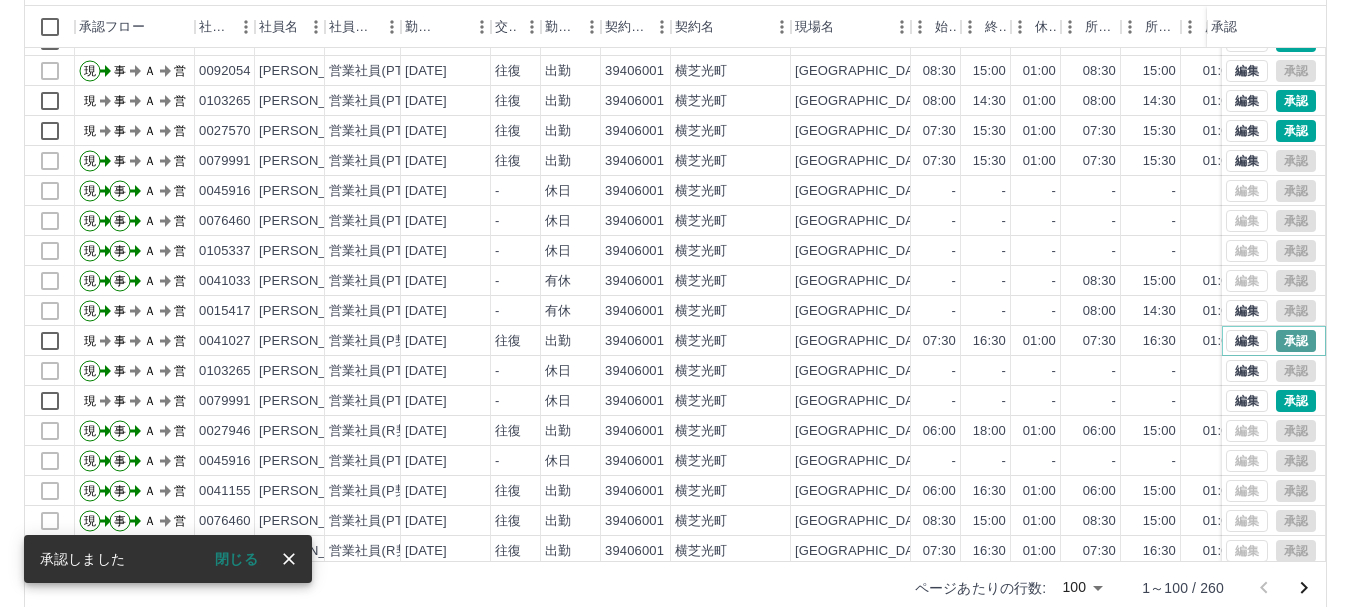 click on "承認" at bounding box center [1296, 341] 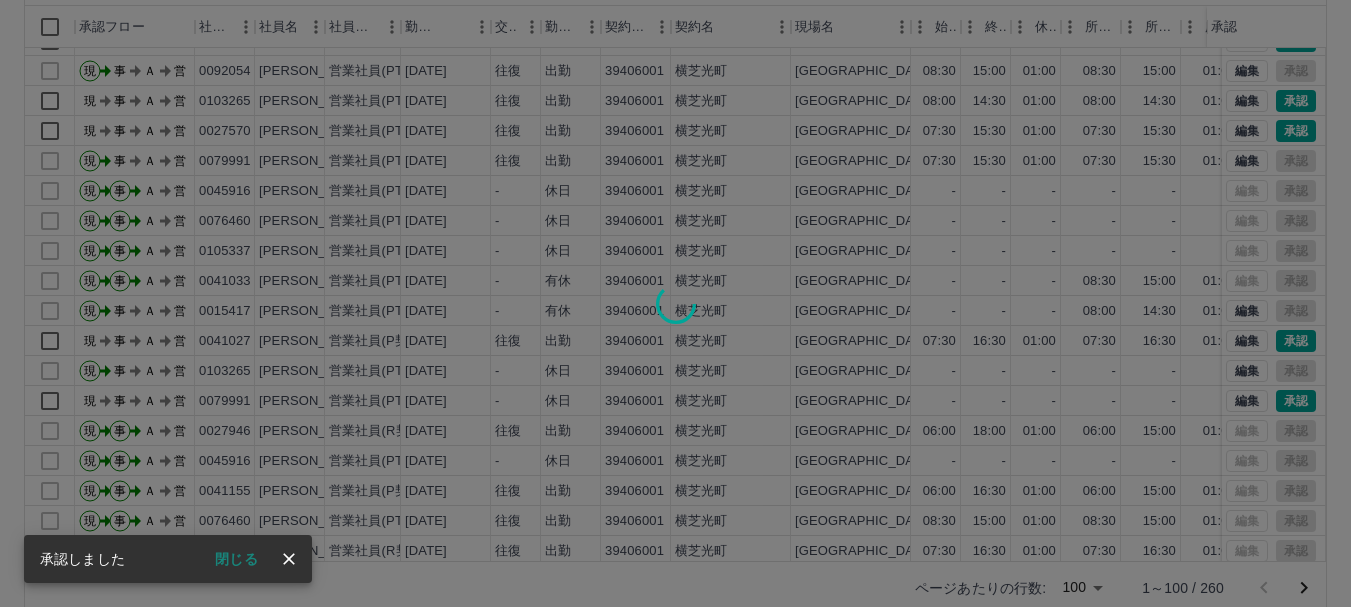 click at bounding box center [675, 303] 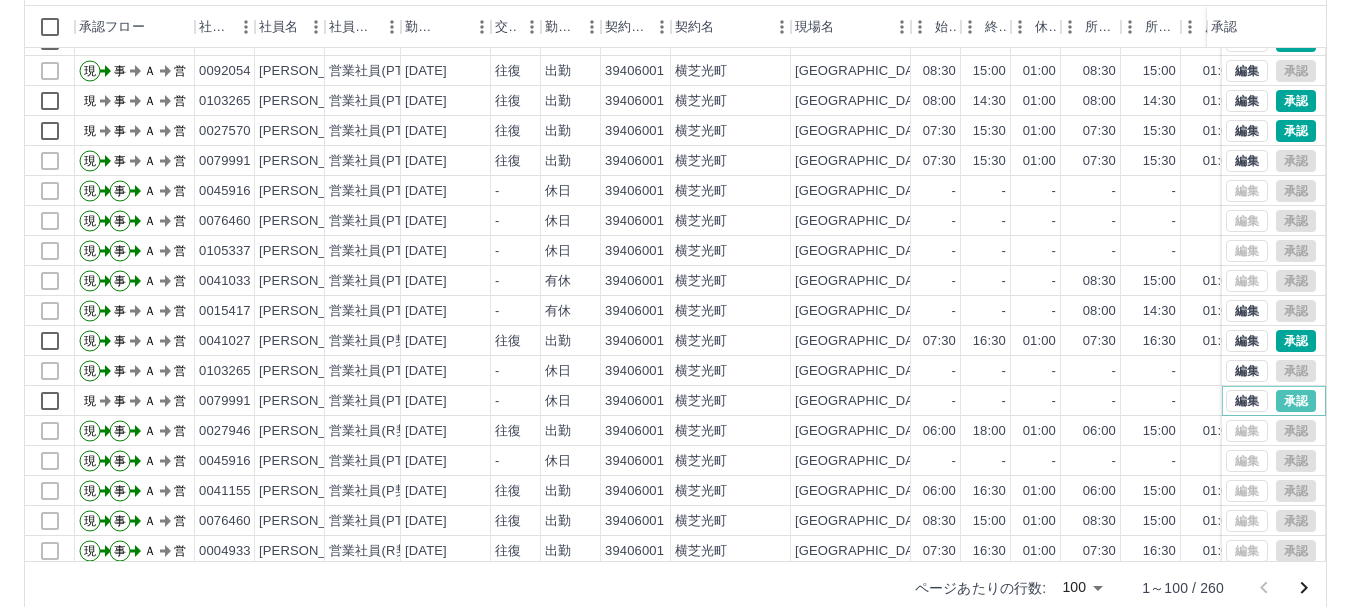click on "承認" at bounding box center (1296, 401) 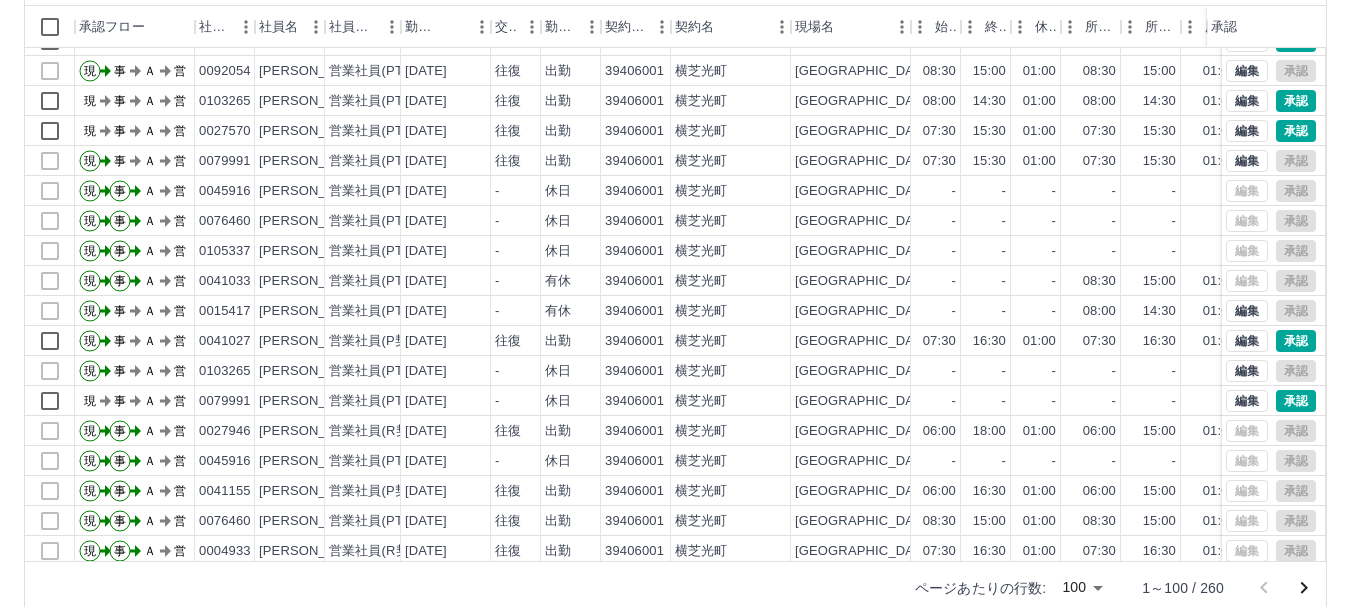 click at bounding box center [675, 303] 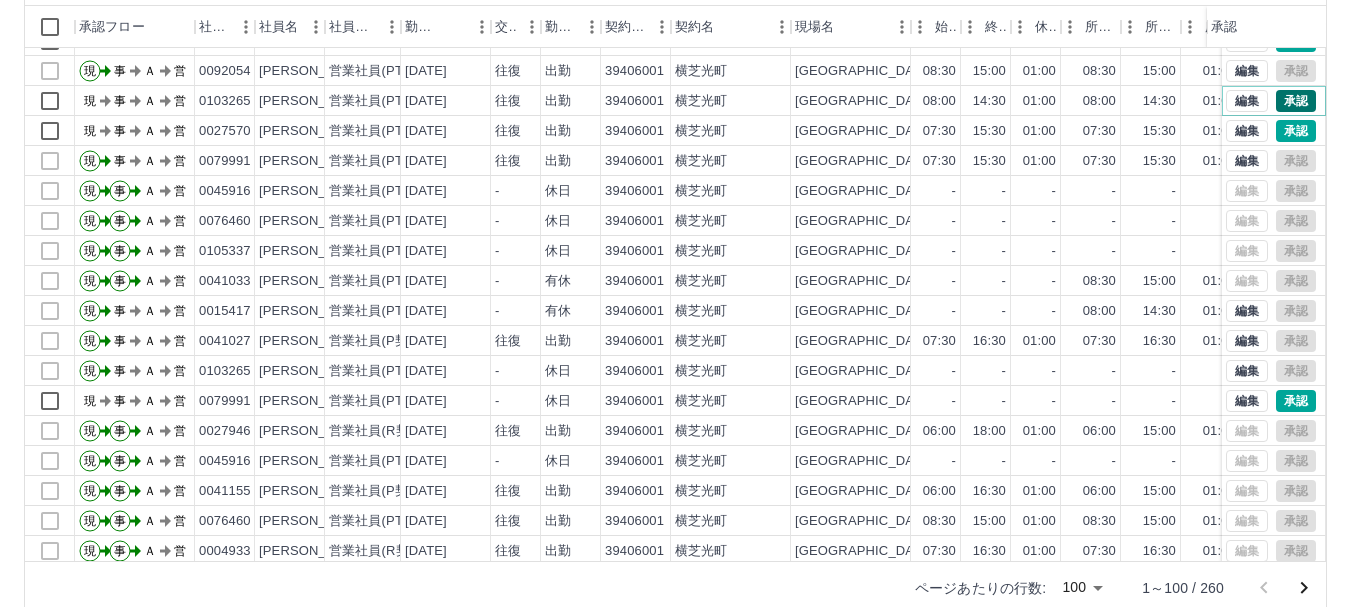 click on "承認" at bounding box center [1296, 101] 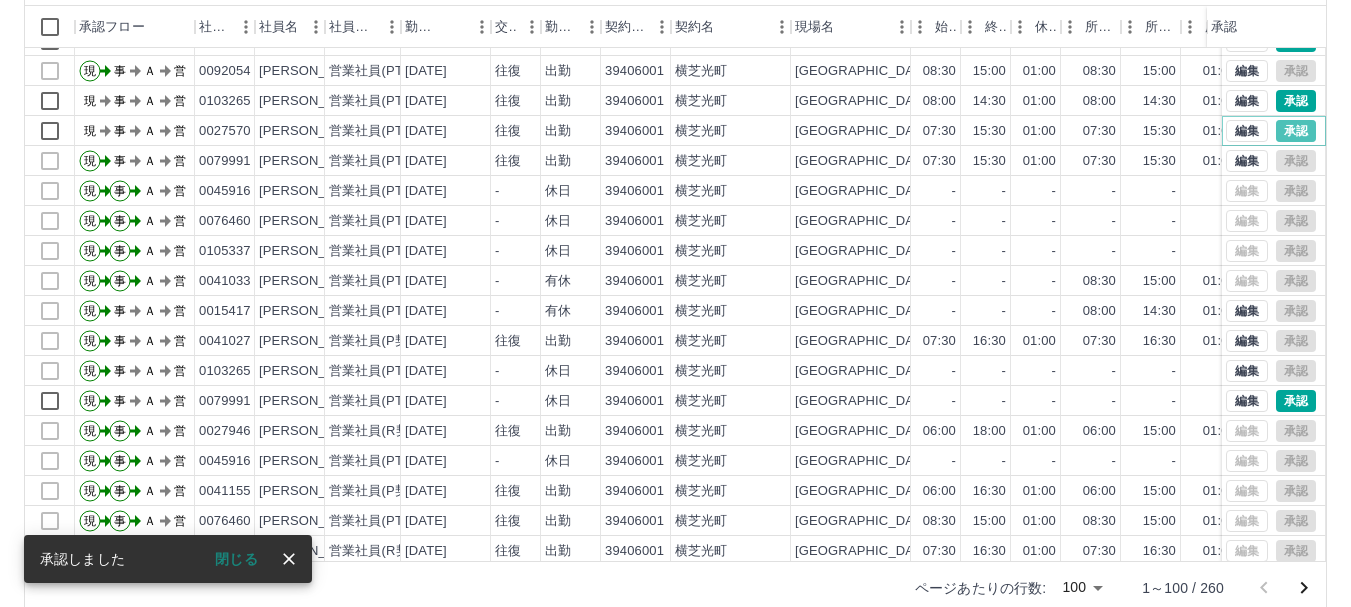 drag, startPoint x: 1277, startPoint y: 132, endPoint x: 1293, endPoint y: 180, distance: 50.596443 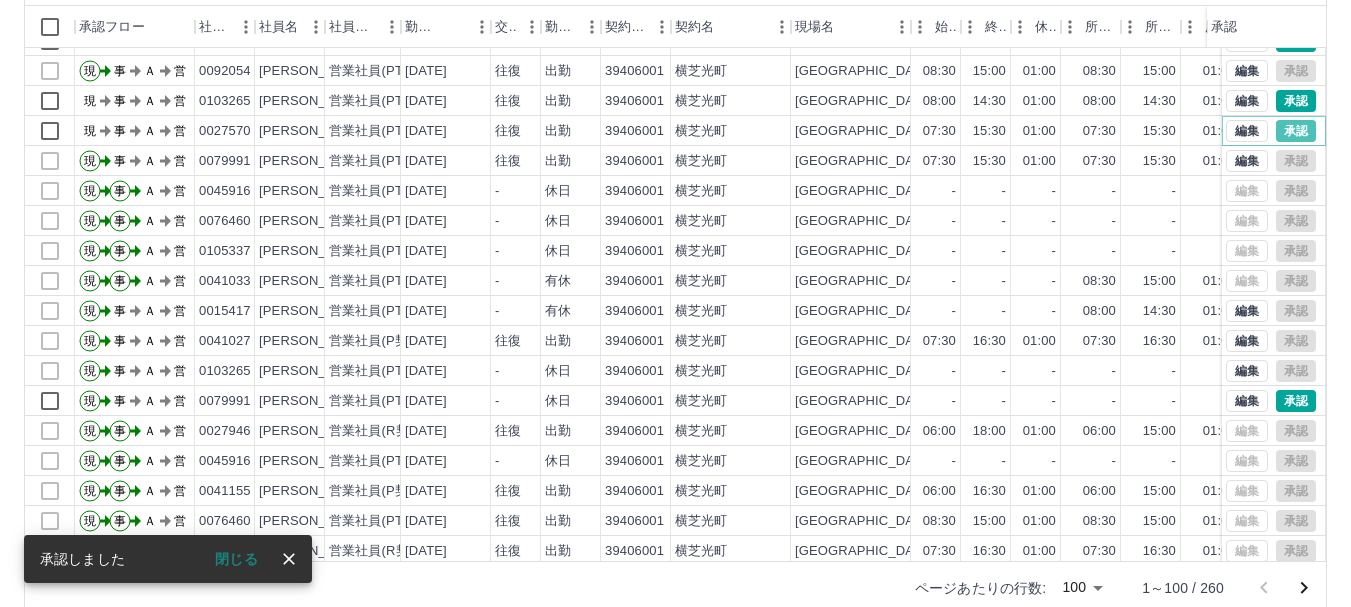 click on "承認" at bounding box center [1296, 131] 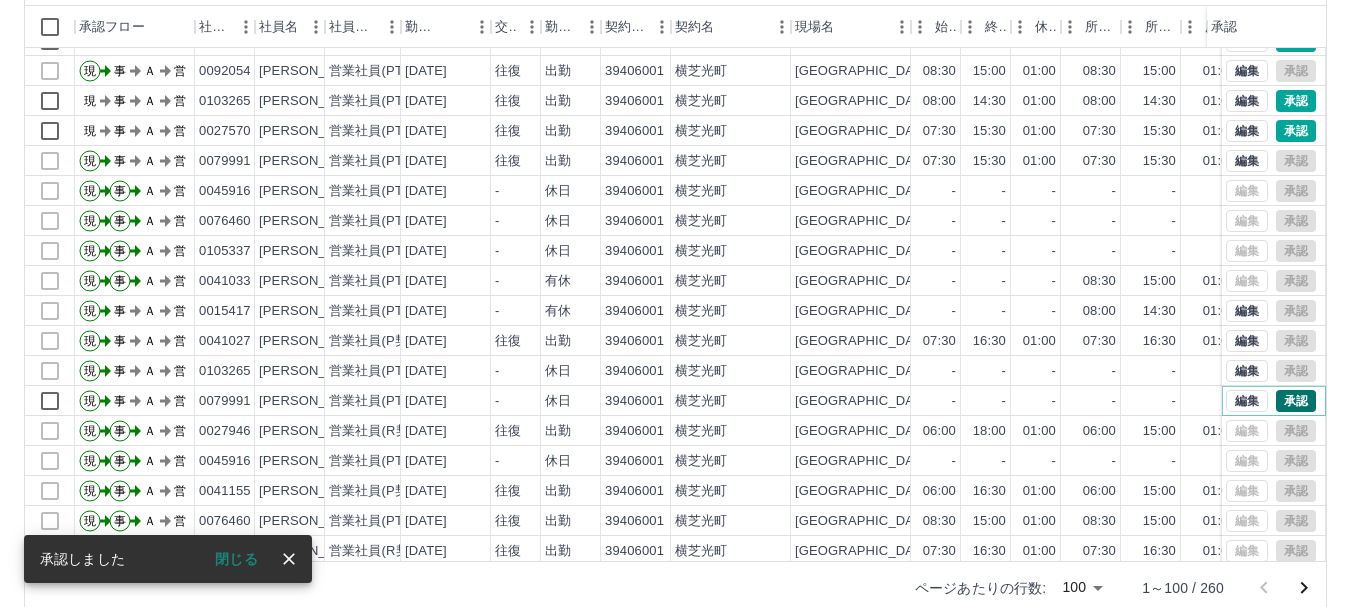 click on "承認" at bounding box center [1296, 401] 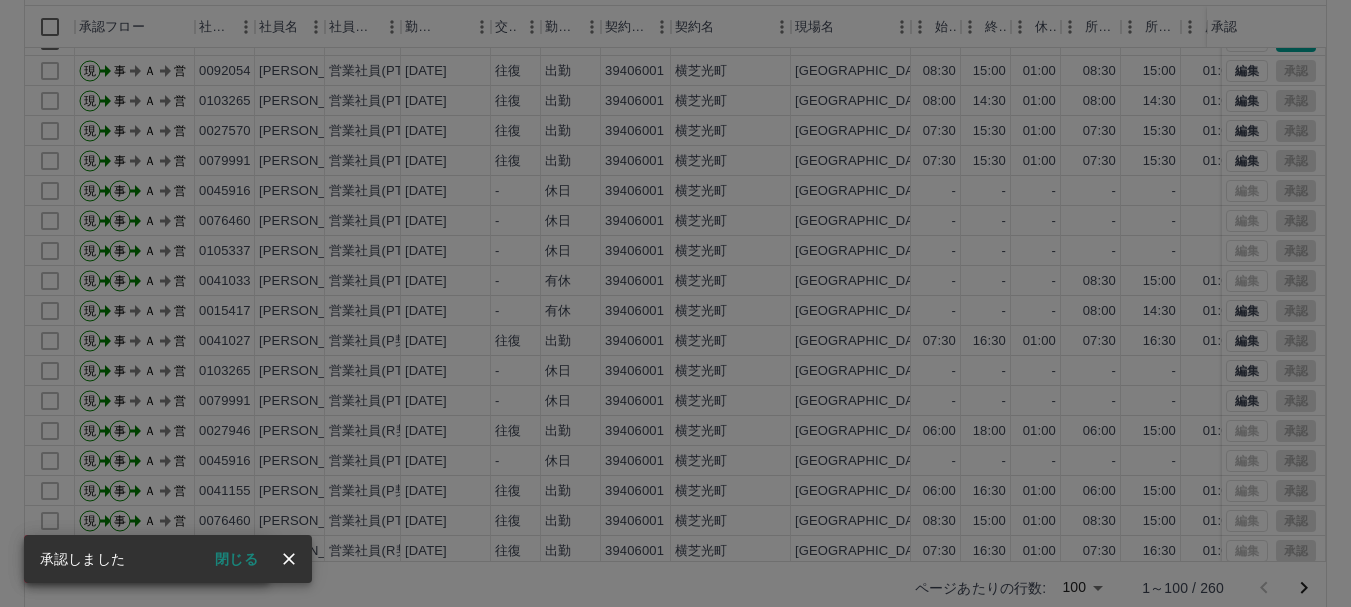 click on "承認権限がありません" at bounding box center (675, 303) 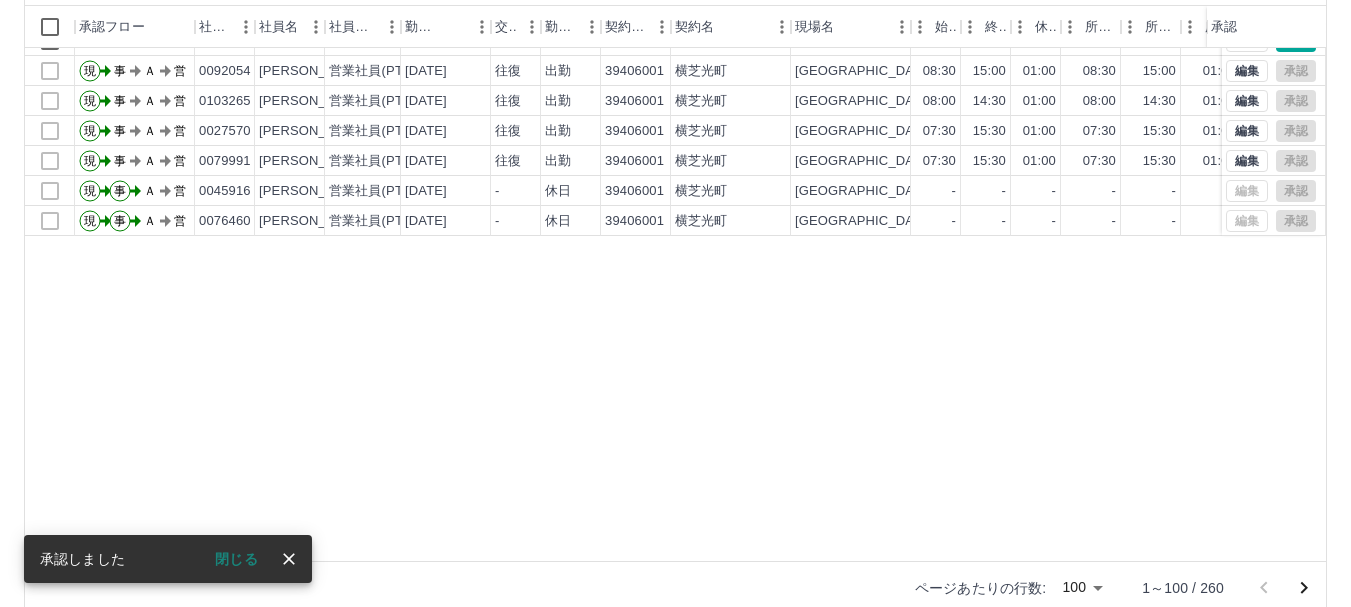 scroll, scrollTop: 1027, scrollLeft: 0, axis: vertical 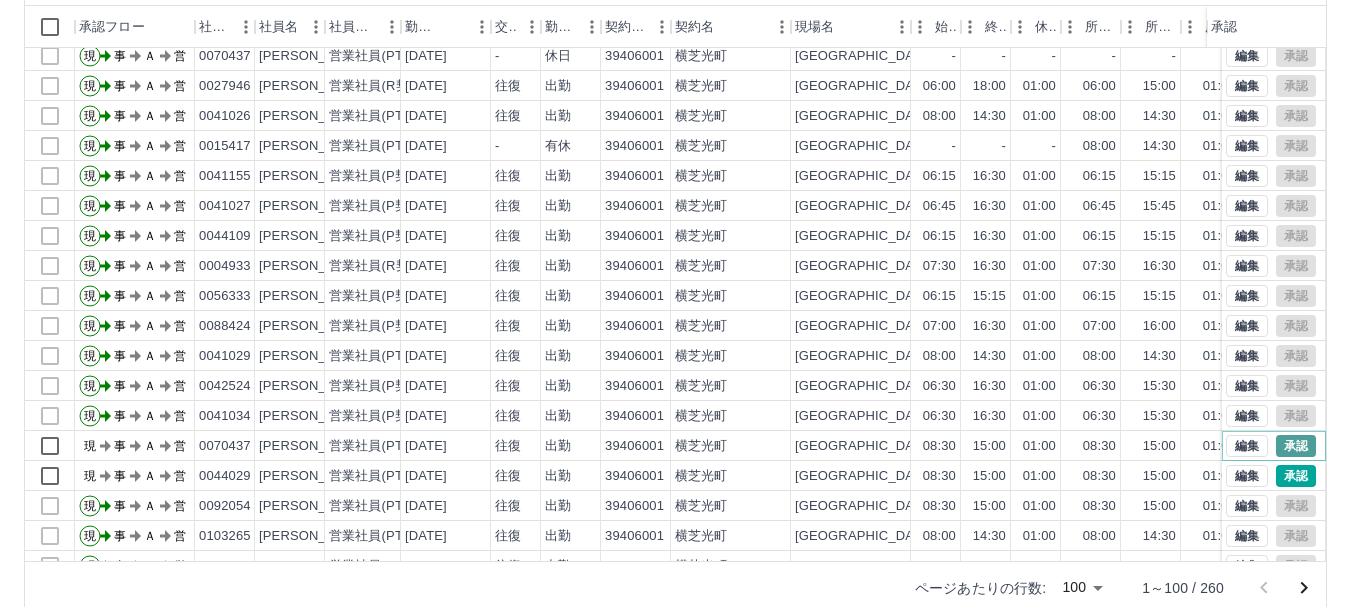 click on "承認" at bounding box center [1296, 446] 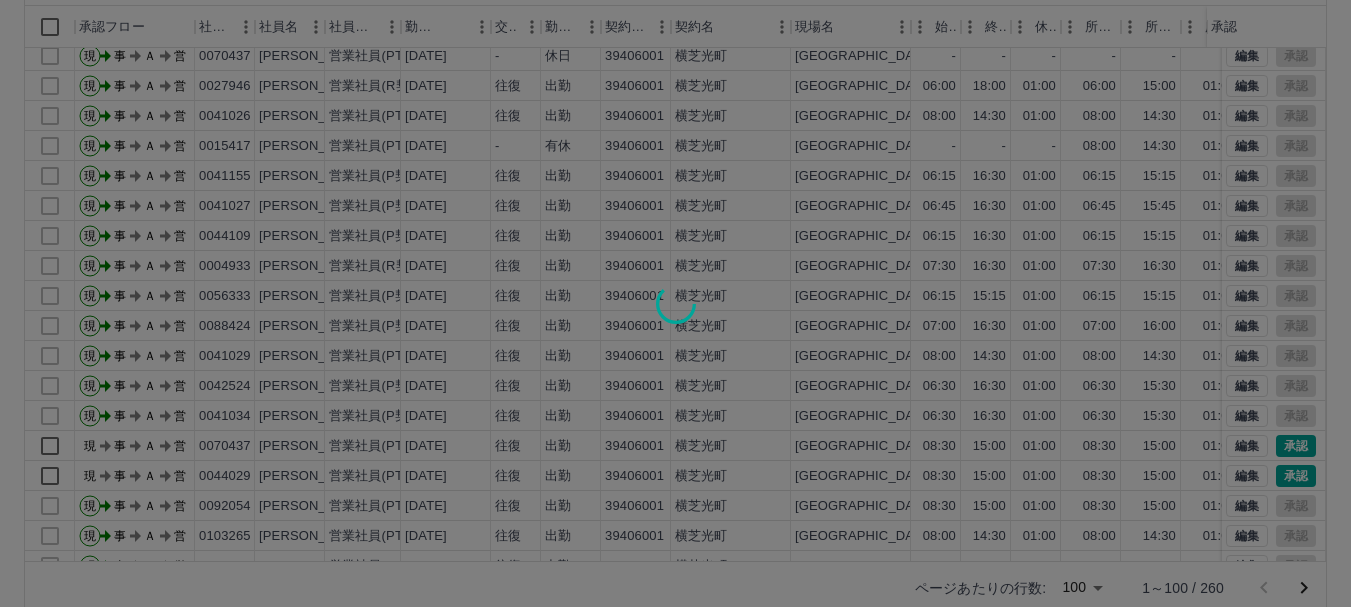 click at bounding box center (675, 303) 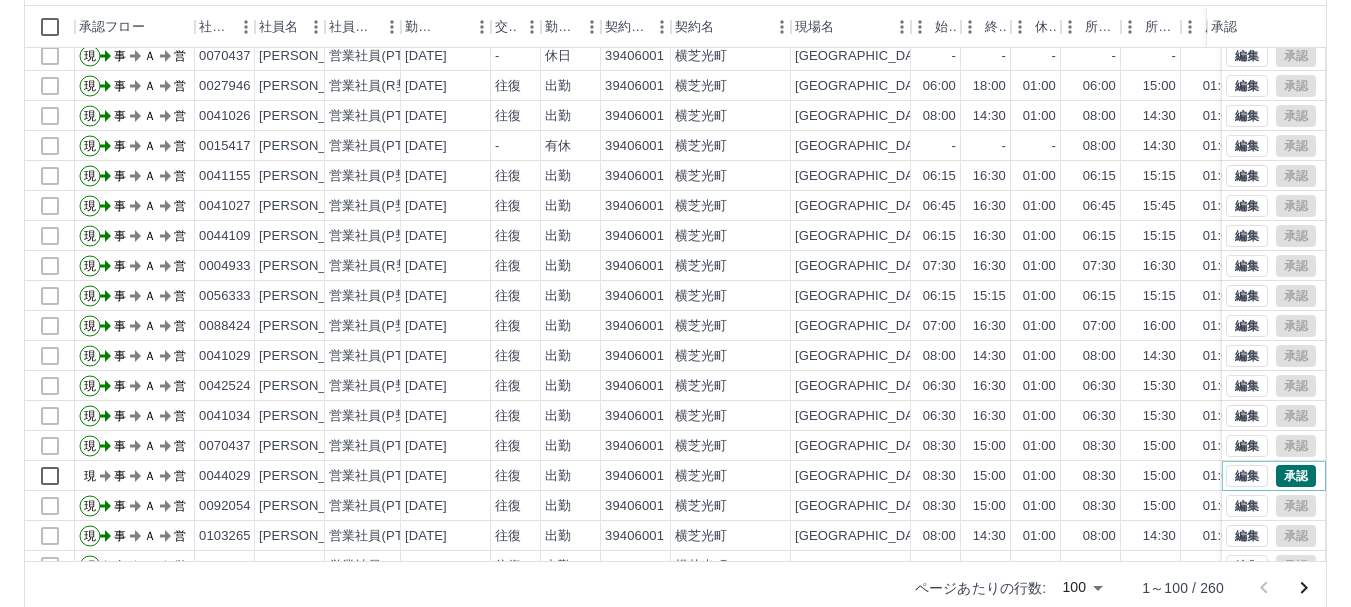click on "承認" at bounding box center [1296, 476] 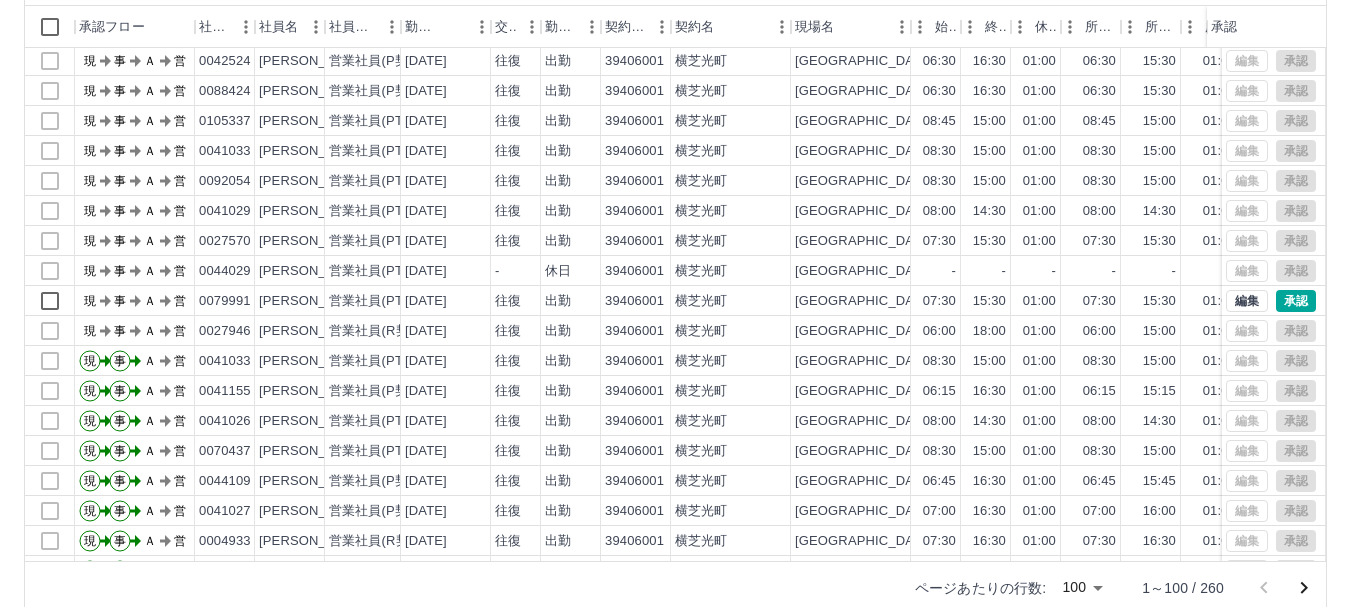 scroll, scrollTop: 2047, scrollLeft: 0, axis: vertical 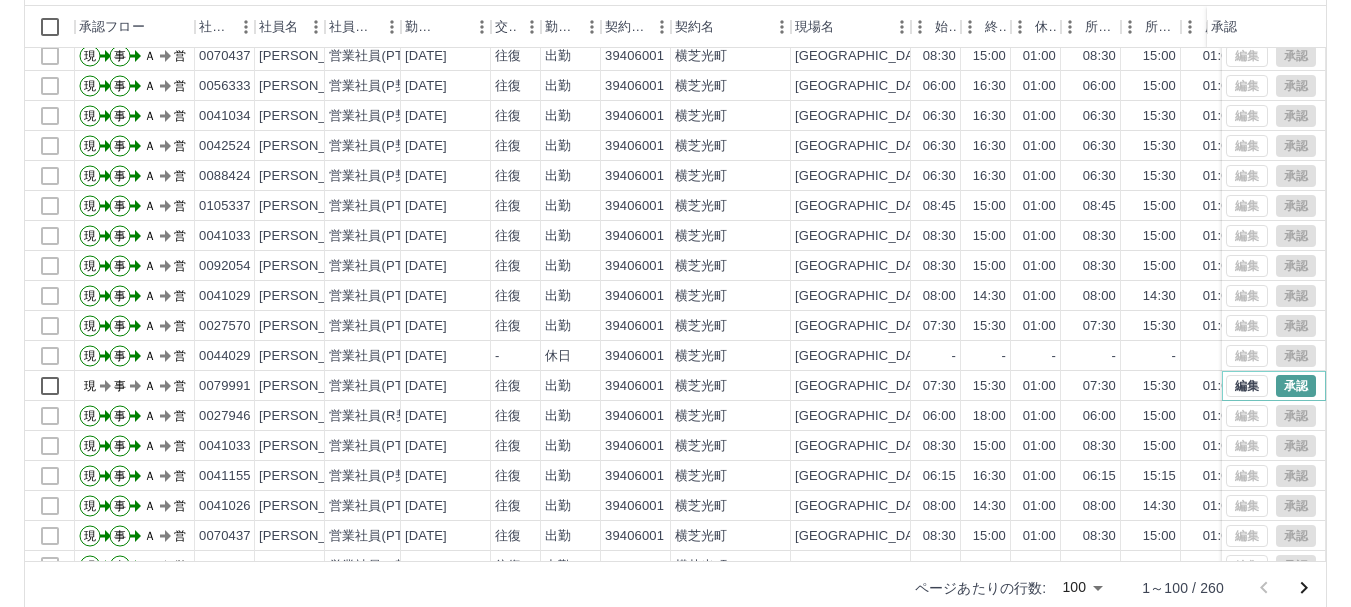click on "承認" at bounding box center (1296, 386) 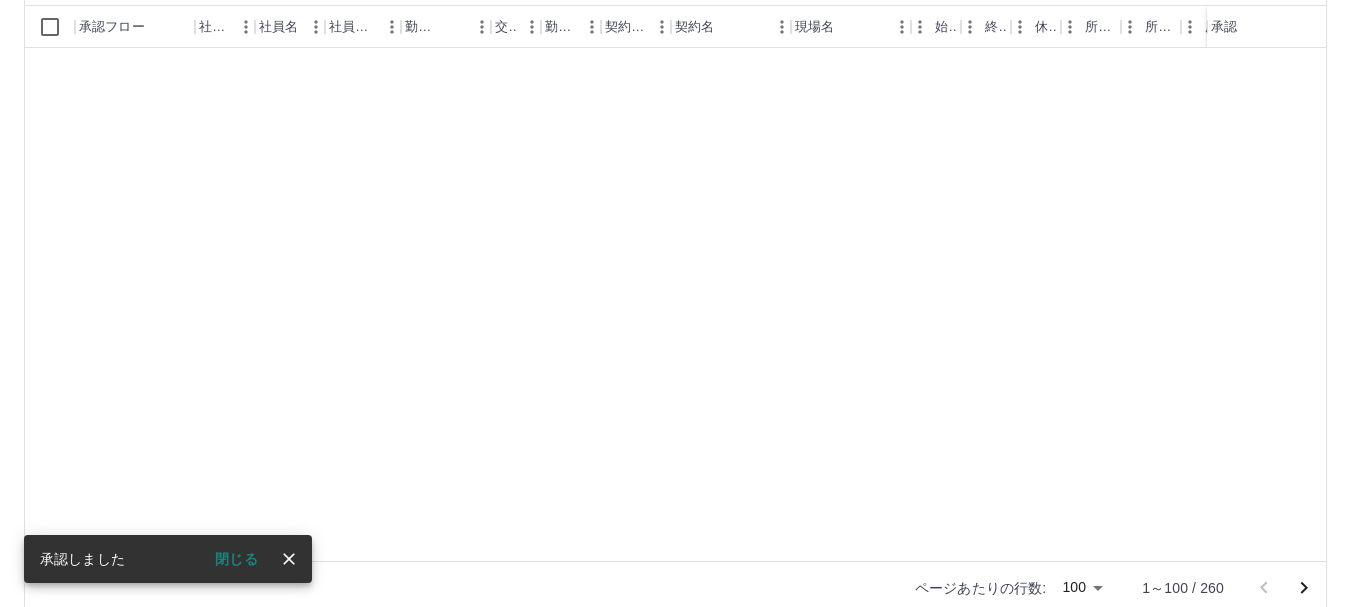 scroll, scrollTop: 0, scrollLeft: 0, axis: both 